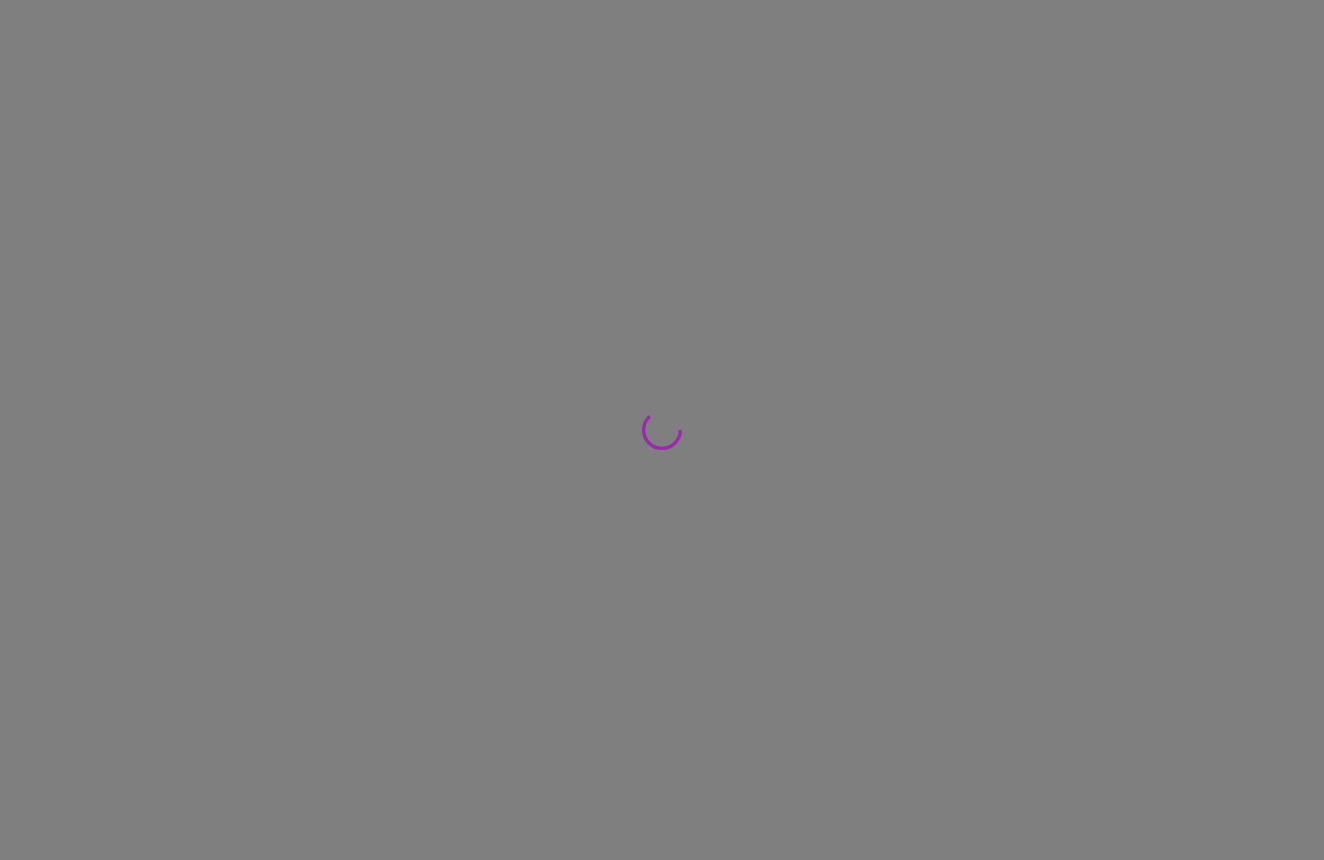 scroll, scrollTop: 0, scrollLeft: 0, axis: both 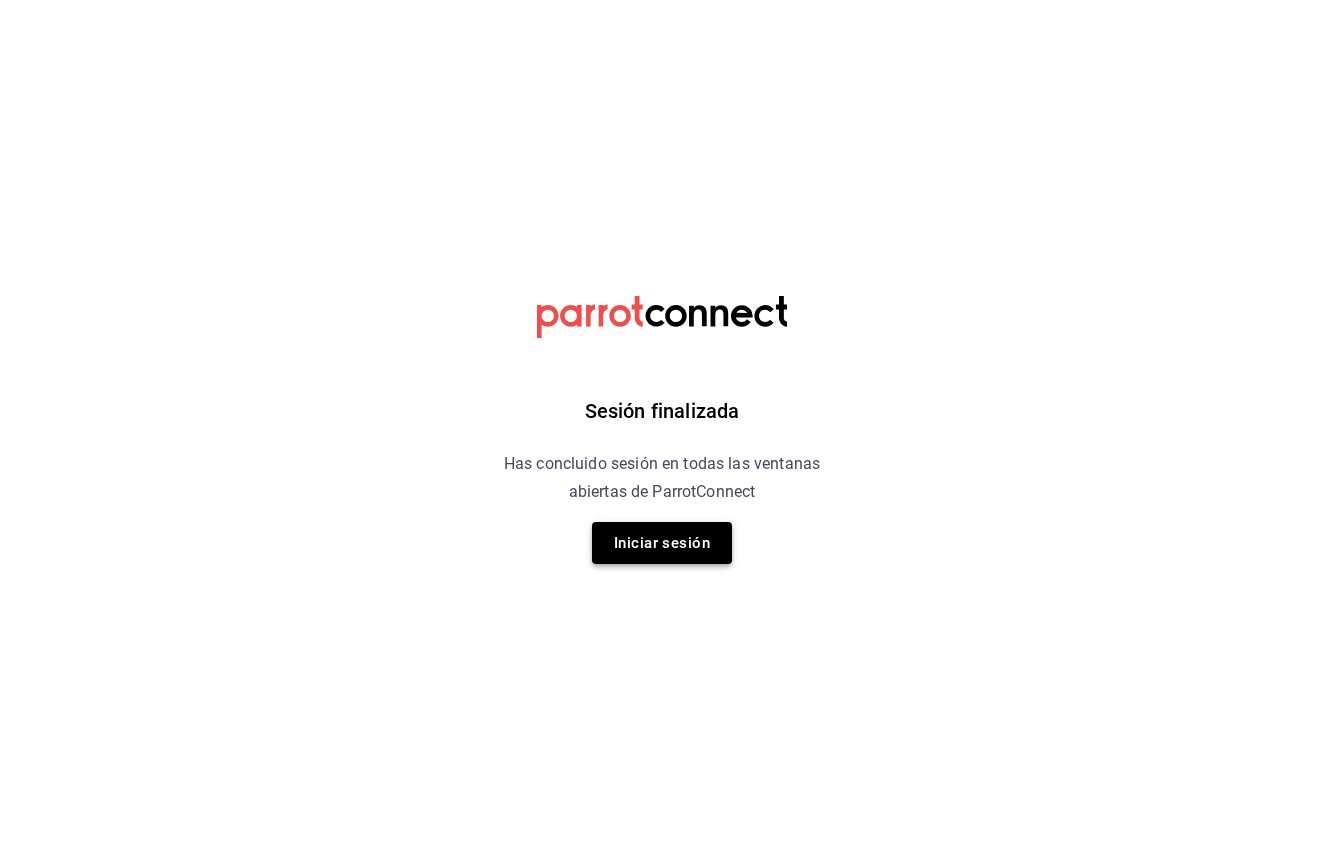 click on "Iniciar sesión" at bounding box center [662, 543] 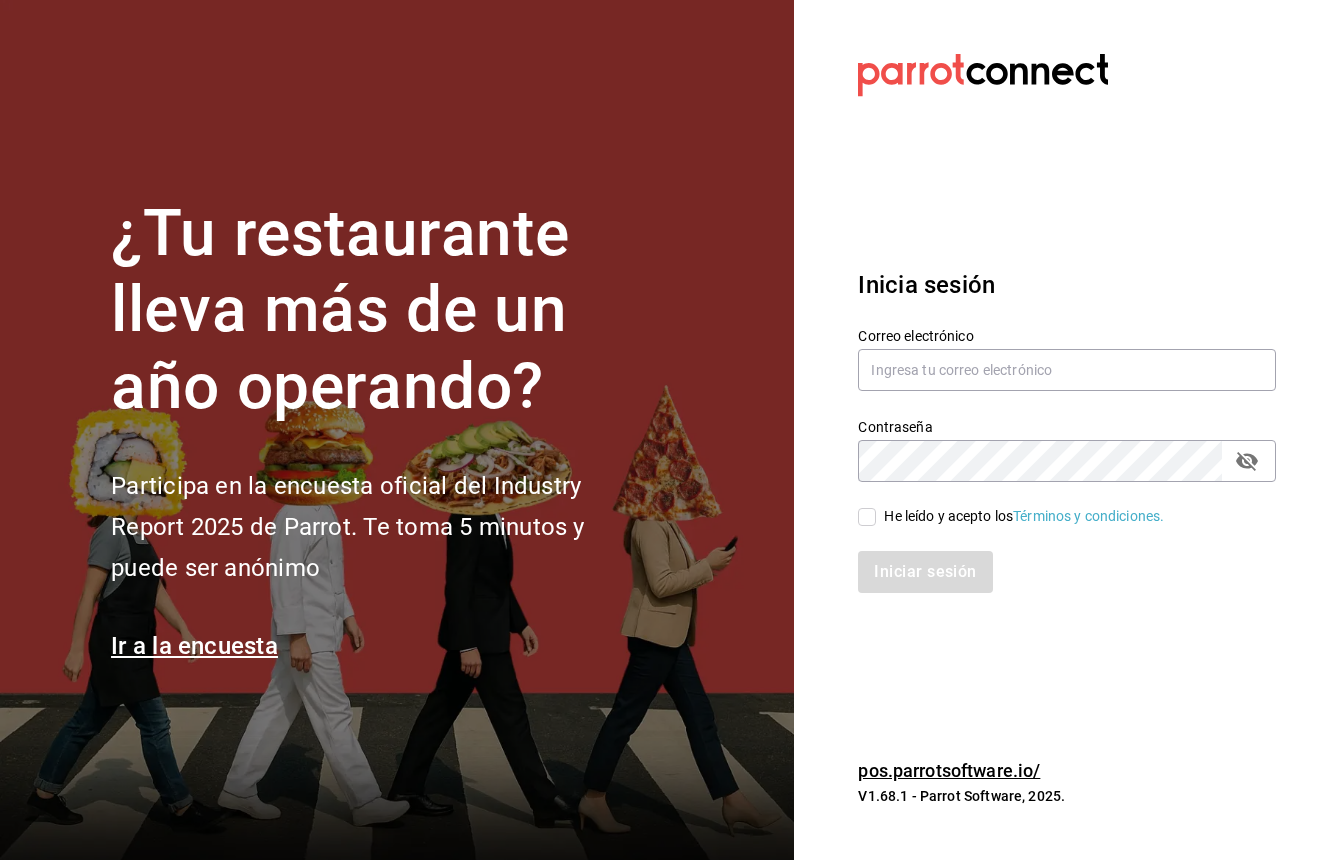 click at bounding box center [1067, 370] 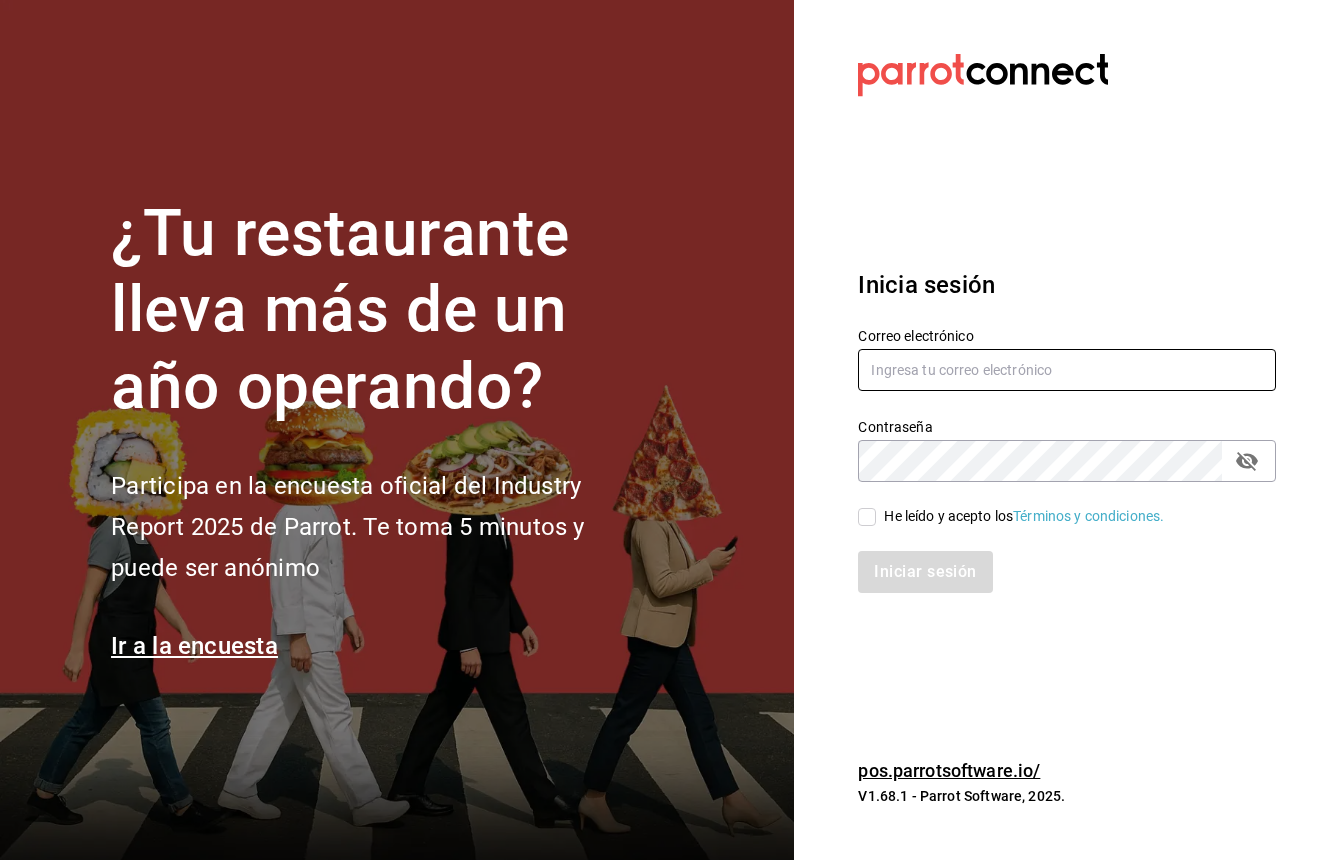 click at bounding box center (1067, 370) 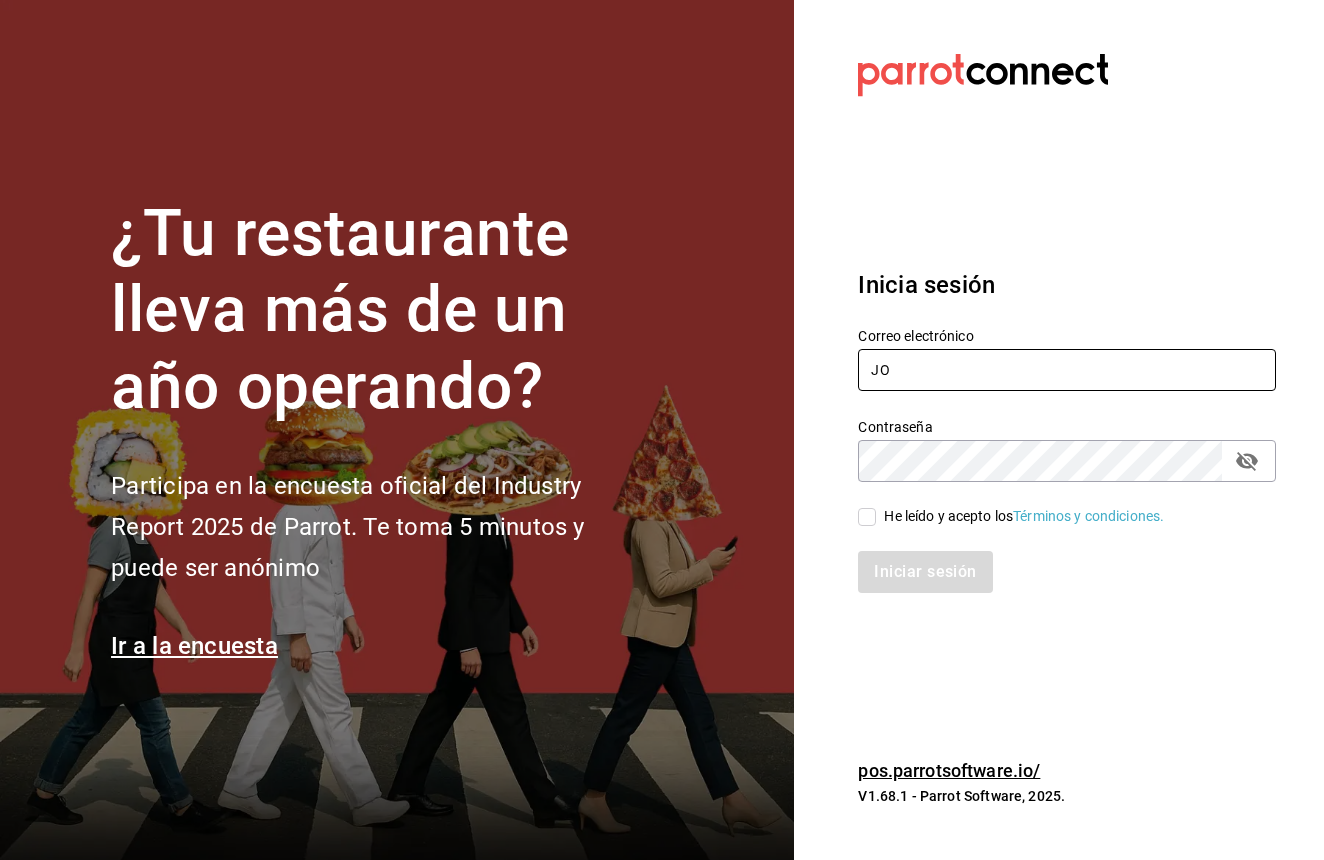 type on "J" 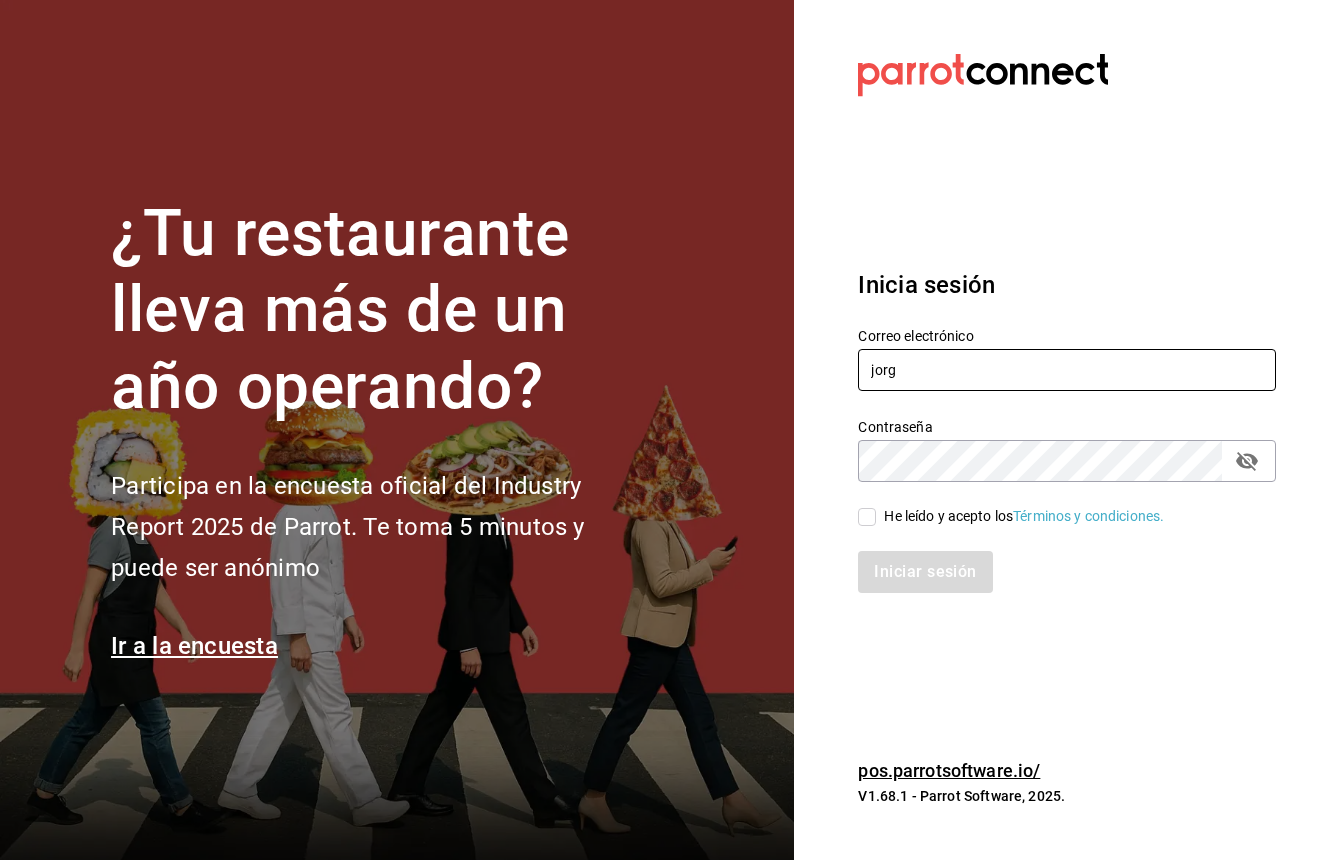 type on "[USERNAME]@[DOMAIN].com" 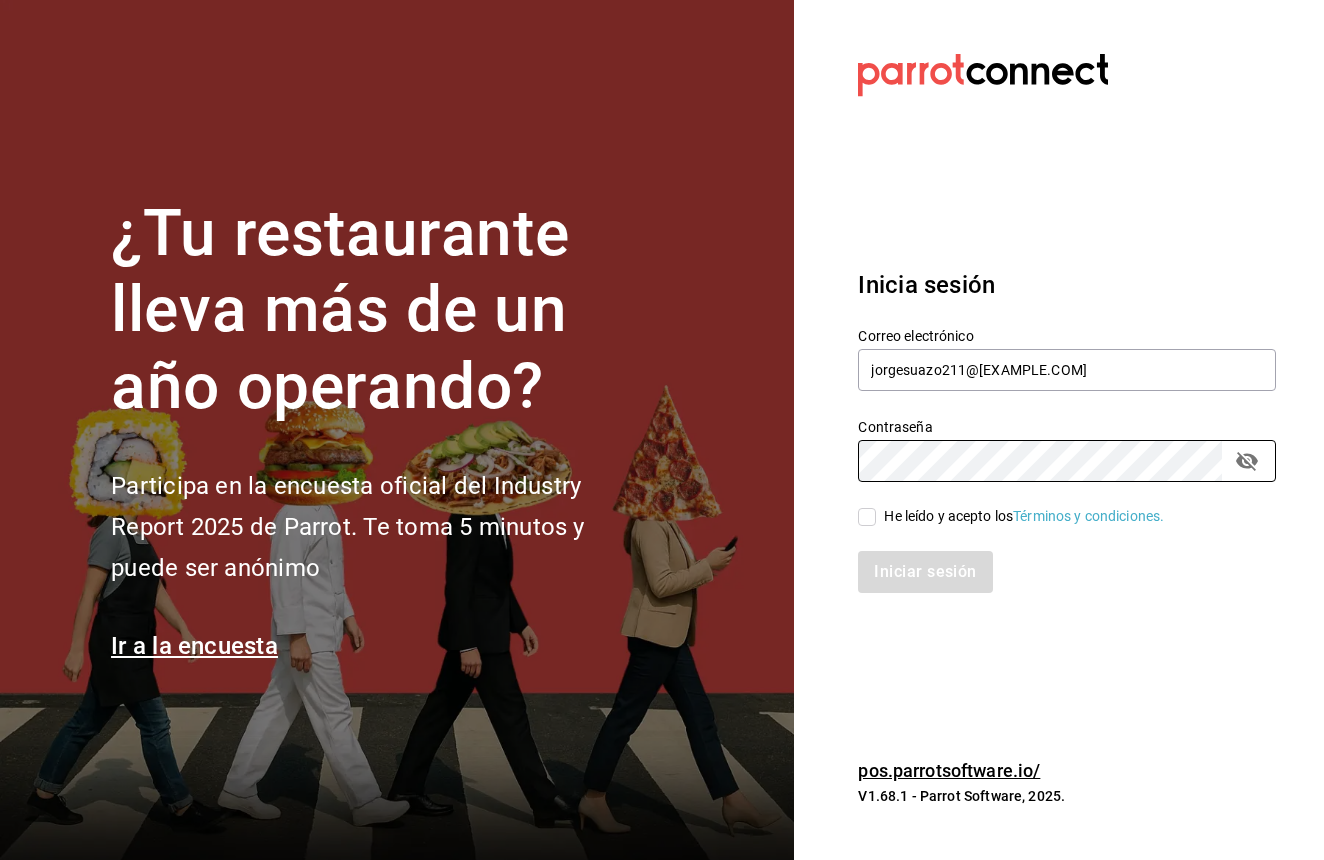 click on "He leído y acepto los  Términos y condiciones." at bounding box center (867, 517) 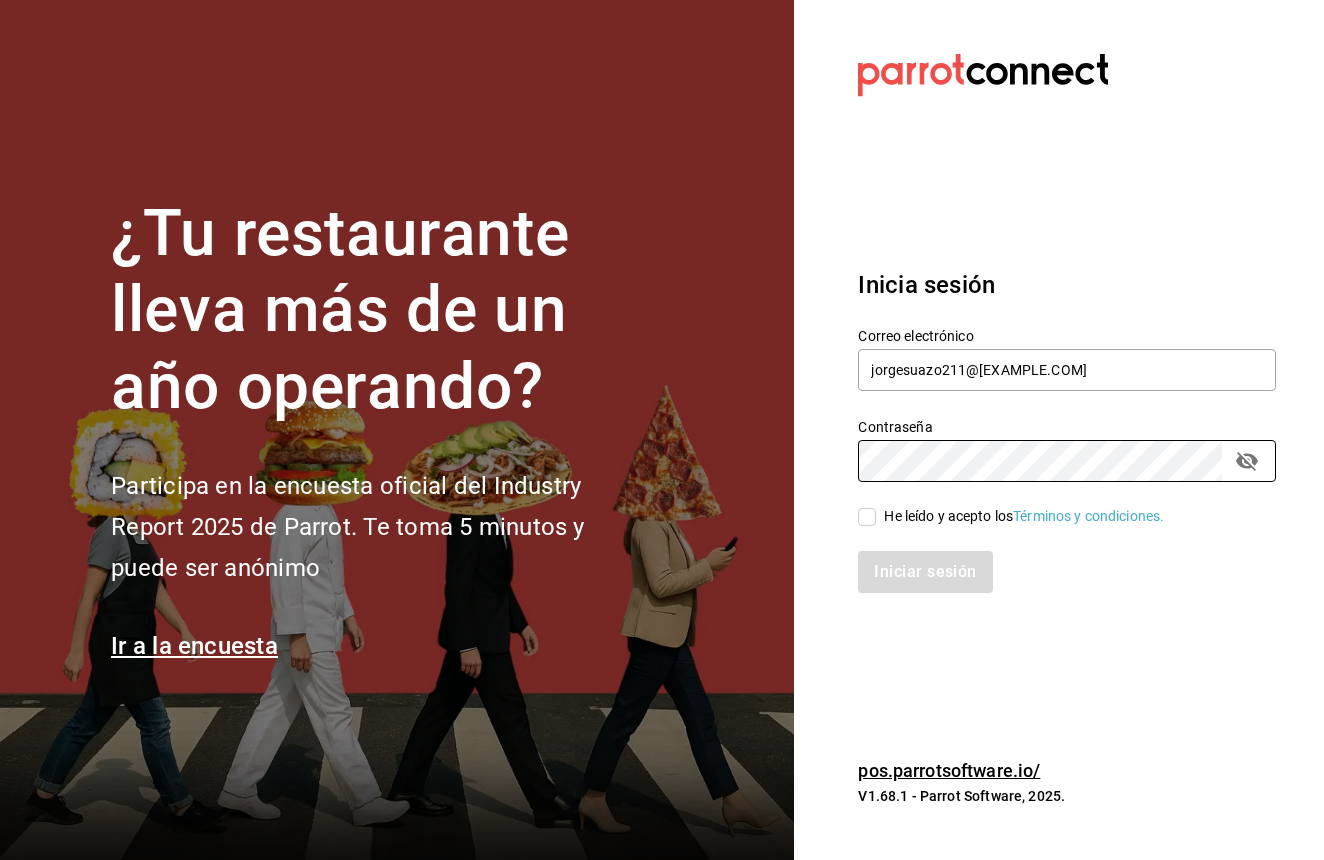 checkbox on "true" 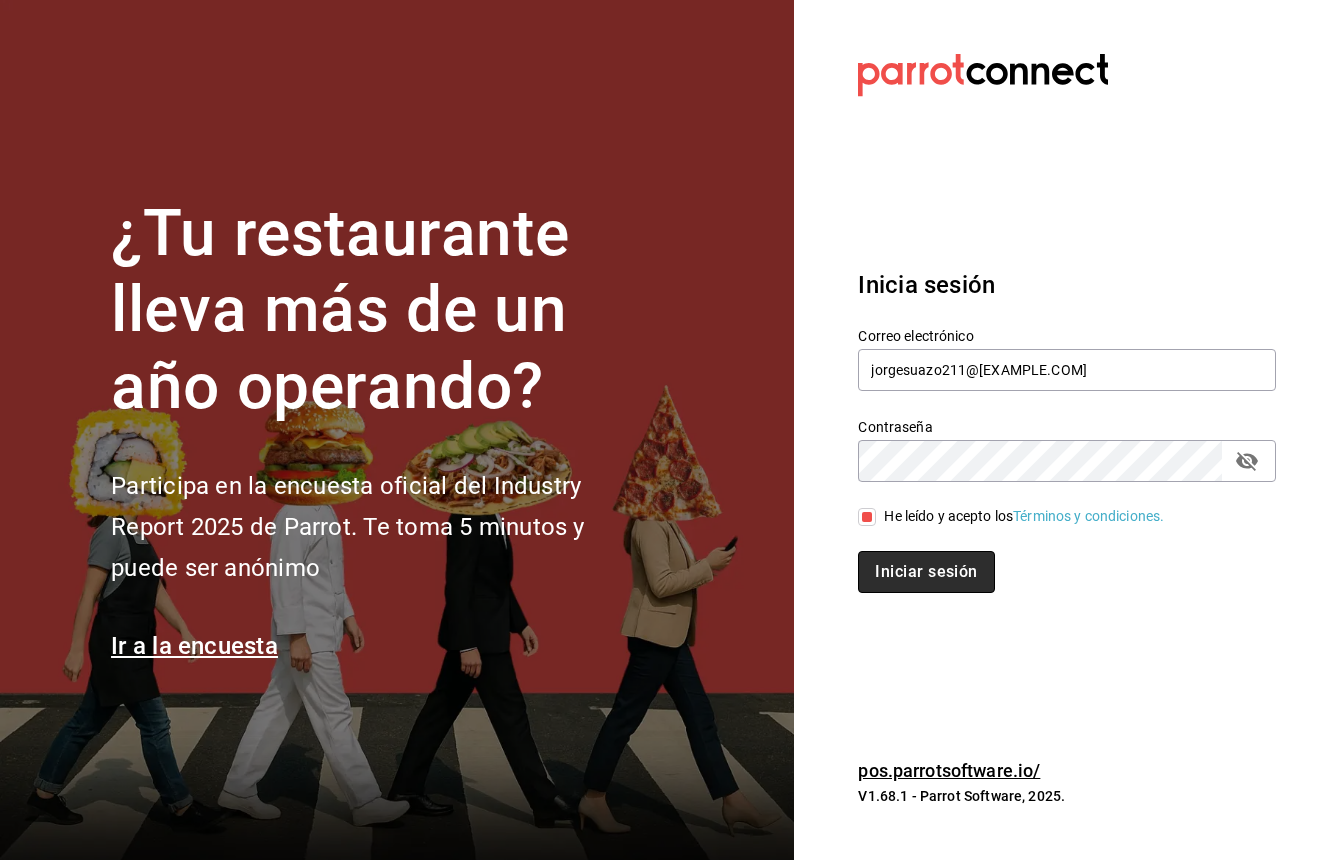 click on "Iniciar sesión" at bounding box center [926, 572] 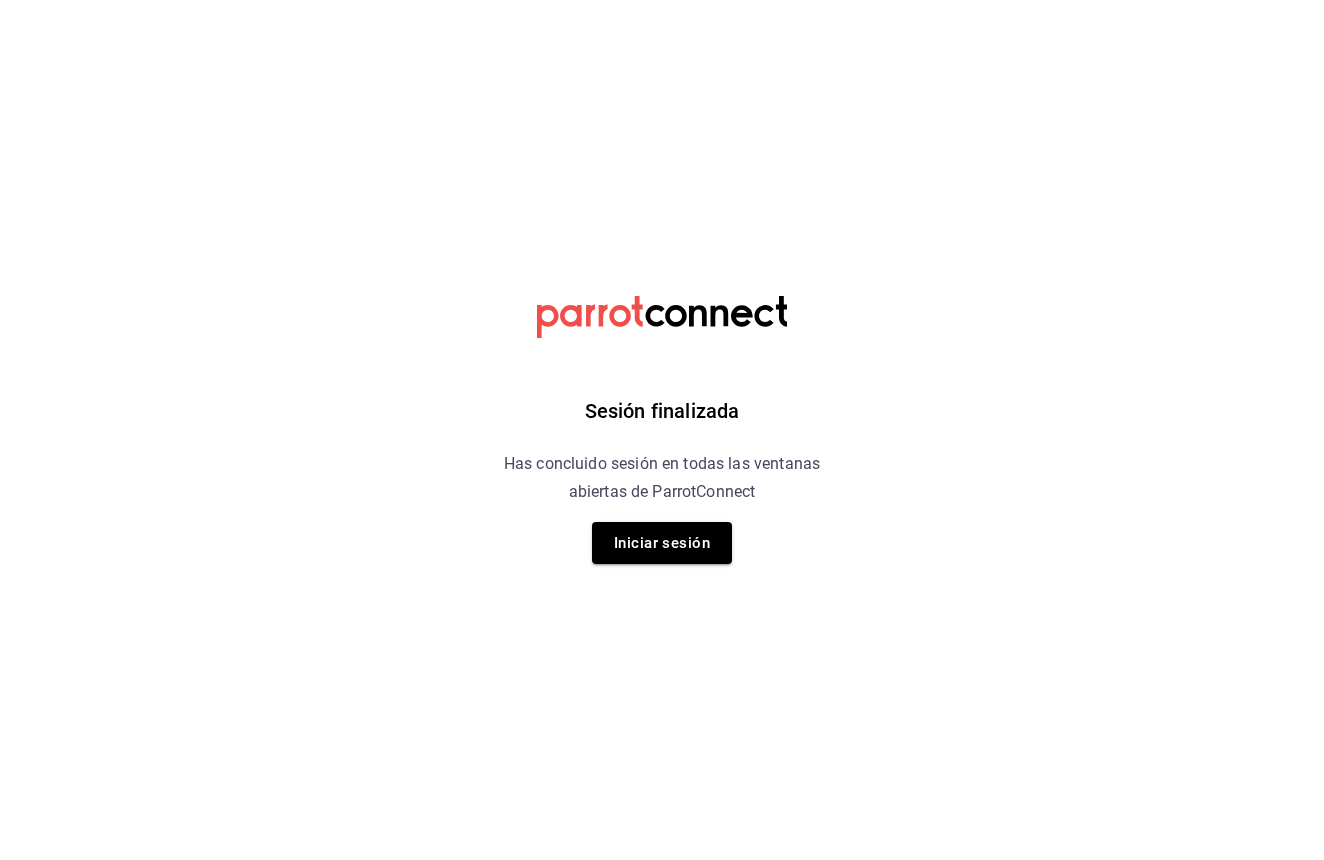 scroll, scrollTop: 0, scrollLeft: 0, axis: both 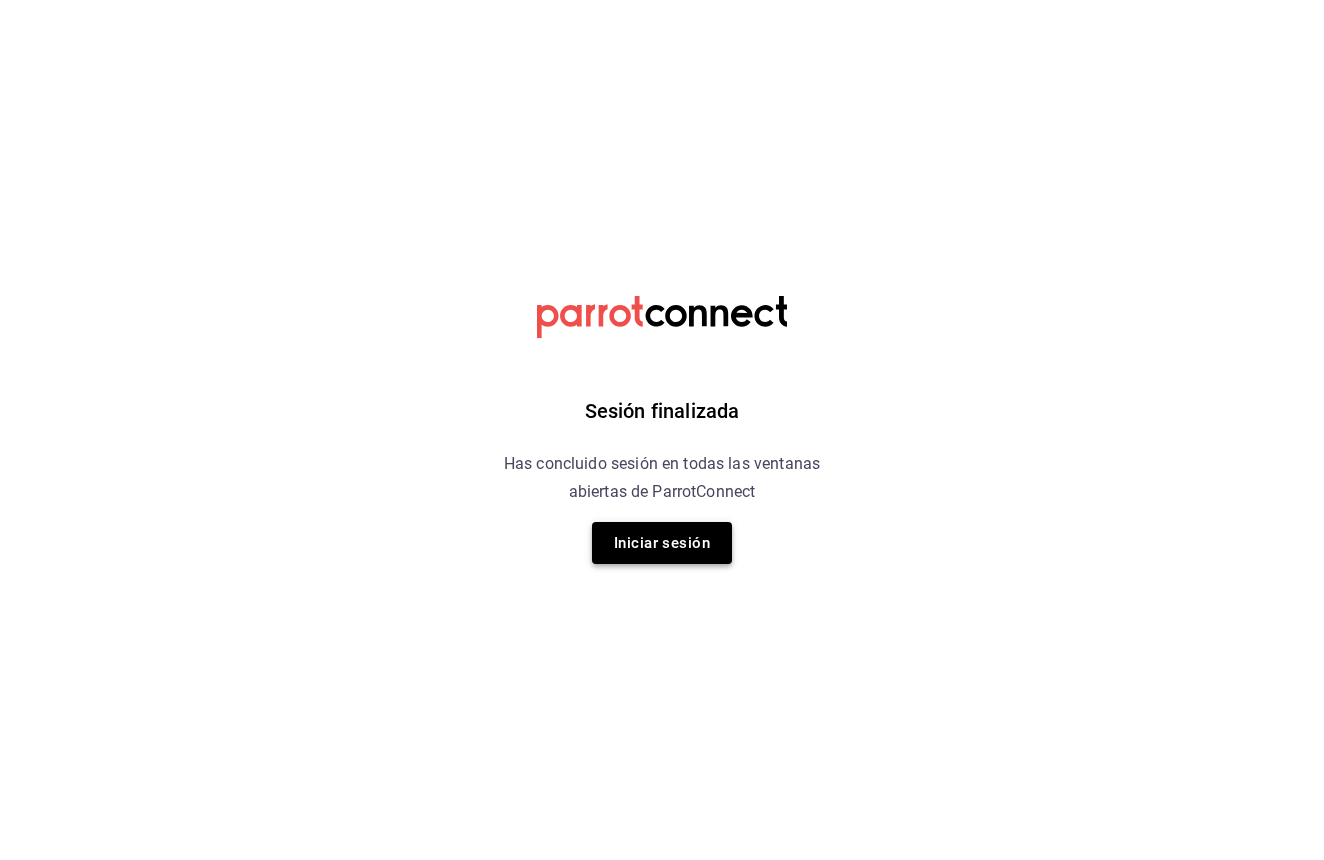 click on "Iniciar sesión" at bounding box center [662, 543] 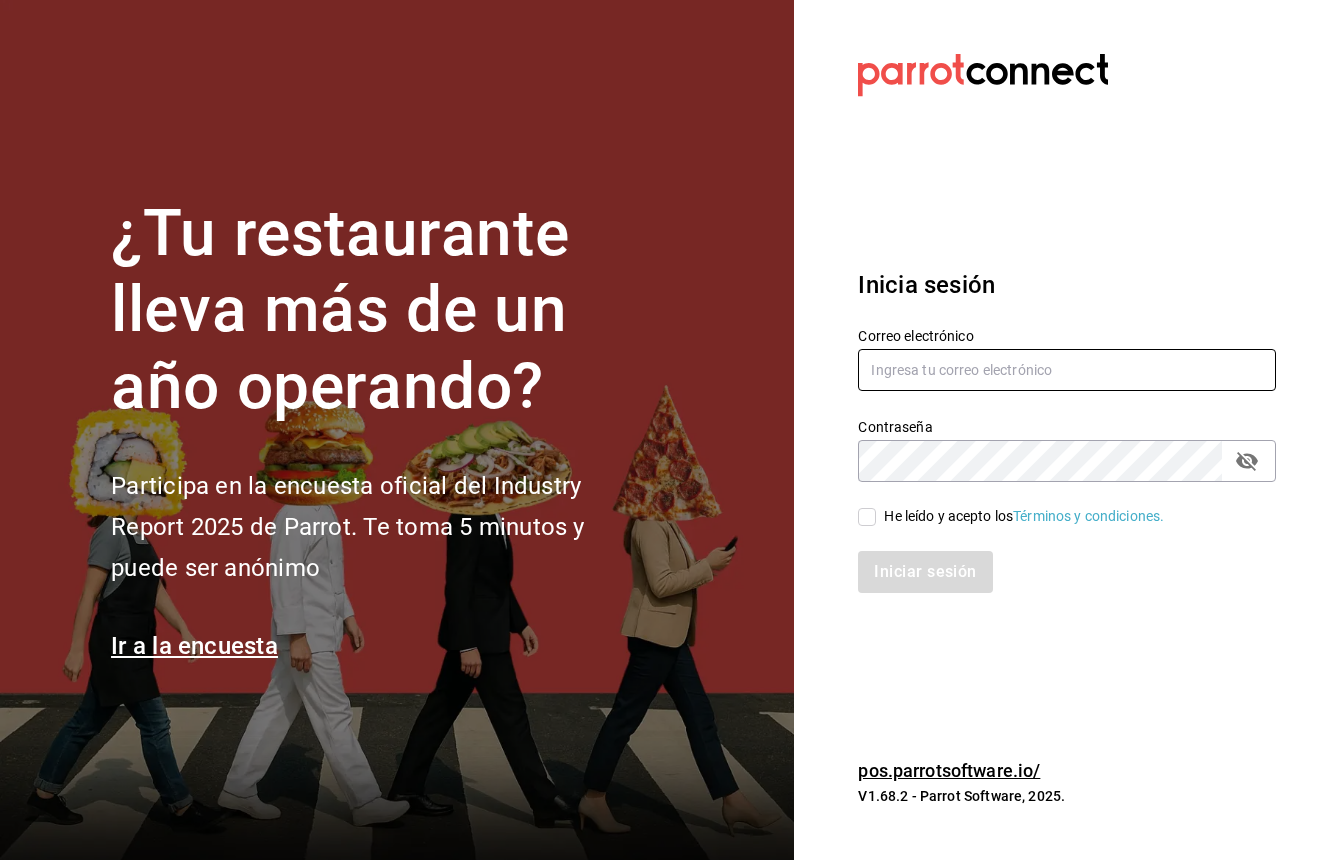 type on "[USERNAME]@[DOMAIN].com" 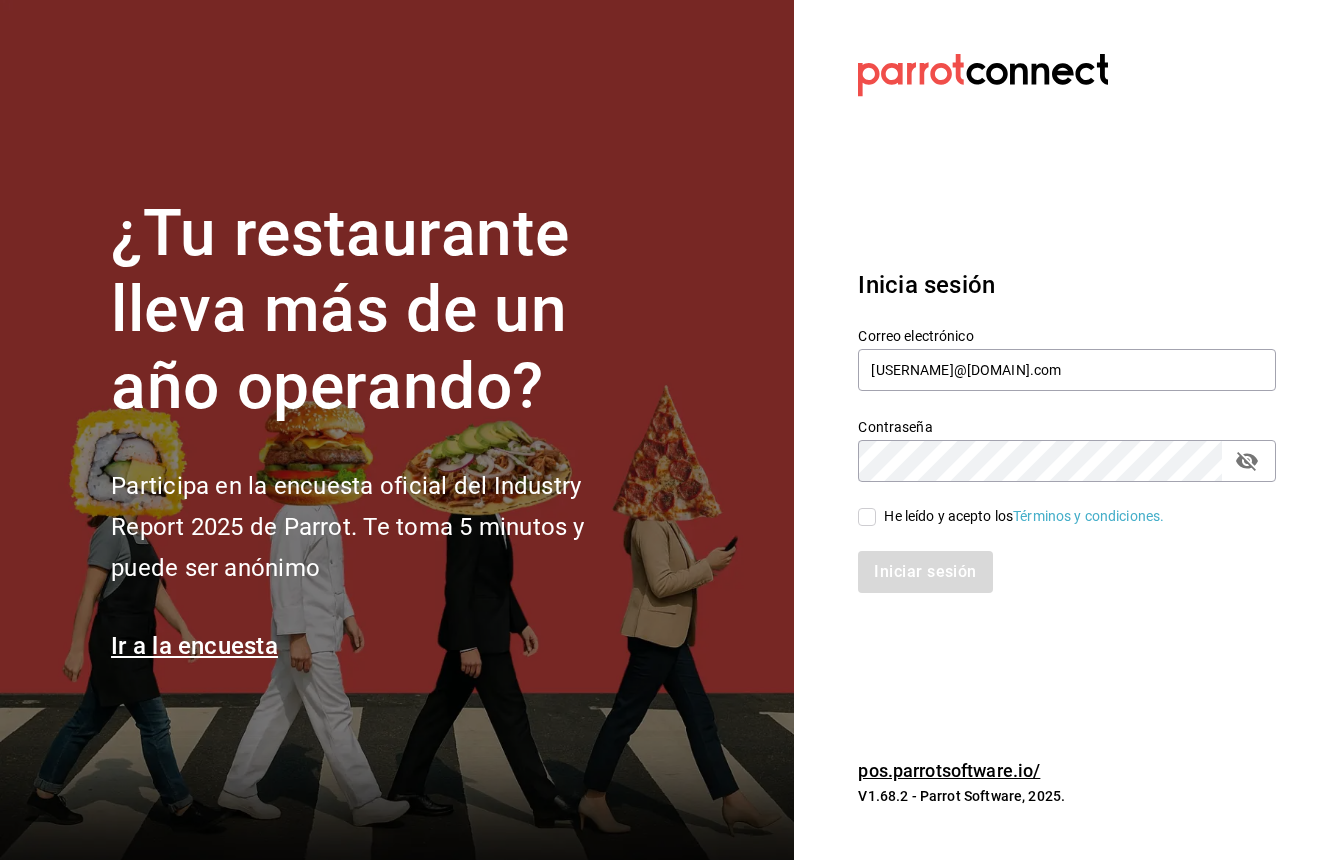 click on "He leído y acepto los  Términos y condiciones." at bounding box center (867, 517) 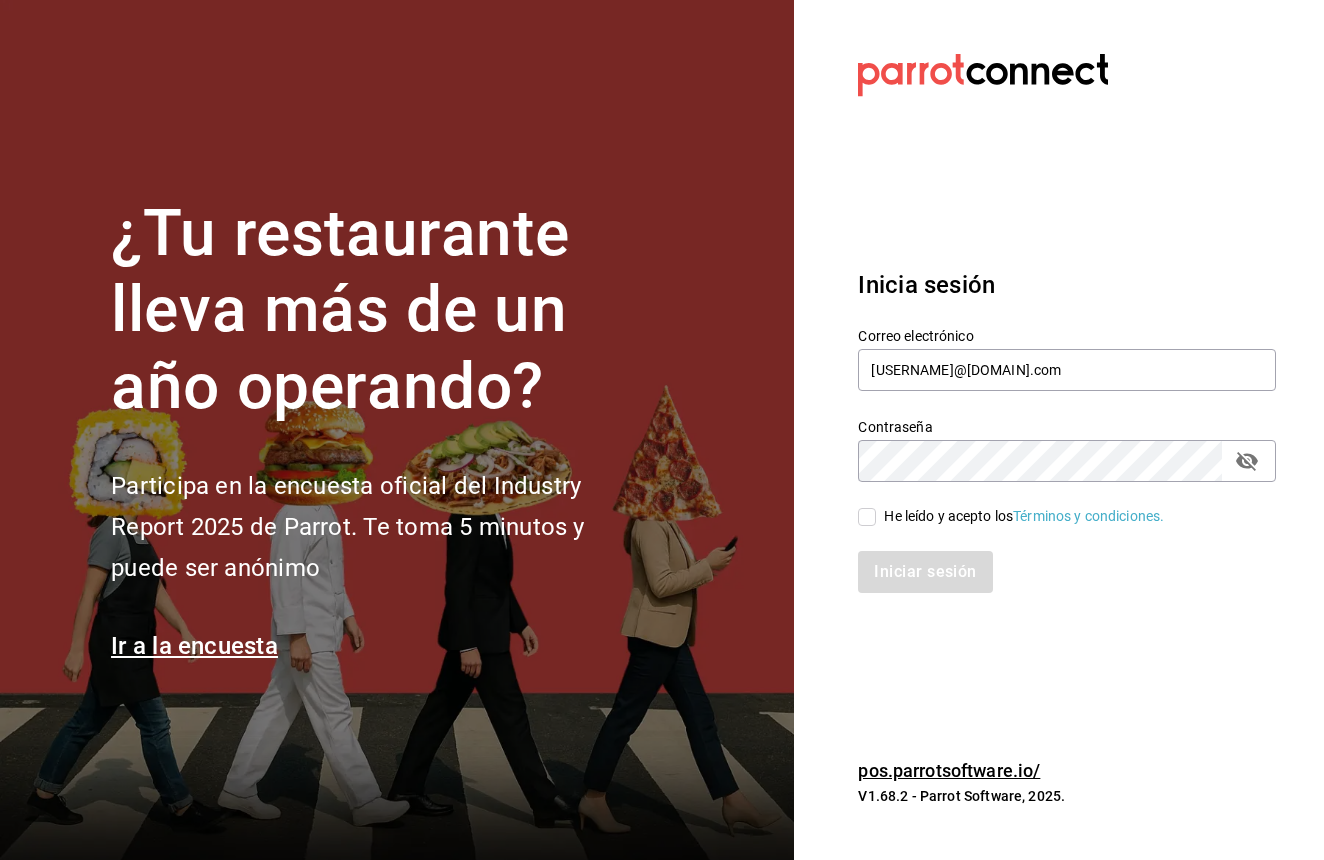 checkbox on "true" 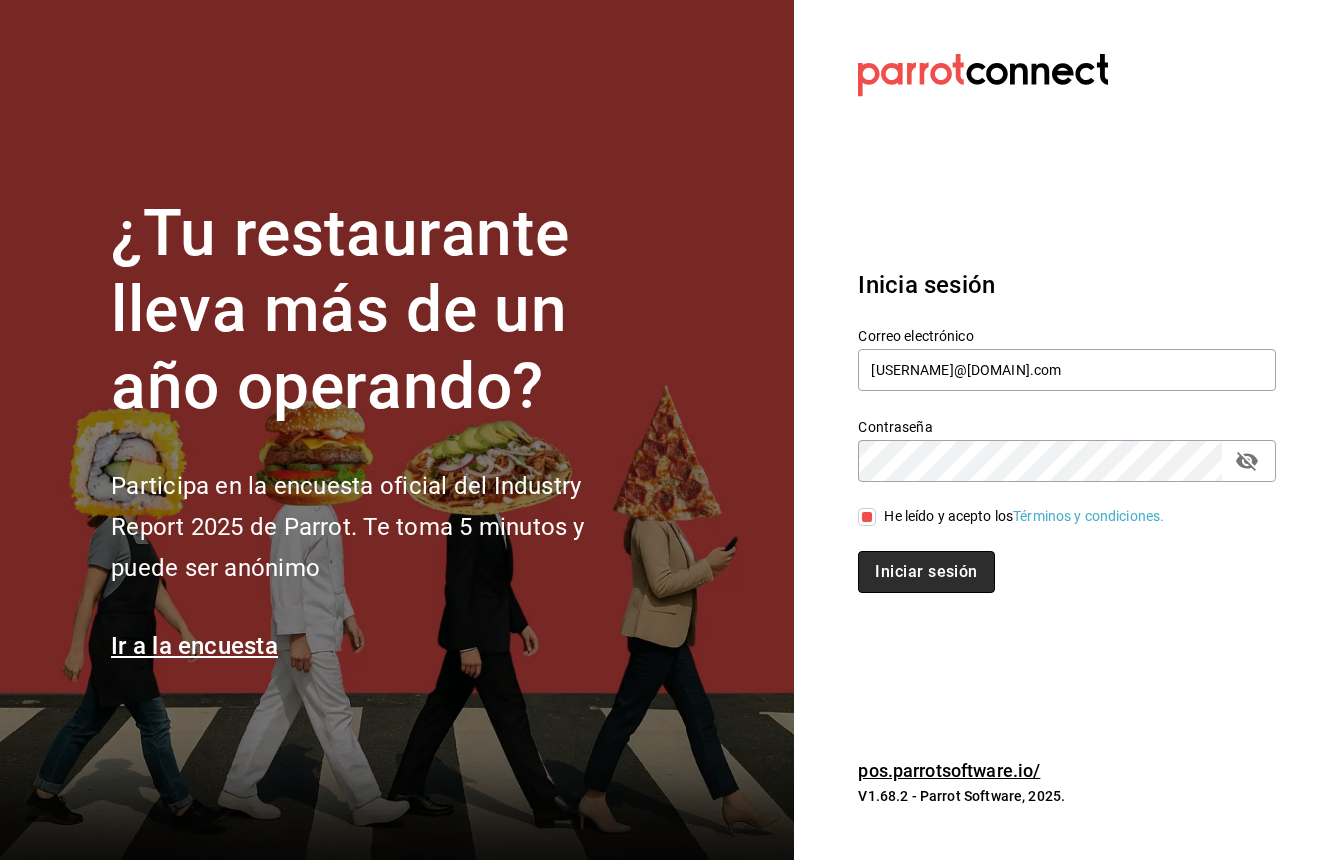 click on "Iniciar sesión" at bounding box center (926, 572) 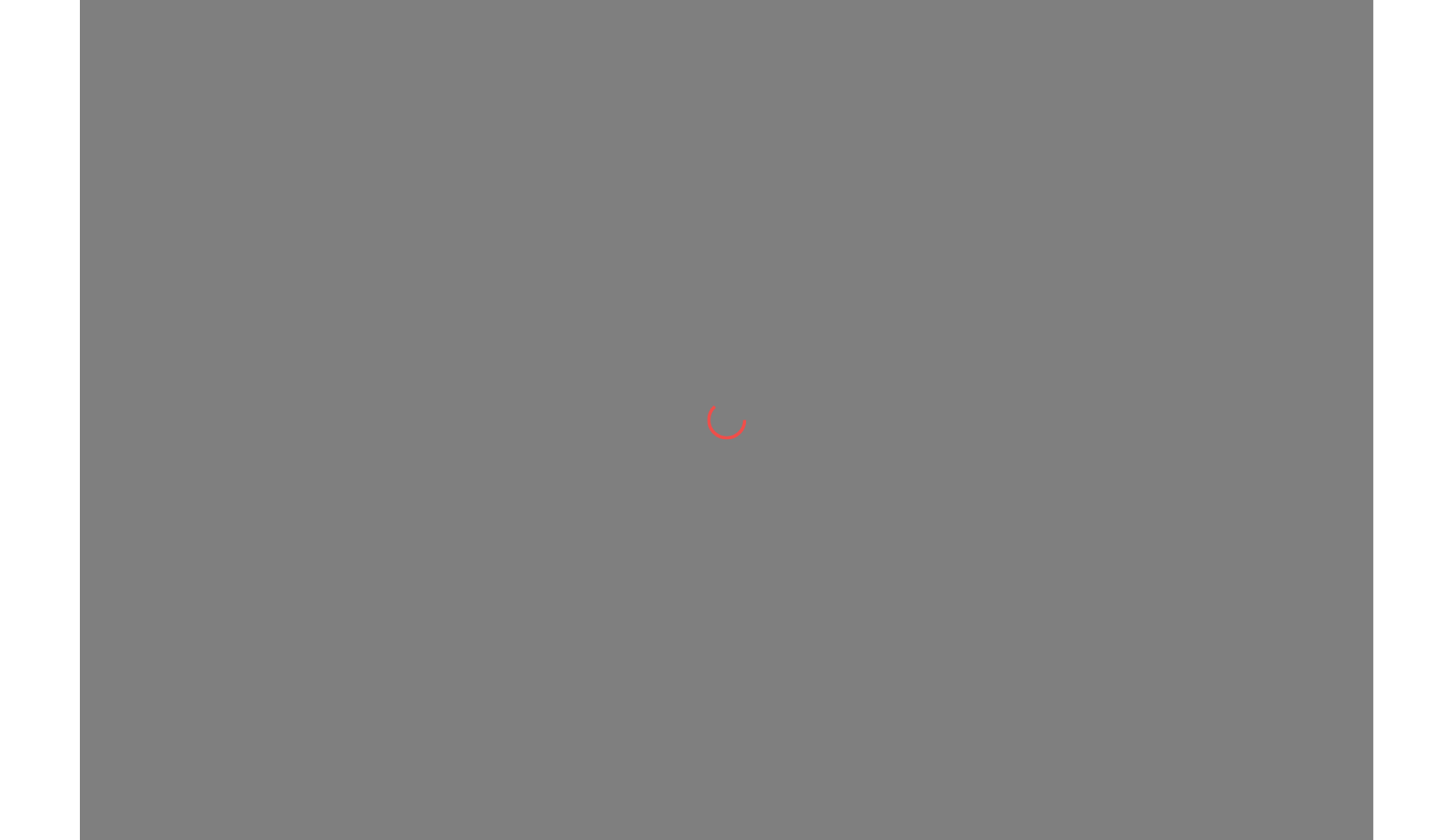 scroll, scrollTop: 0, scrollLeft: 0, axis: both 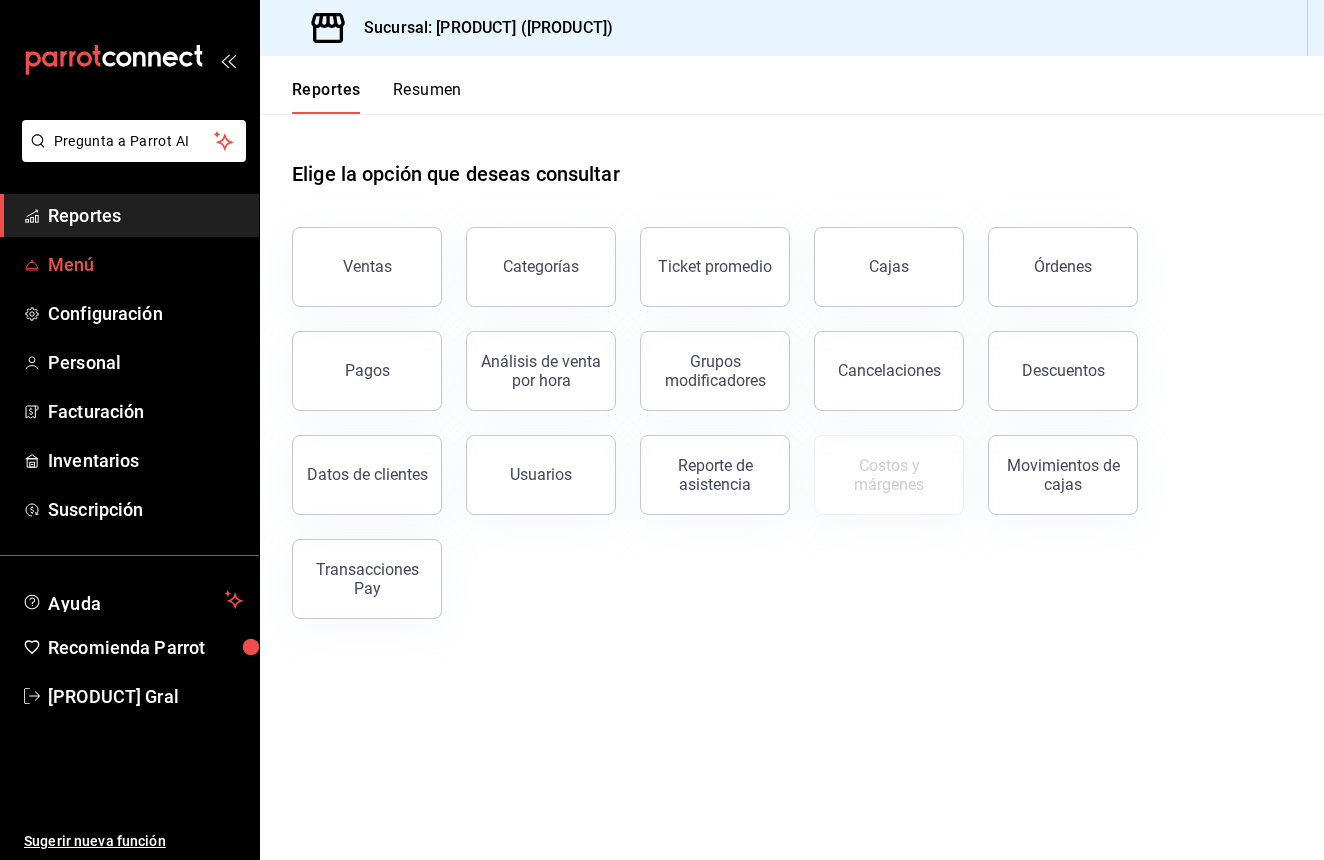 click on "Menú" at bounding box center (145, 264) 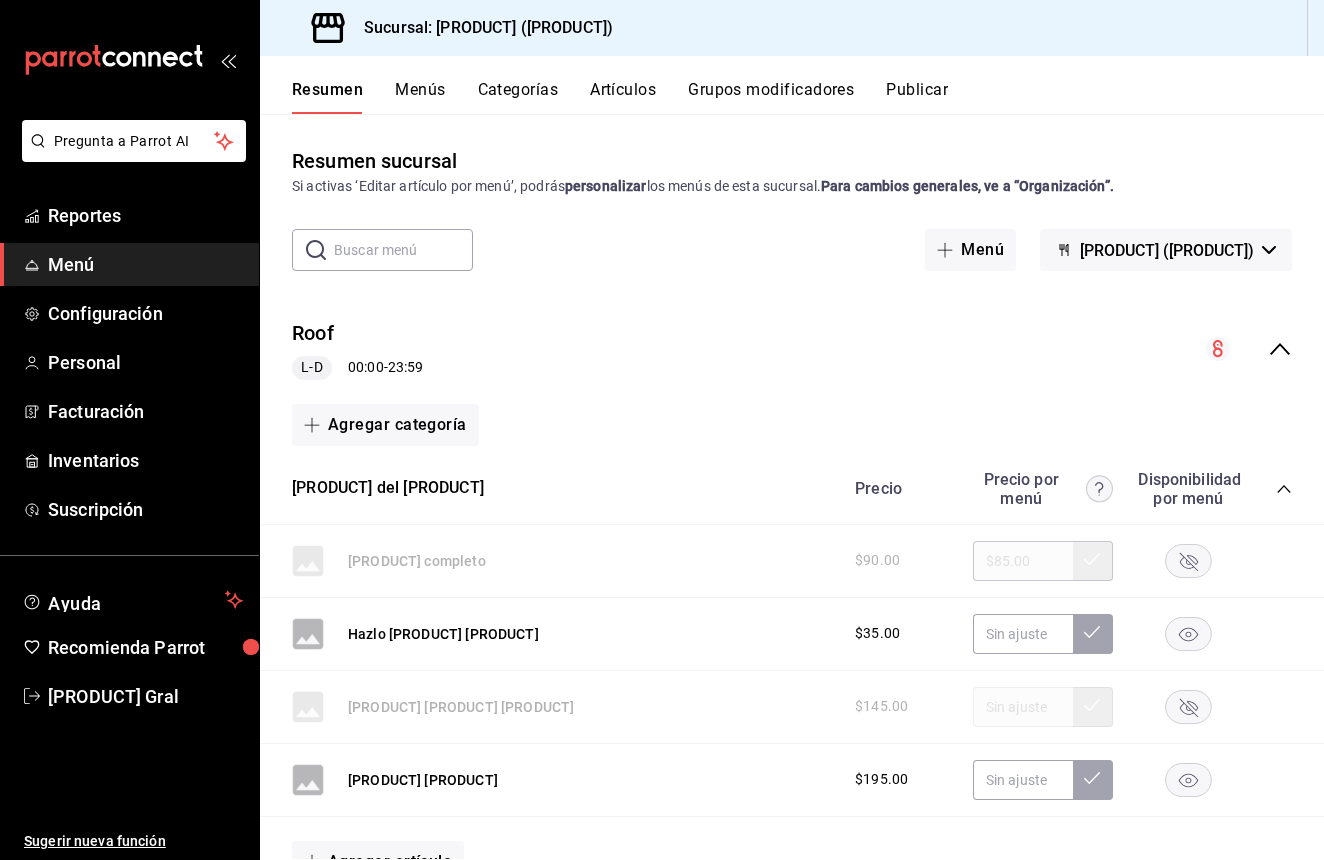 click on "Resumen Menús Categorías Artículos Grupos modificadores Publicar" at bounding box center (808, 97) 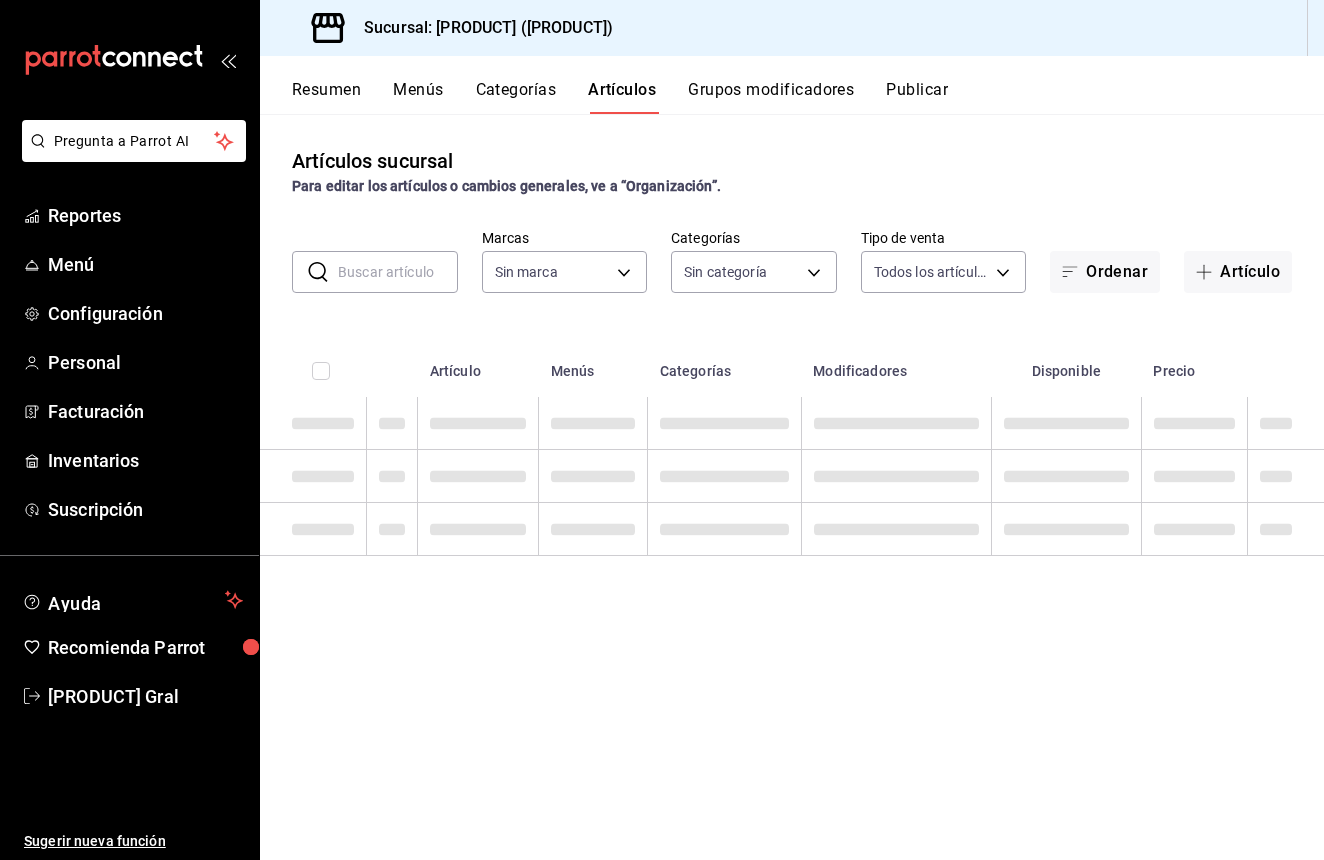 type on "[UUID]" 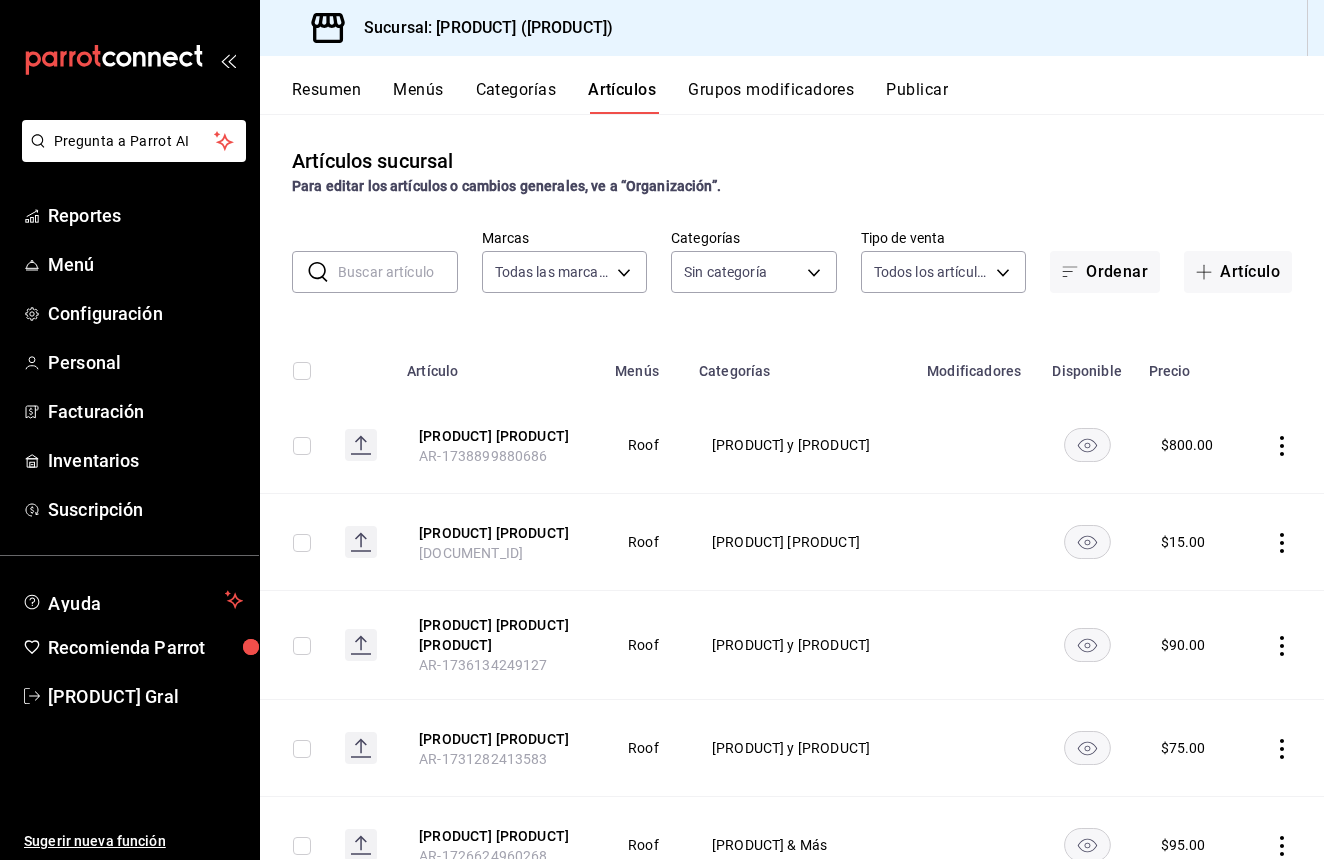 type on "[UUID],[UUID],[UUID],[UUID],[UUID],[UUID],[UUID],[UUID],[UUID],[UUID],[UUID],[UUID],[UUID],[UUID],[UUID],[UUID],[UUID],[UUID],[UUID],[UUID],[UUID],[UUID],[UUID],[UUID],[UUID],[UUID]" 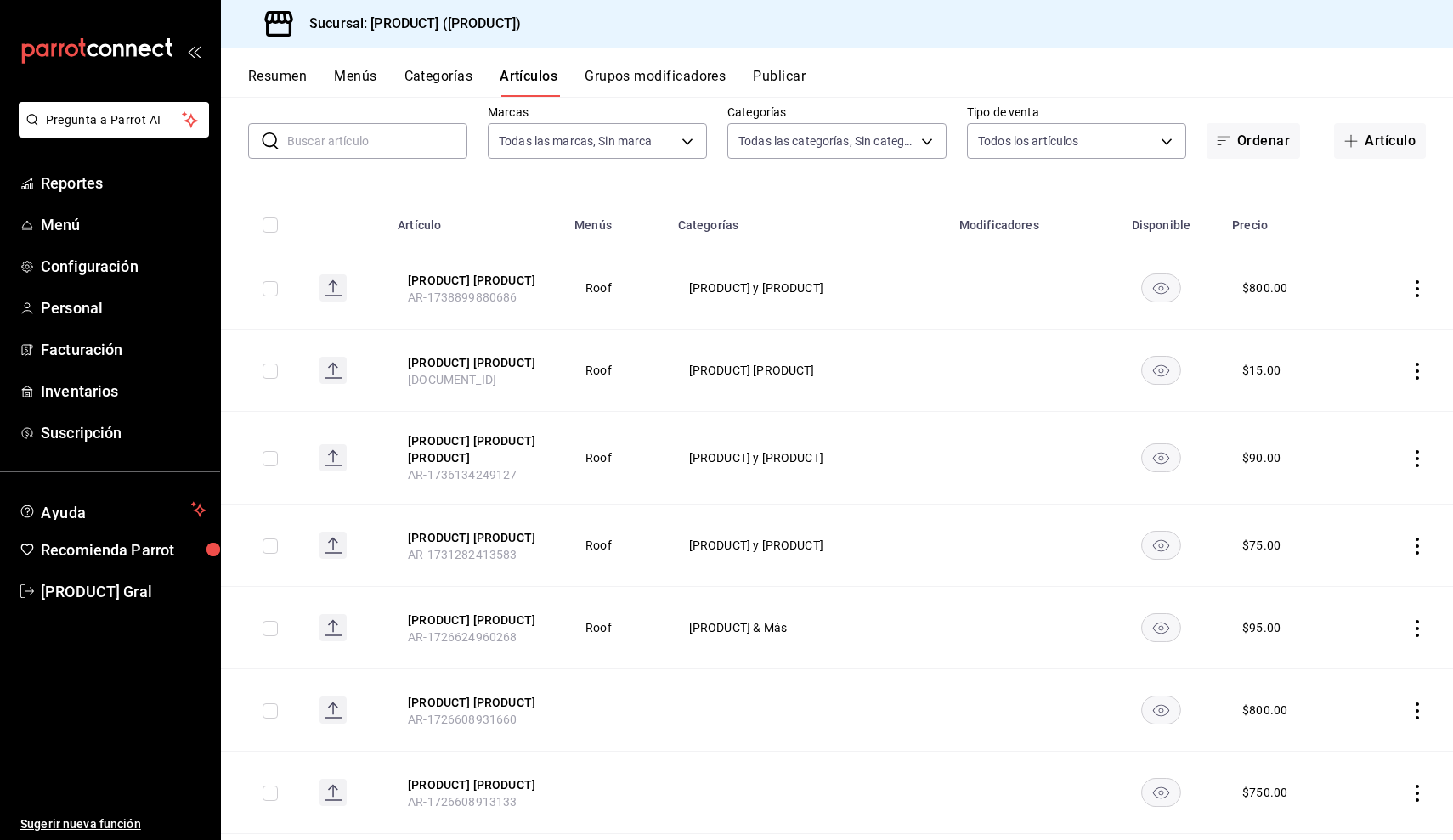scroll, scrollTop: 48, scrollLeft: 0, axis: vertical 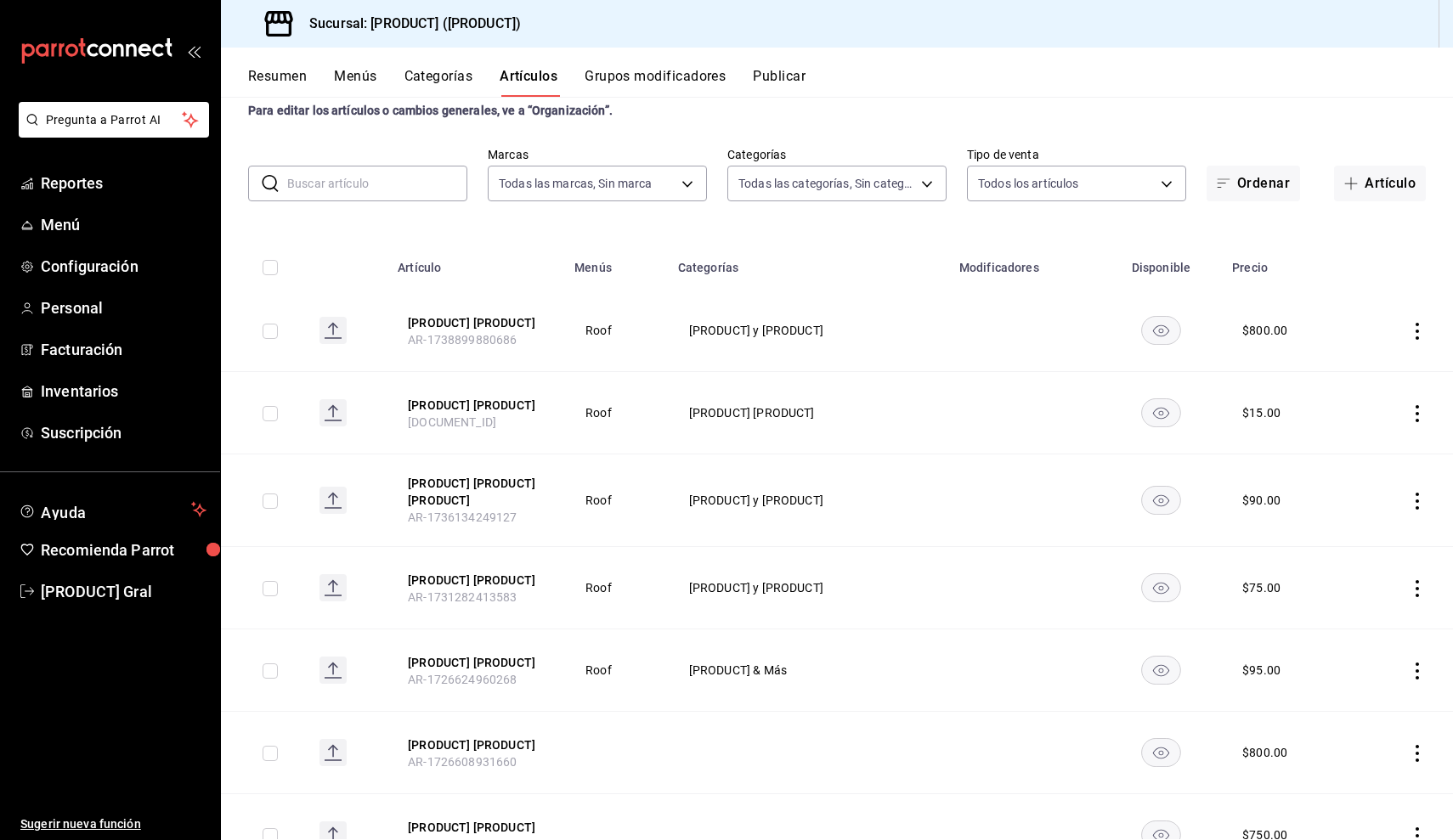 click at bounding box center [377, 183] 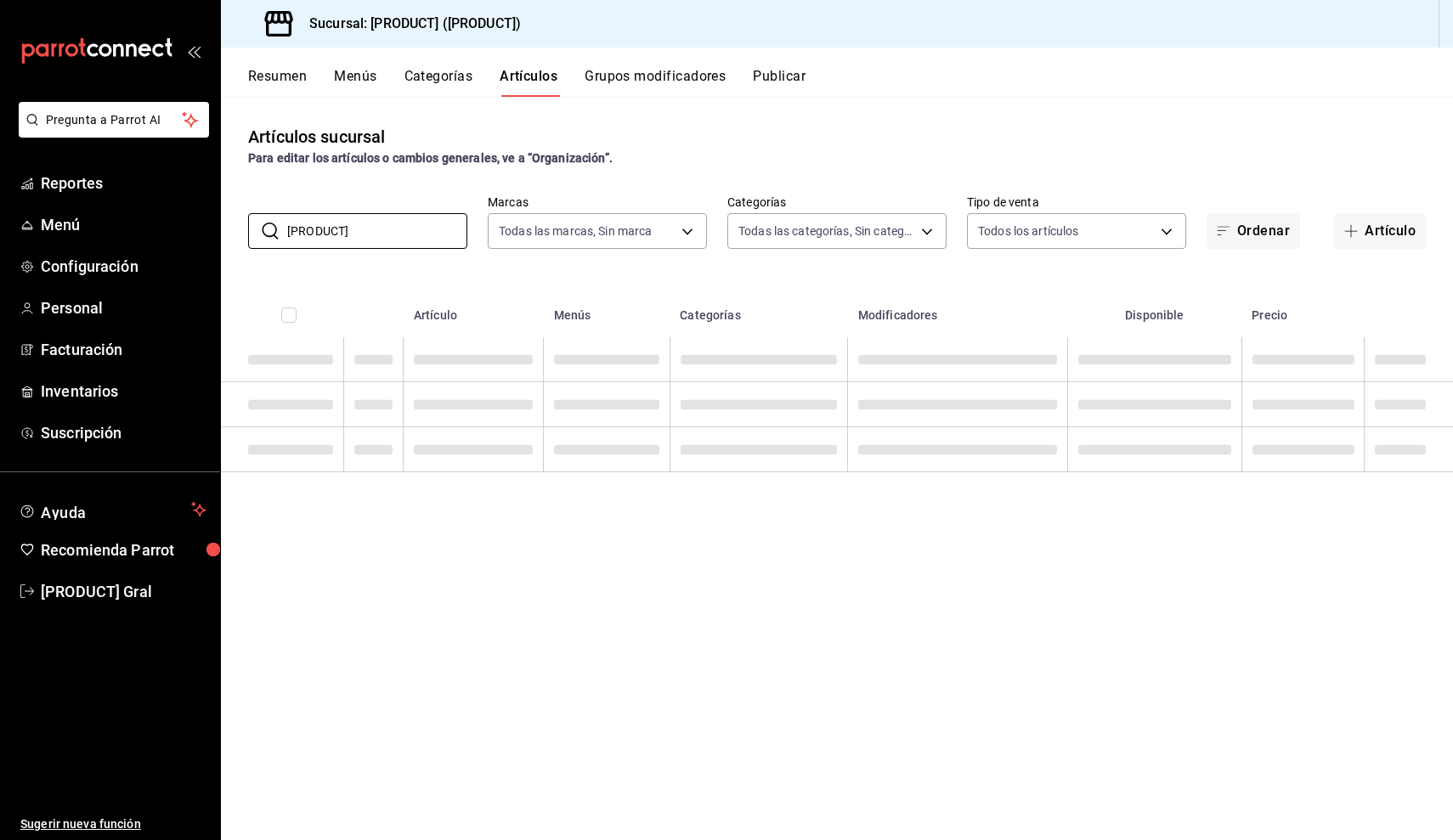 scroll, scrollTop: 0, scrollLeft: 0, axis: both 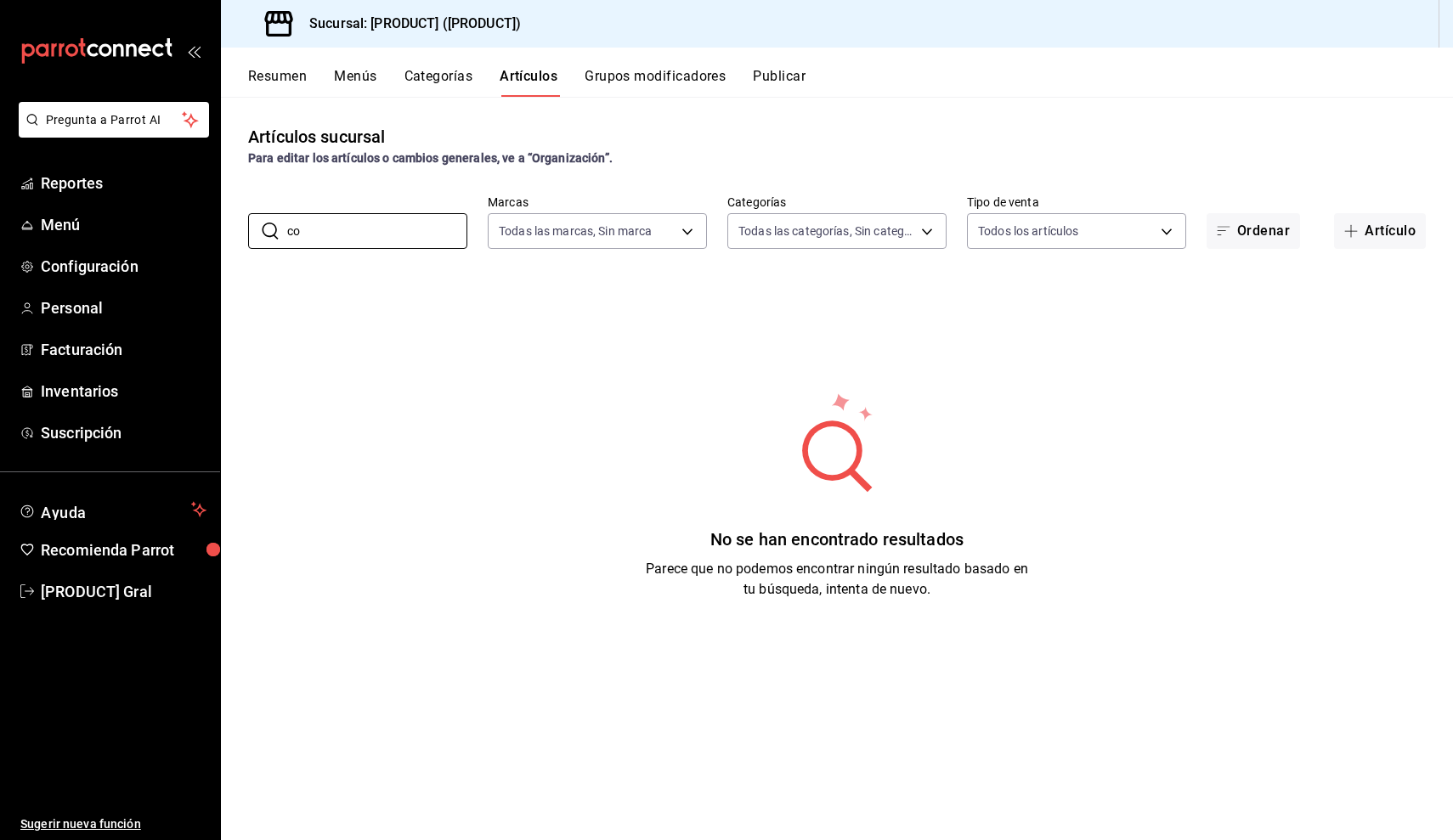 type on "c" 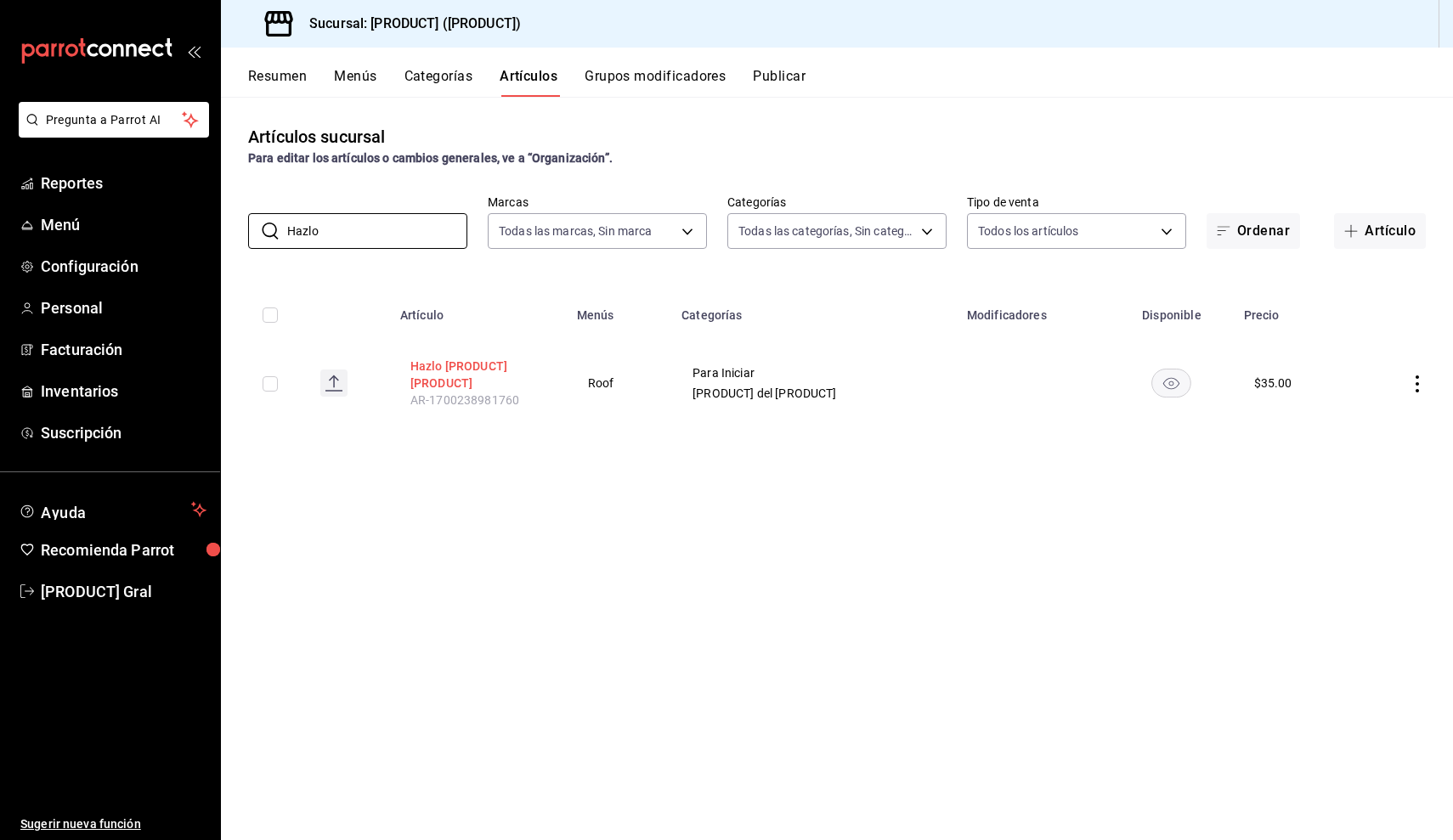 type on "Hazlo" 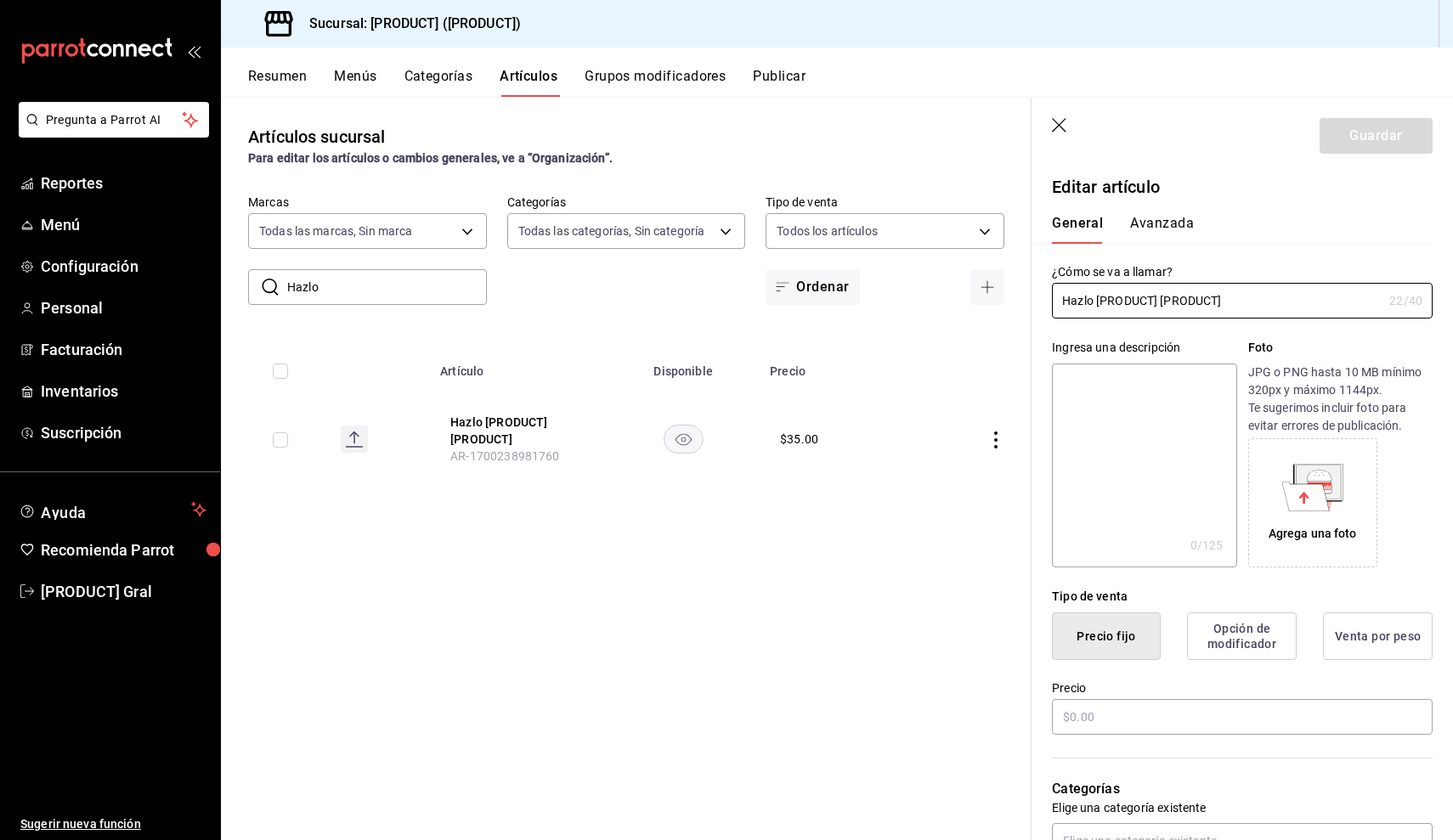 type on "$35.00" 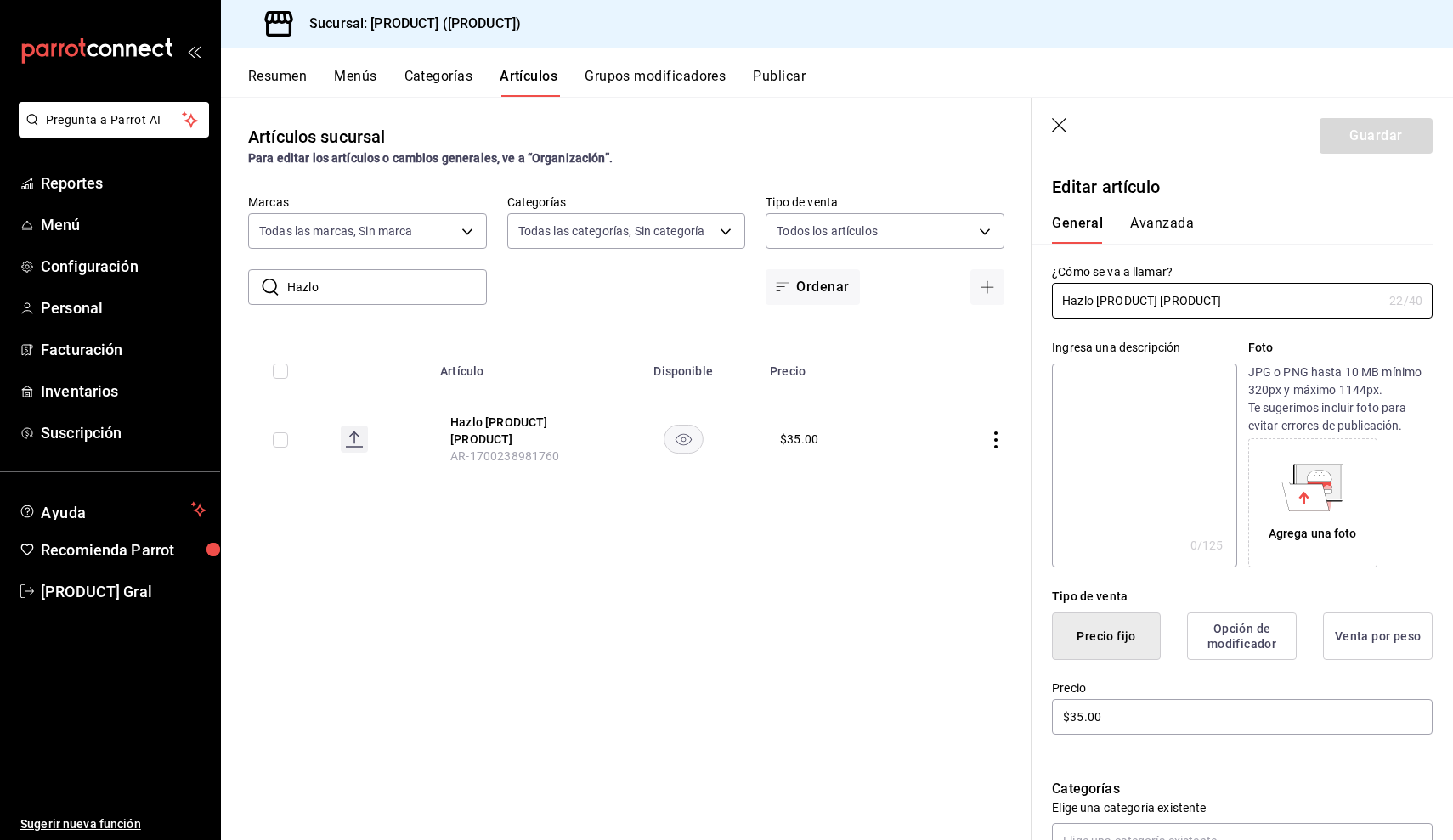 radio on "false" 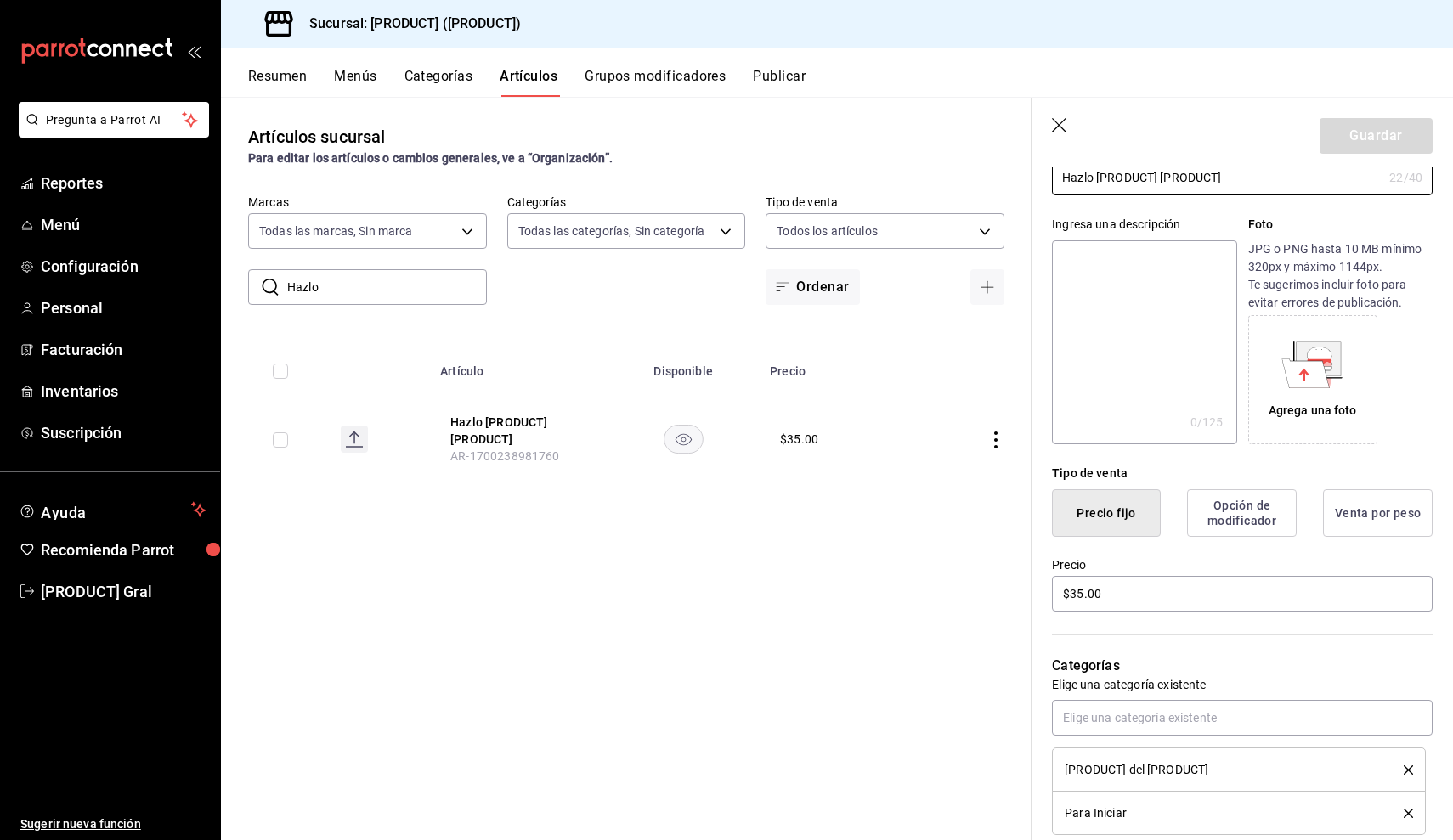 scroll, scrollTop: 221, scrollLeft: 0, axis: vertical 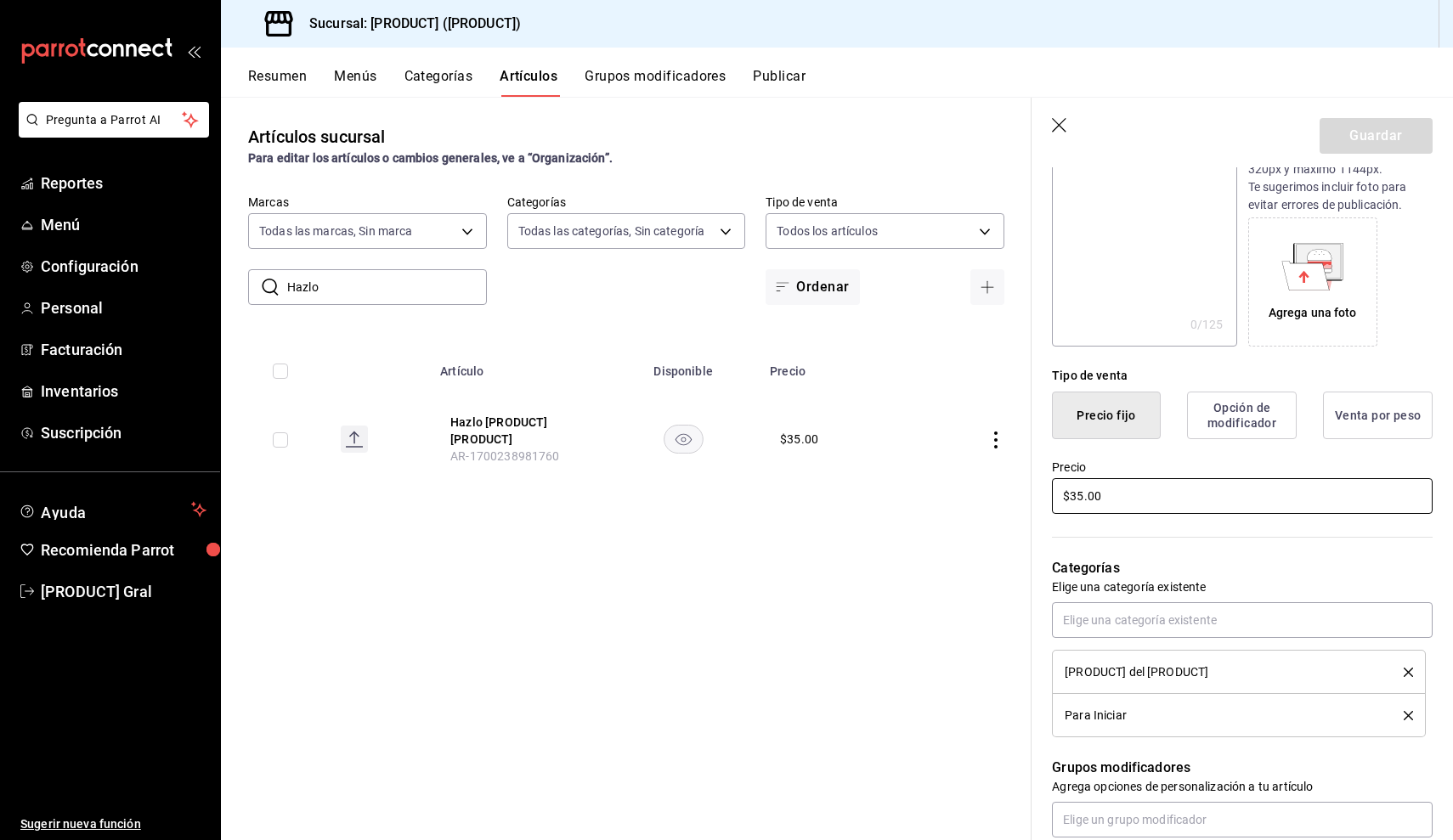 click on "$35.00" at bounding box center [1242, 496] 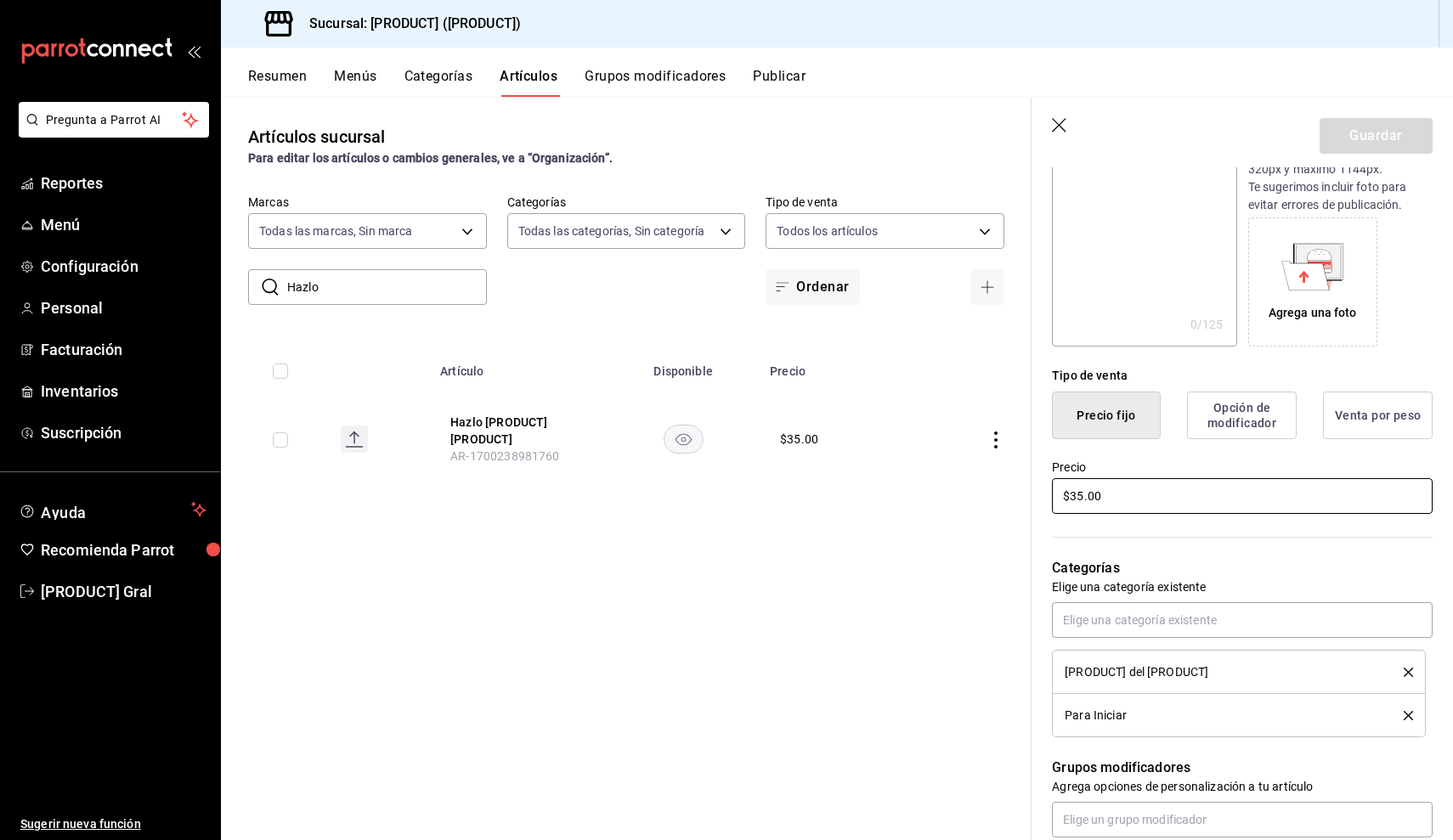 type on "$3.00" 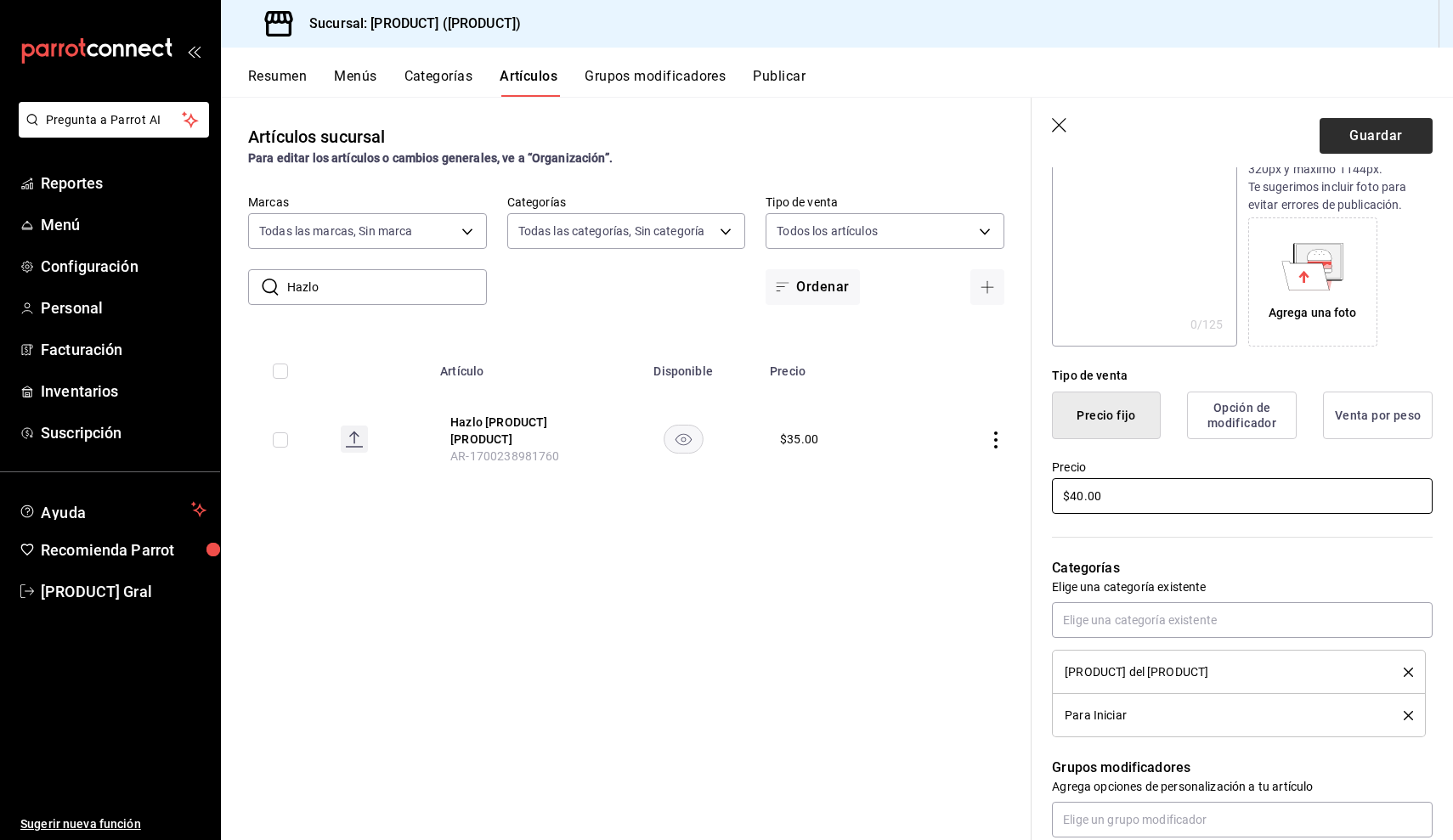 type on "$40.00" 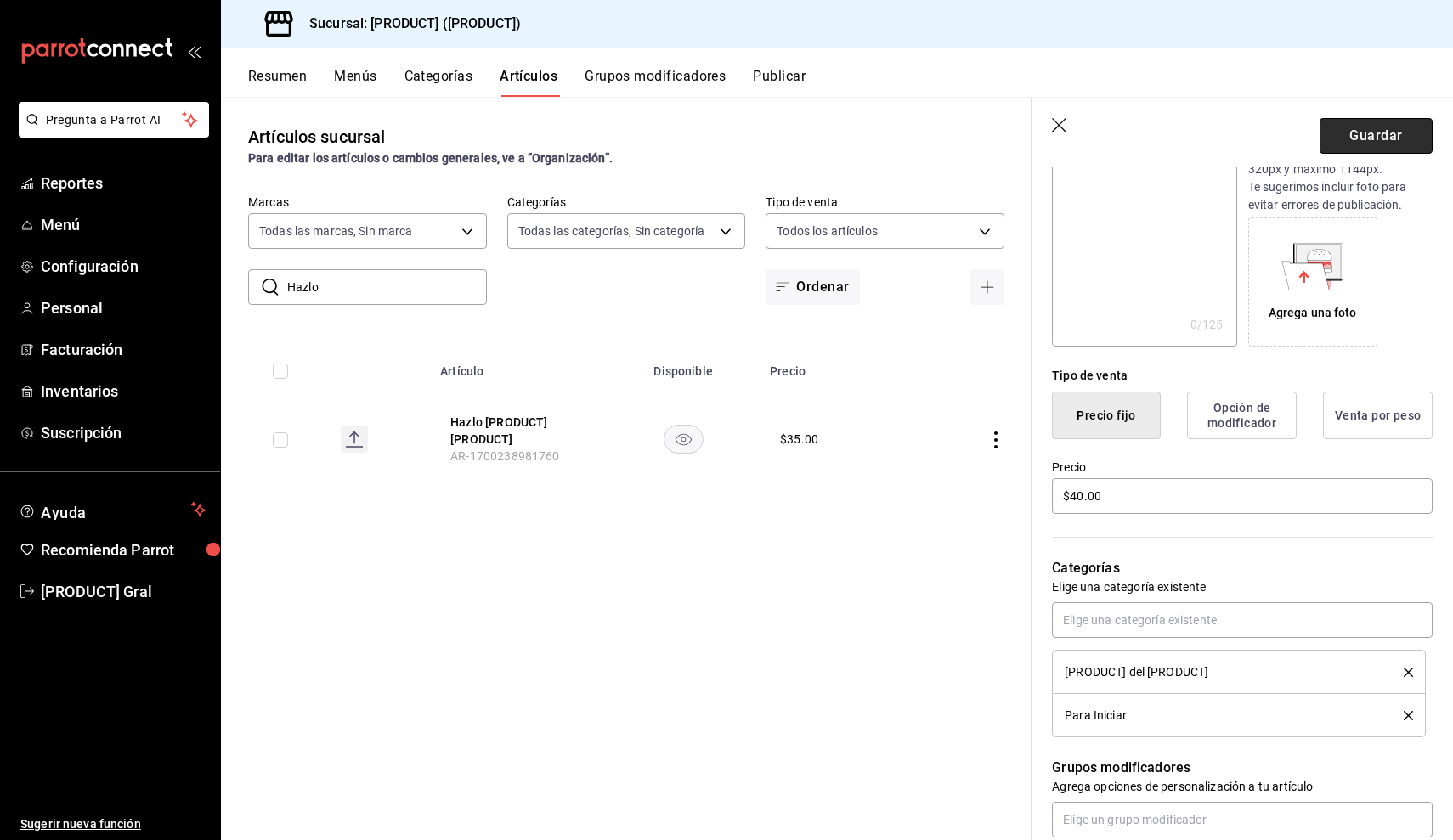 click on "Guardar" at bounding box center [1376, 136] 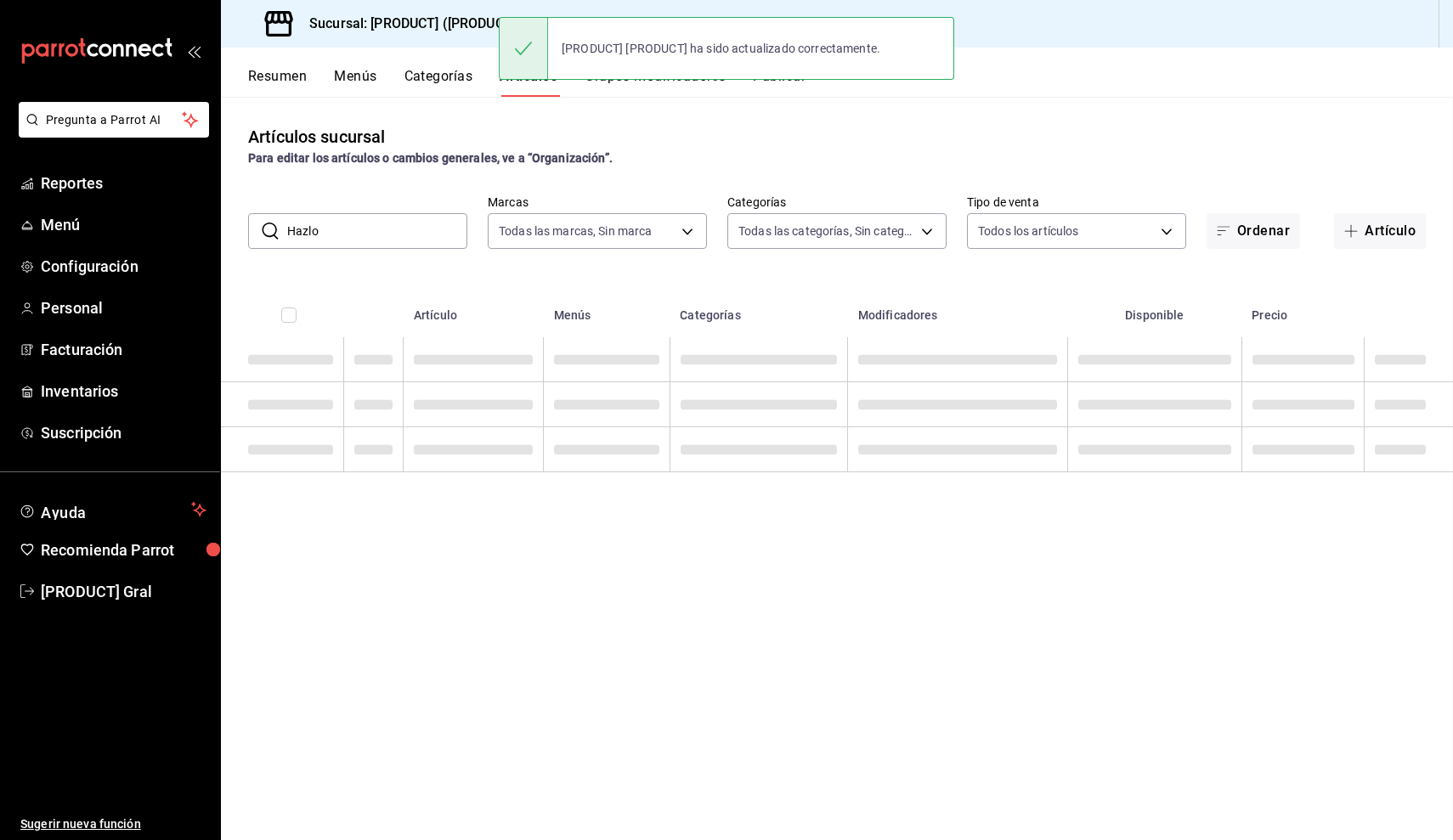 scroll, scrollTop: 0, scrollLeft: 0, axis: both 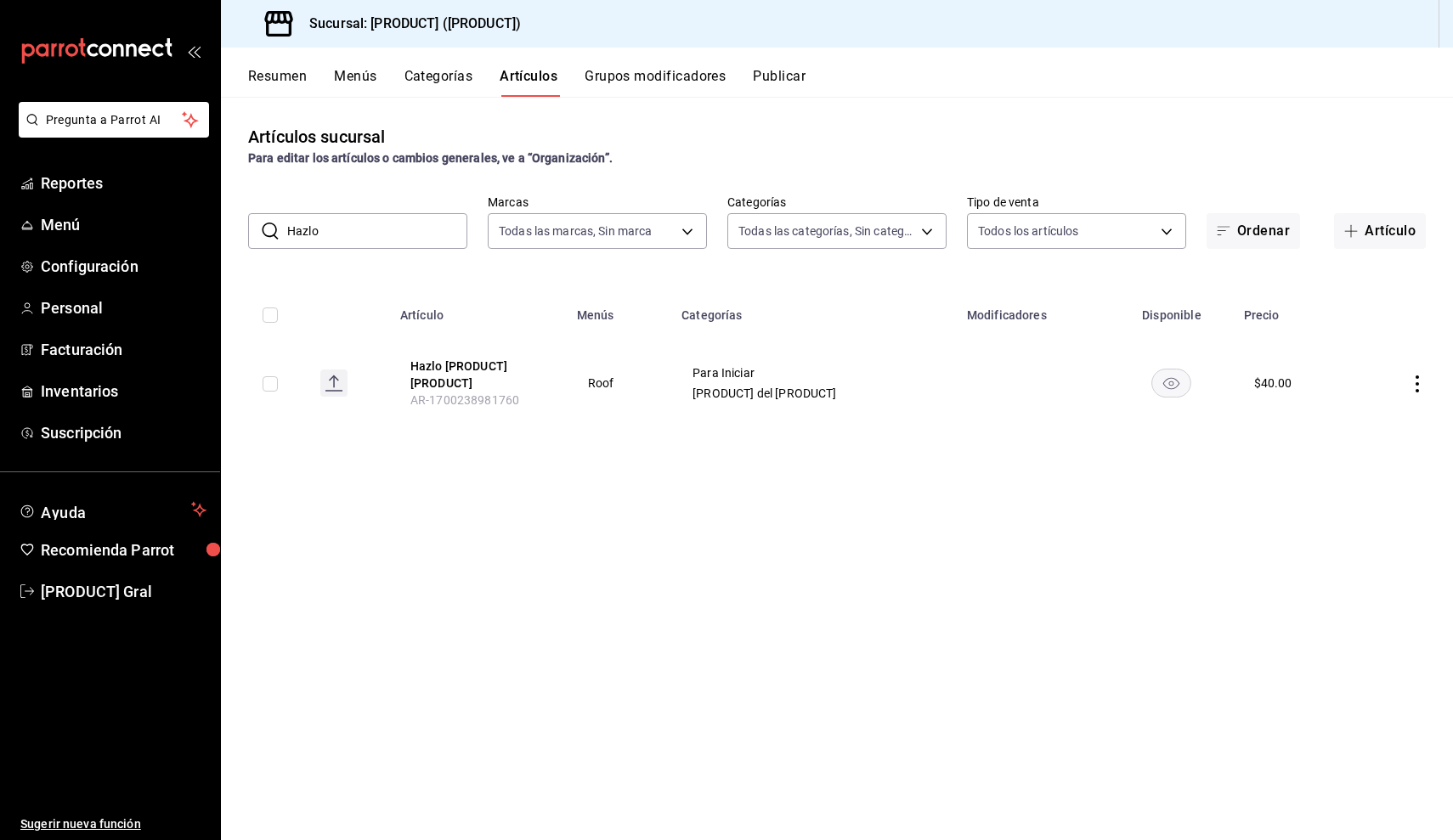 click on "Hazlo" at bounding box center (377, 231) 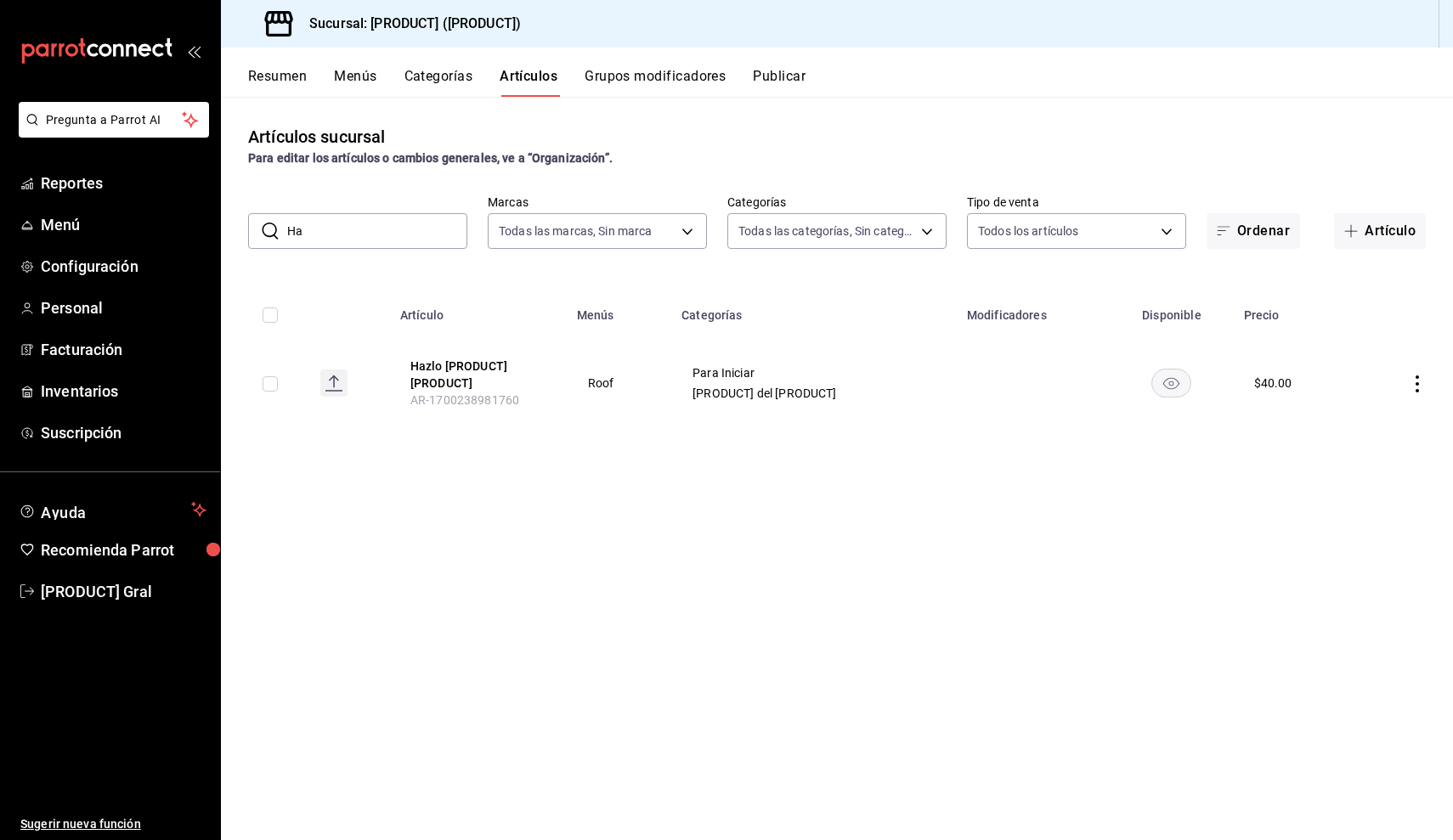 type on "H" 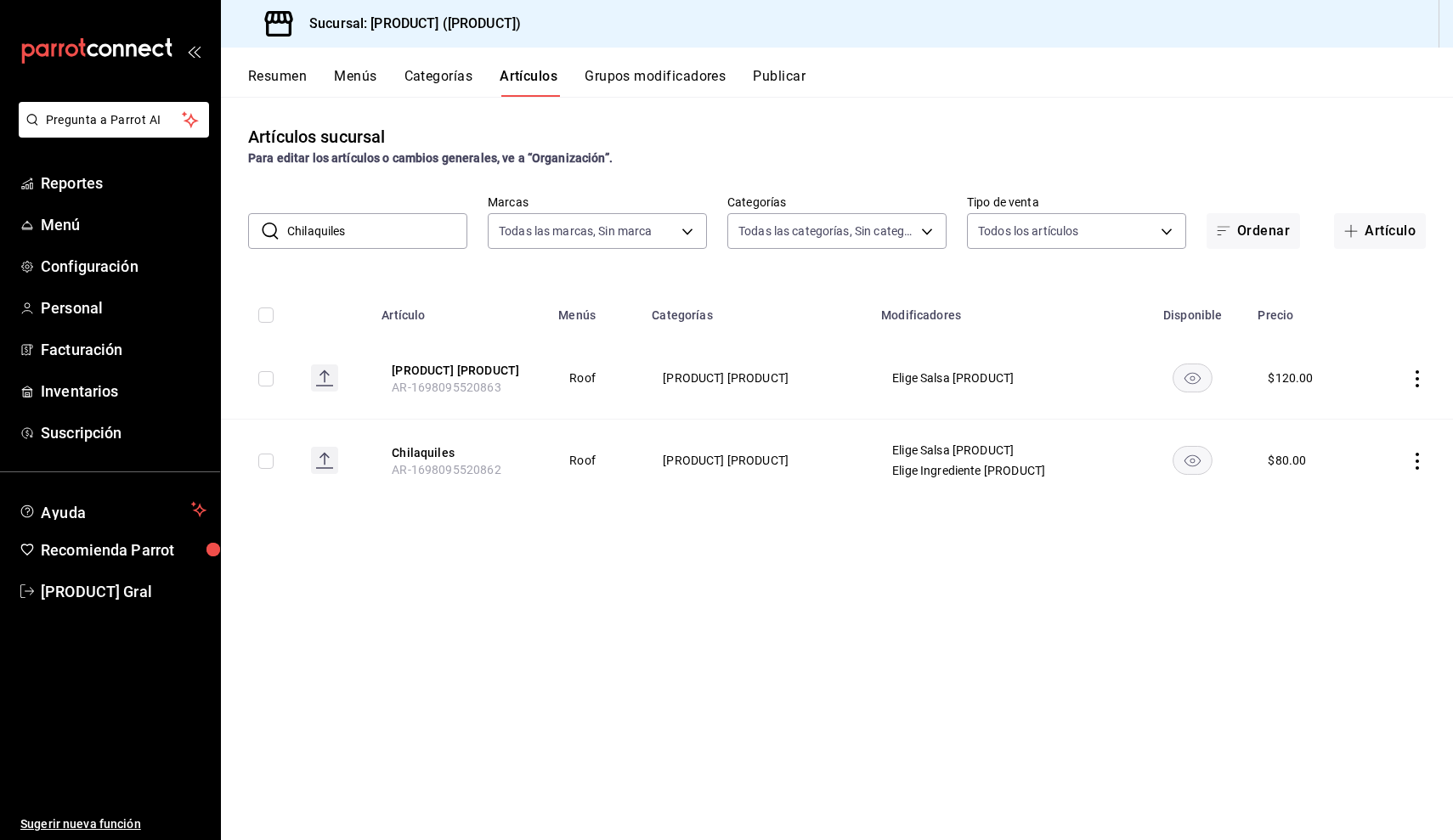 click 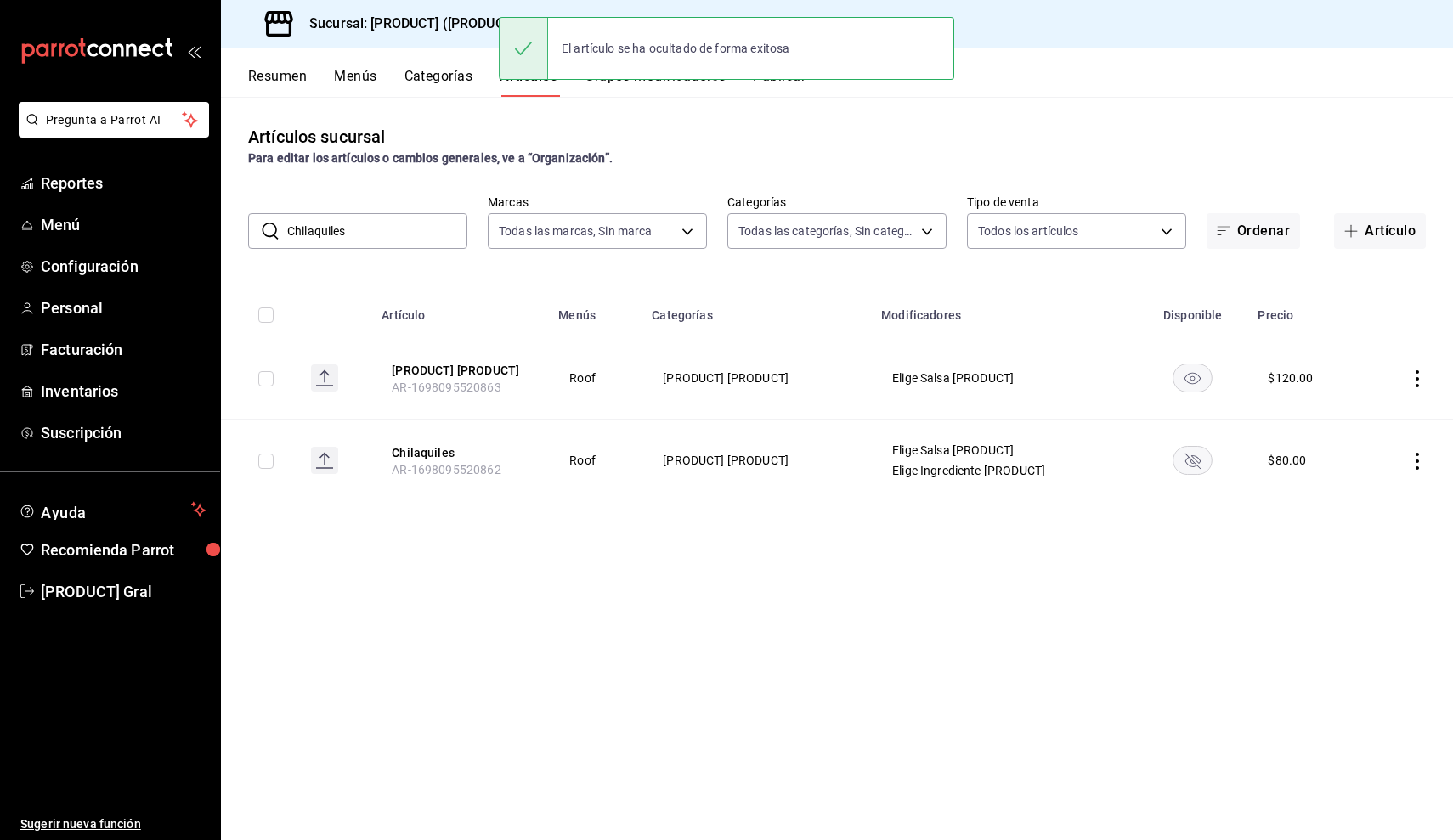 click on "Chilaquiles" at bounding box center [377, 231] 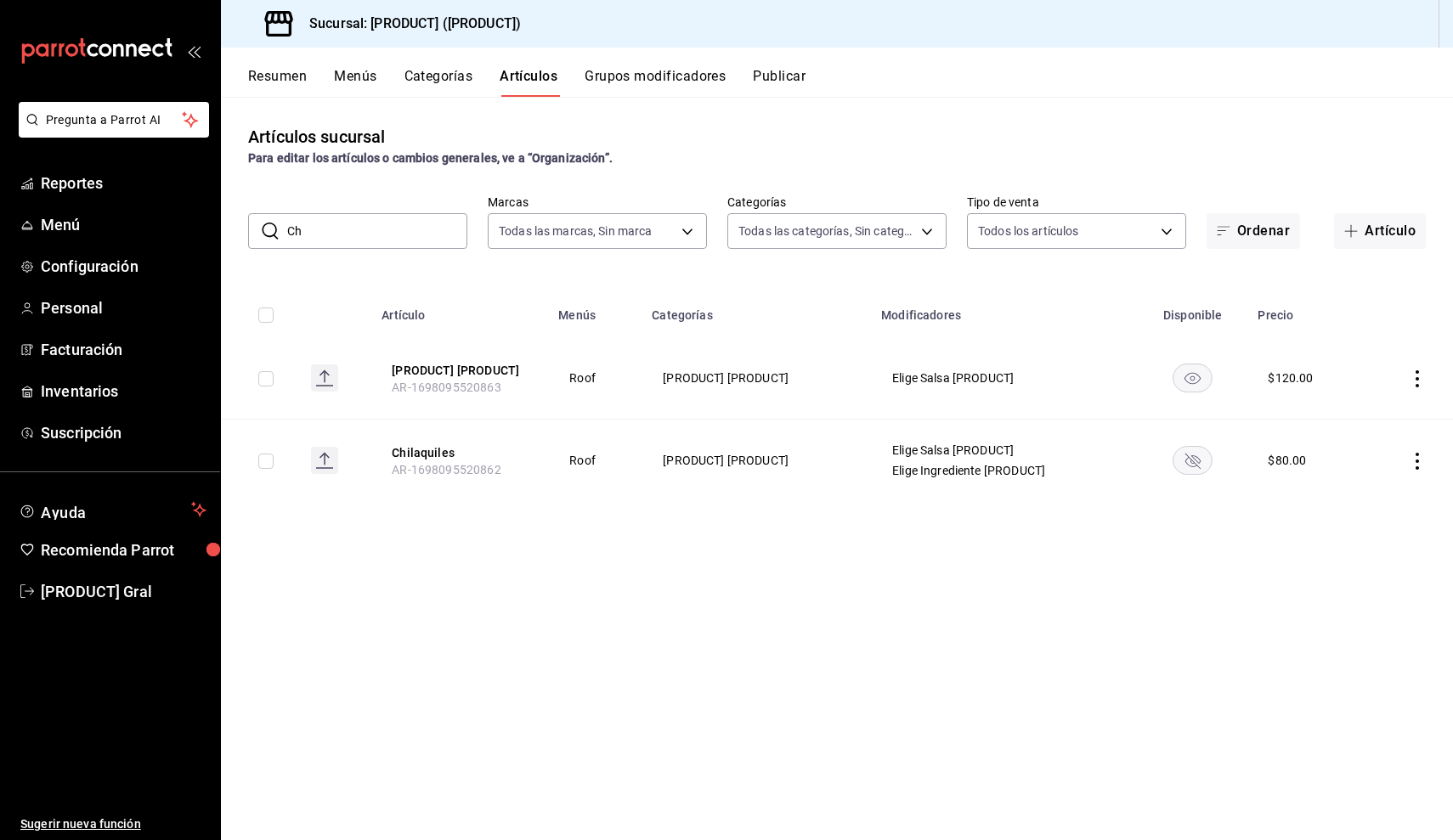 type on "C" 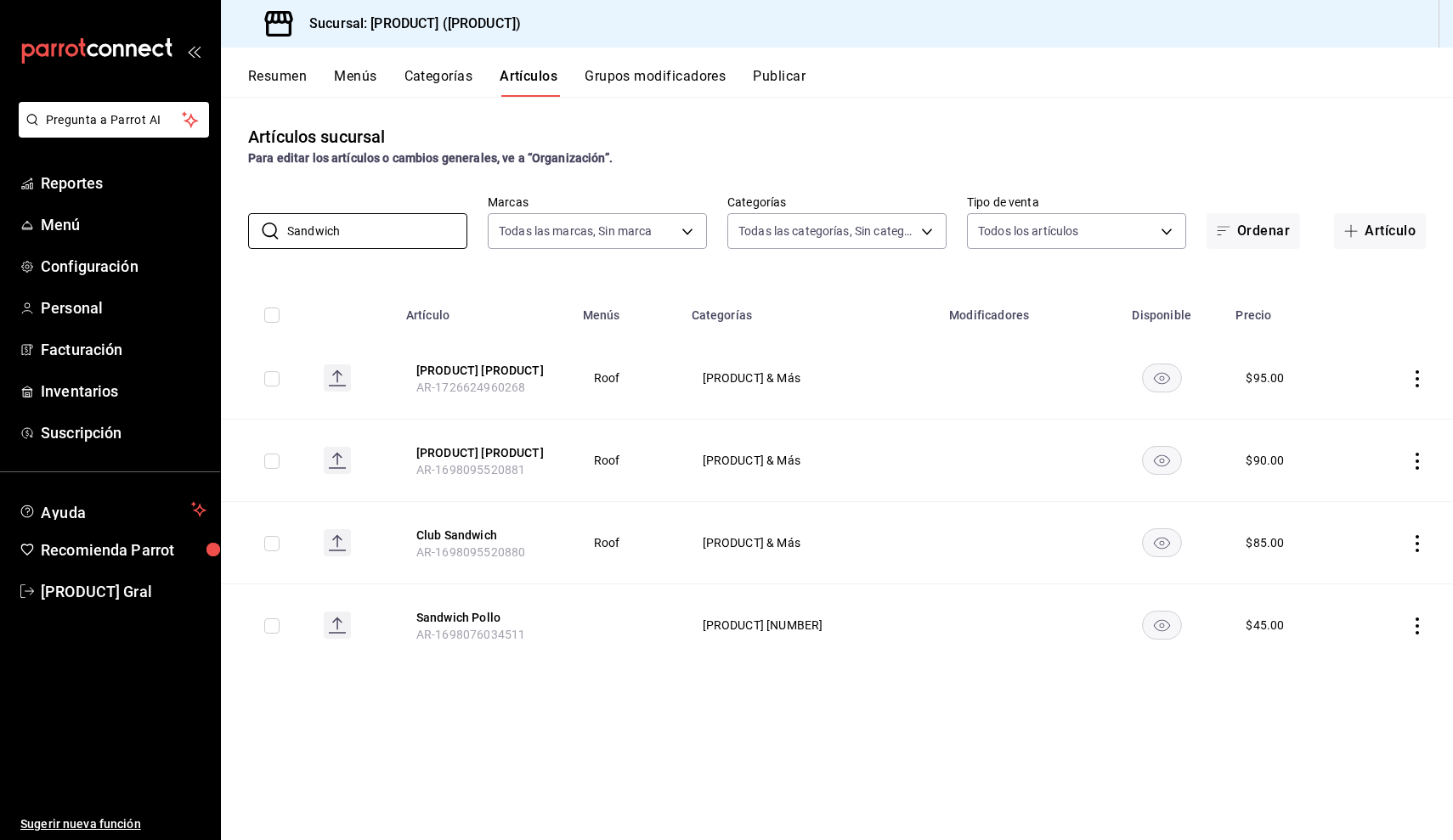 click 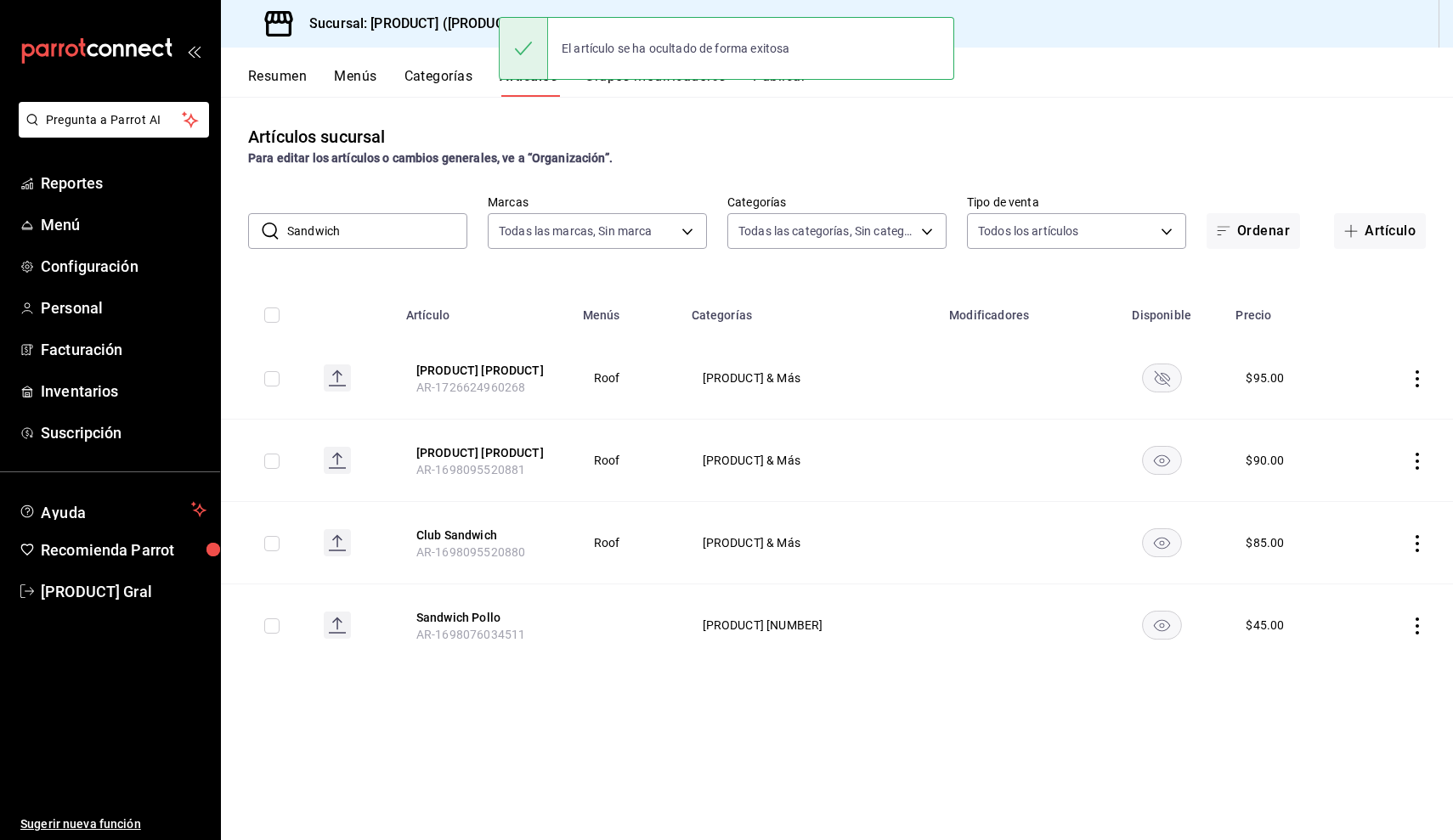 click on "Sandwich" at bounding box center (377, 231) 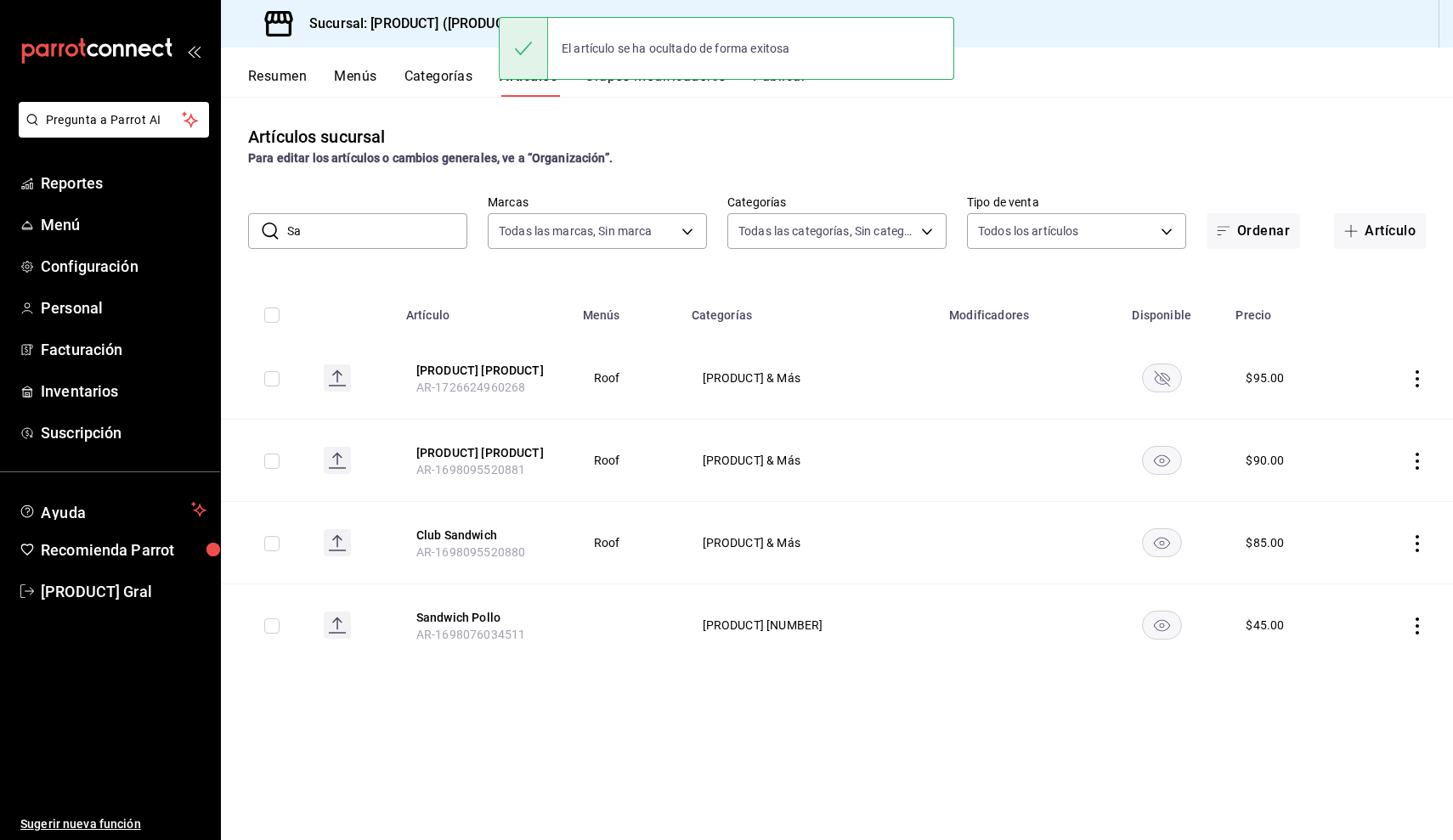 type on "S" 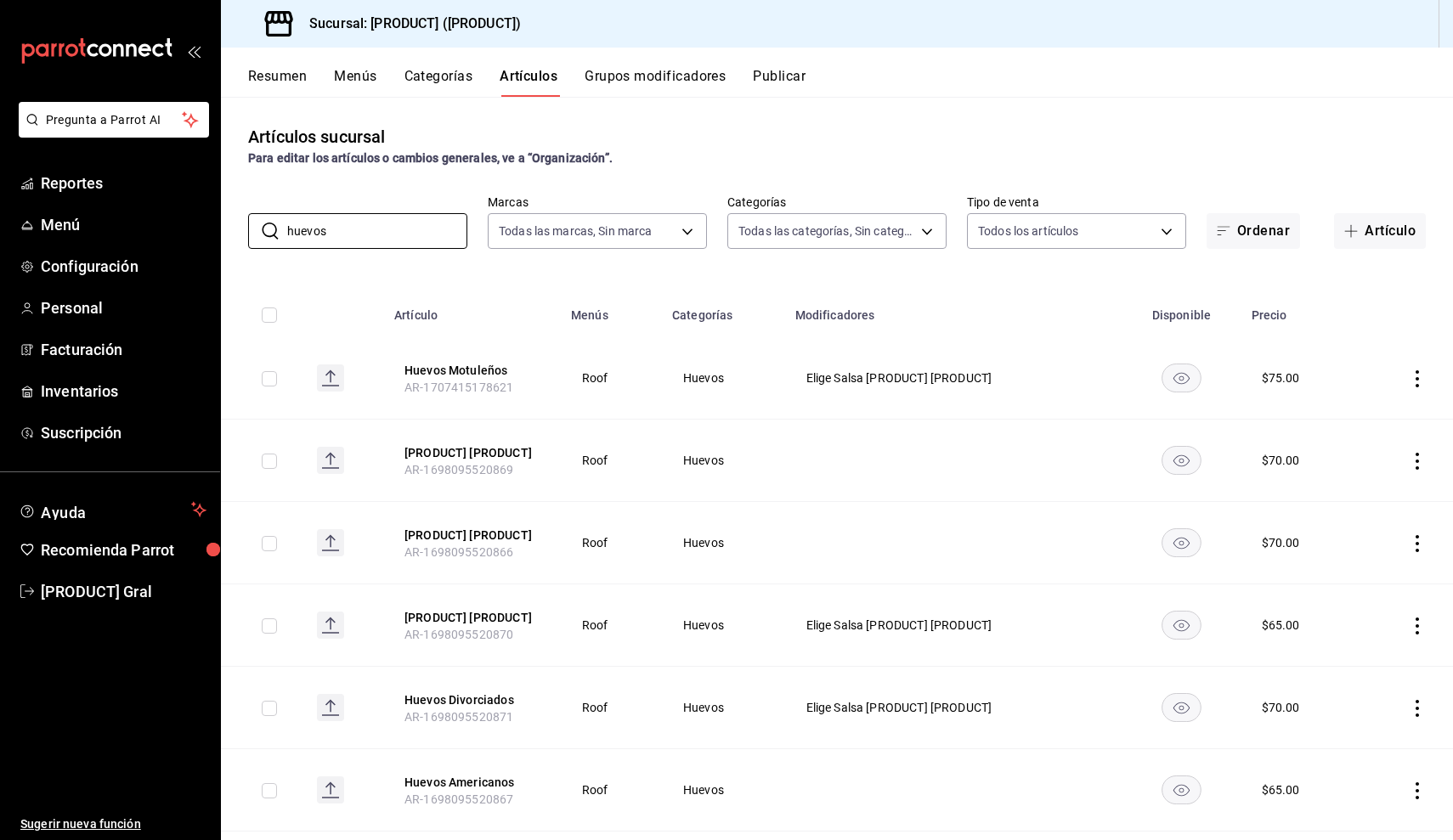click 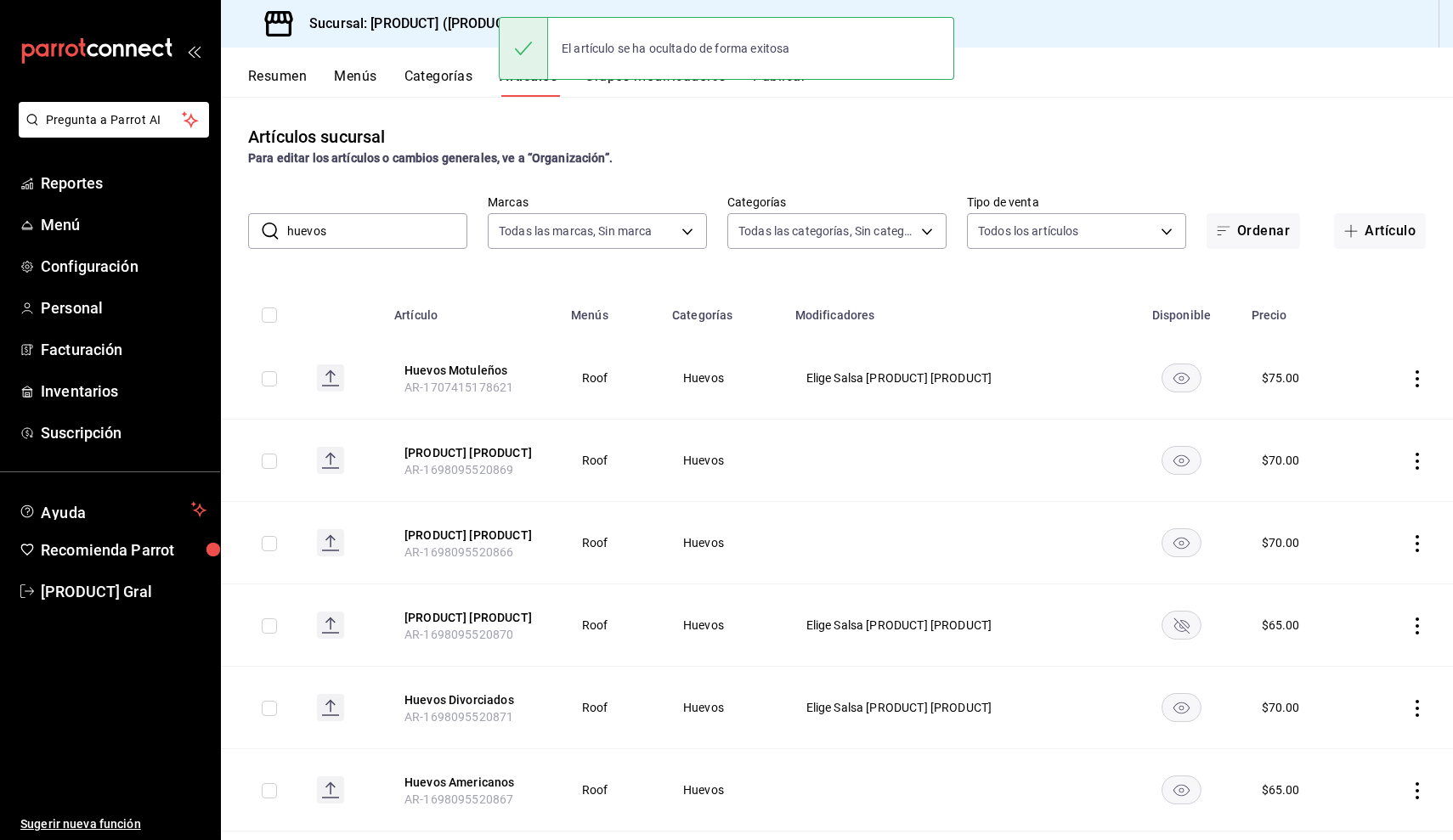 click 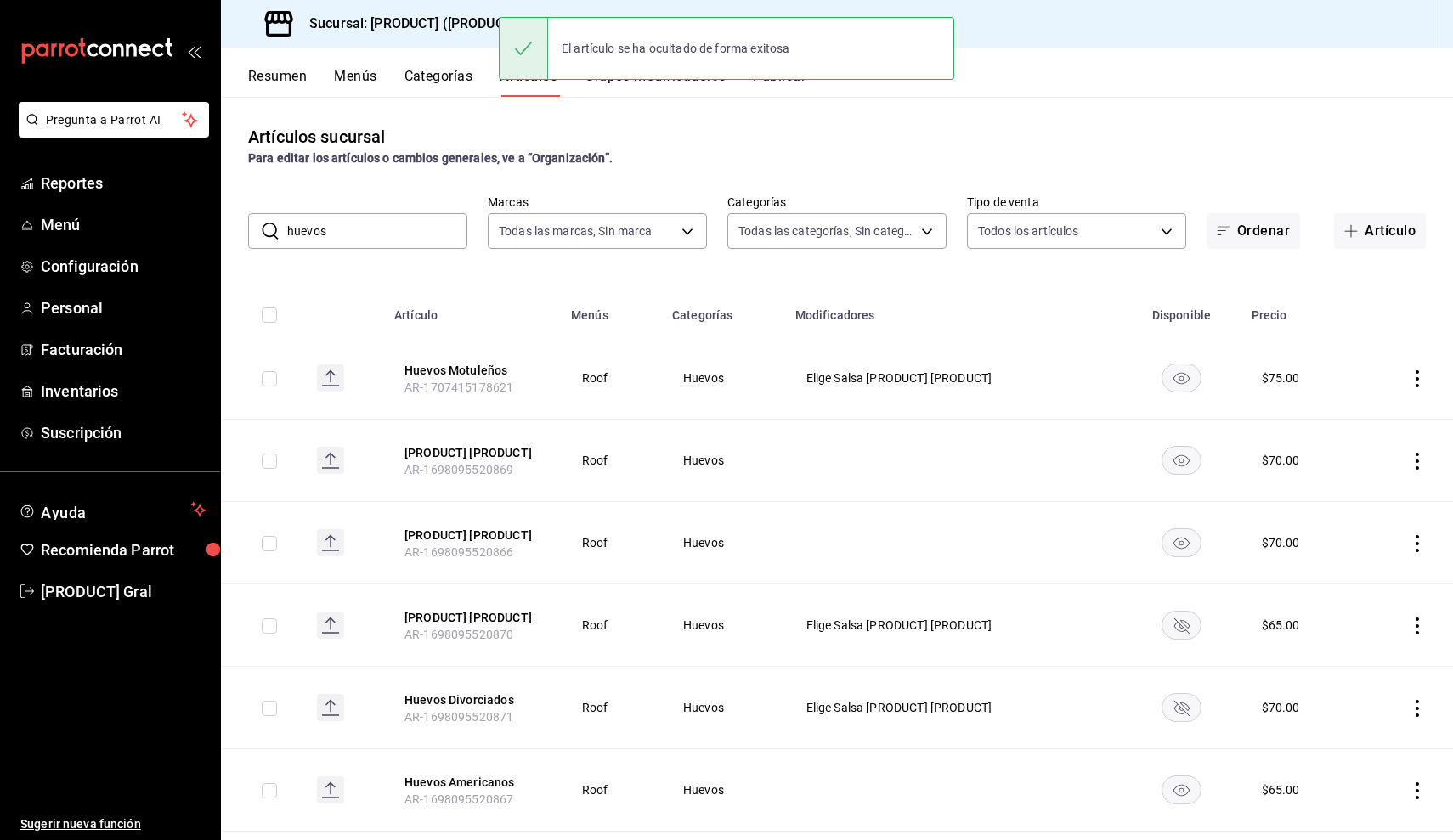 click on "huevos" at bounding box center [377, 231] 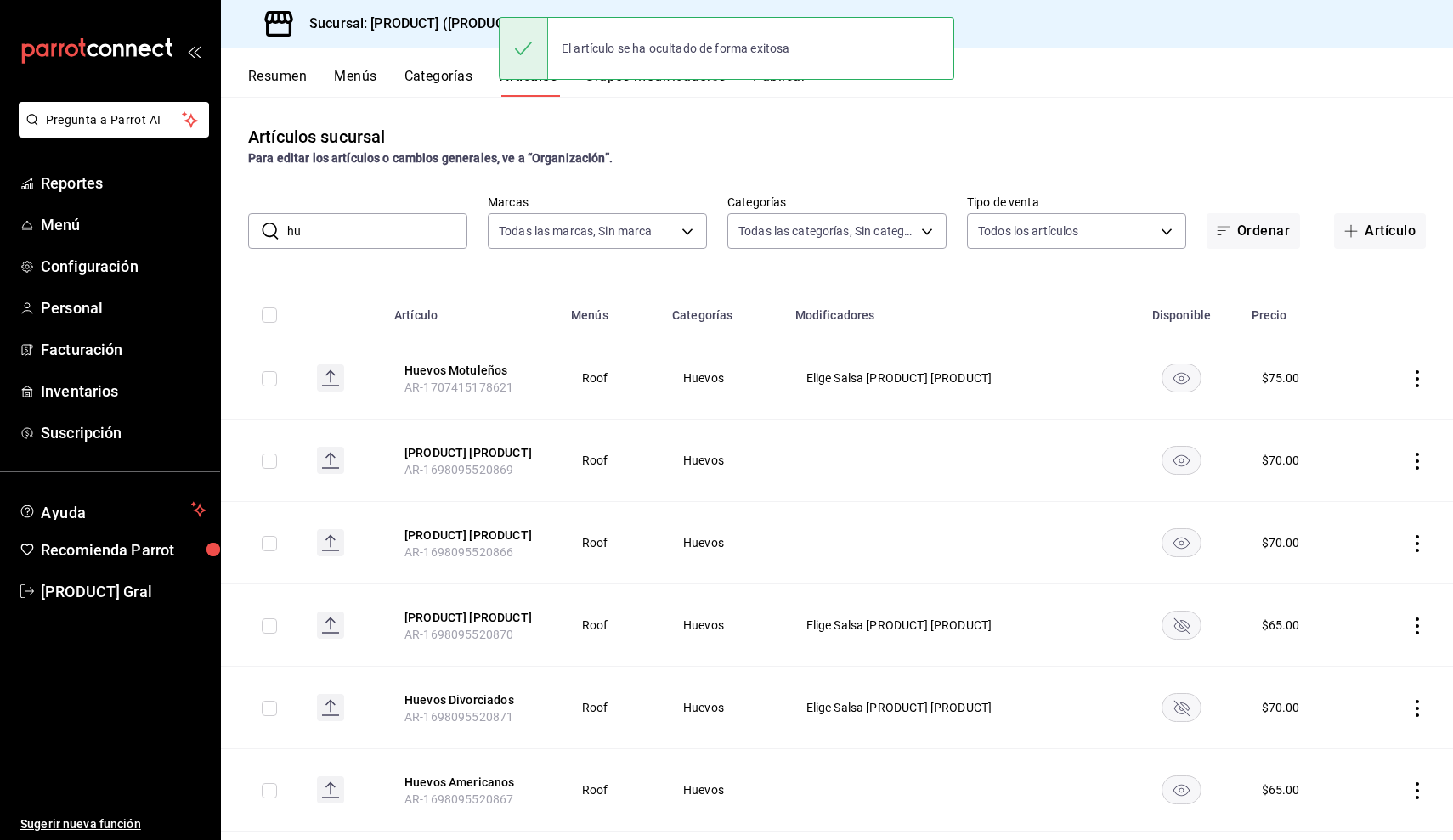 type on "h" 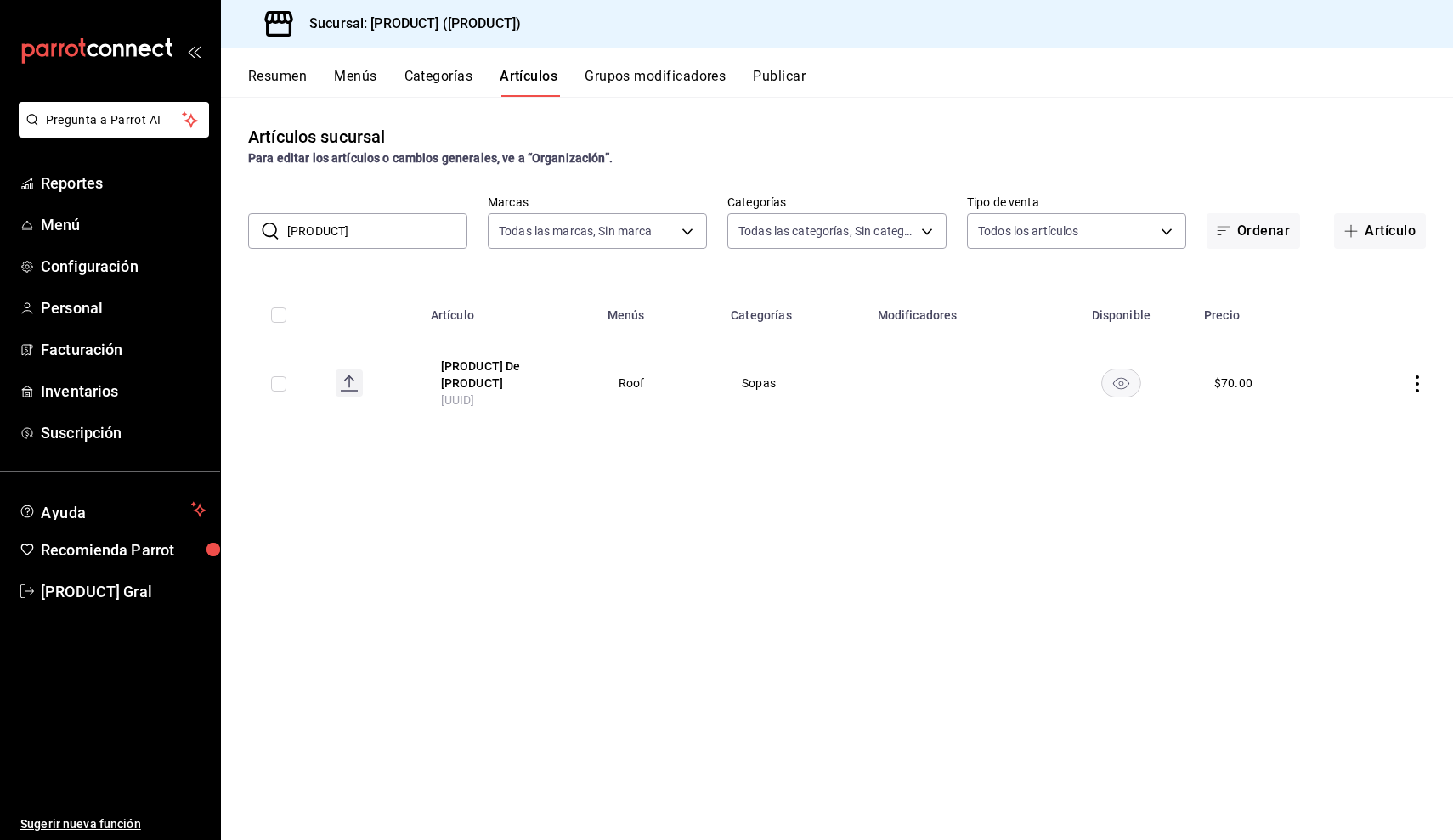 click at bounding box center [1122, 383] 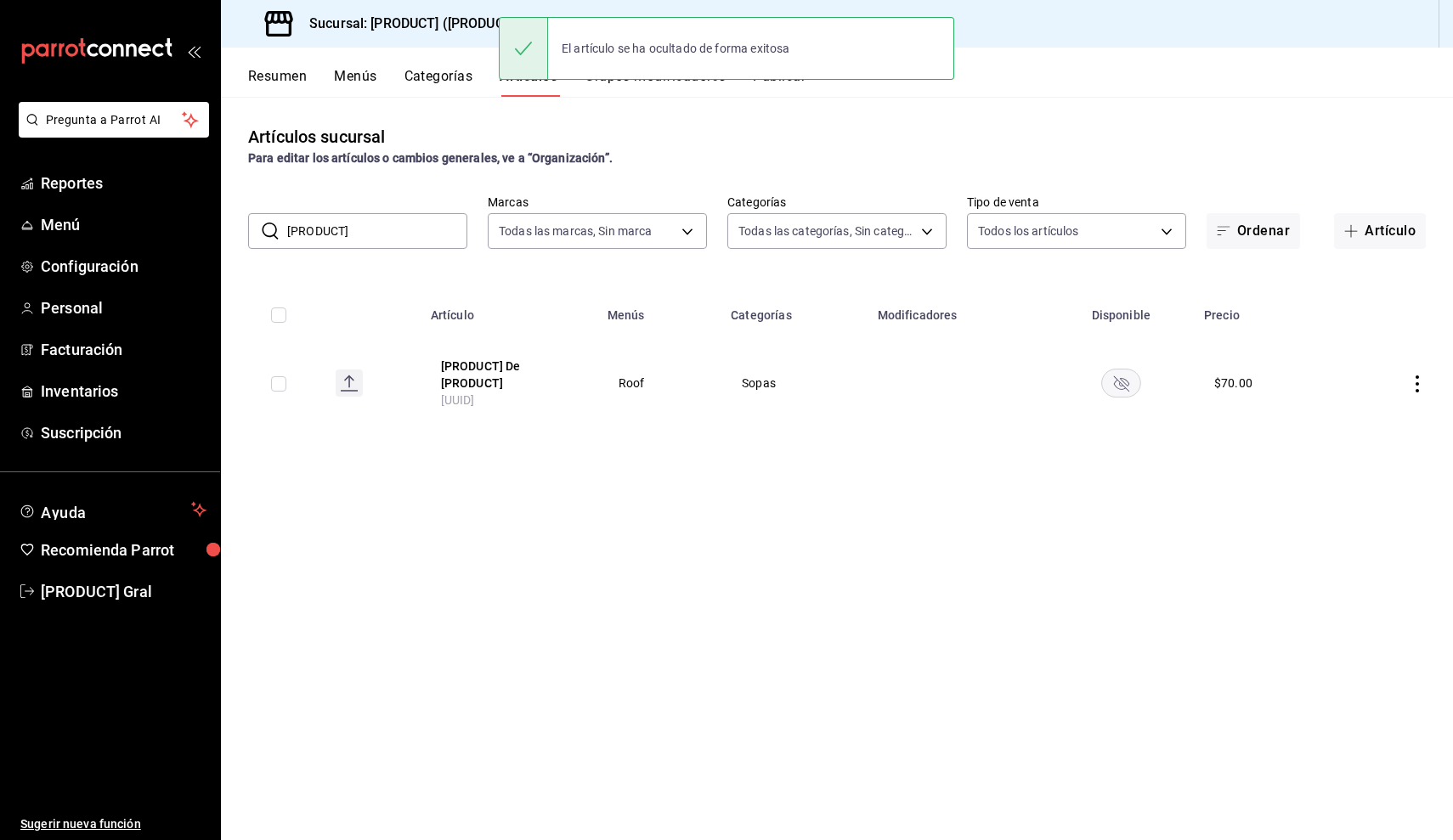click on "[PRODUCT]" at bounding box center [377, 231] 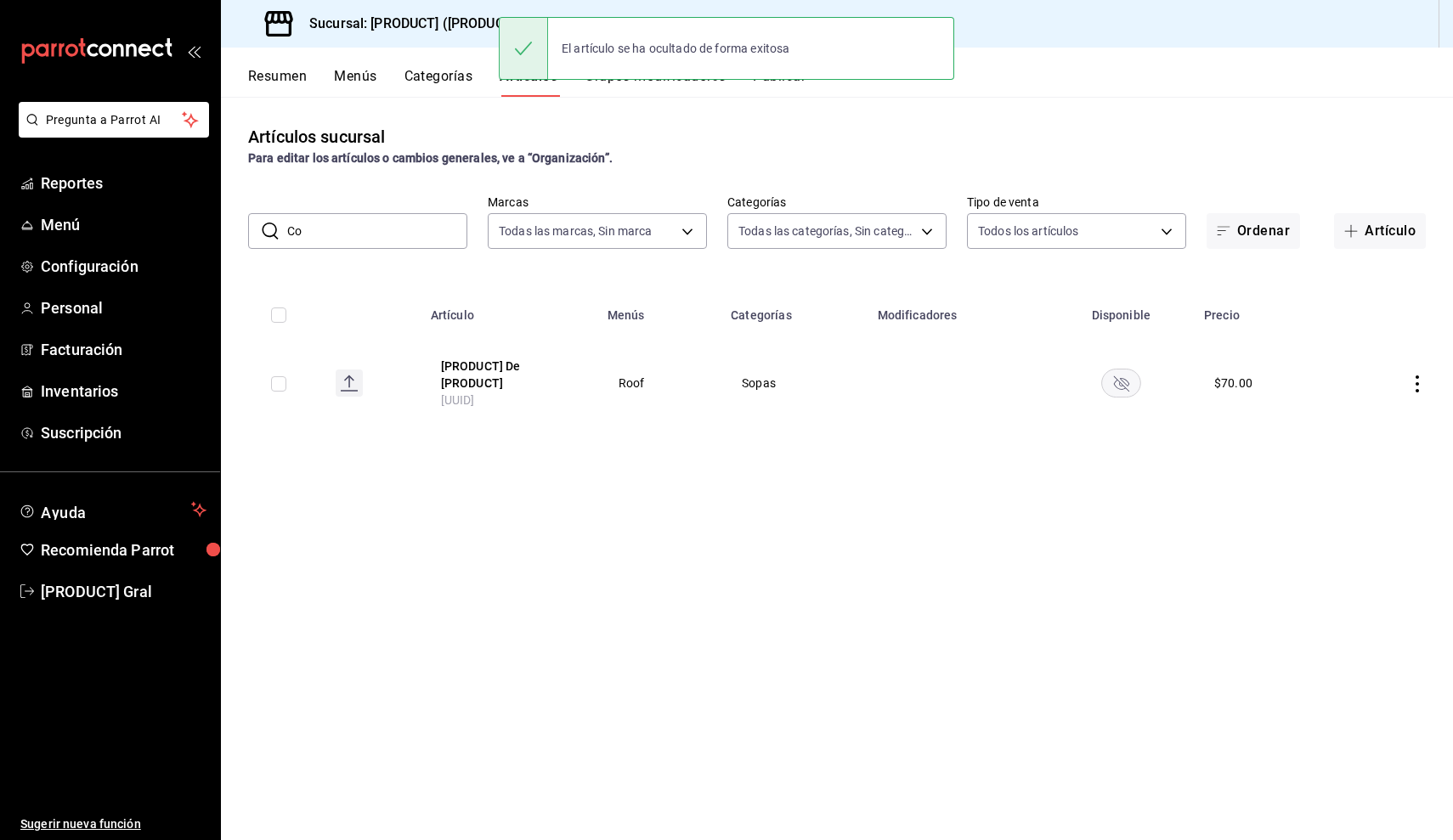 type on "C" 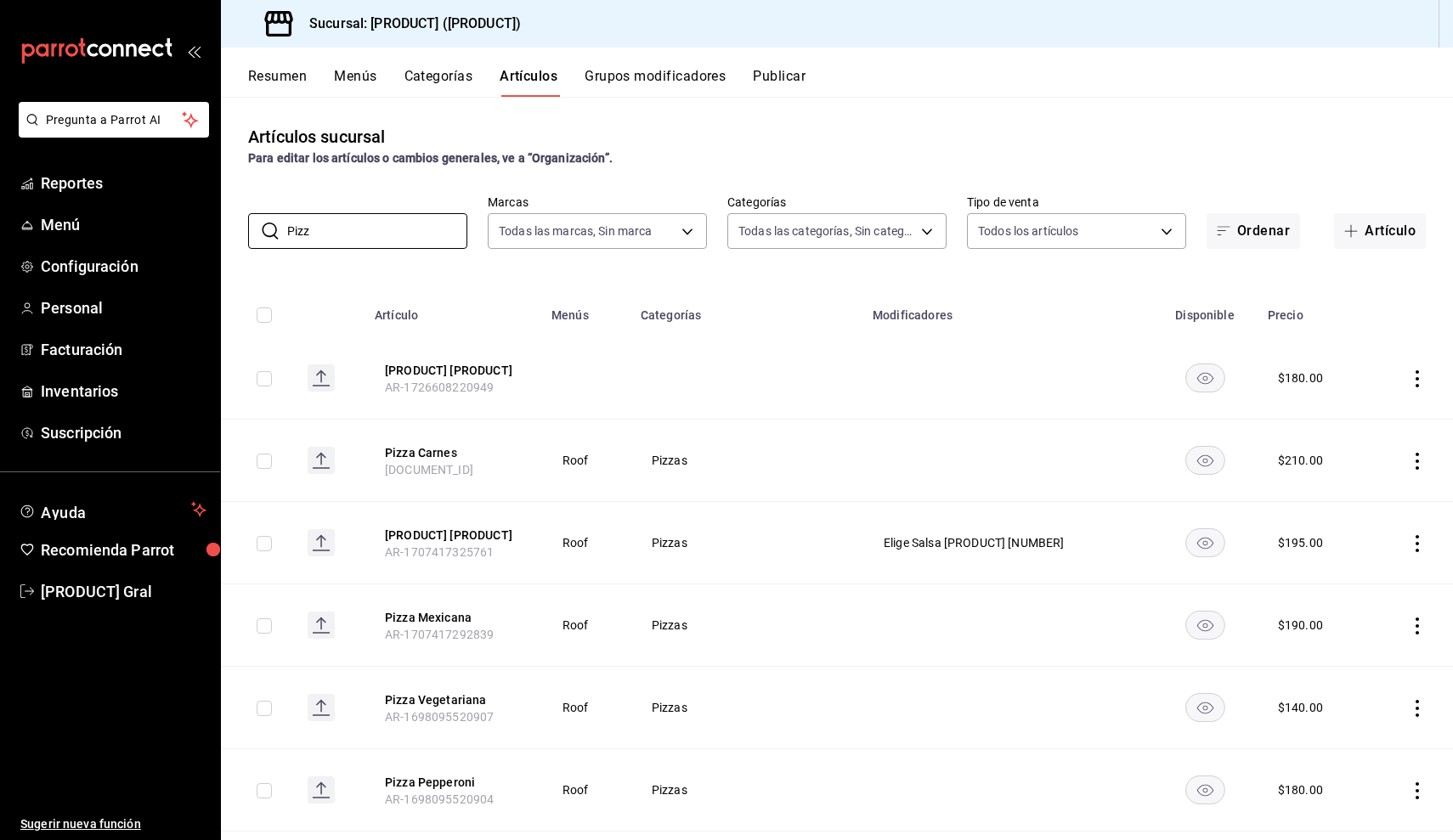click 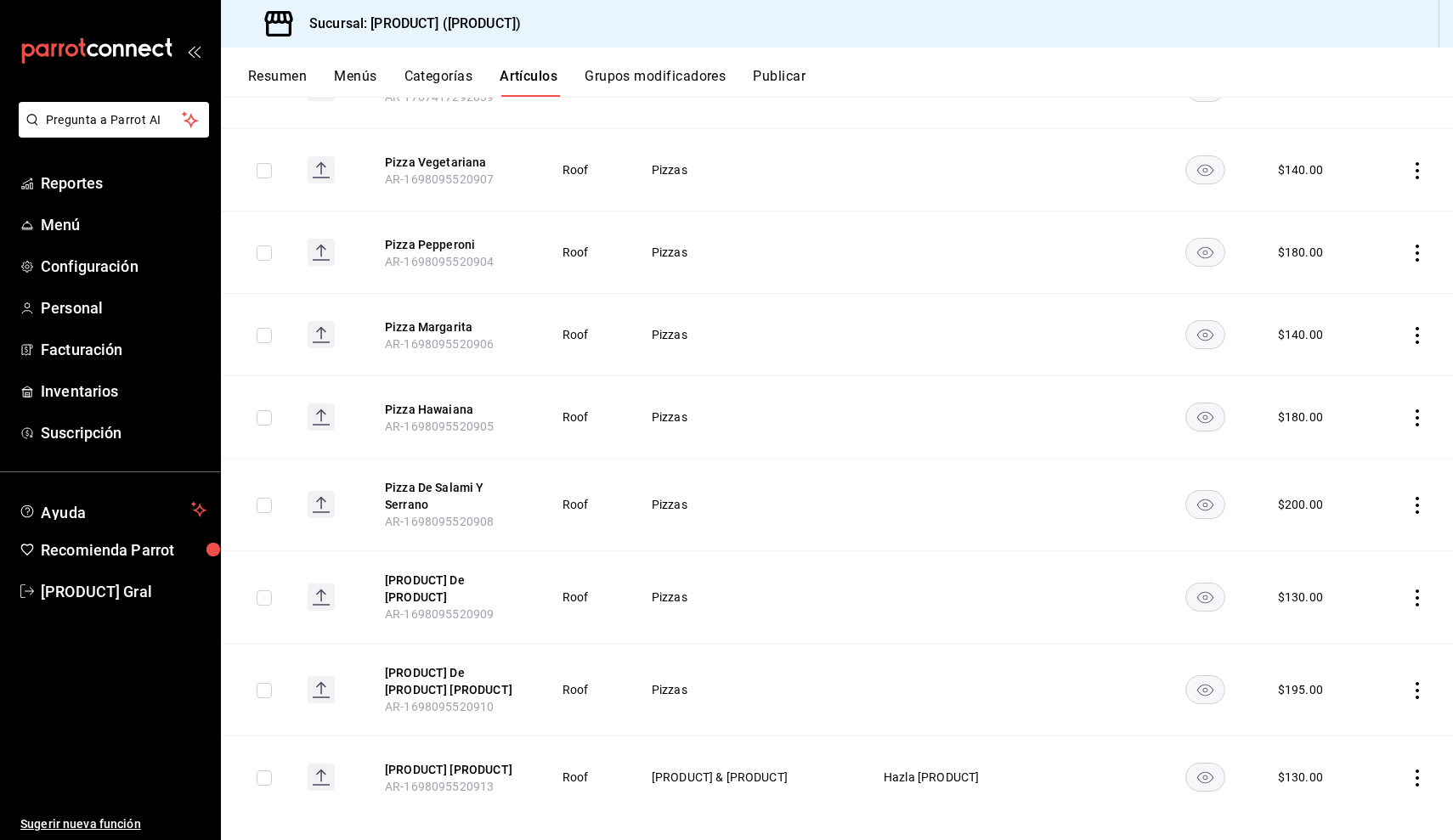 scroll, scrollTop: 537, scrollLeft: 0, axis: vertical 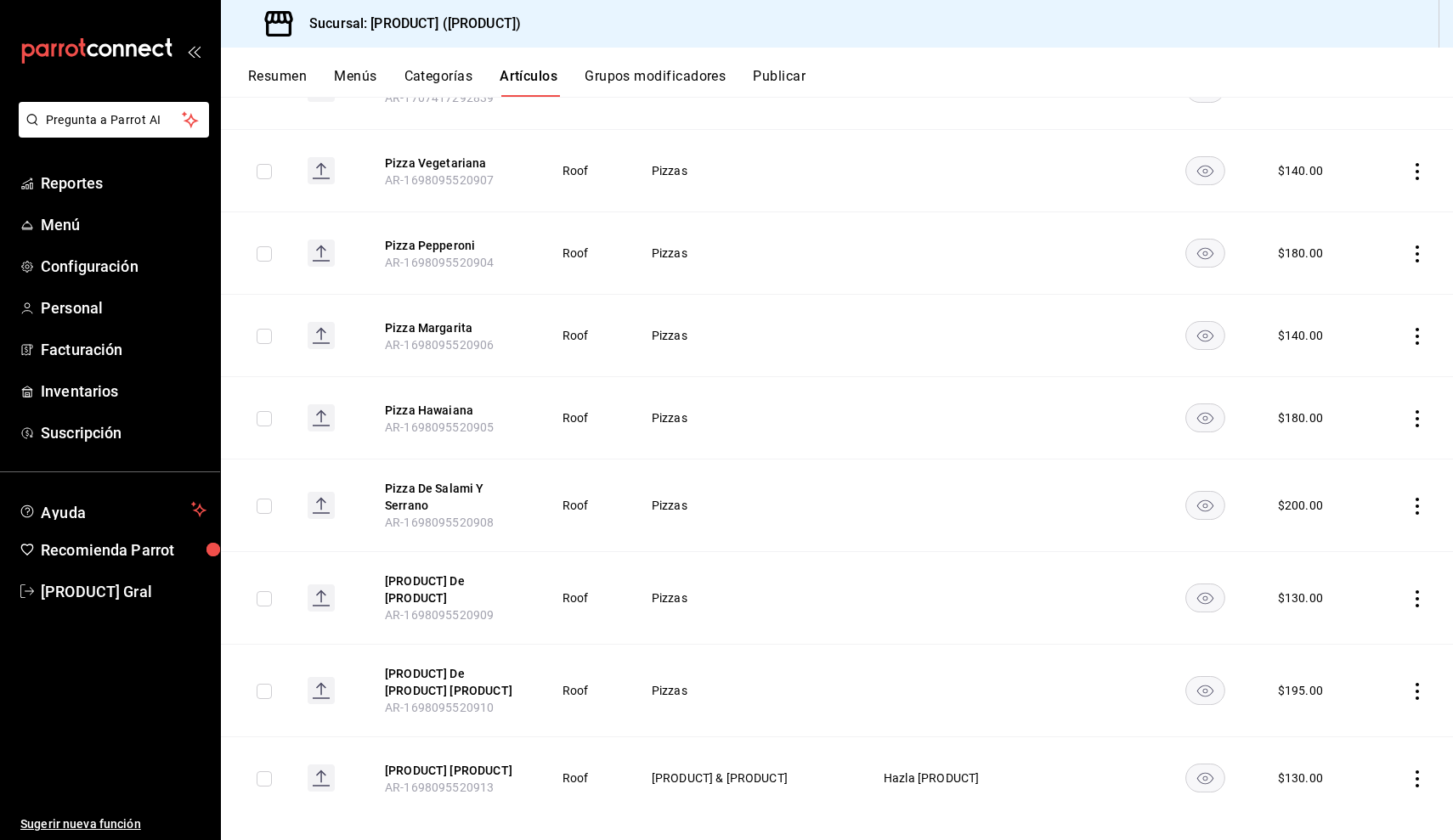 click 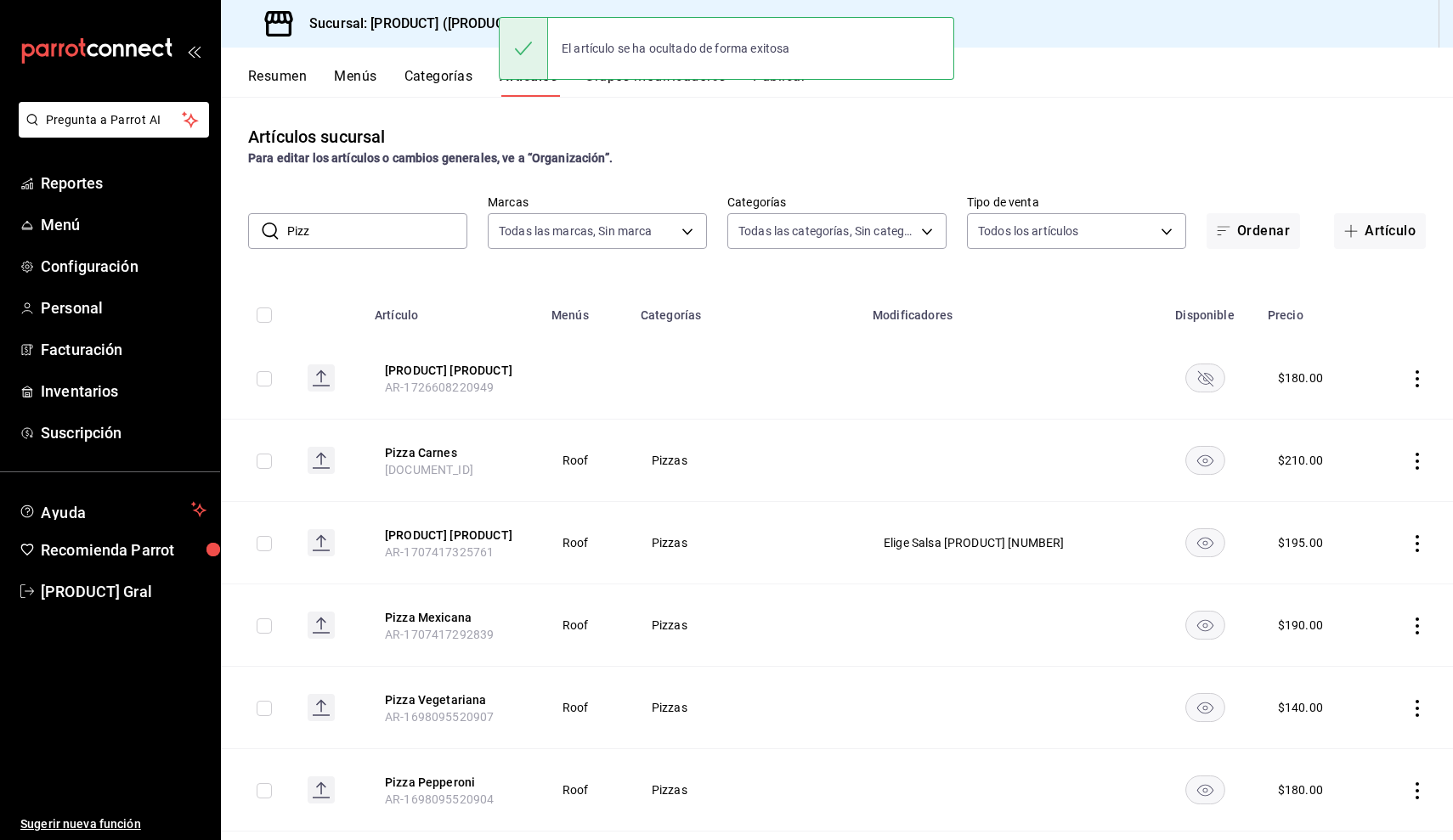 scroll, scrollTop: 0, scrollLeft: 0, axis: both 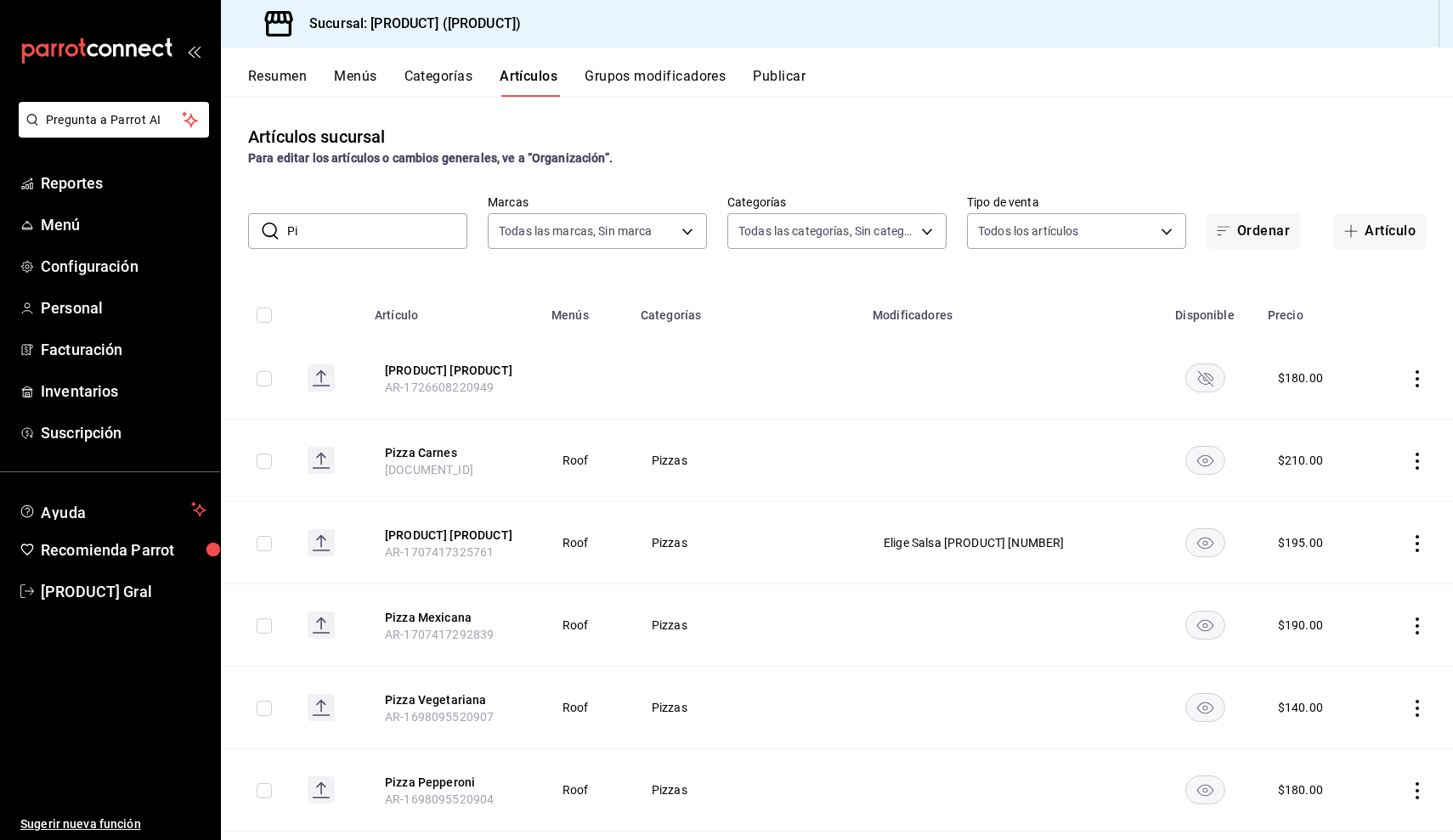 type on "P" 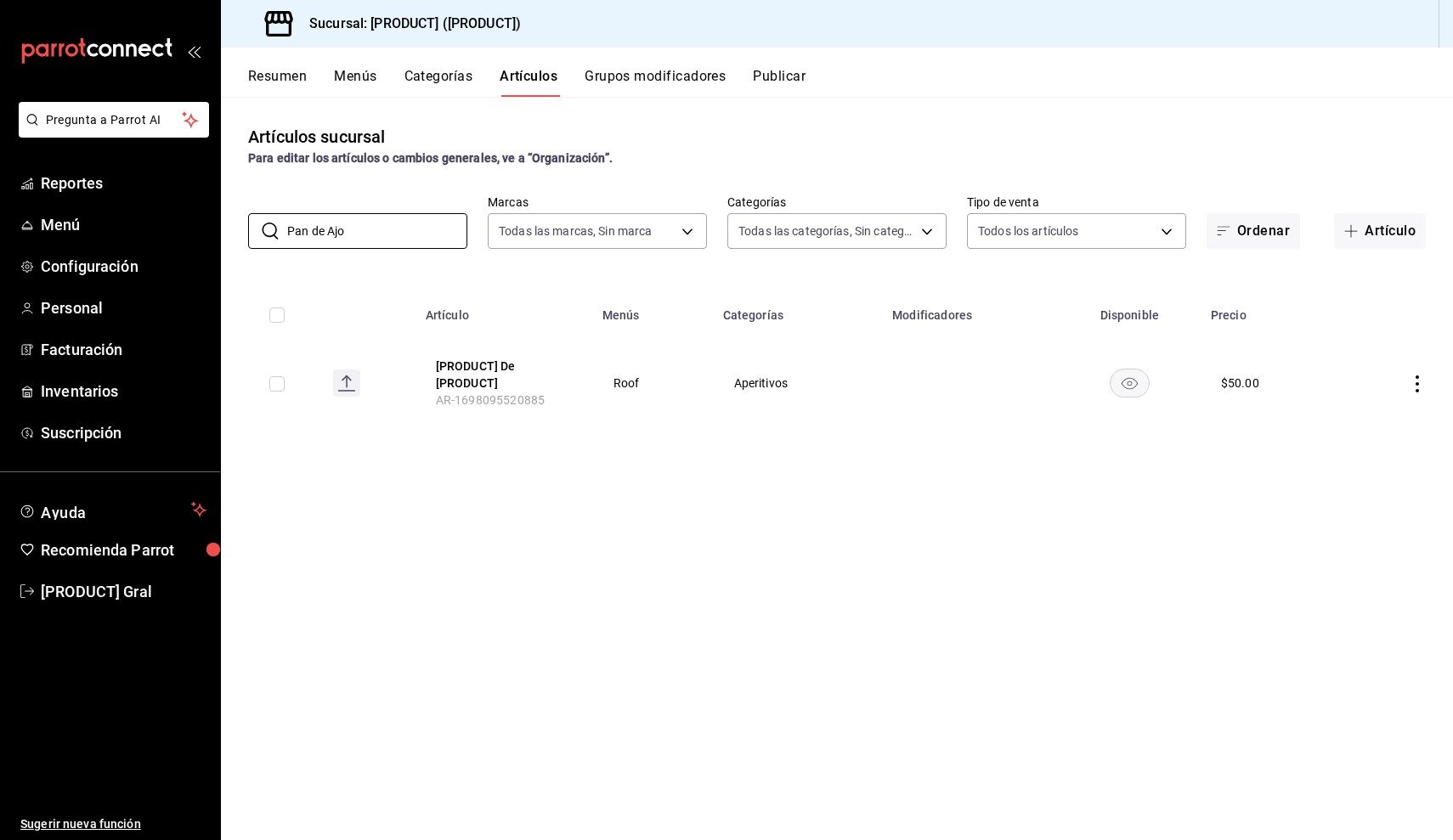 click 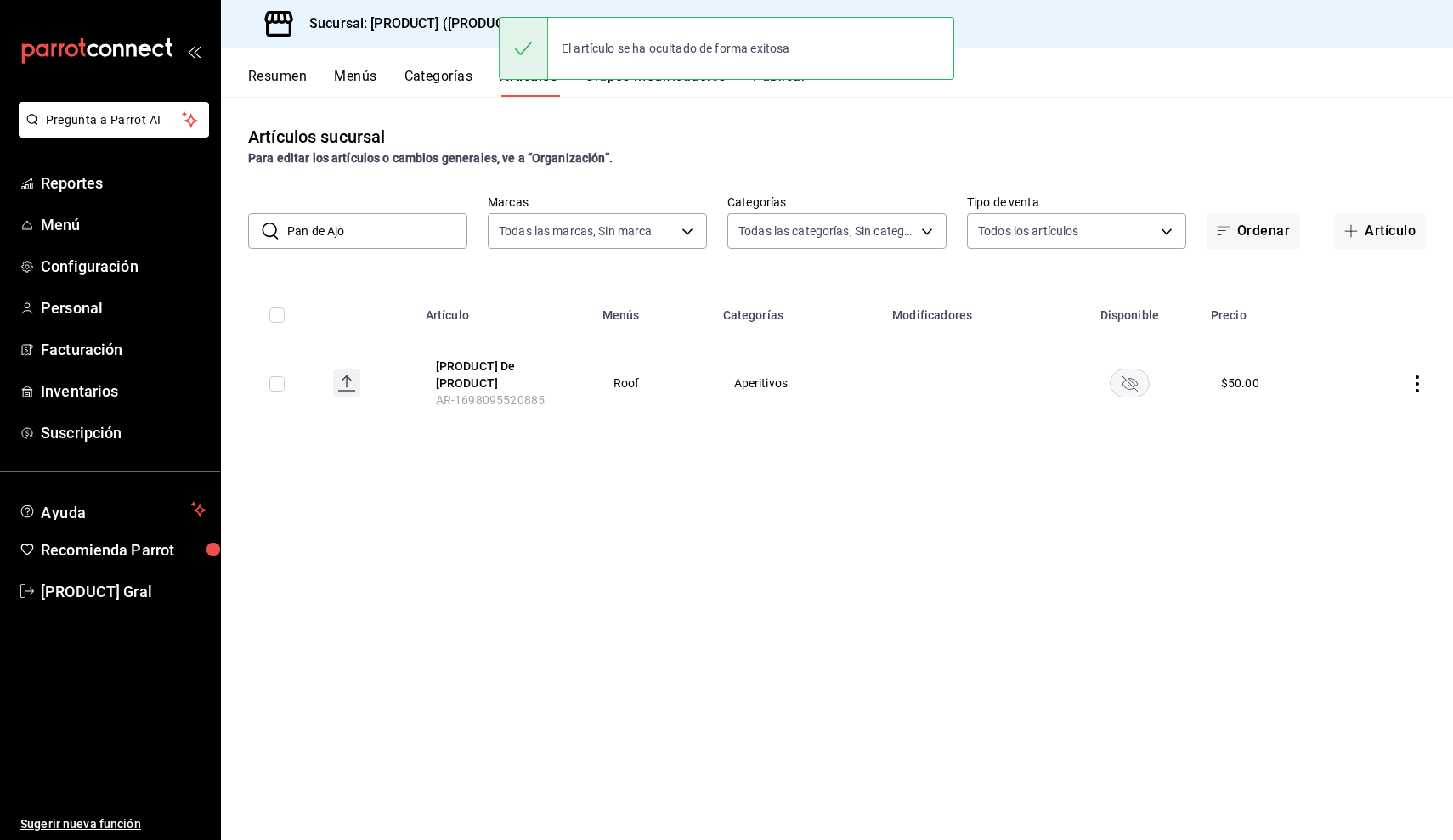 click on "Pan de Ajo" at bounding box center (377, 231) 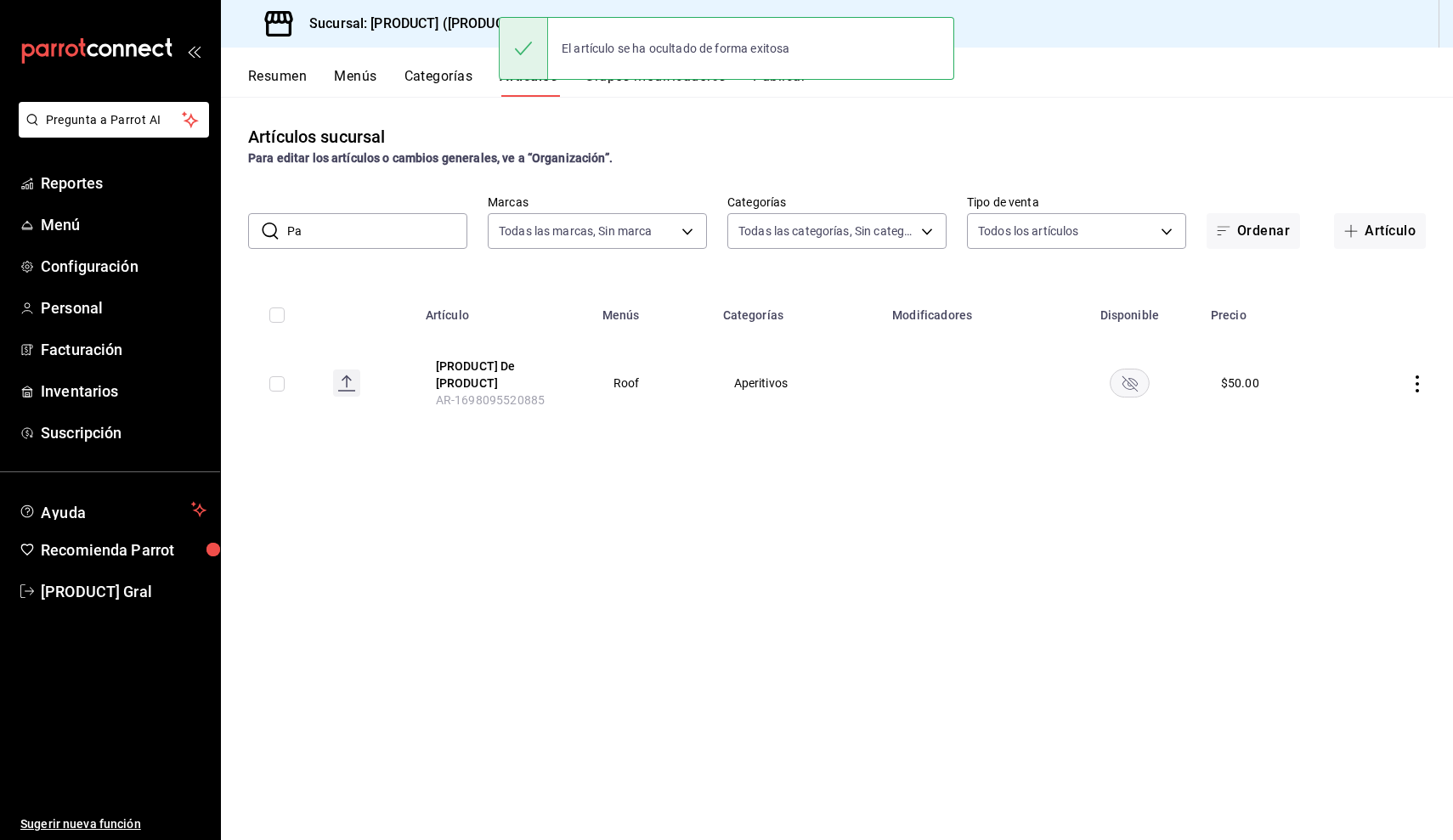 type on "P" 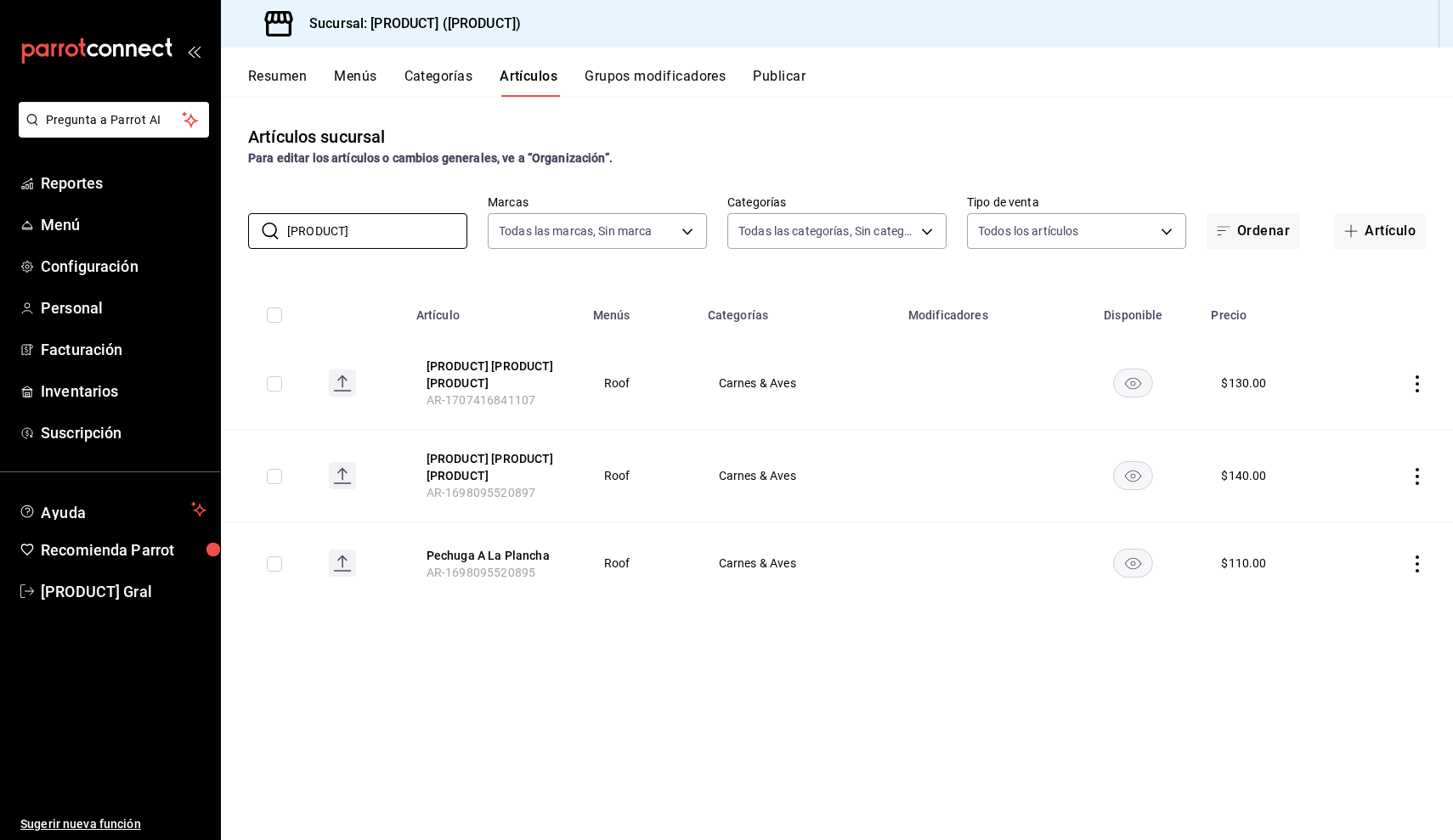 click 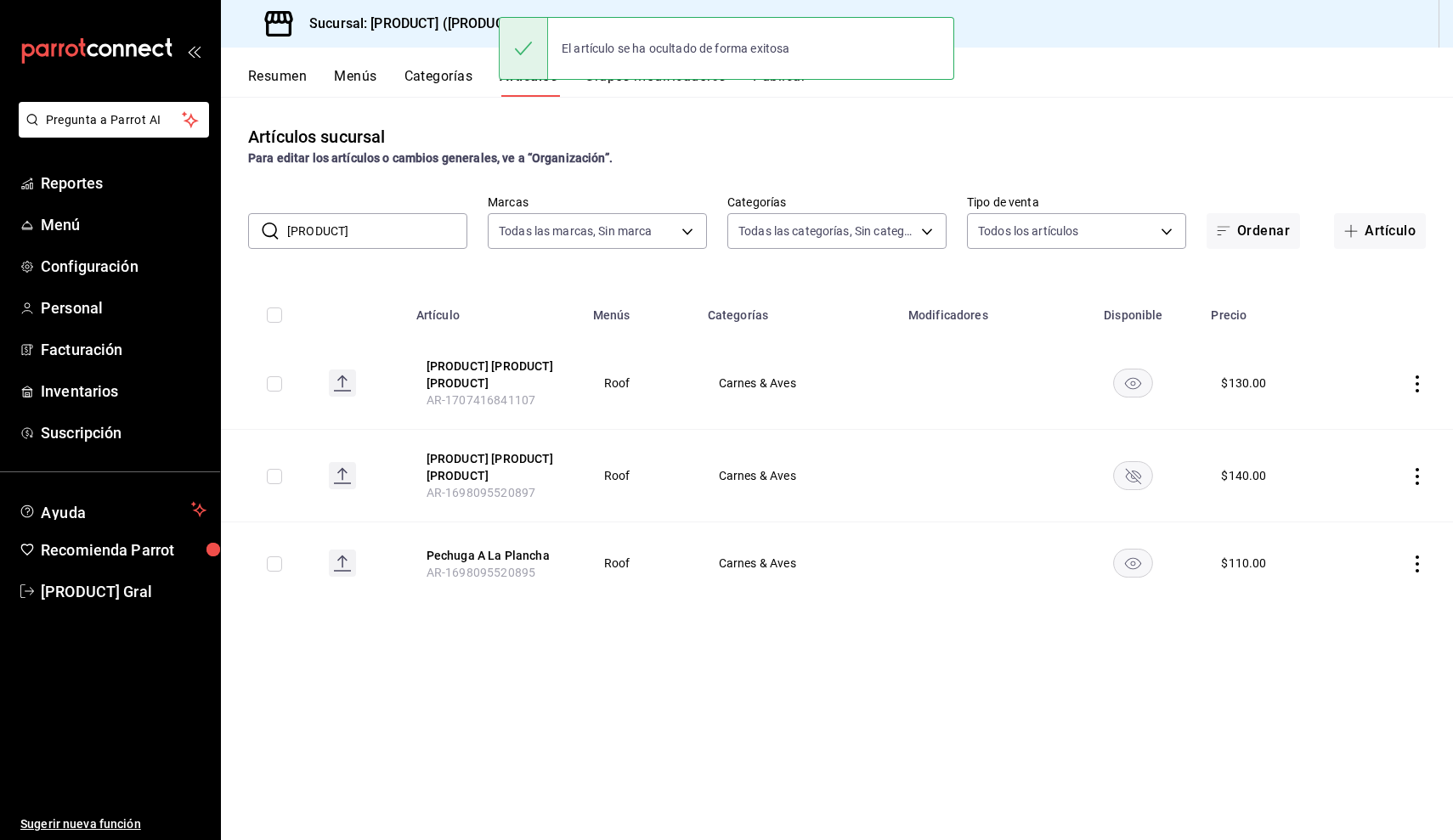 click 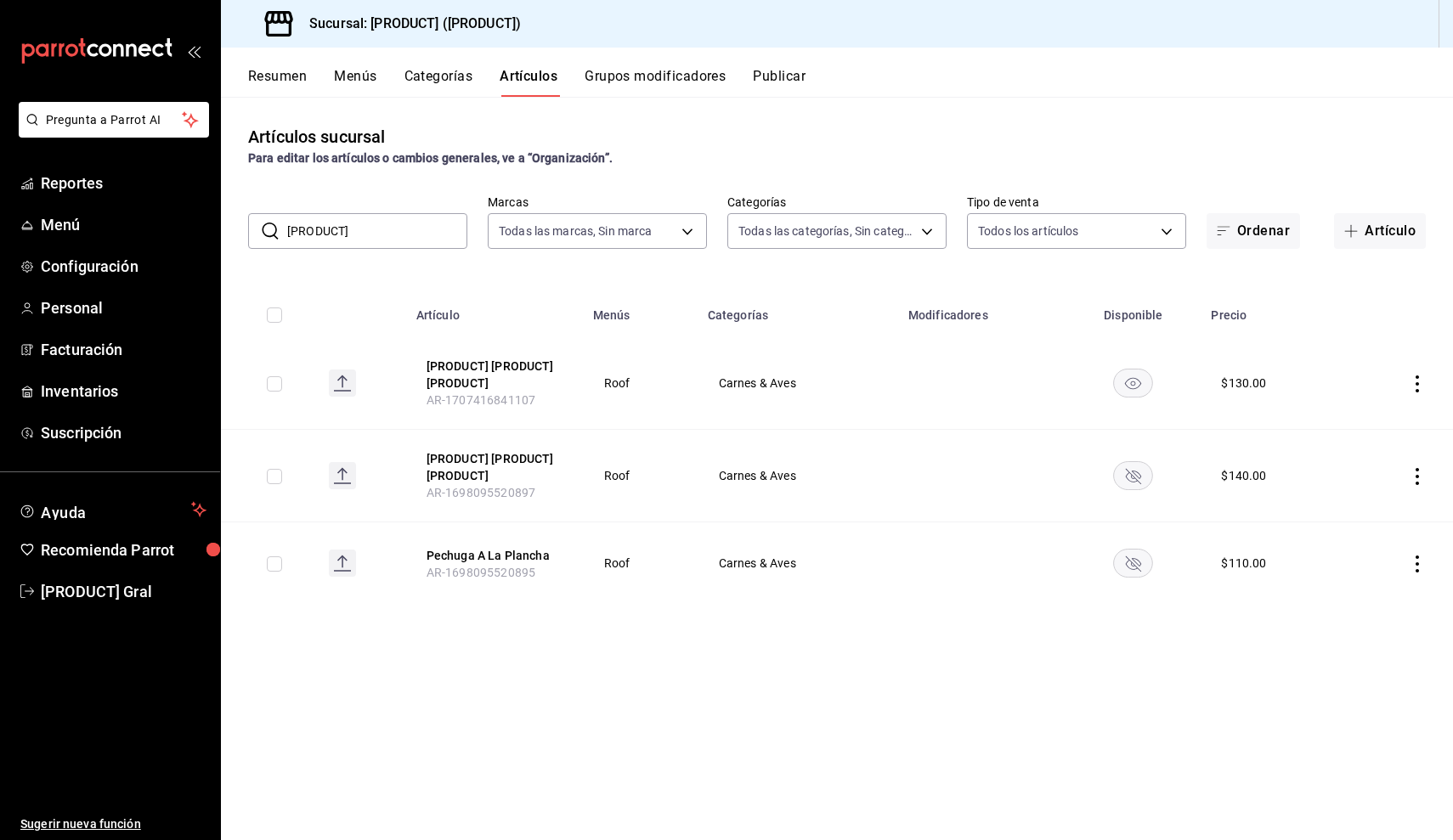 click on "[PRODUCT]" at bounding box center (377, 231) 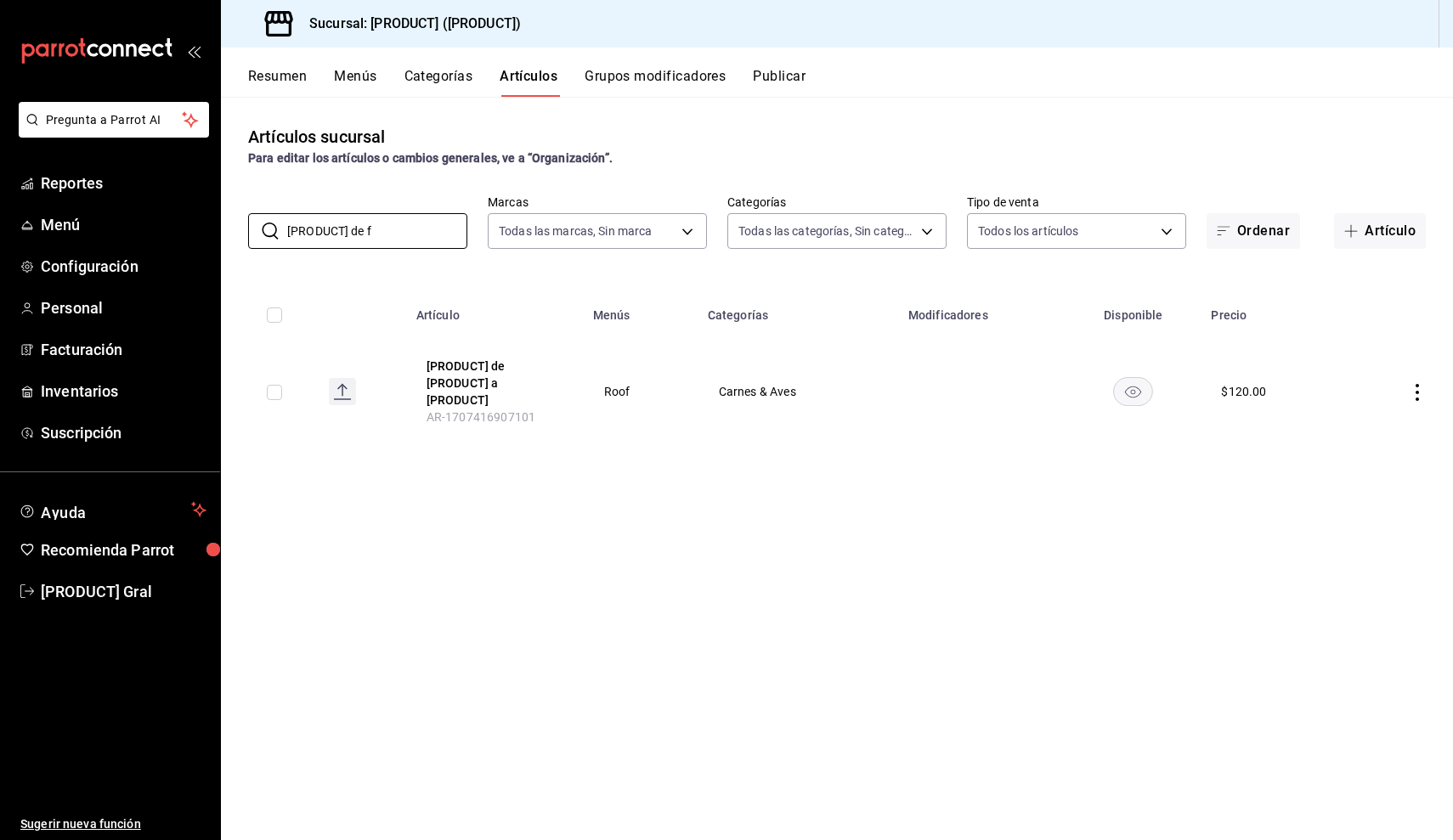 click 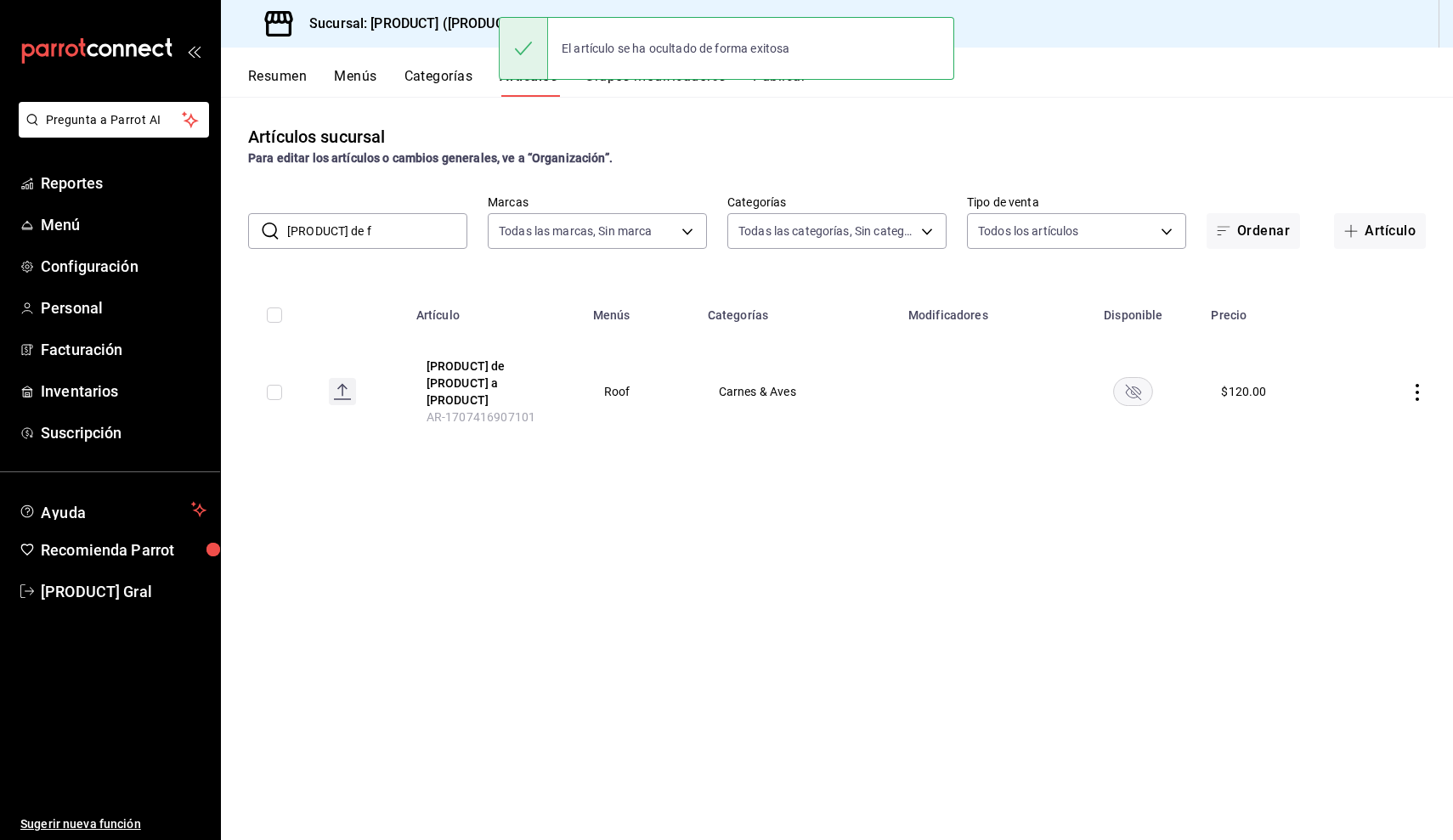 click on "[PRODUCT] de f" at bounding box center (377, 231) 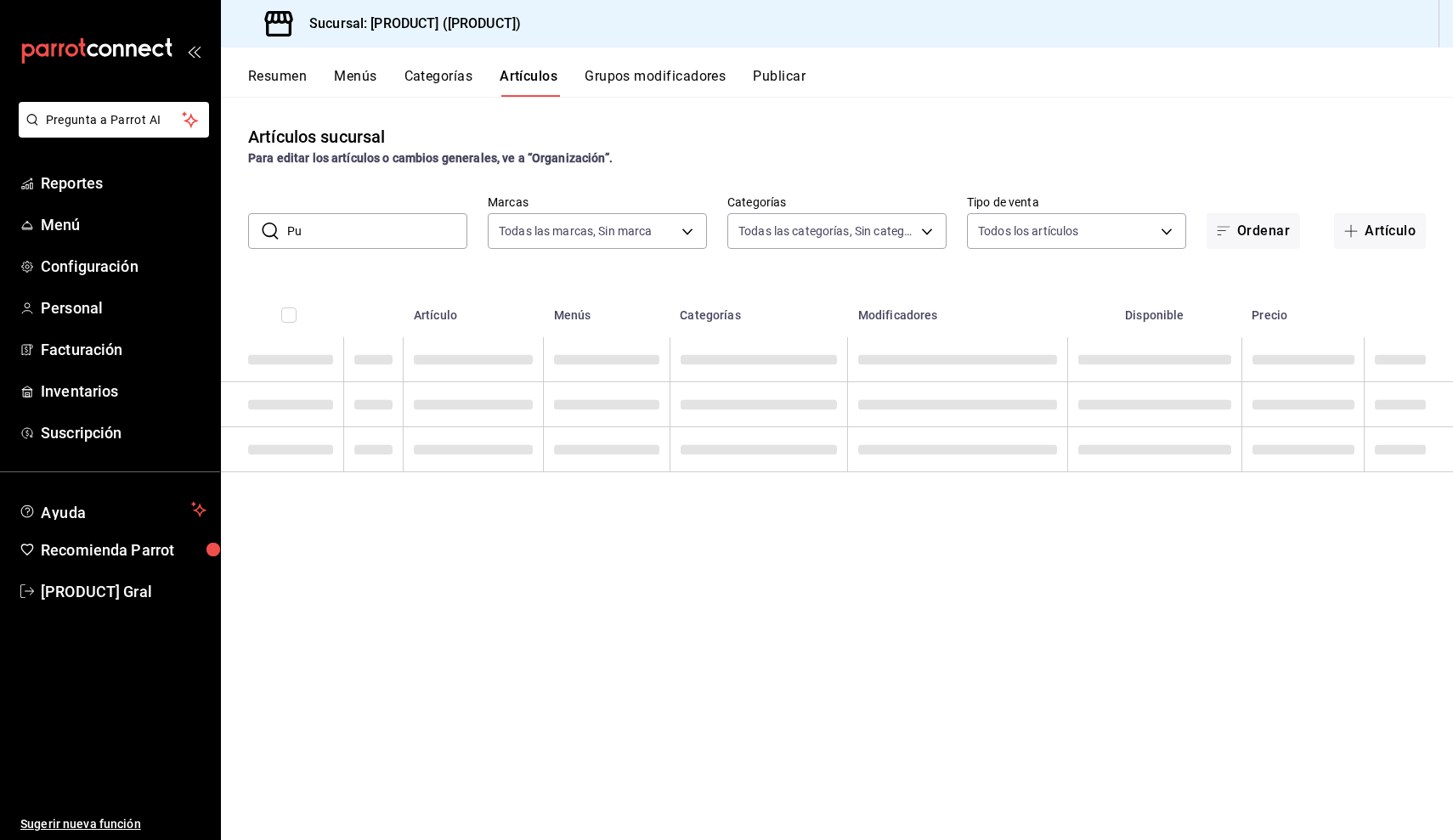 type on "P" 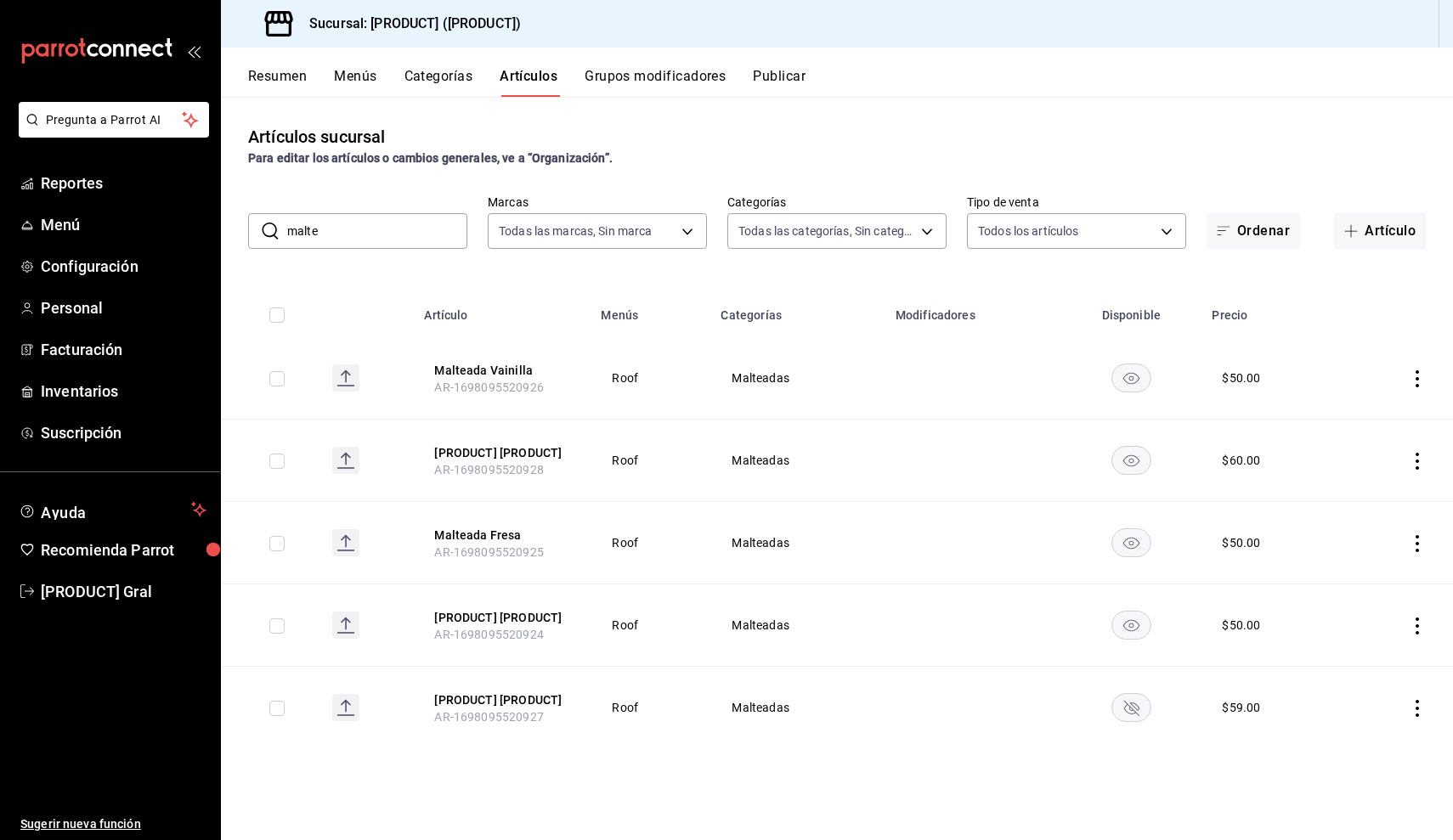 click 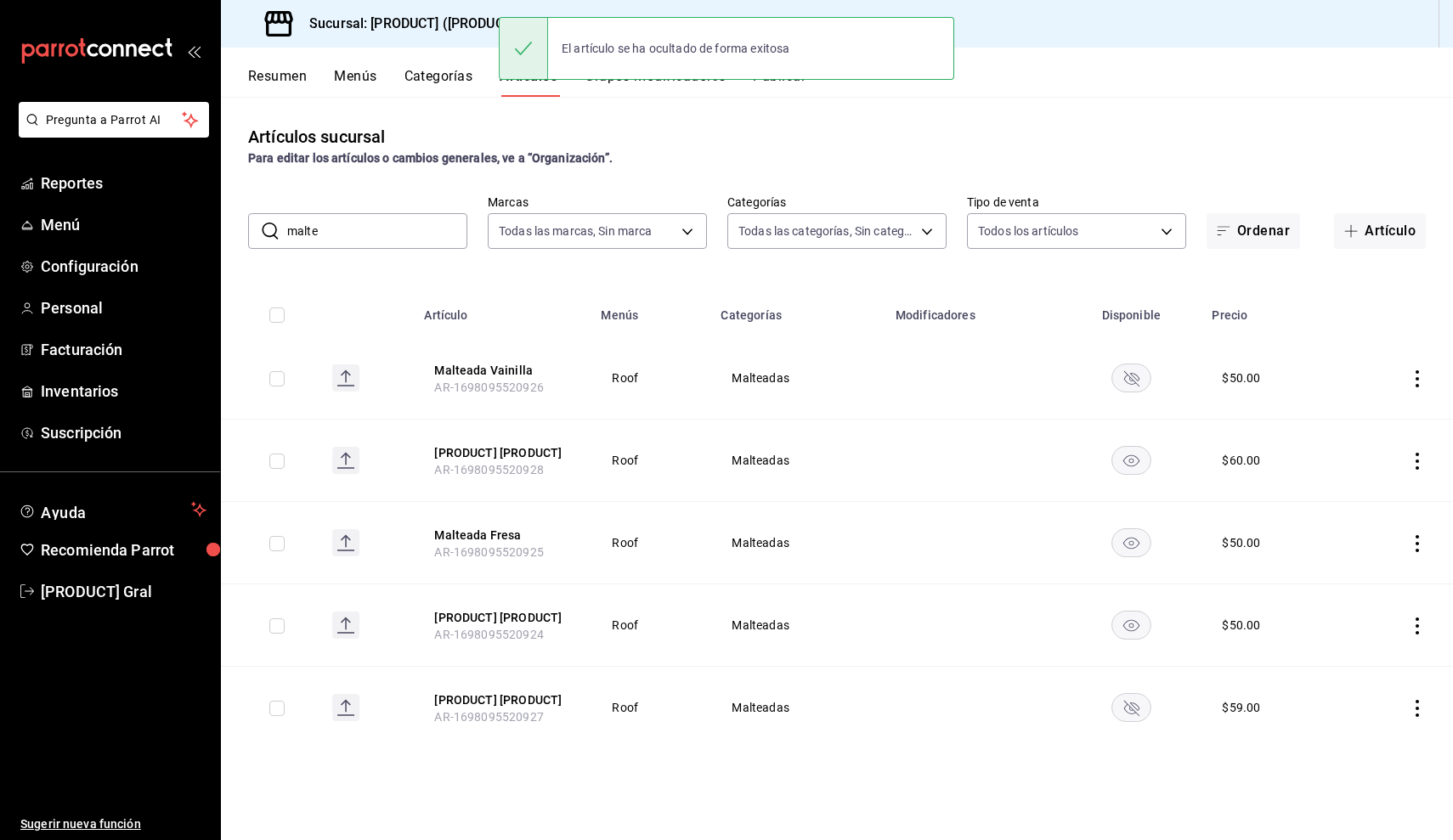 click on "malte" at bounding box center [377, 231] 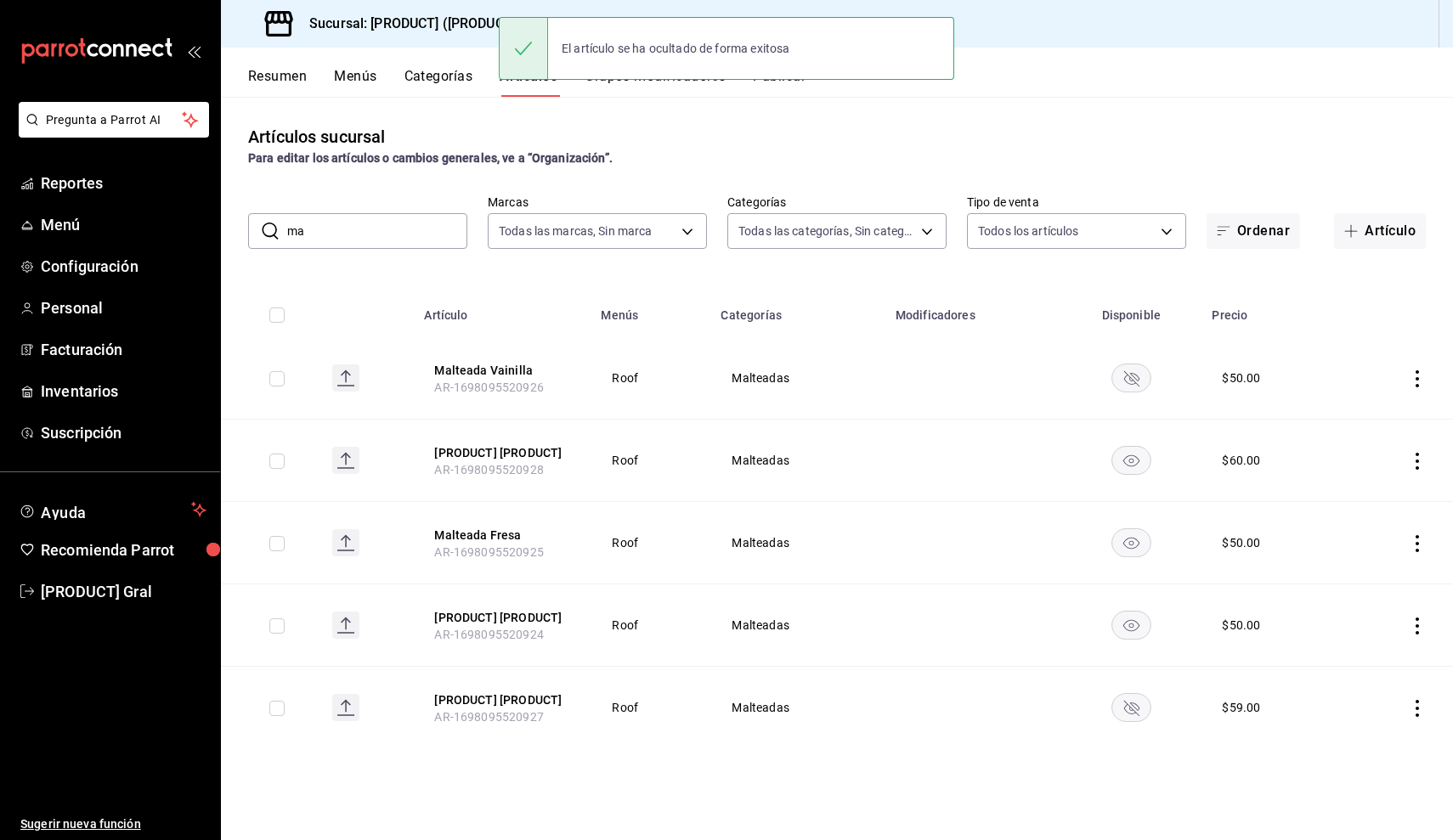 type on "m" 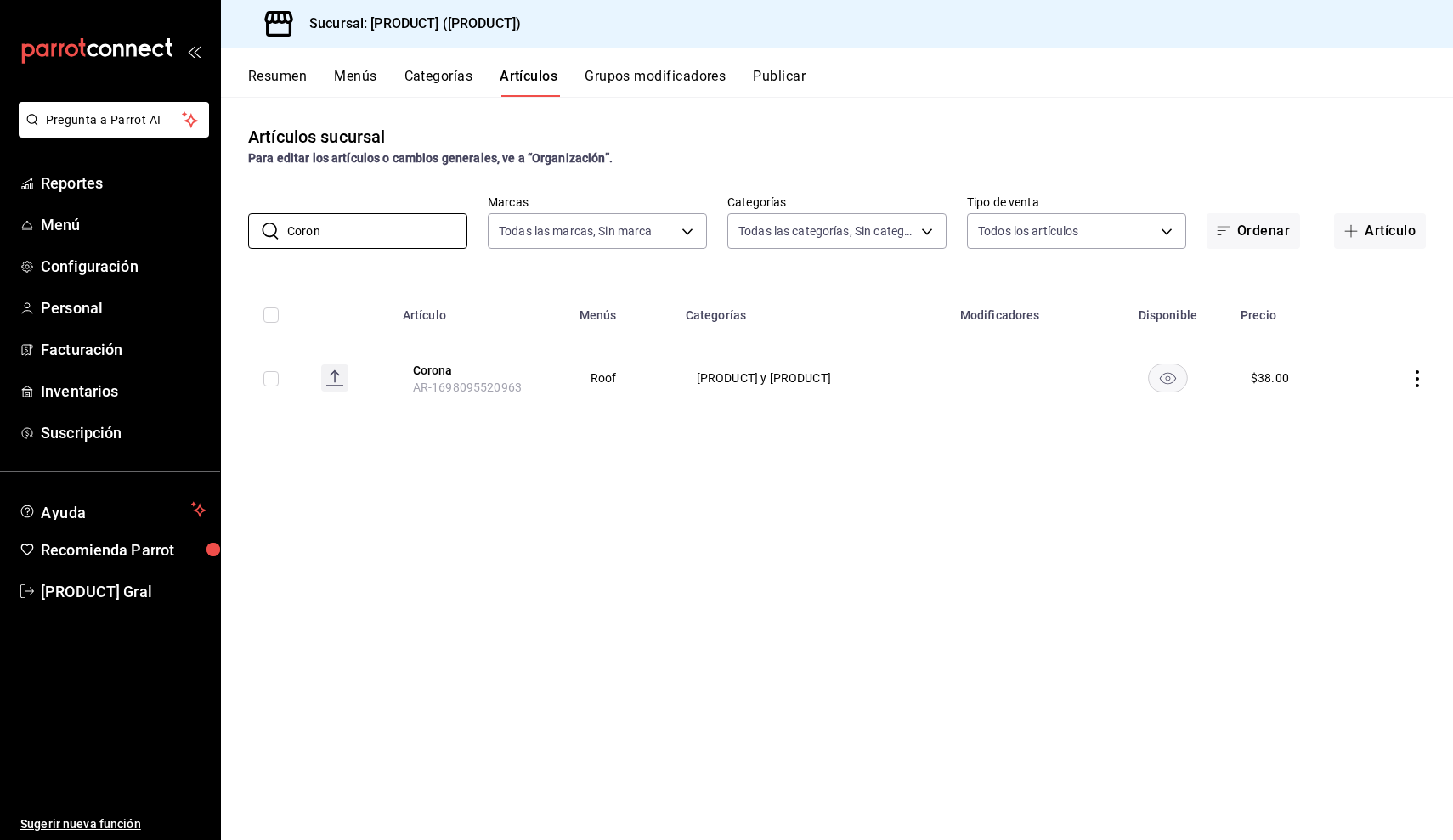 type on "Coron" 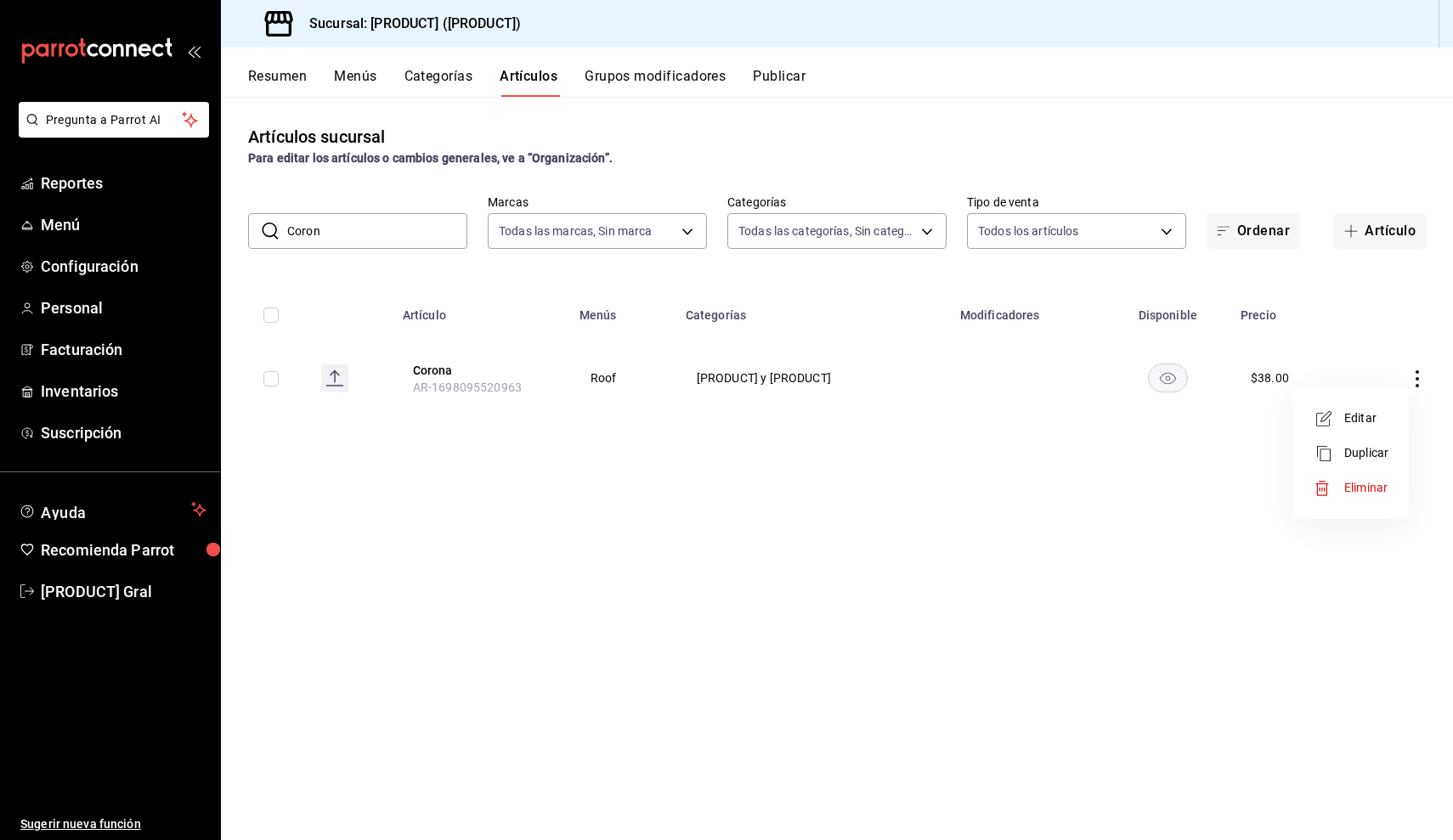 click on "Editar" at bounding box center (1366, 418) 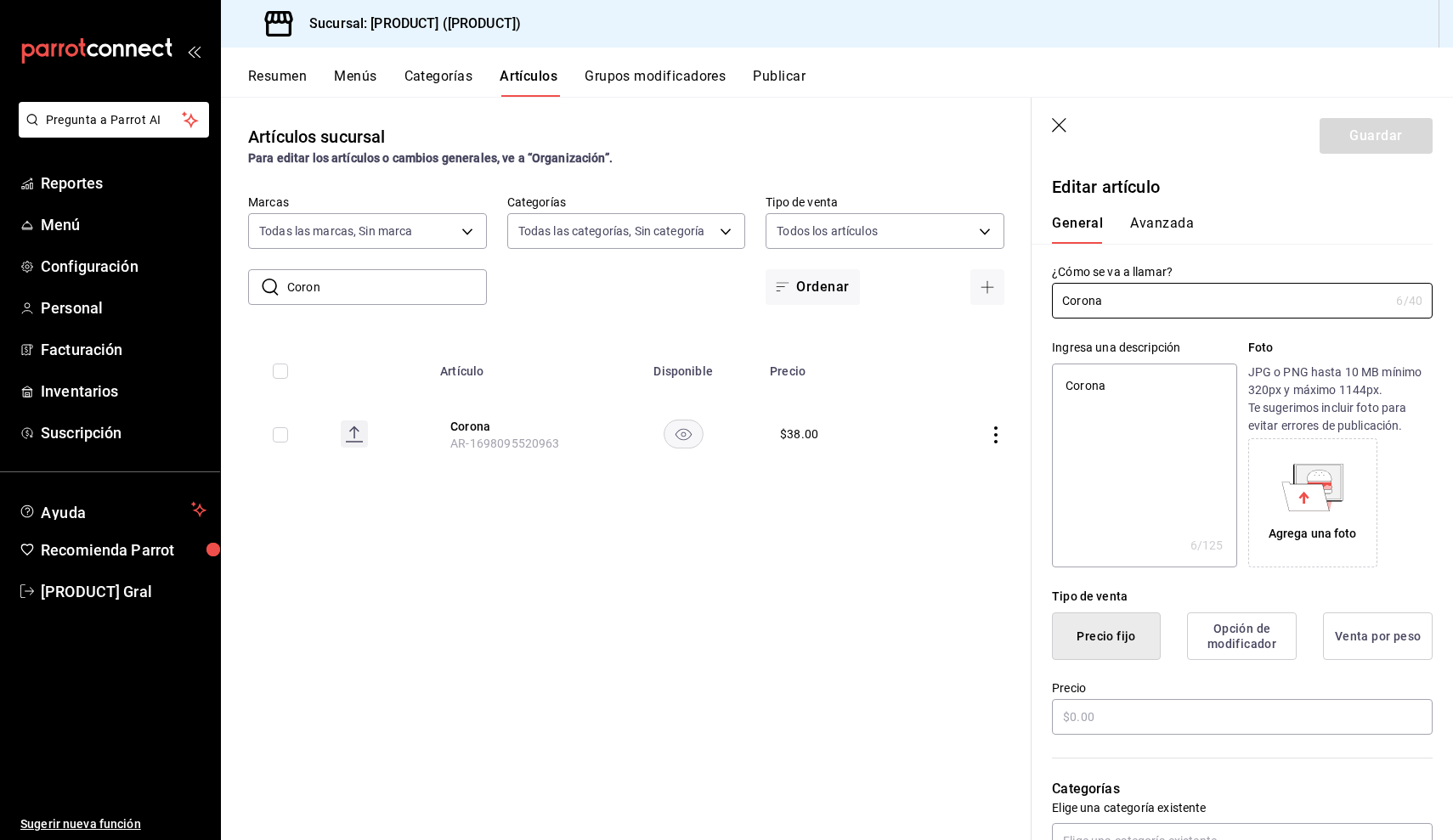 type on "x" 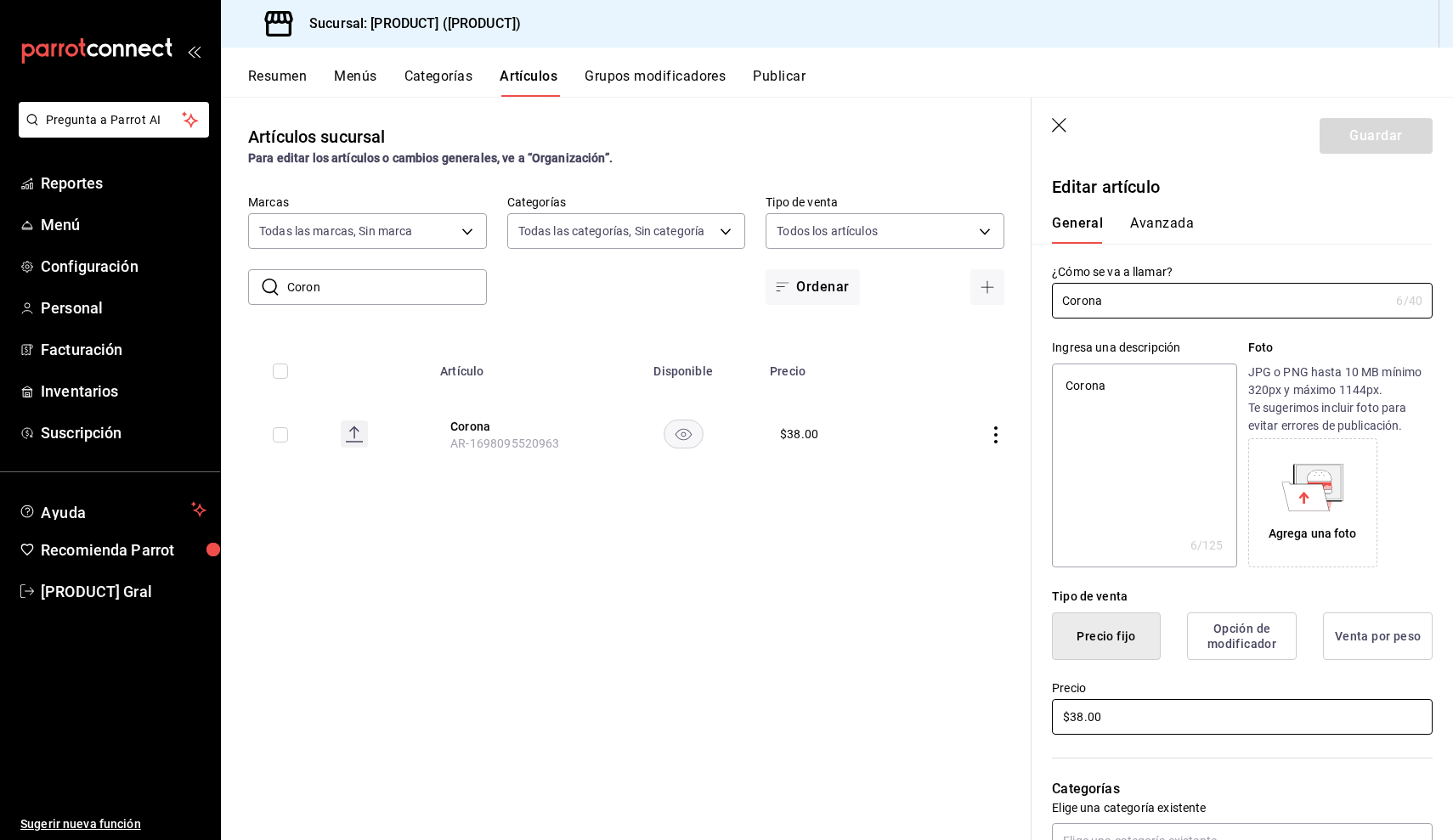 click on "$38.00" at bounding box center [1242, 717] 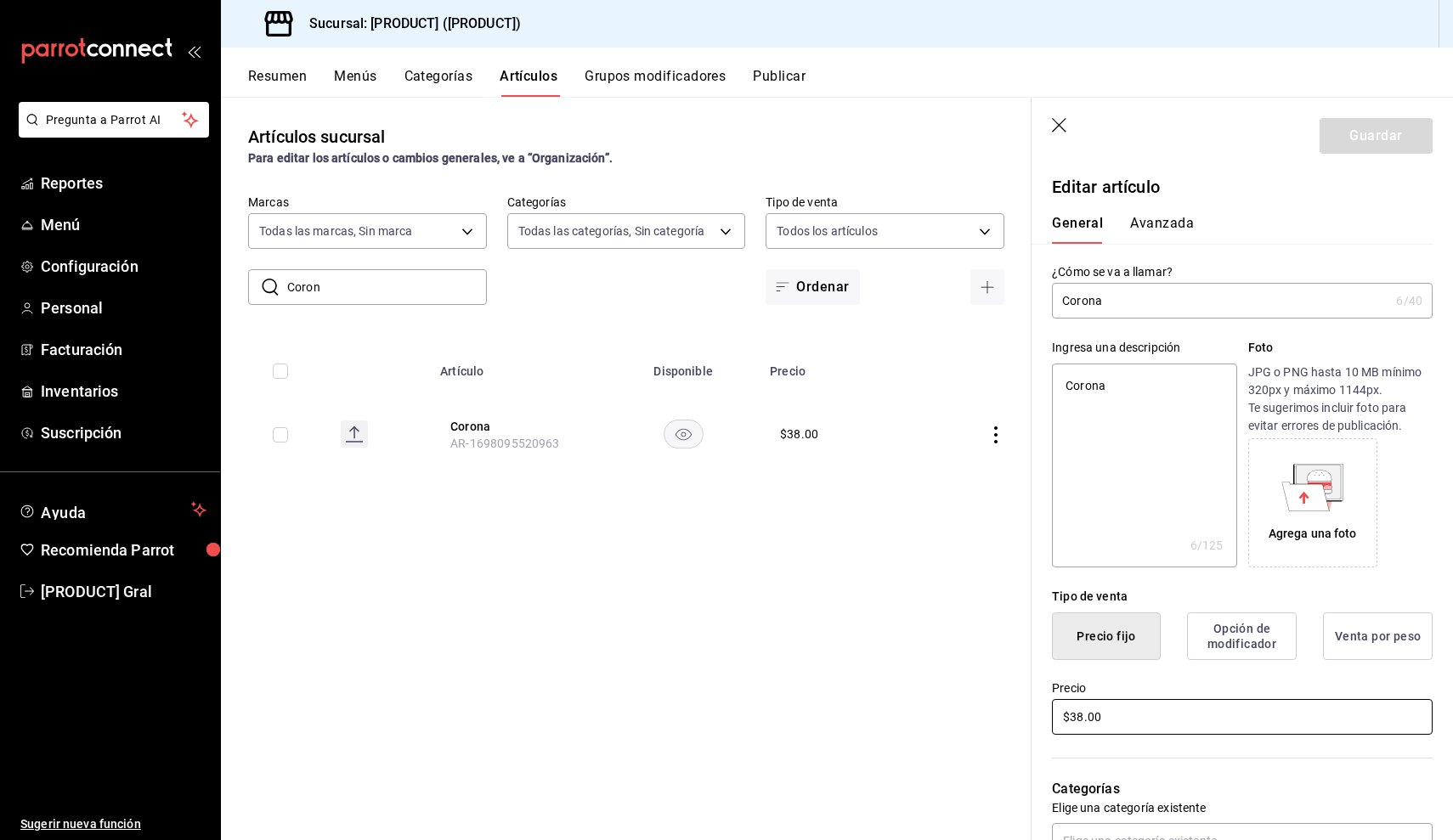 type on "x" 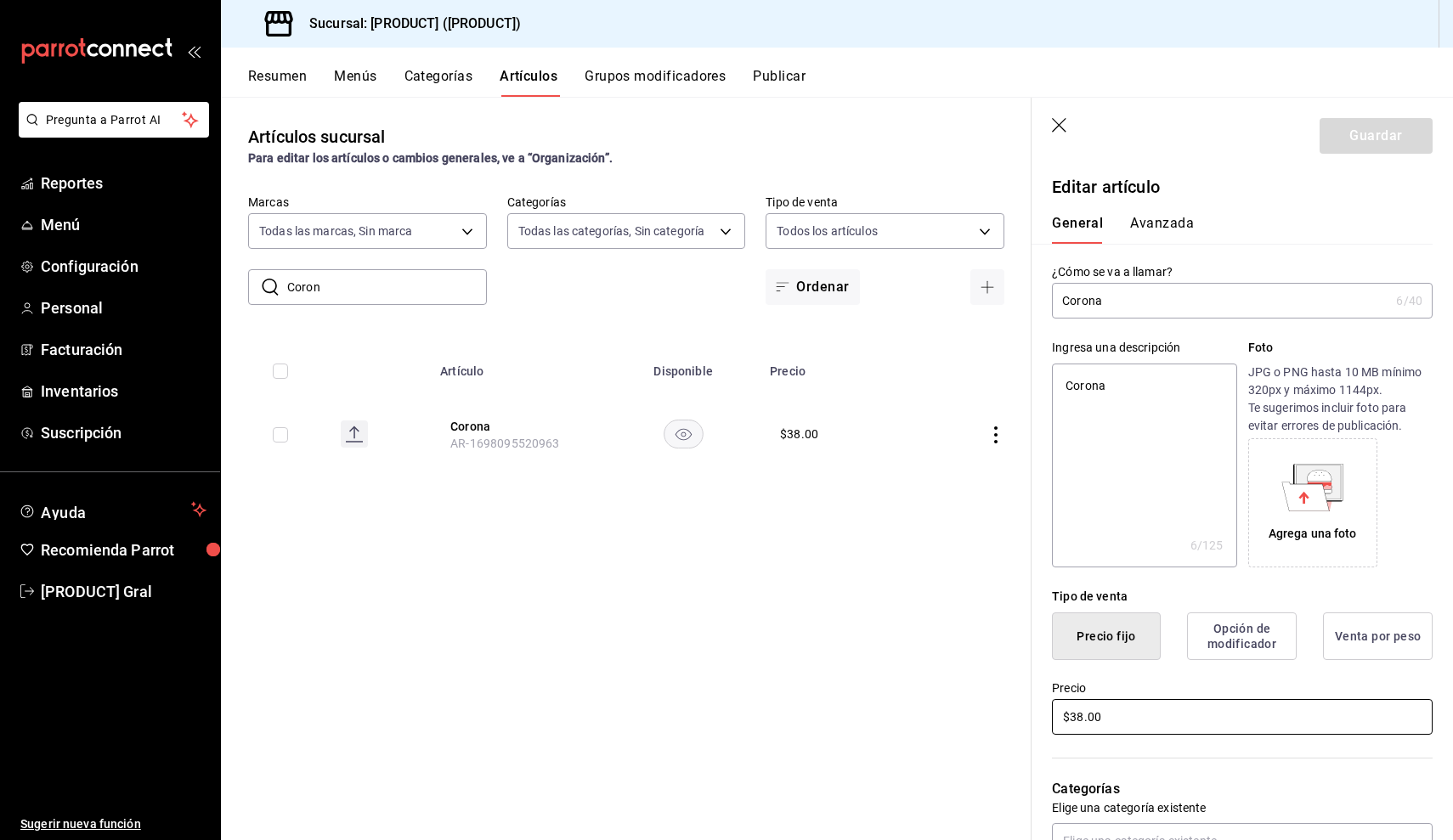type on "x" 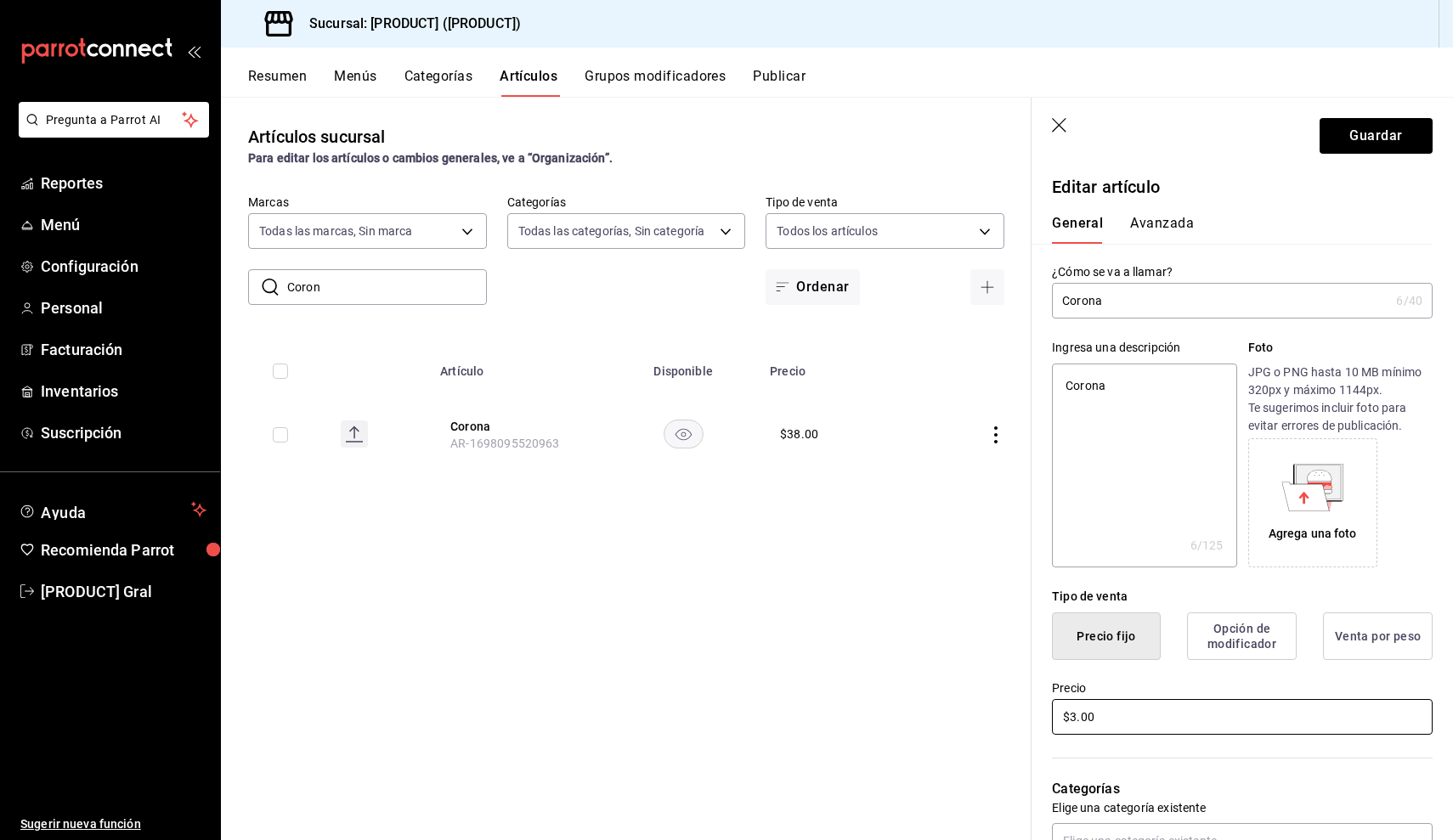 type on "x" 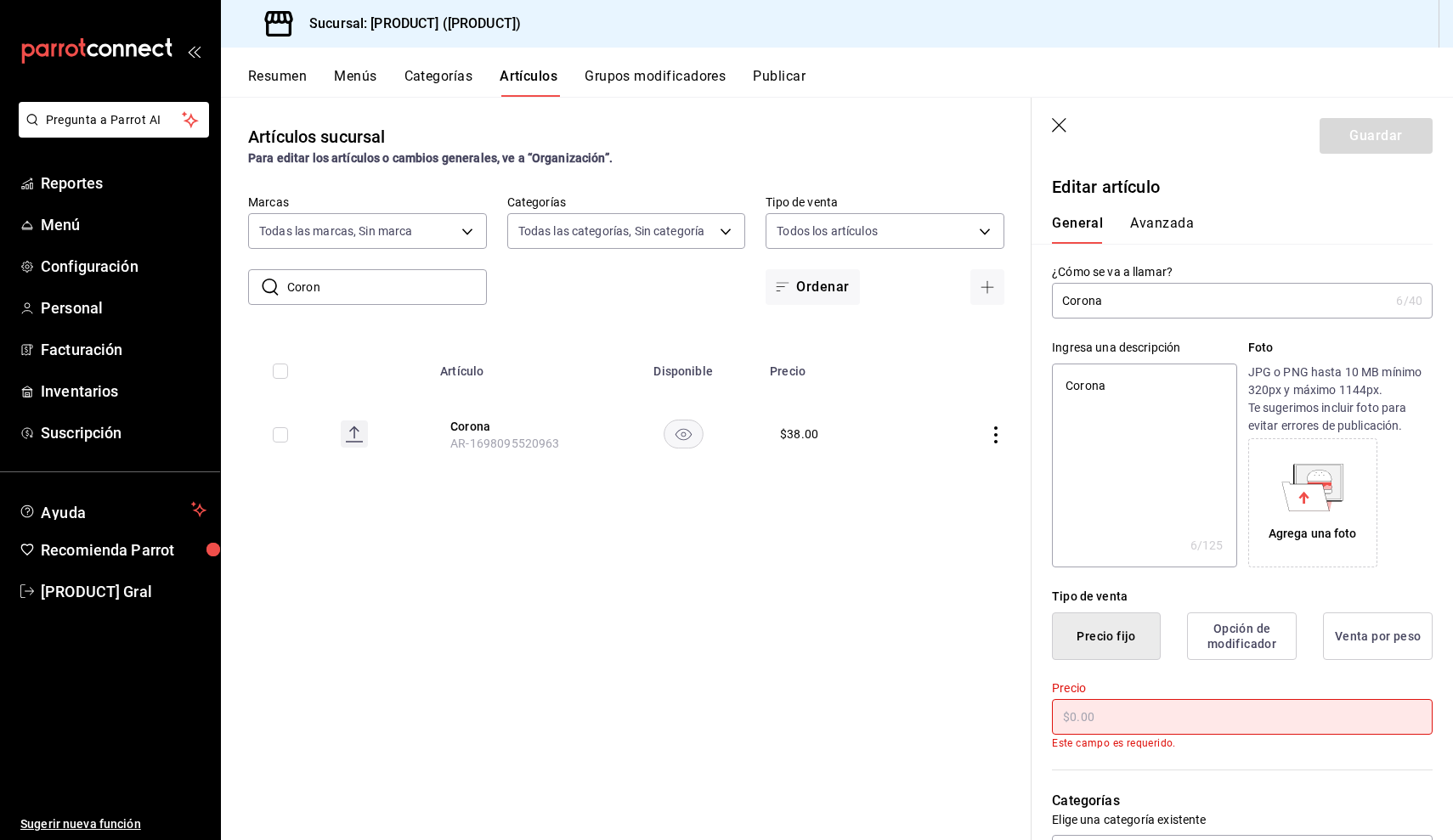 type on "x" 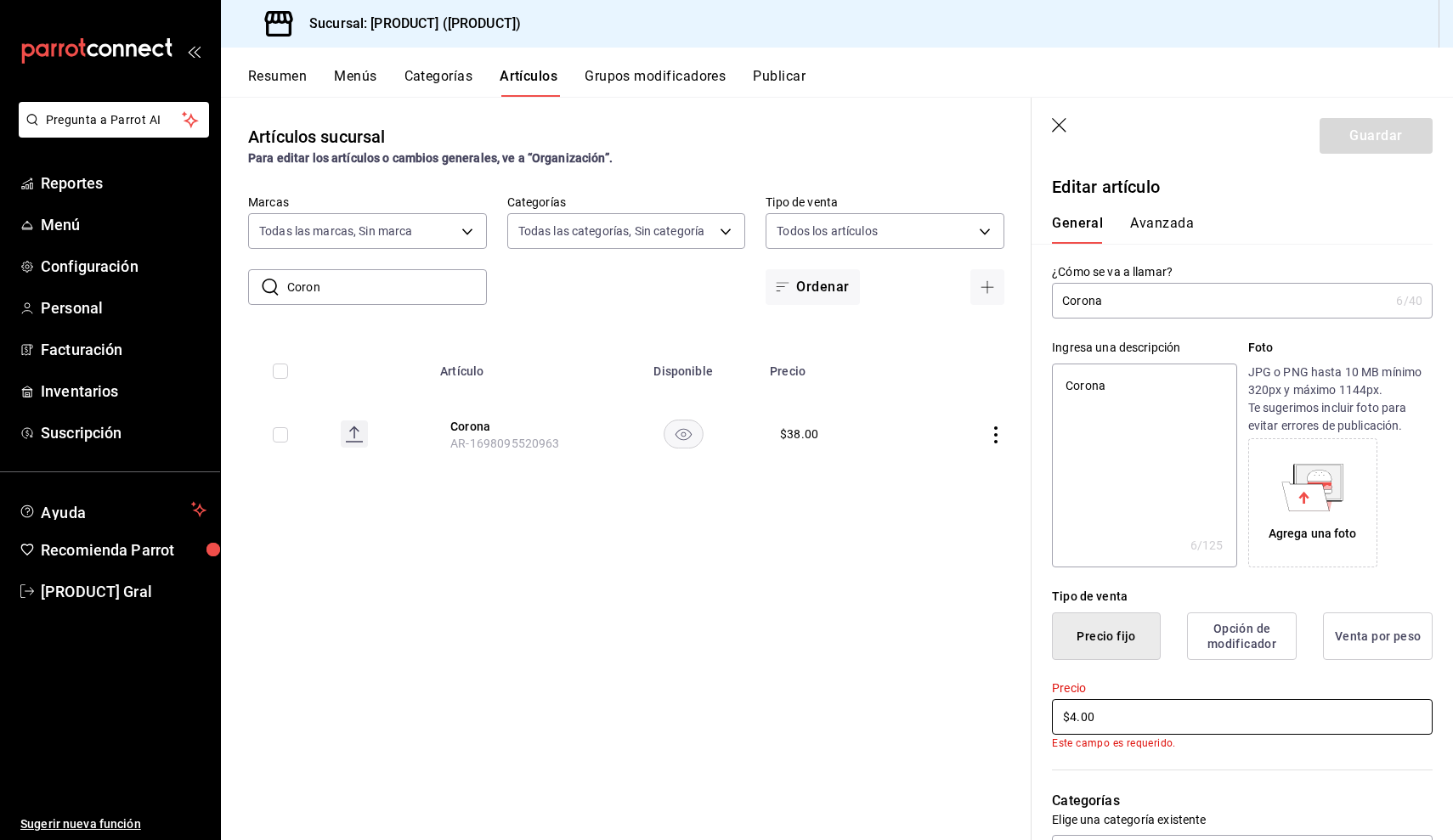 type on "x" 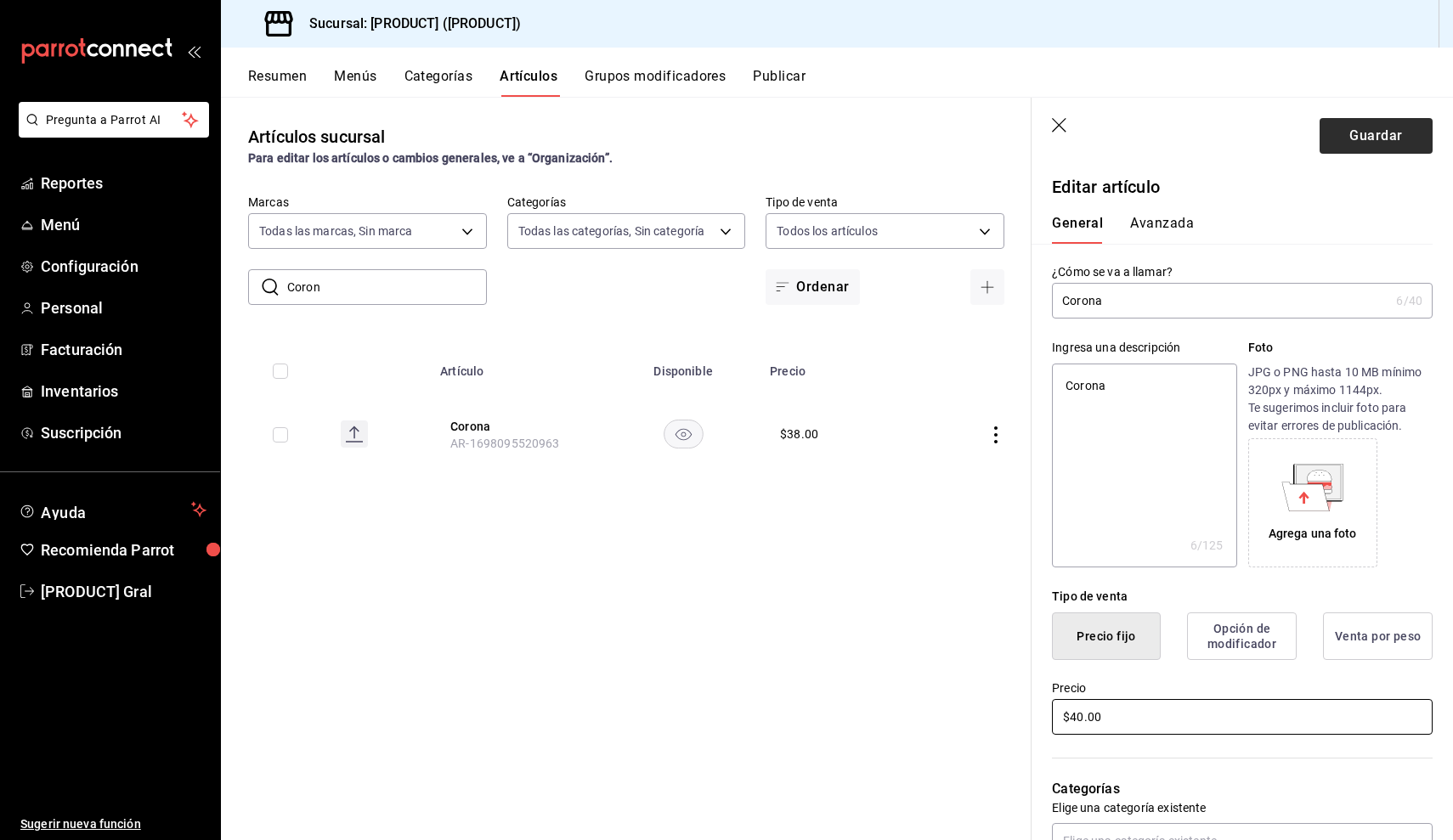 type on "$40.00" 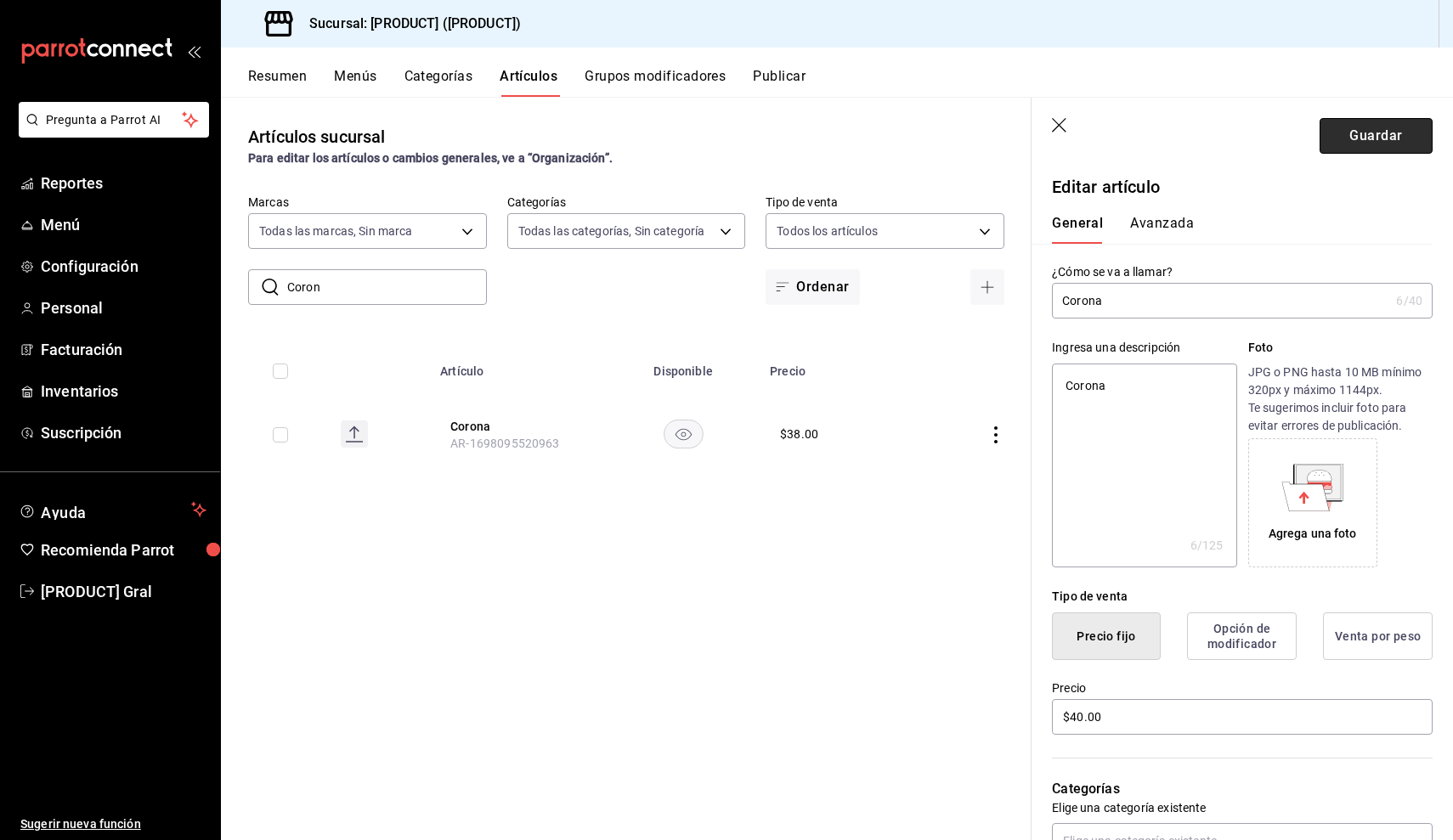 click on "Guardar" at bounding box center (1376, 136) 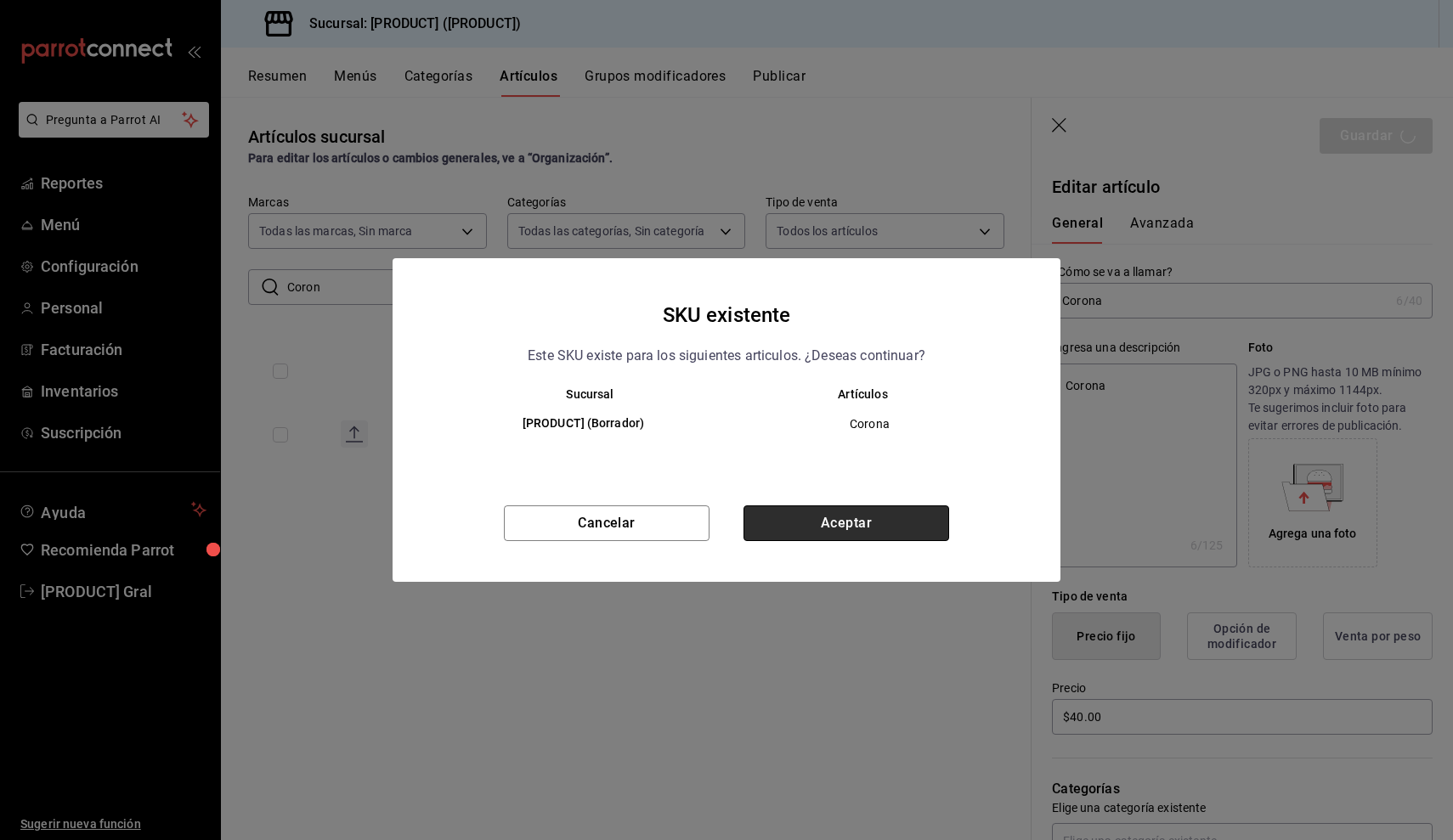 click on "Aceptar" at bounding box center [846, 523] 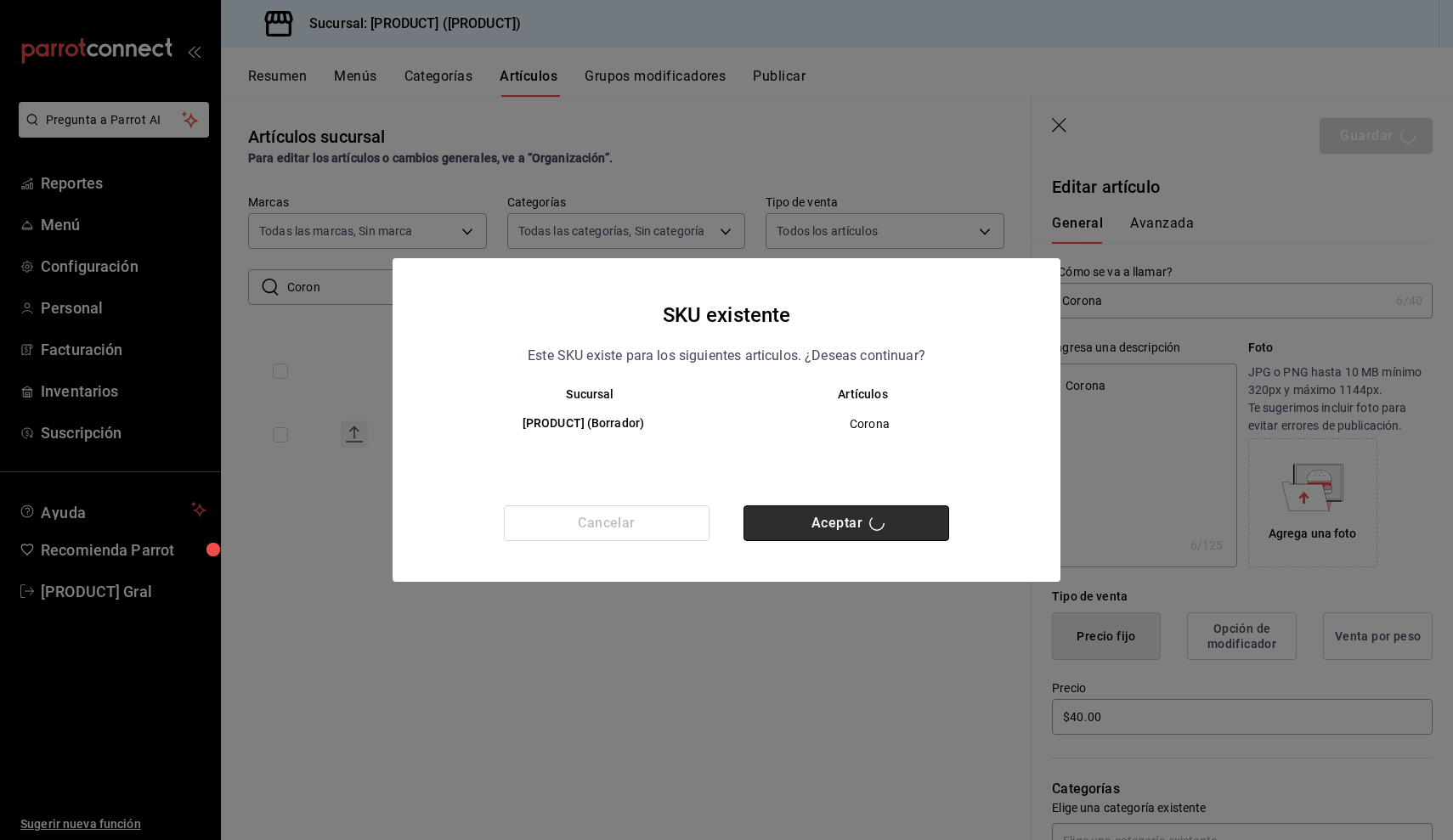 type on "x" 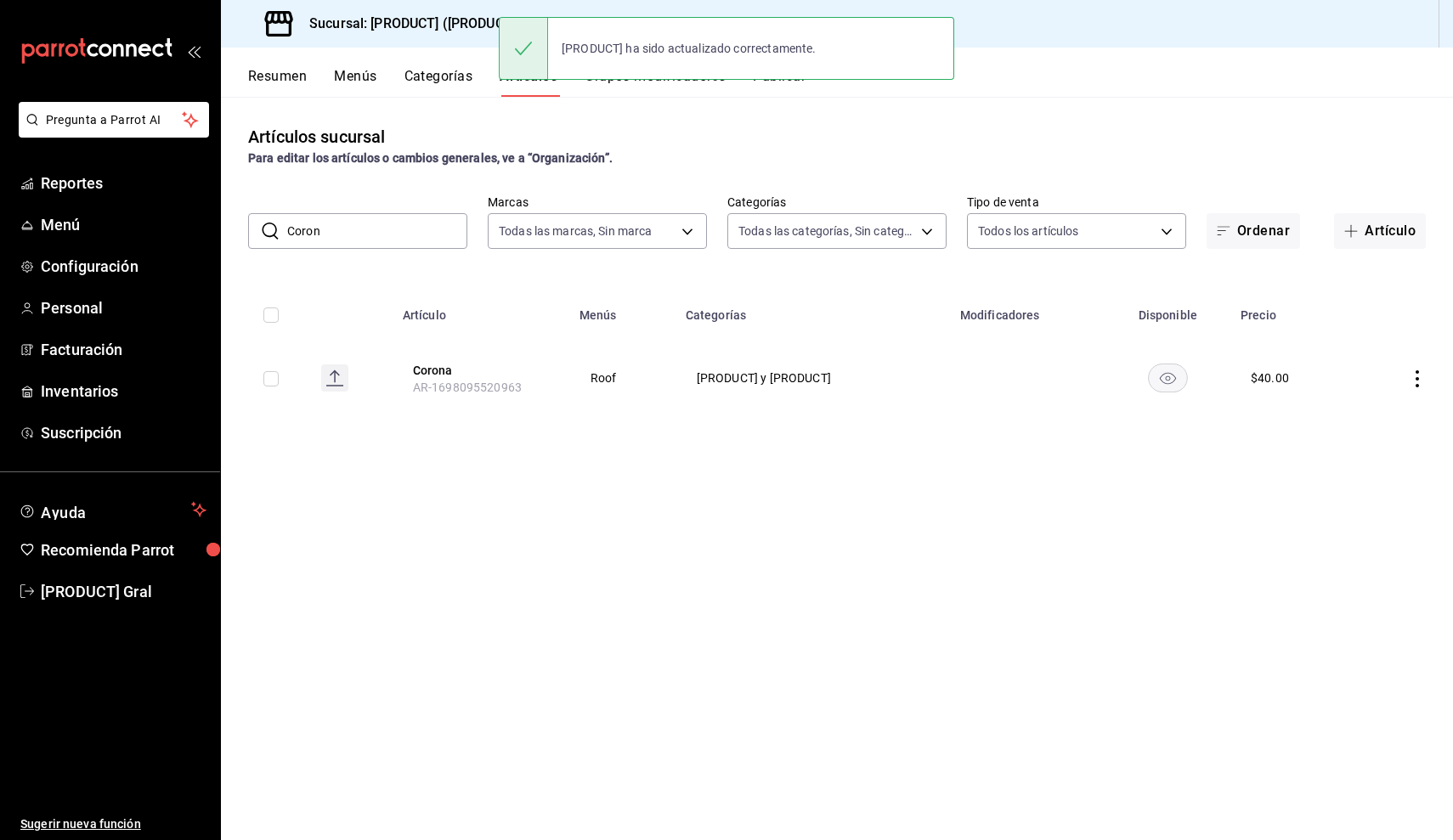 click on "Coron" at bounding box center (377, 231) 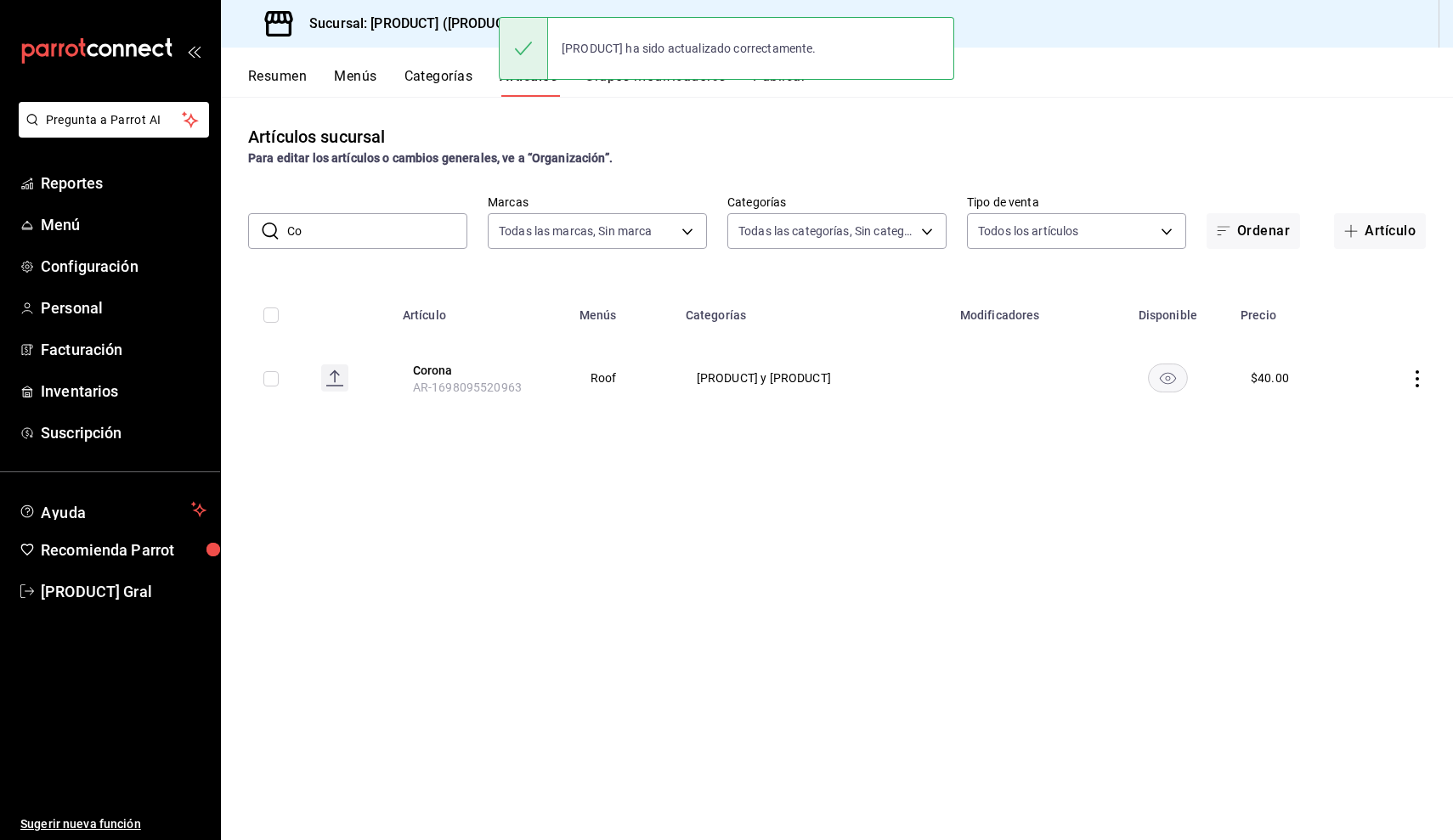 type on "C" 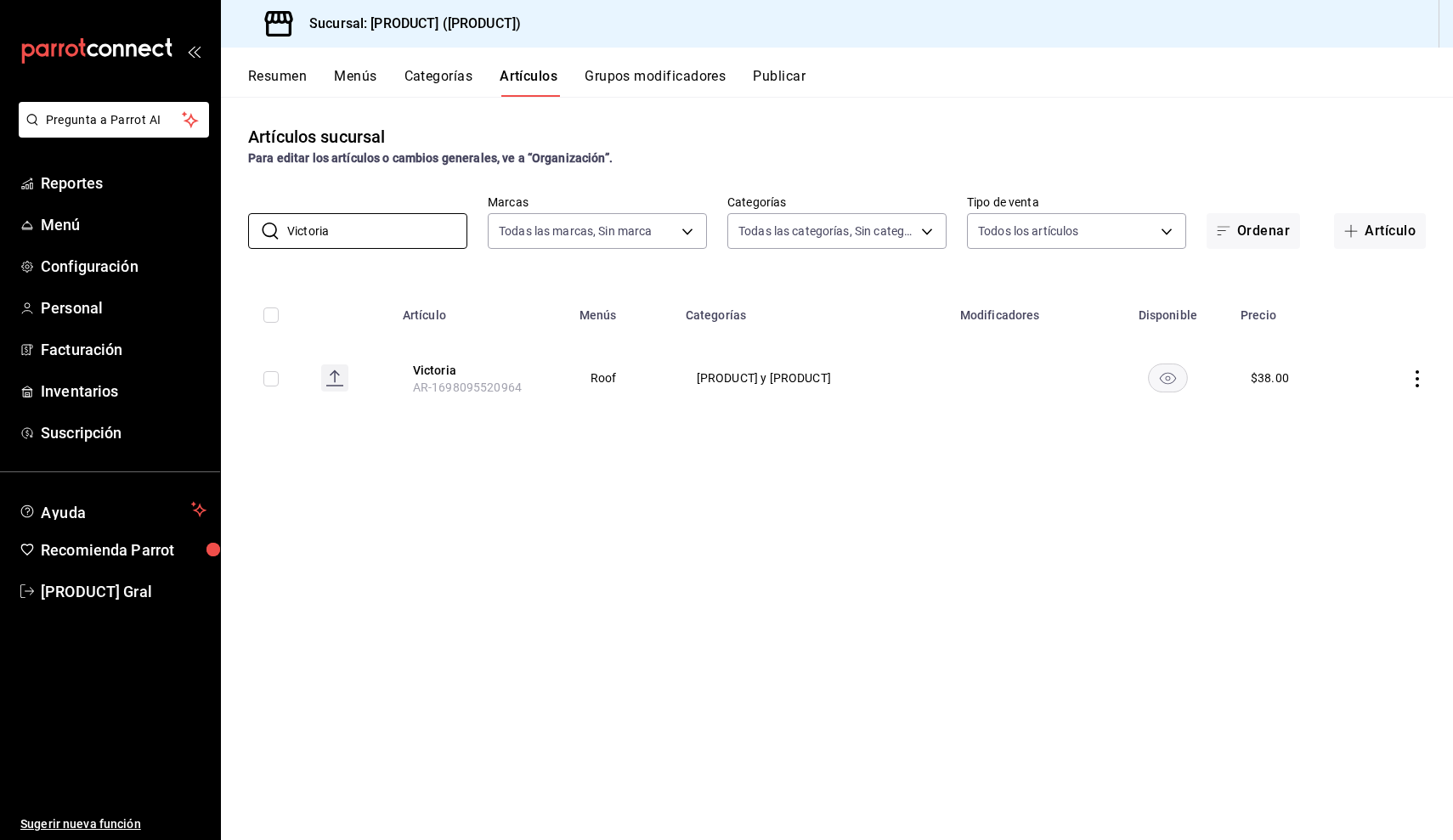 type on "Victoria" 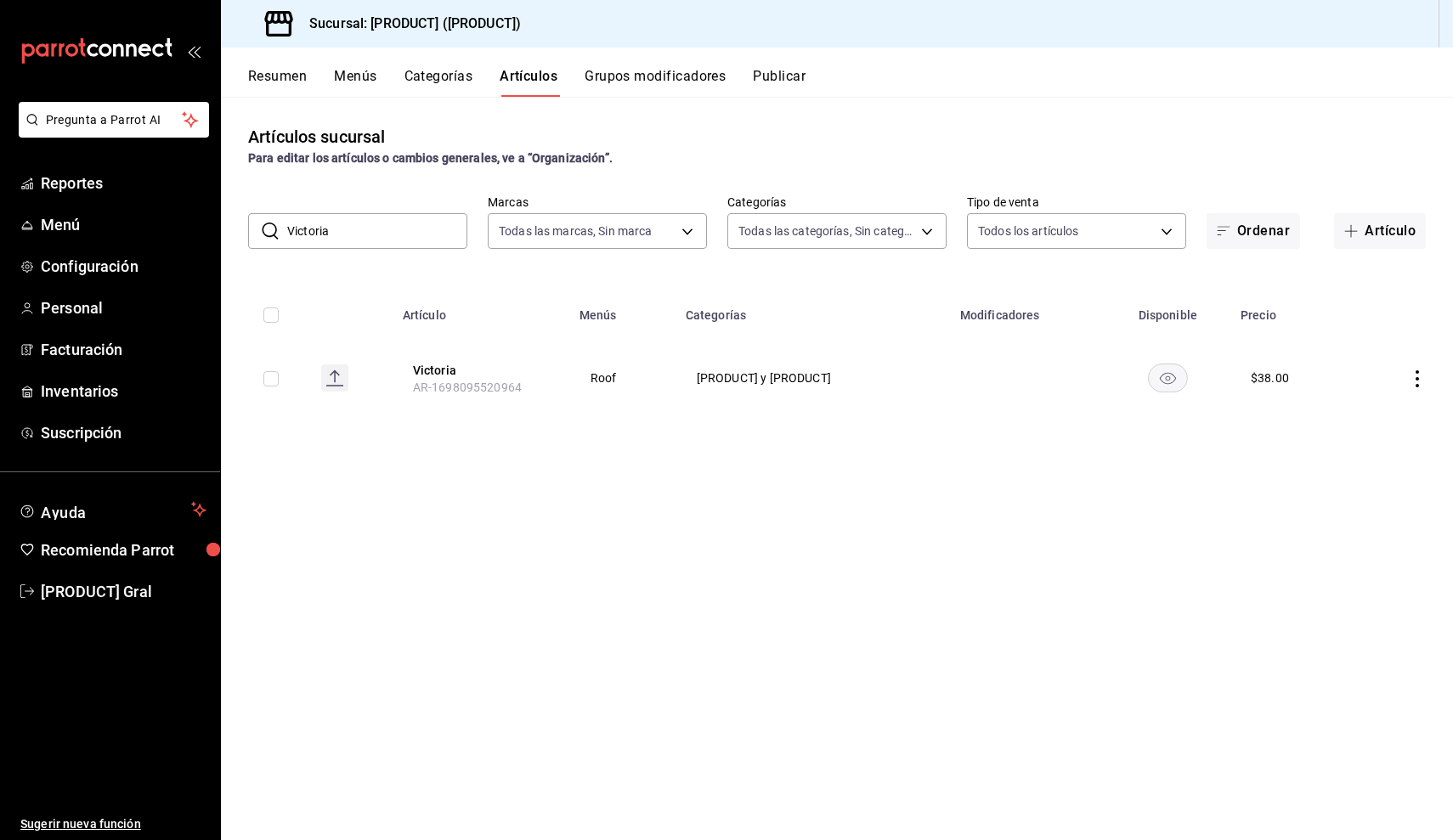 click 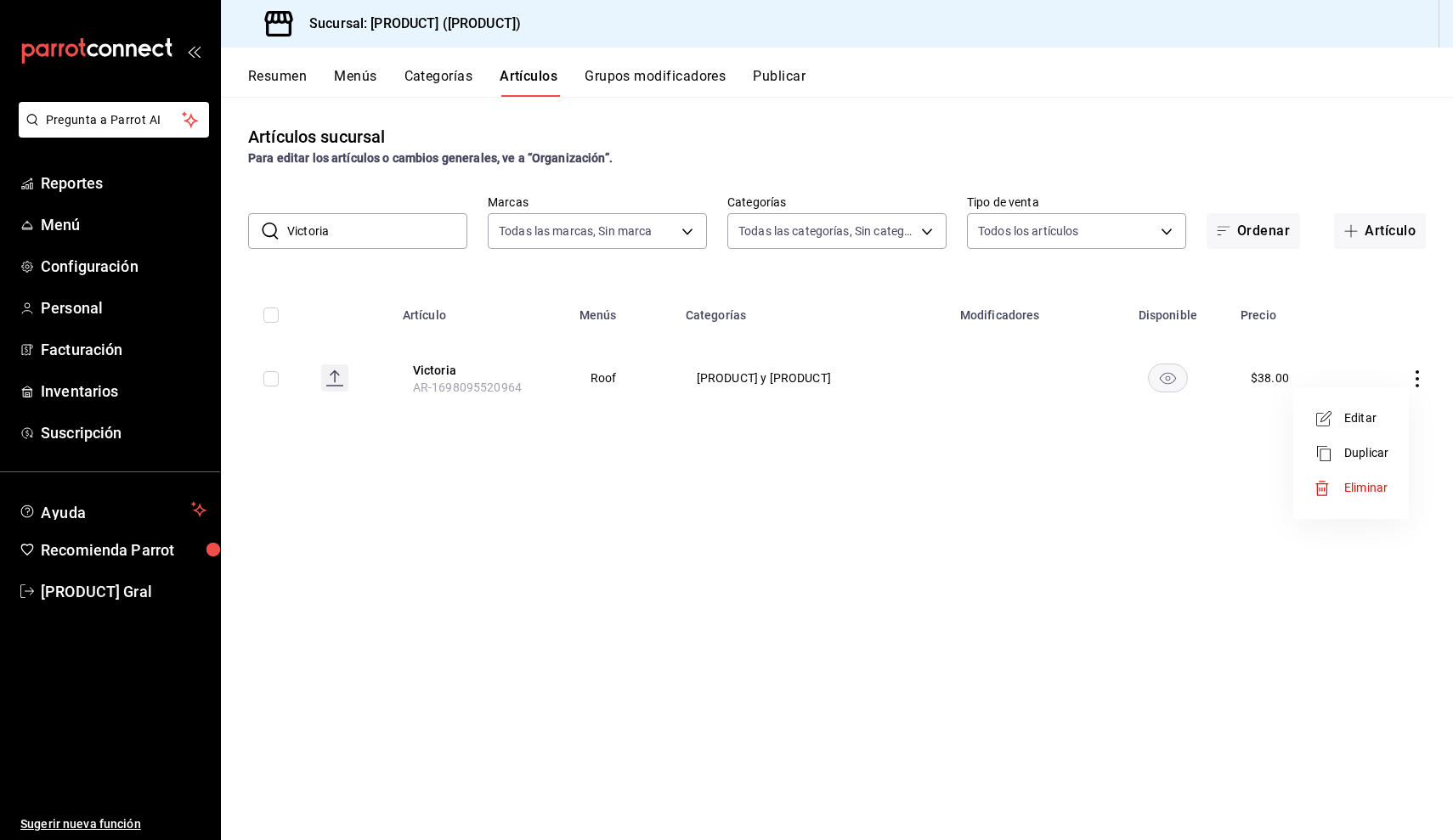 click on "Editar" at bounding box center (1366, 418) 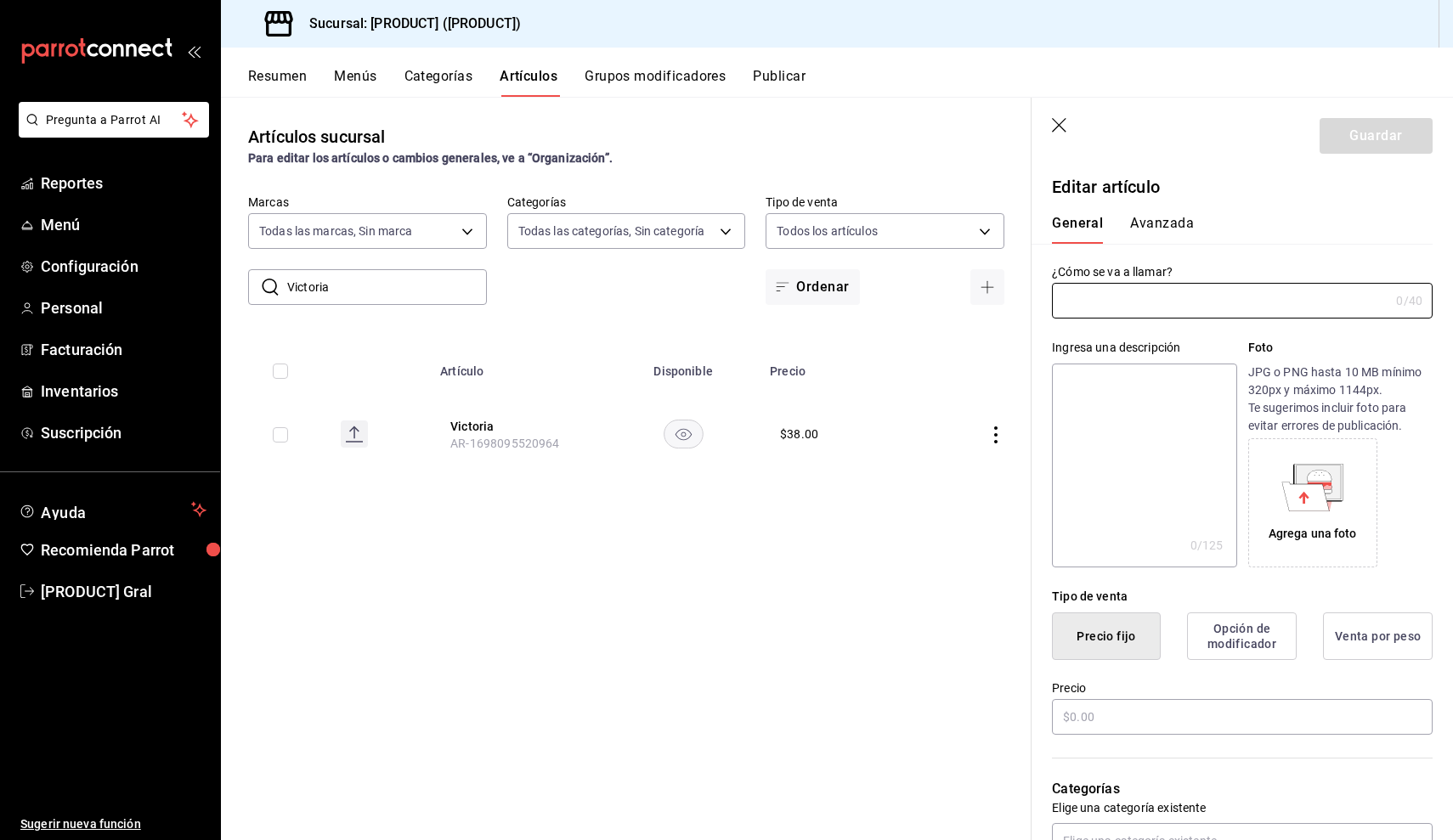 type on "Victoria" 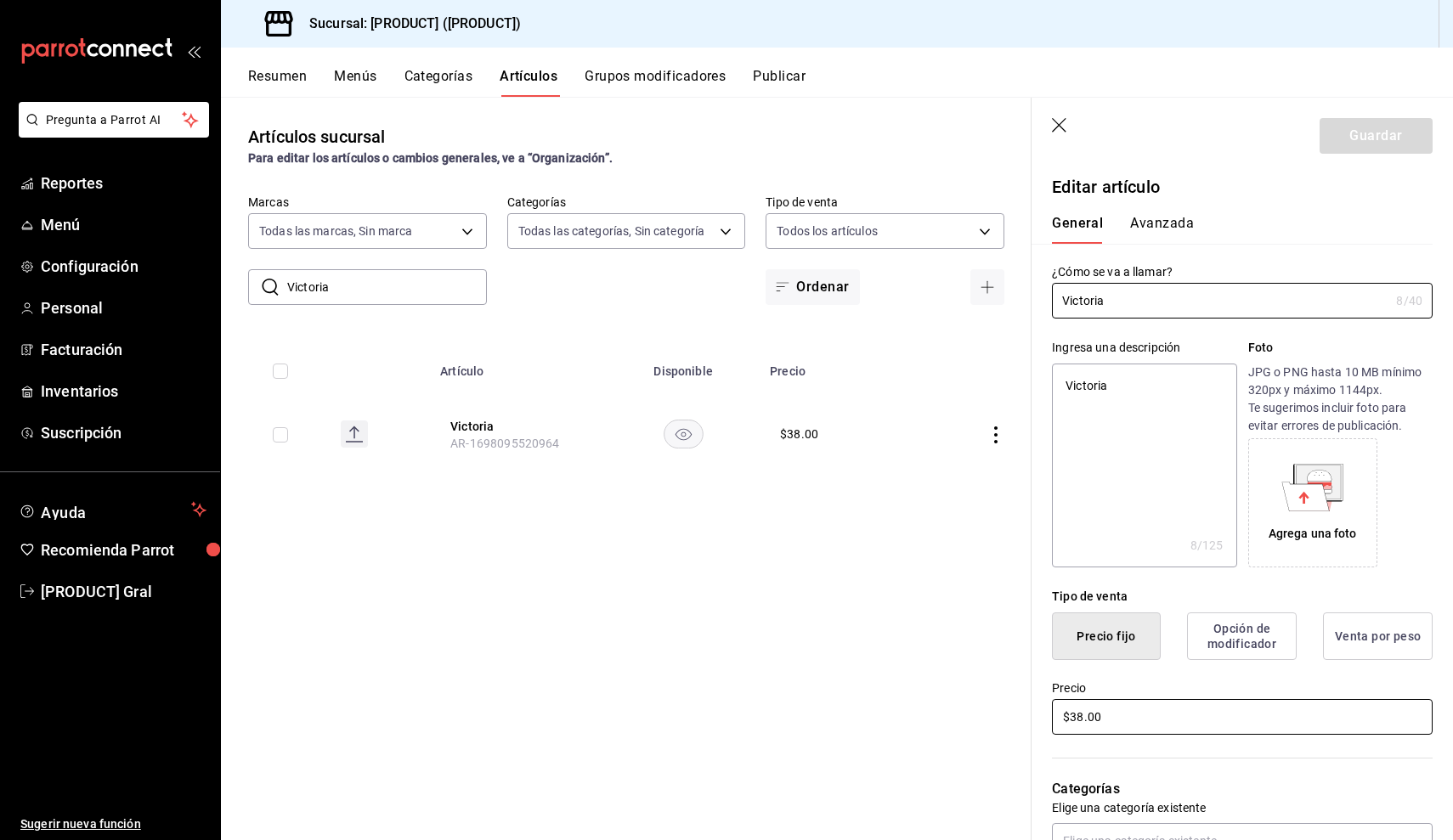 click on "$38.00" at bounding box center (1242, 717) 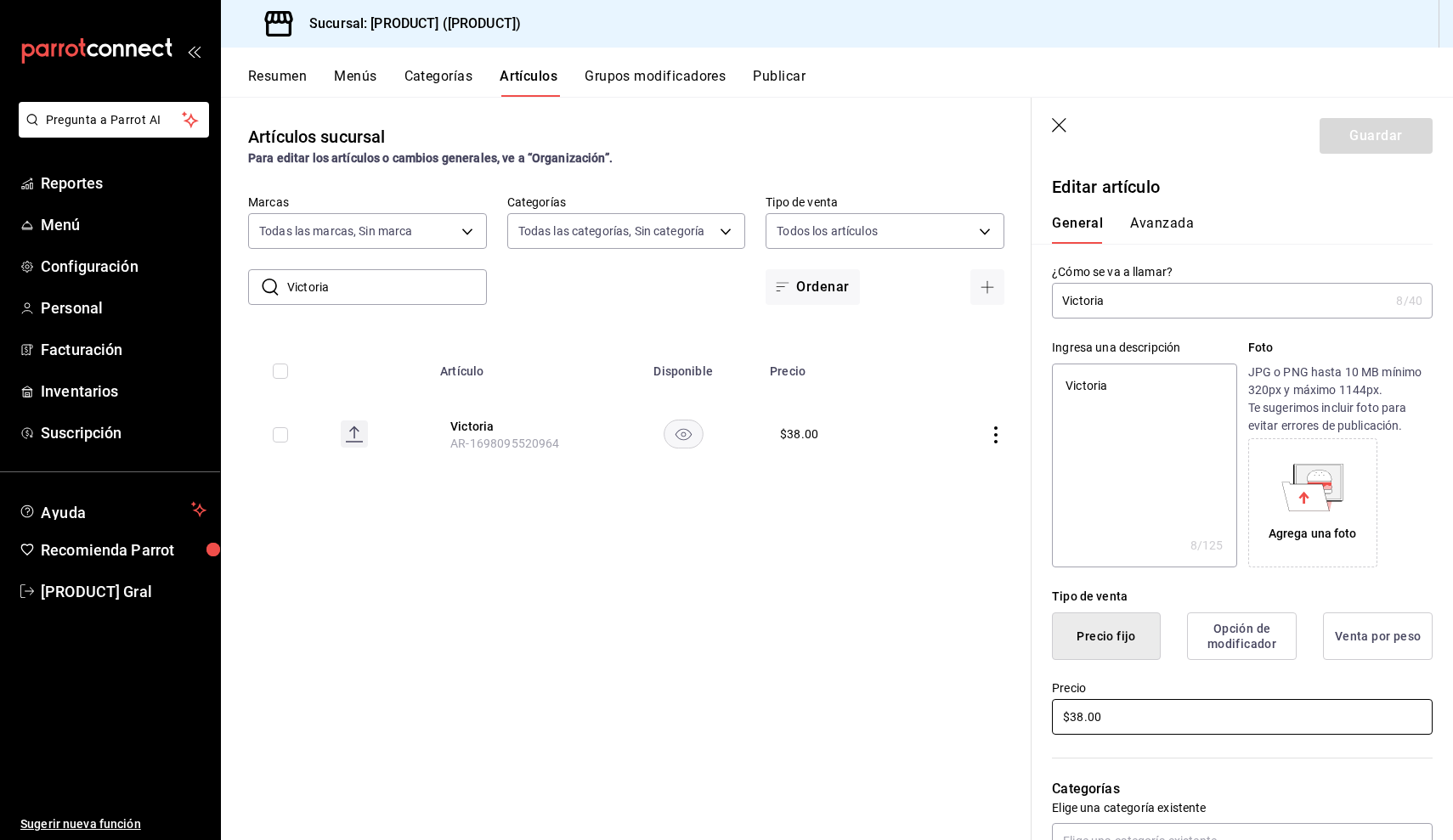 type on "x" 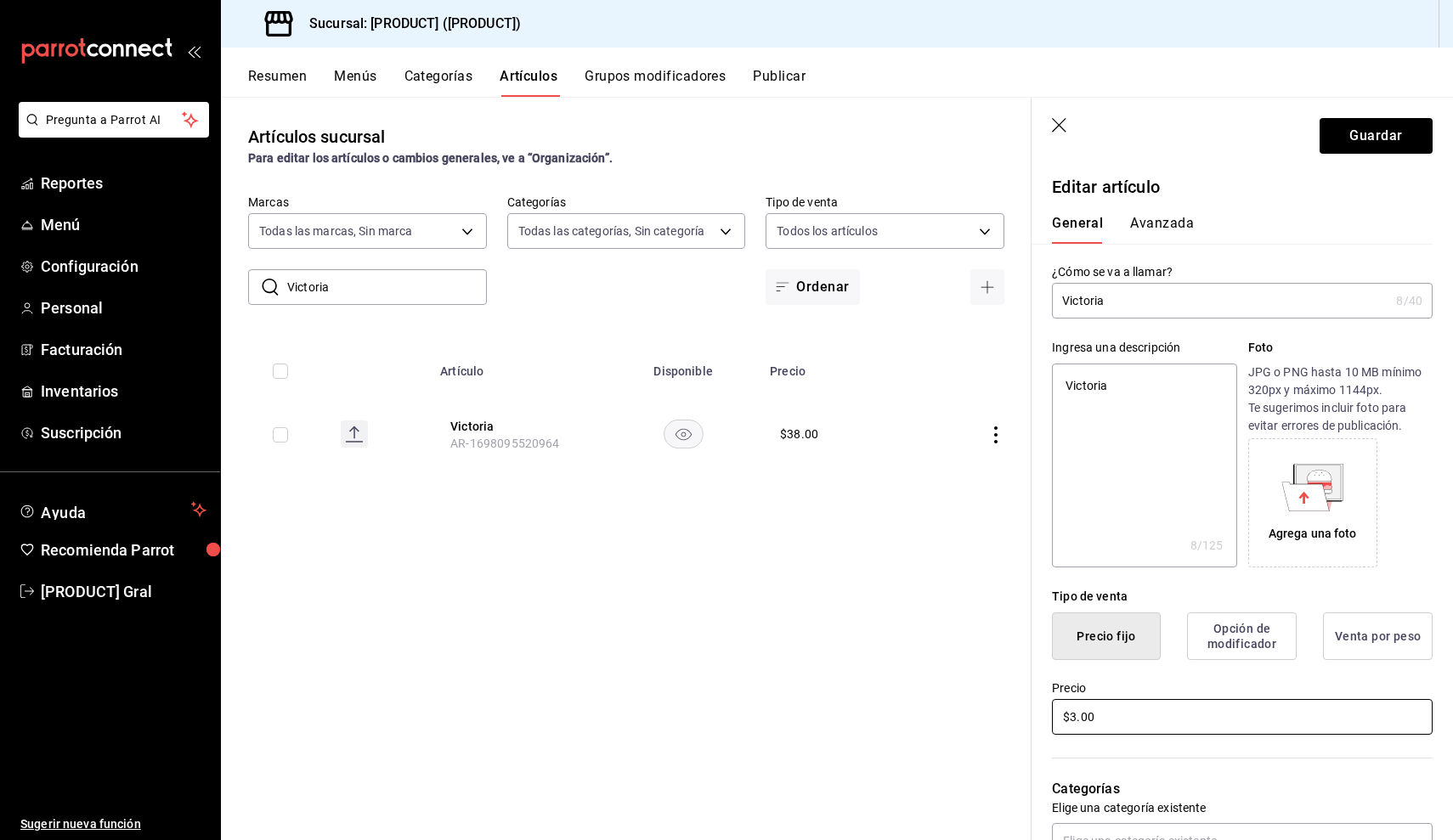 type on "x" 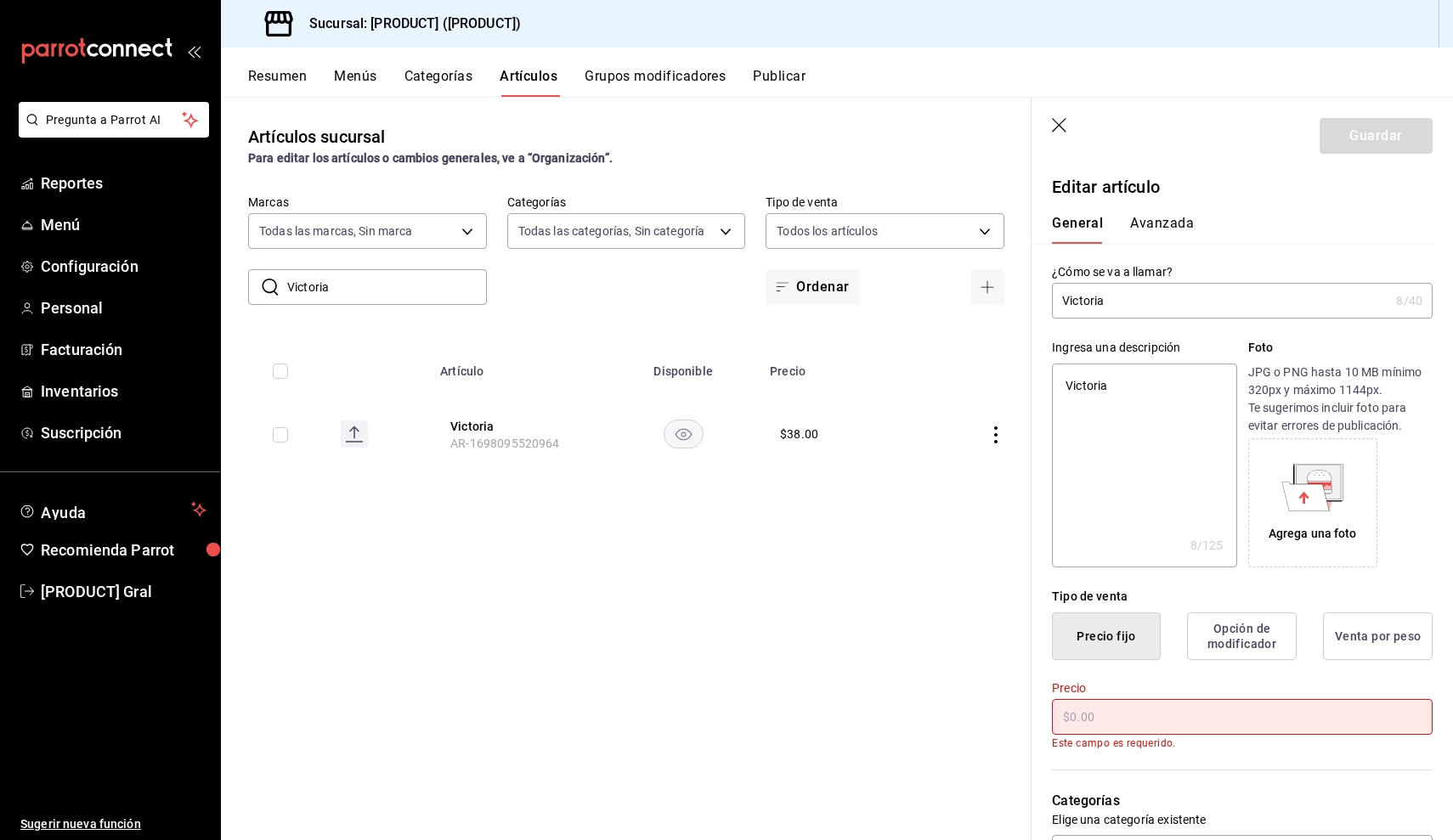 type on "x" 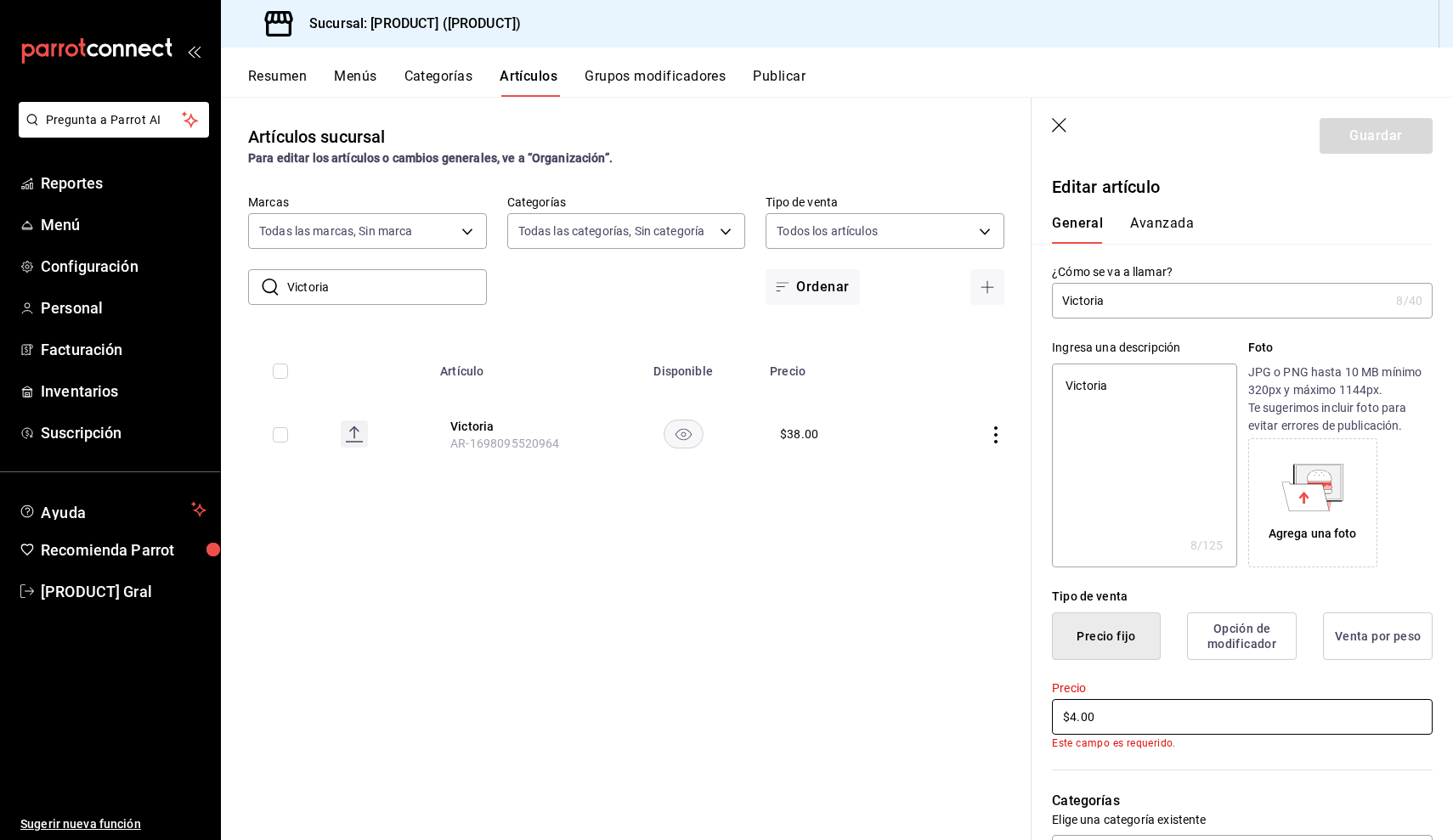 type on "x" 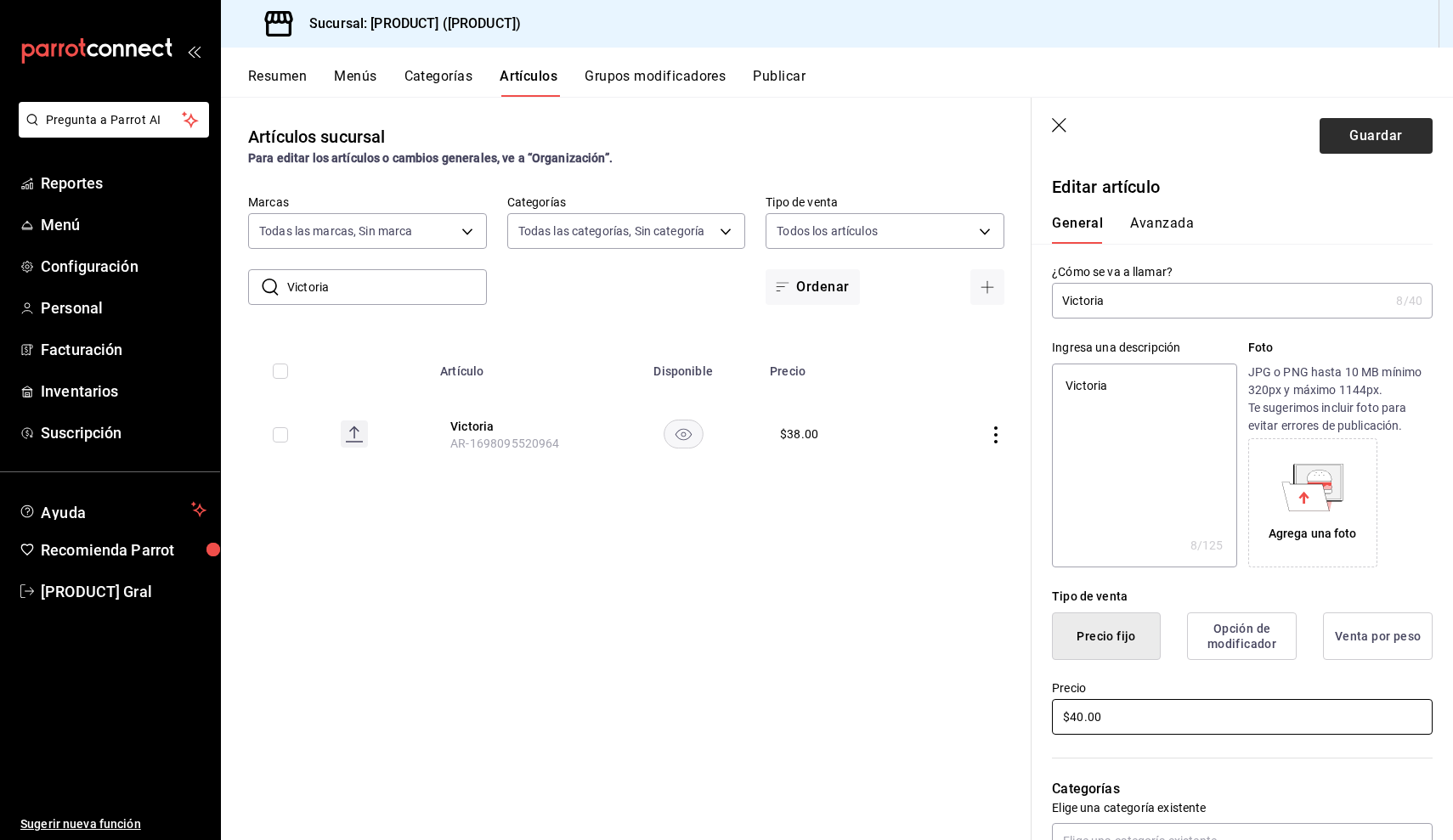 type on "$40.00" 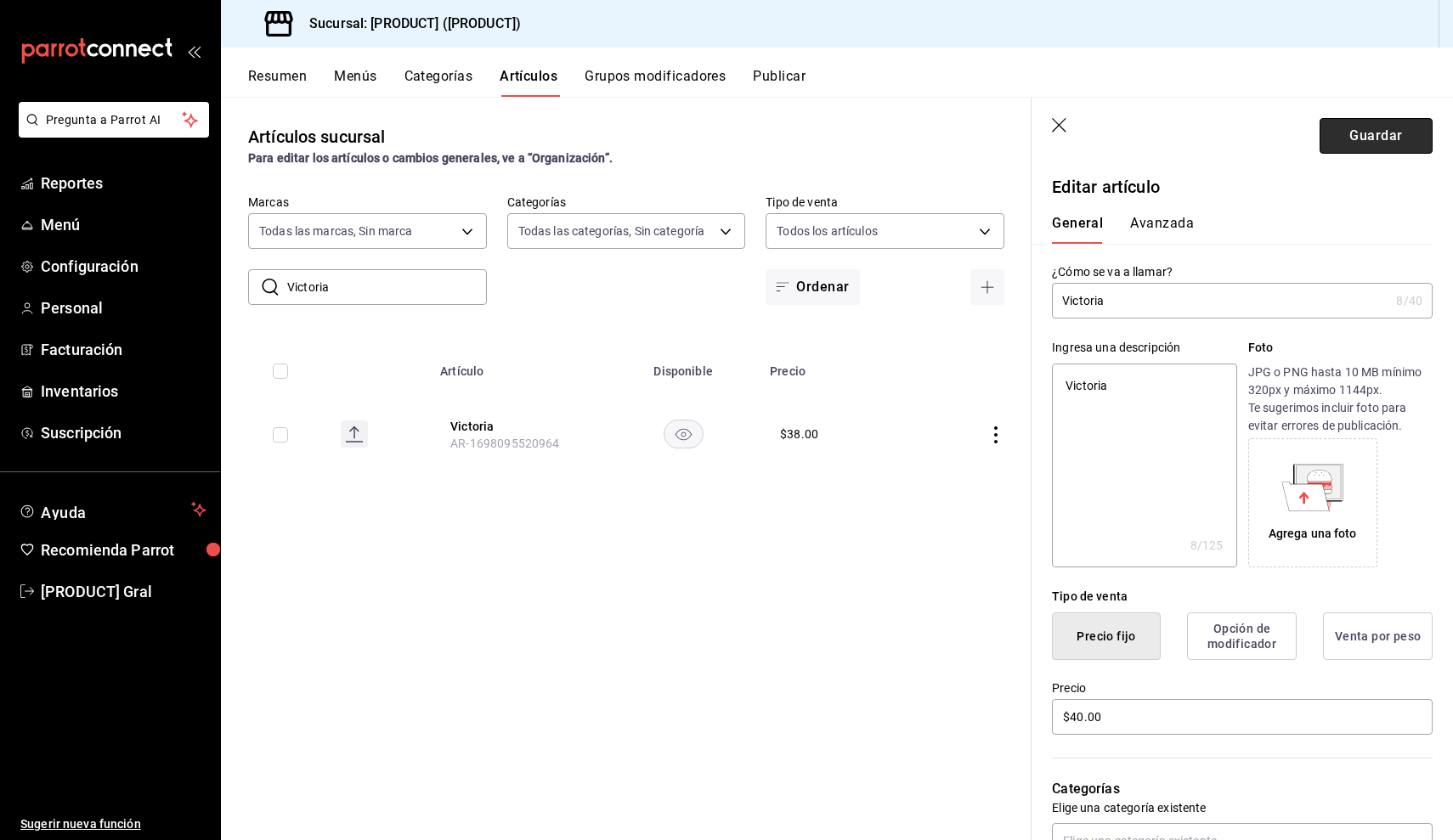 click on "Guardar" at bounding box center [1376, 136] 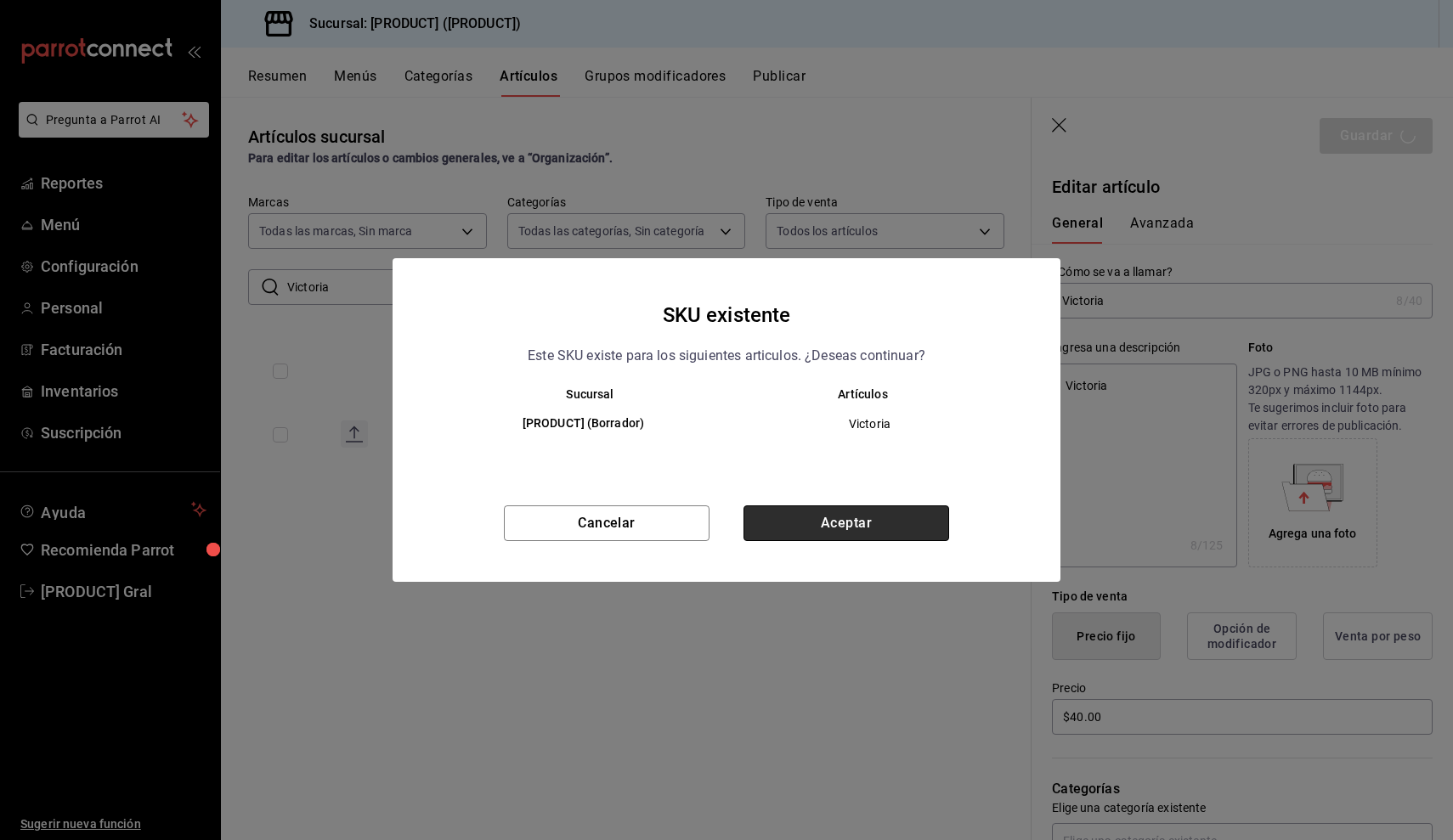click on "Aceptar" at bounding box center [846, 523] 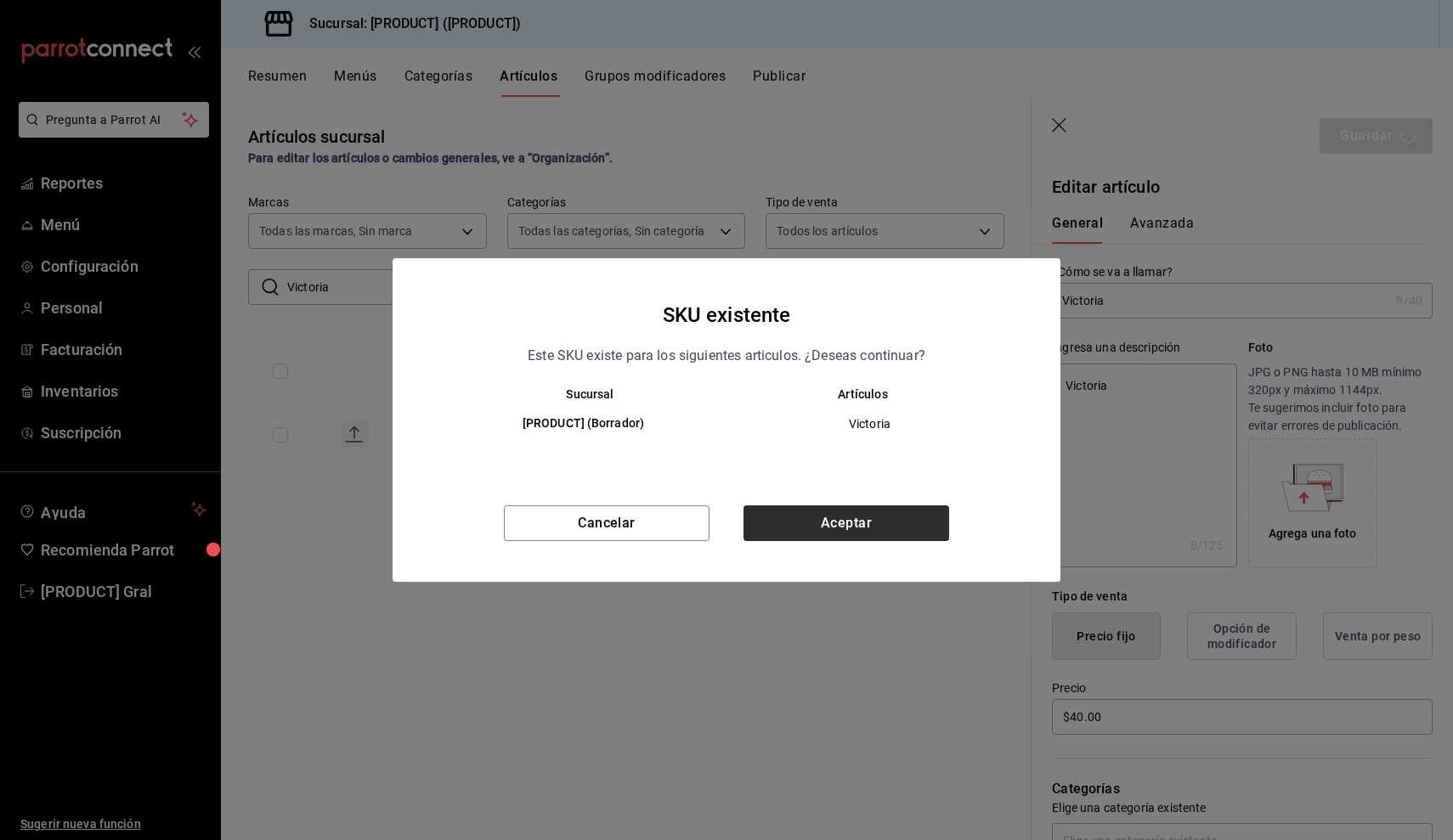 type on "x" 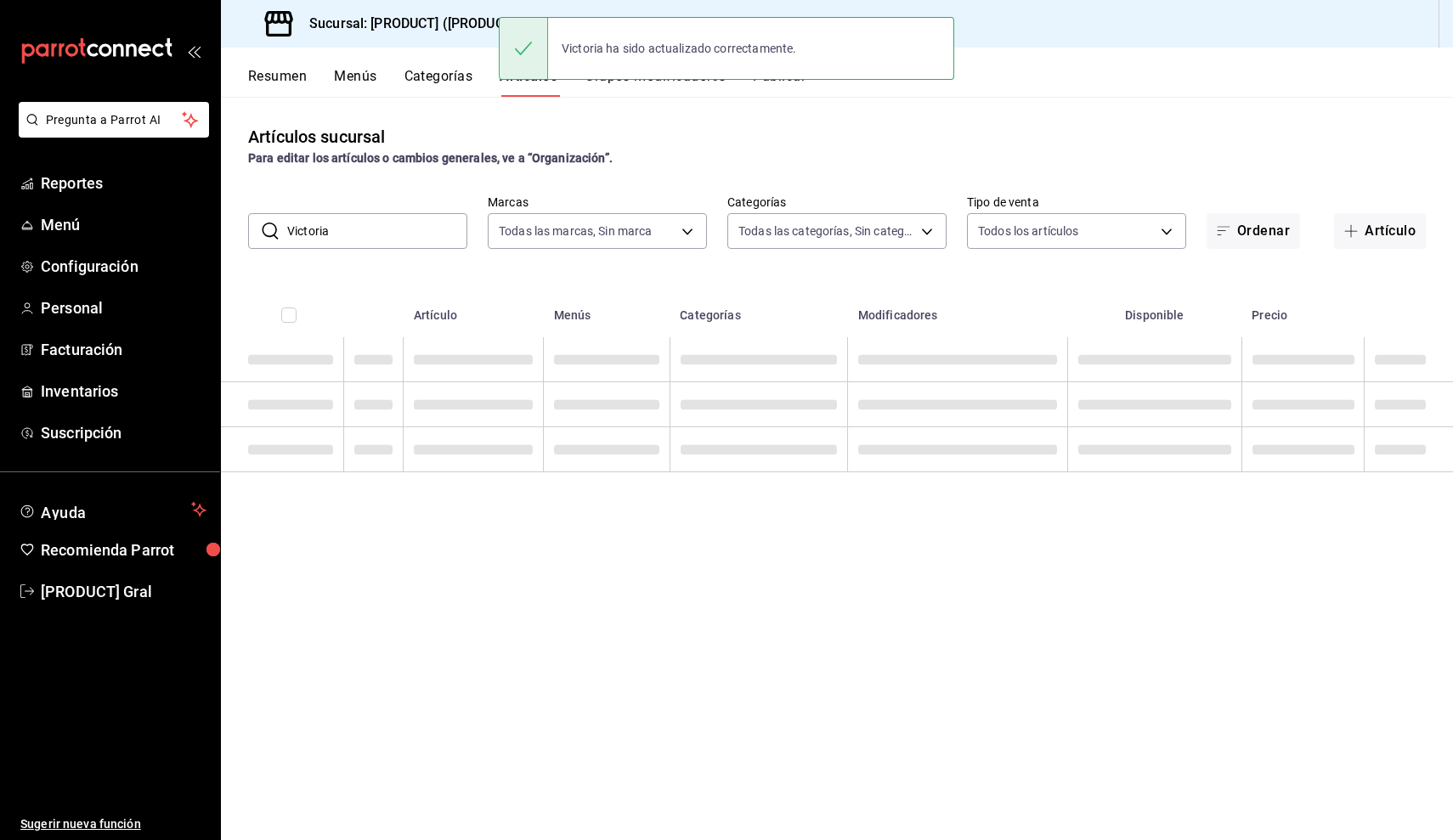 click on "Victoria" at bounding box center (377, 231) 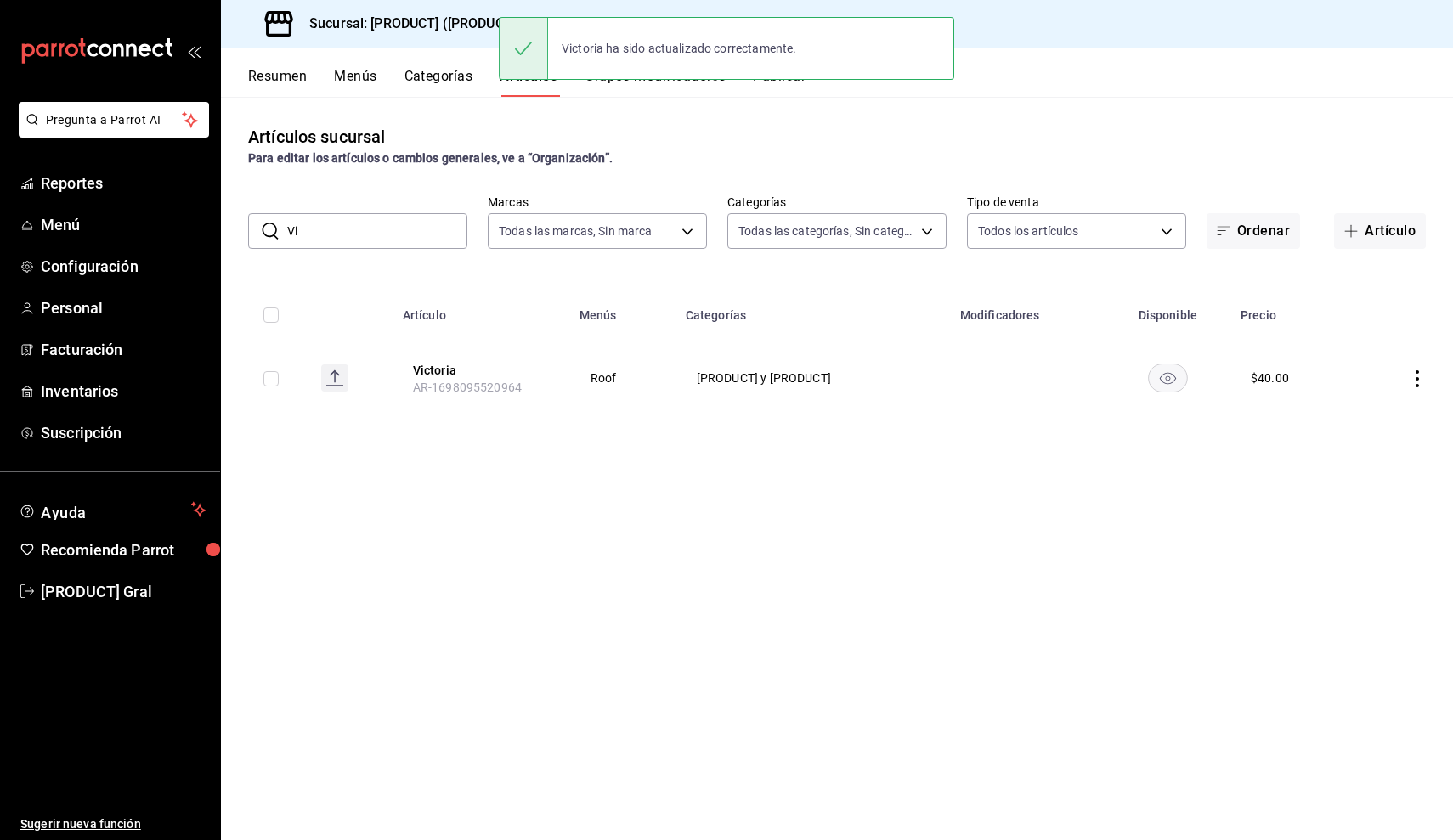 type on "V" 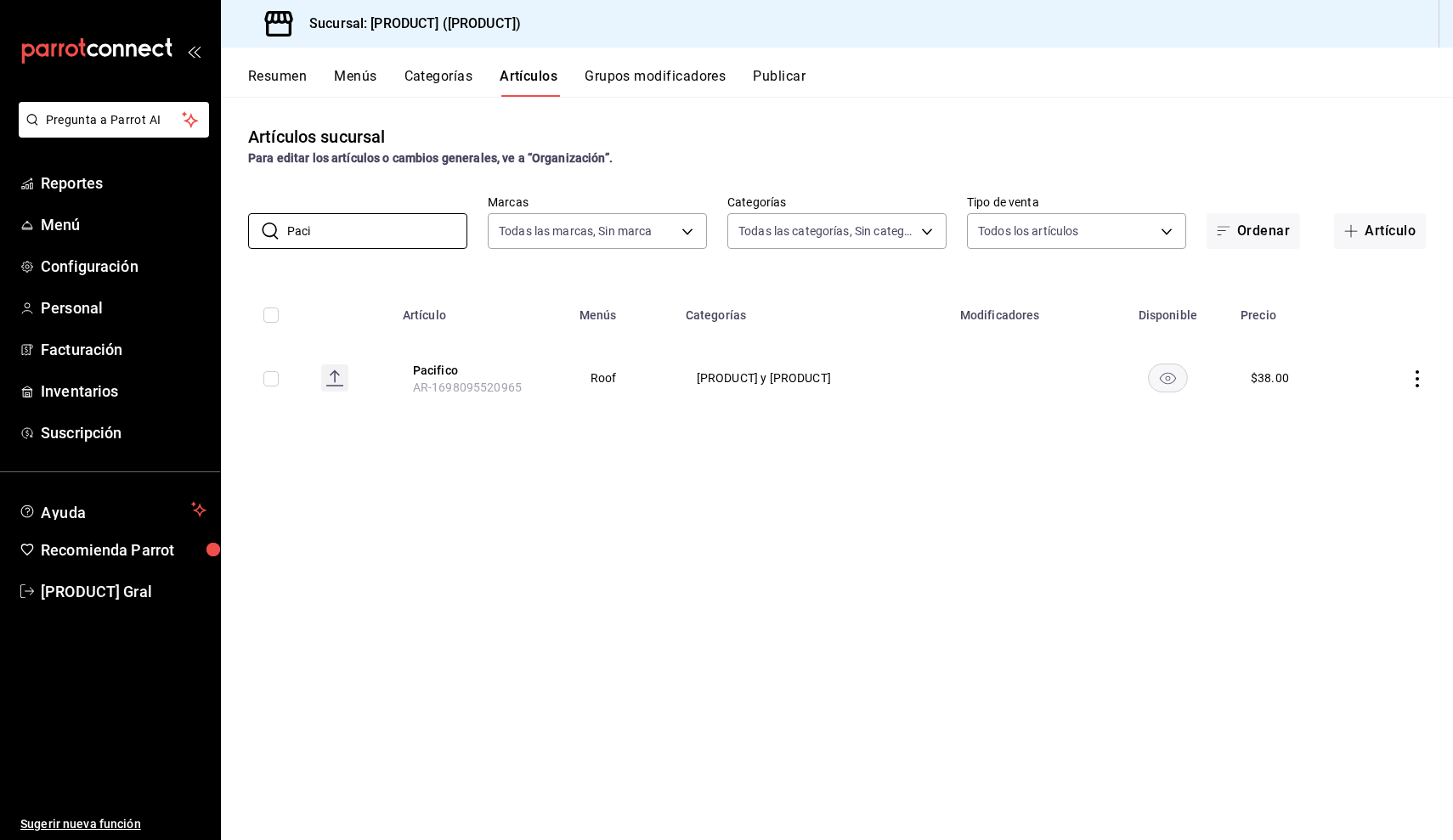 type on "Paci" 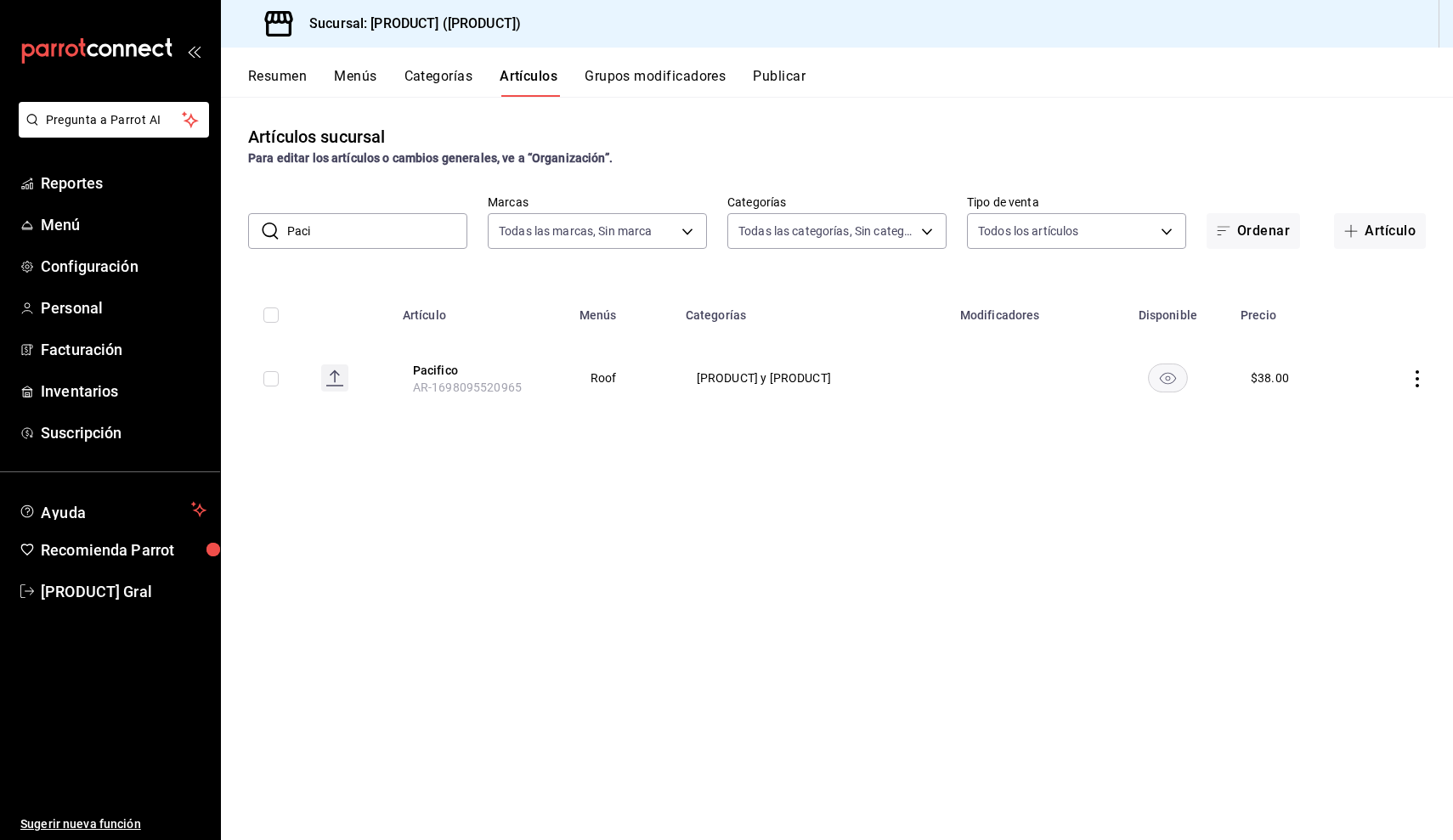 click 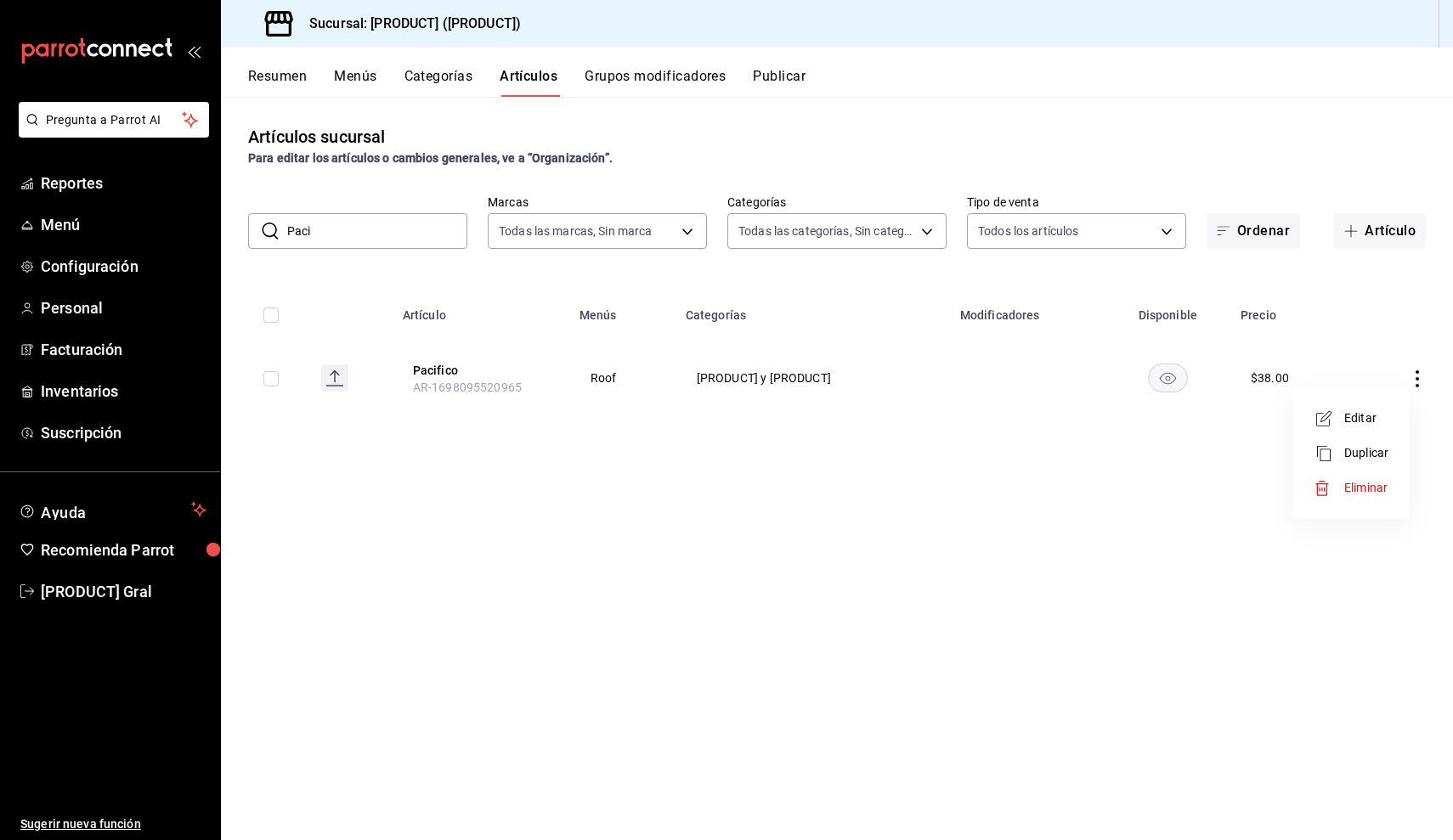 click on "Editar" at bounding box center [1366, 418] 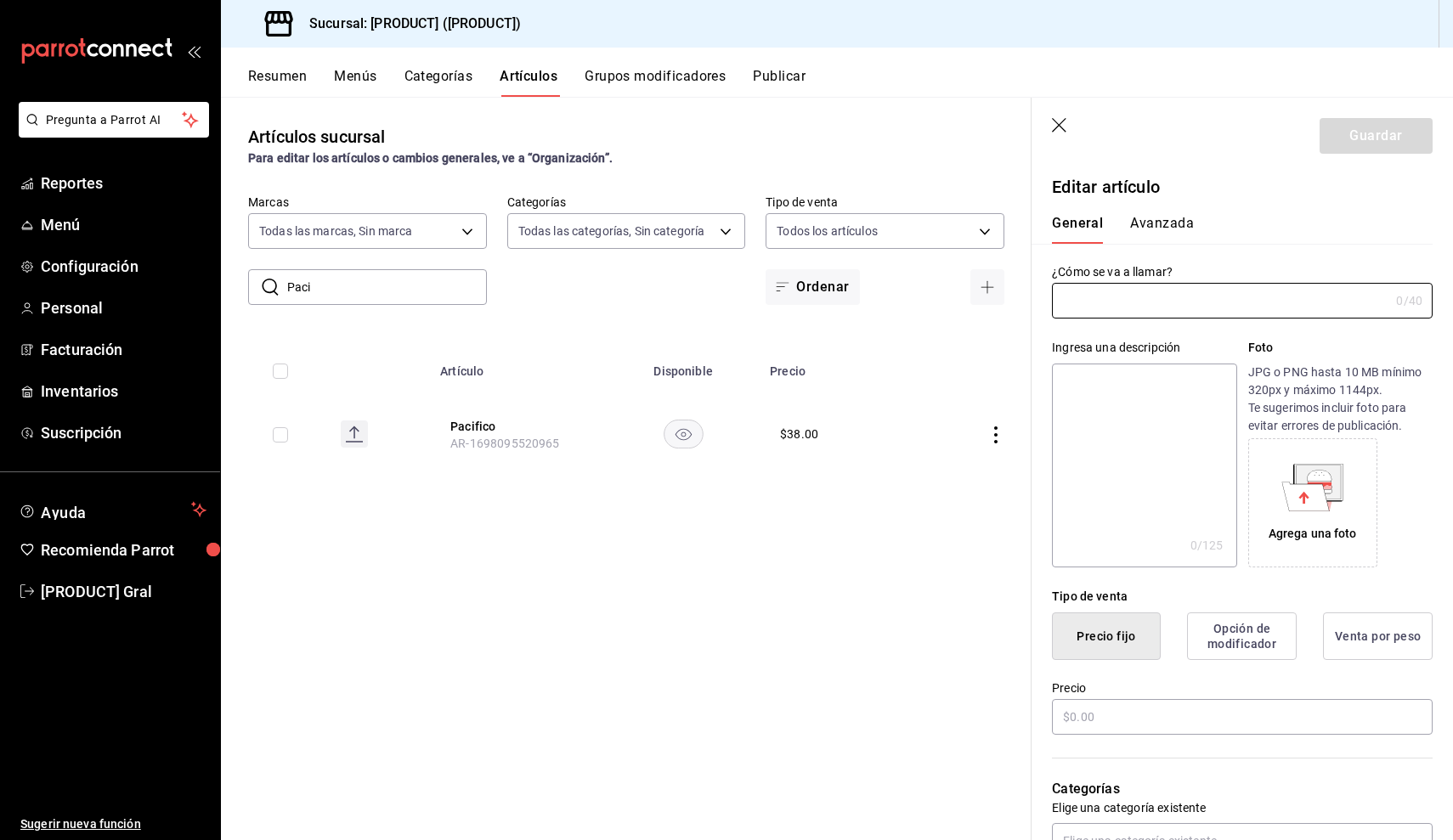 type on "Pacifico" 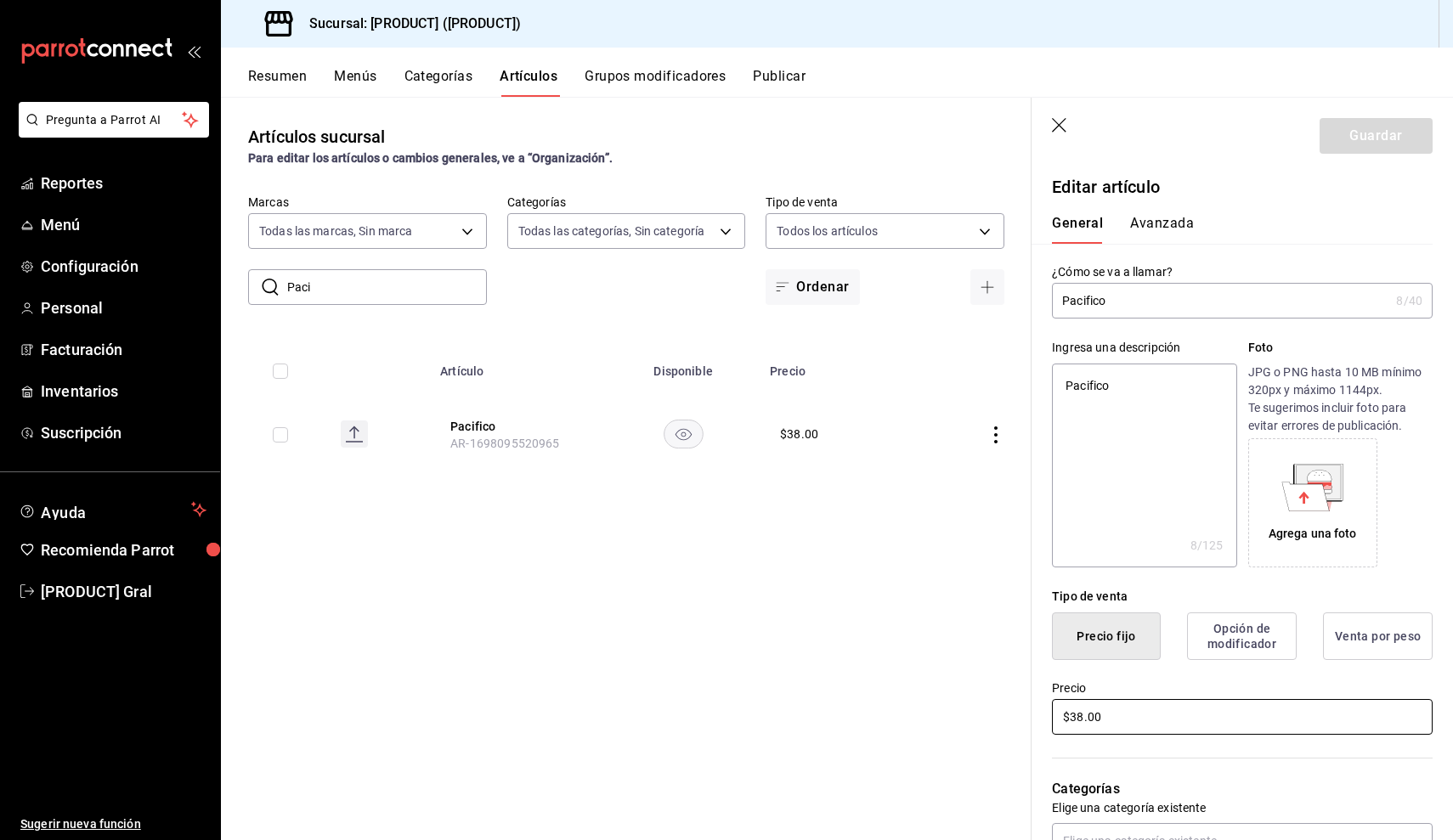 click on "$38.00" at bounding box center (1242, 717) 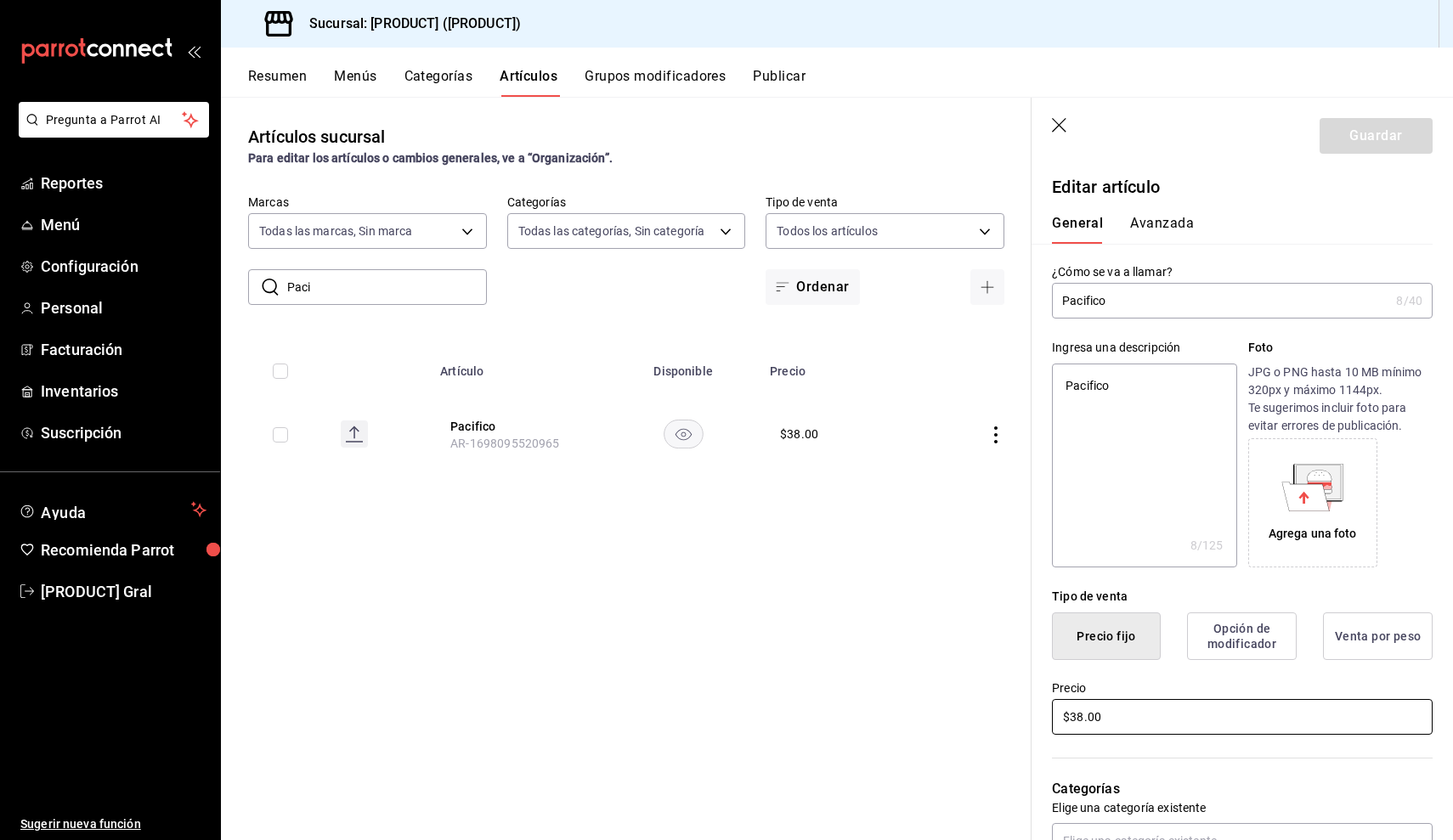 type on "$38.00" 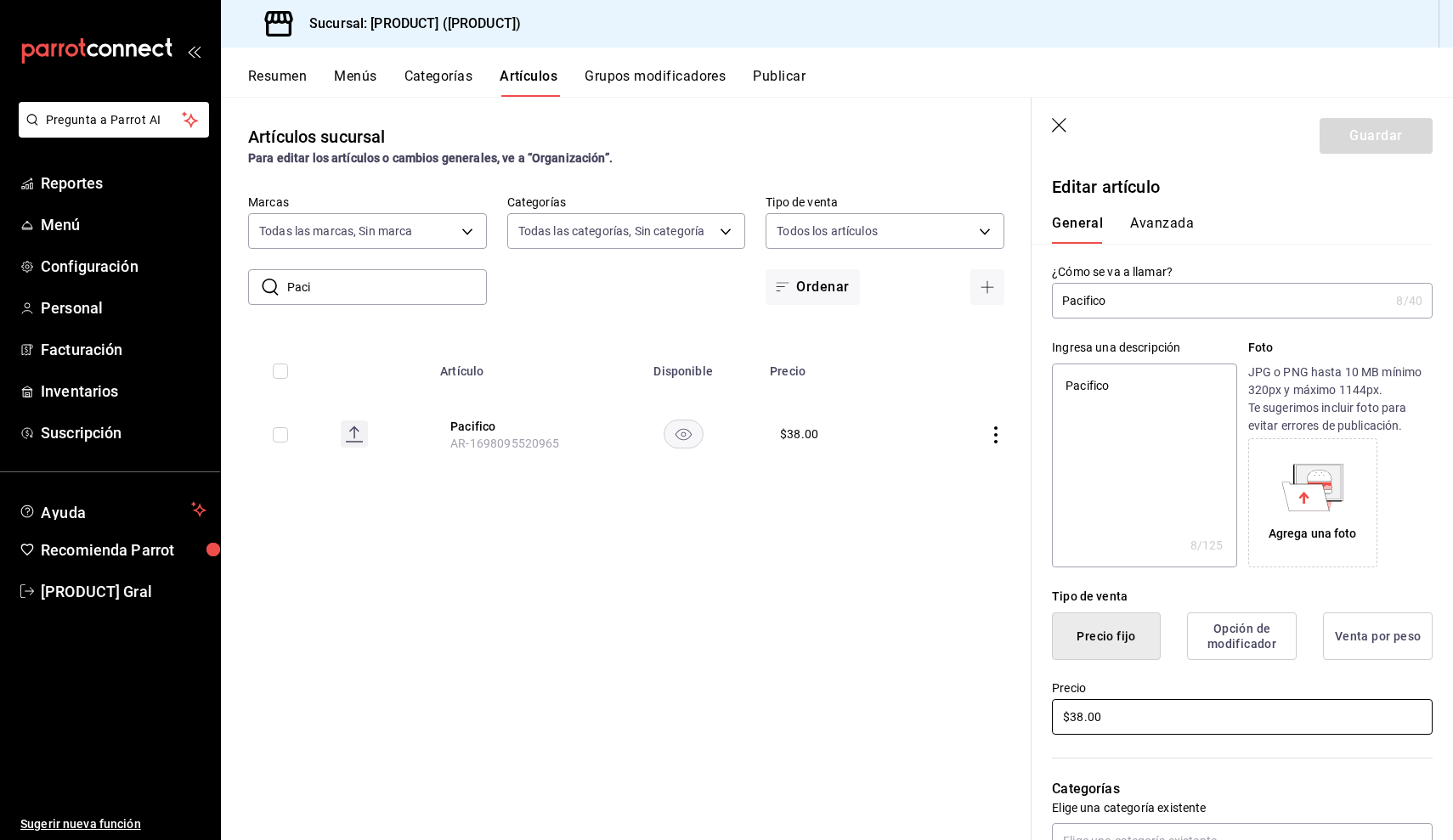 type on "x" 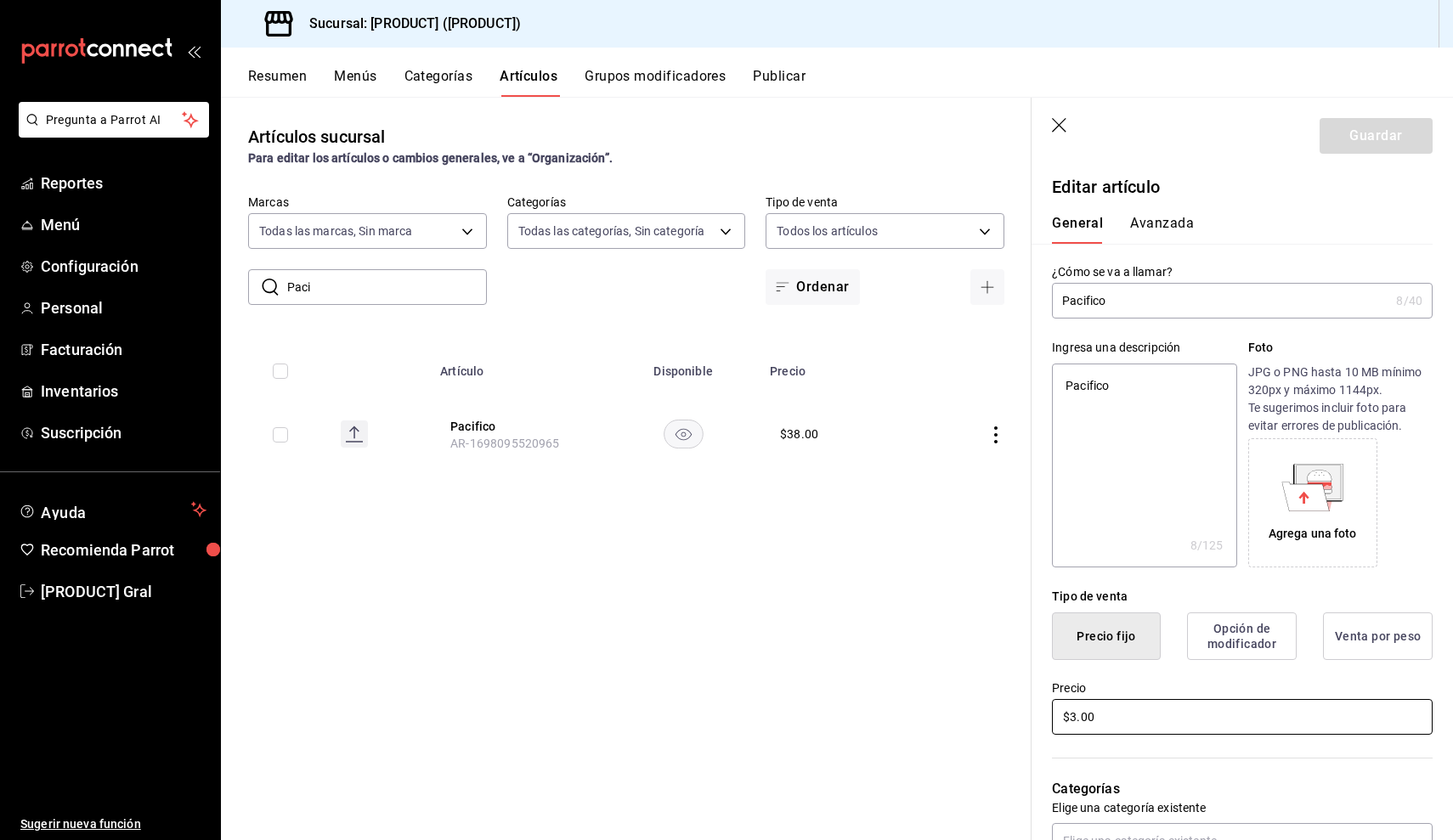 type on "x" 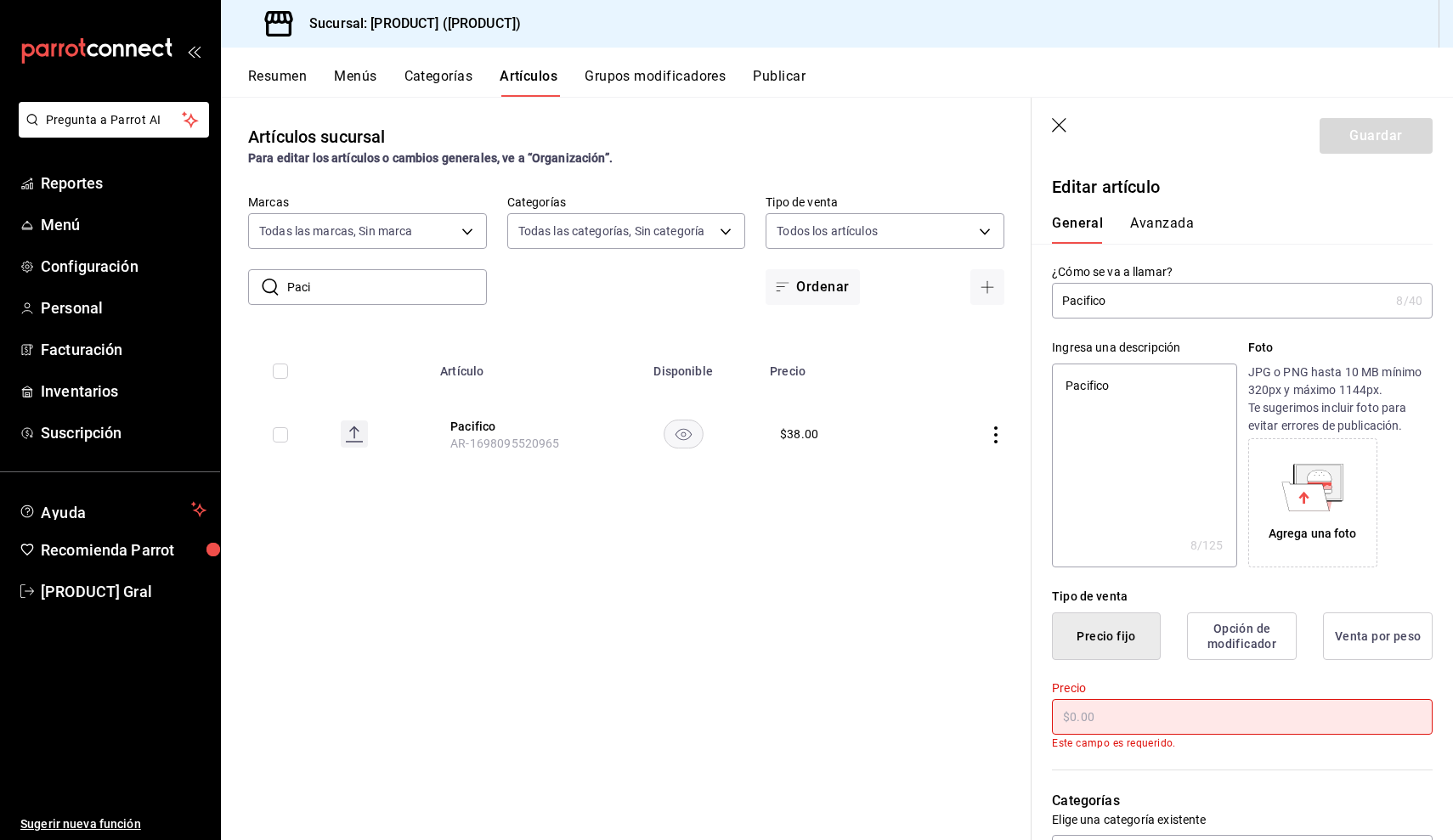 type on "x" 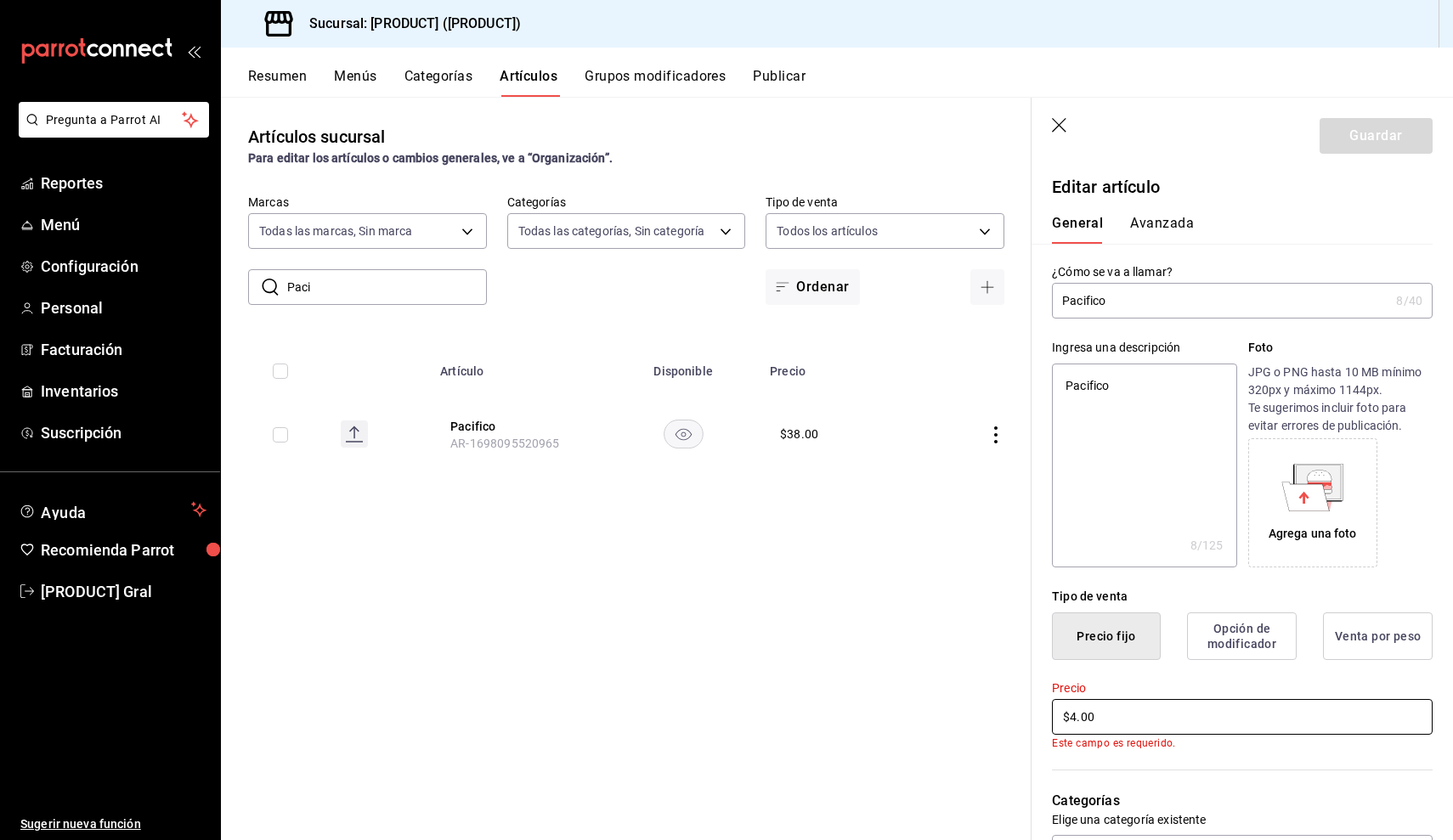type on "x" 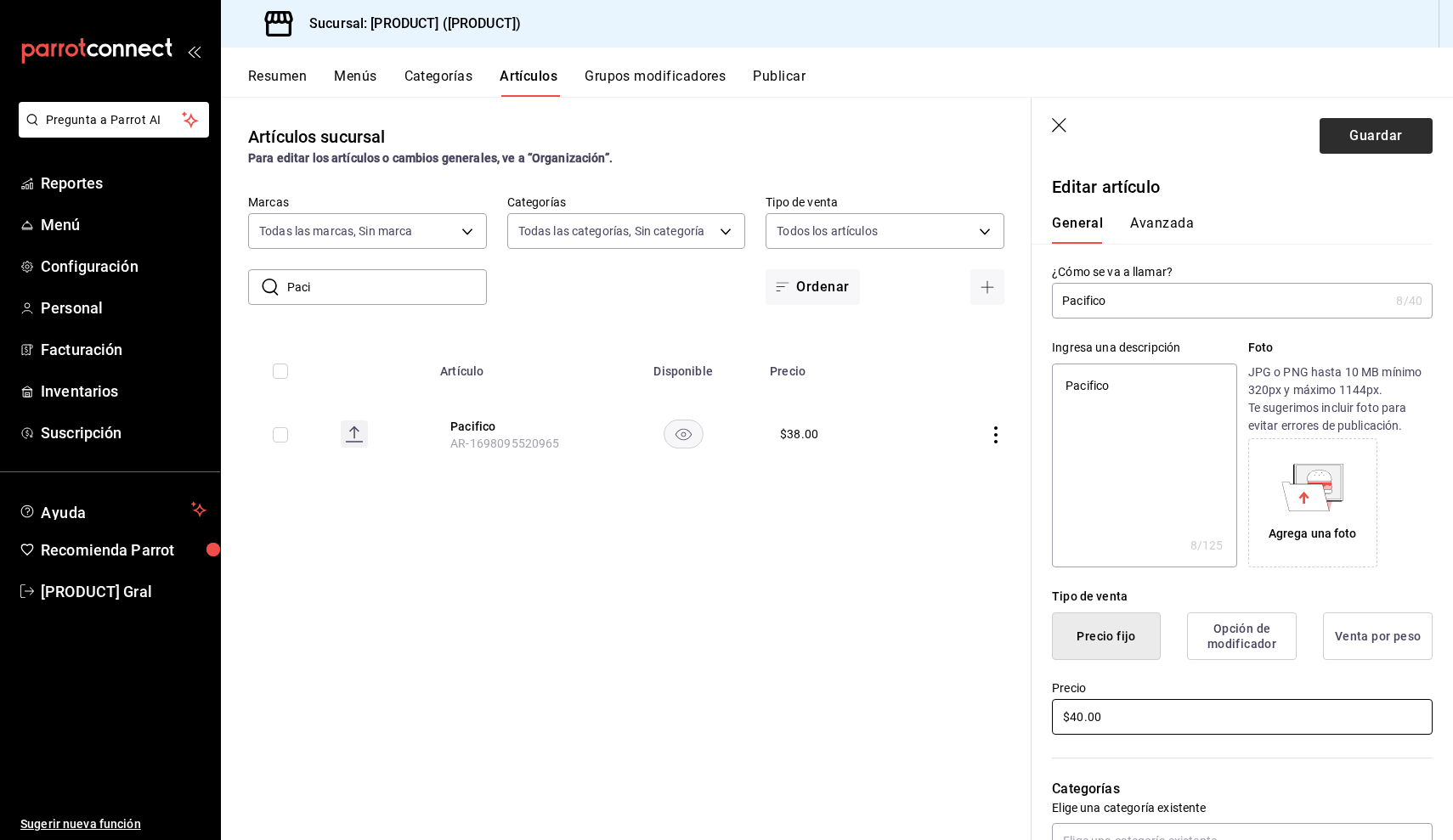 type on "$40.00" 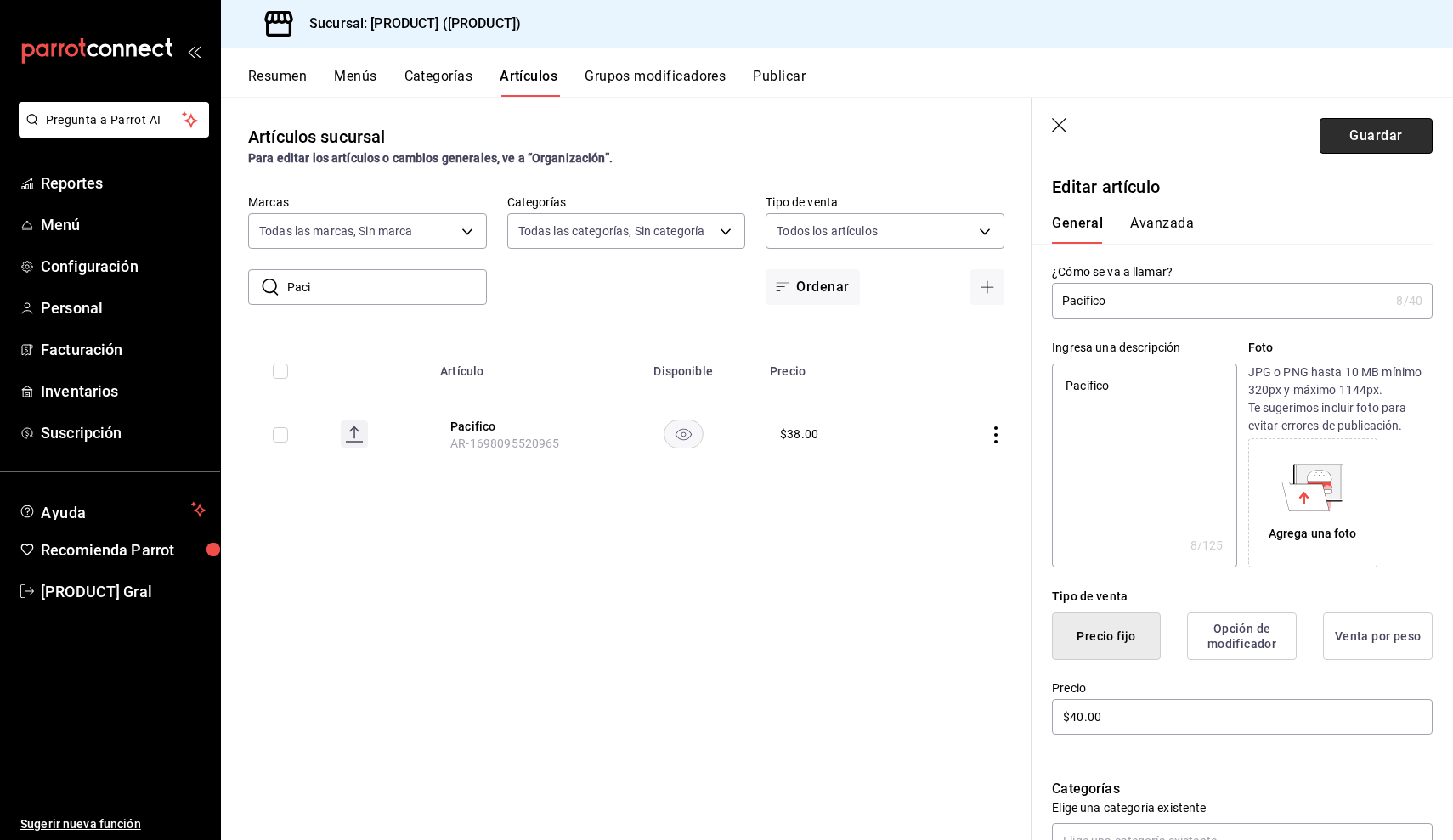 click on "Guardar" at bounding box center [1376, 136] 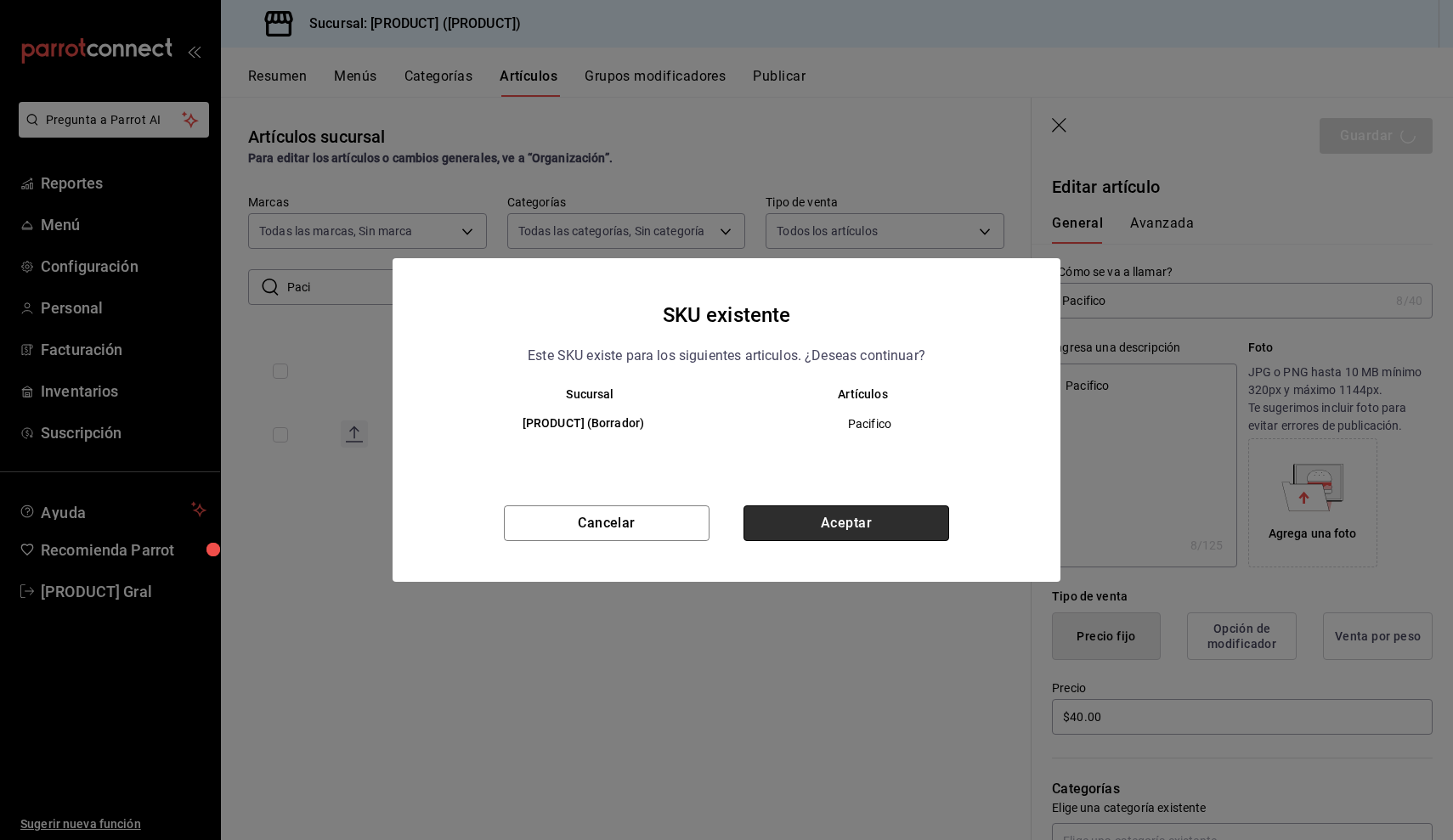 click on "Aceptar" at bounding box center [846, 523] 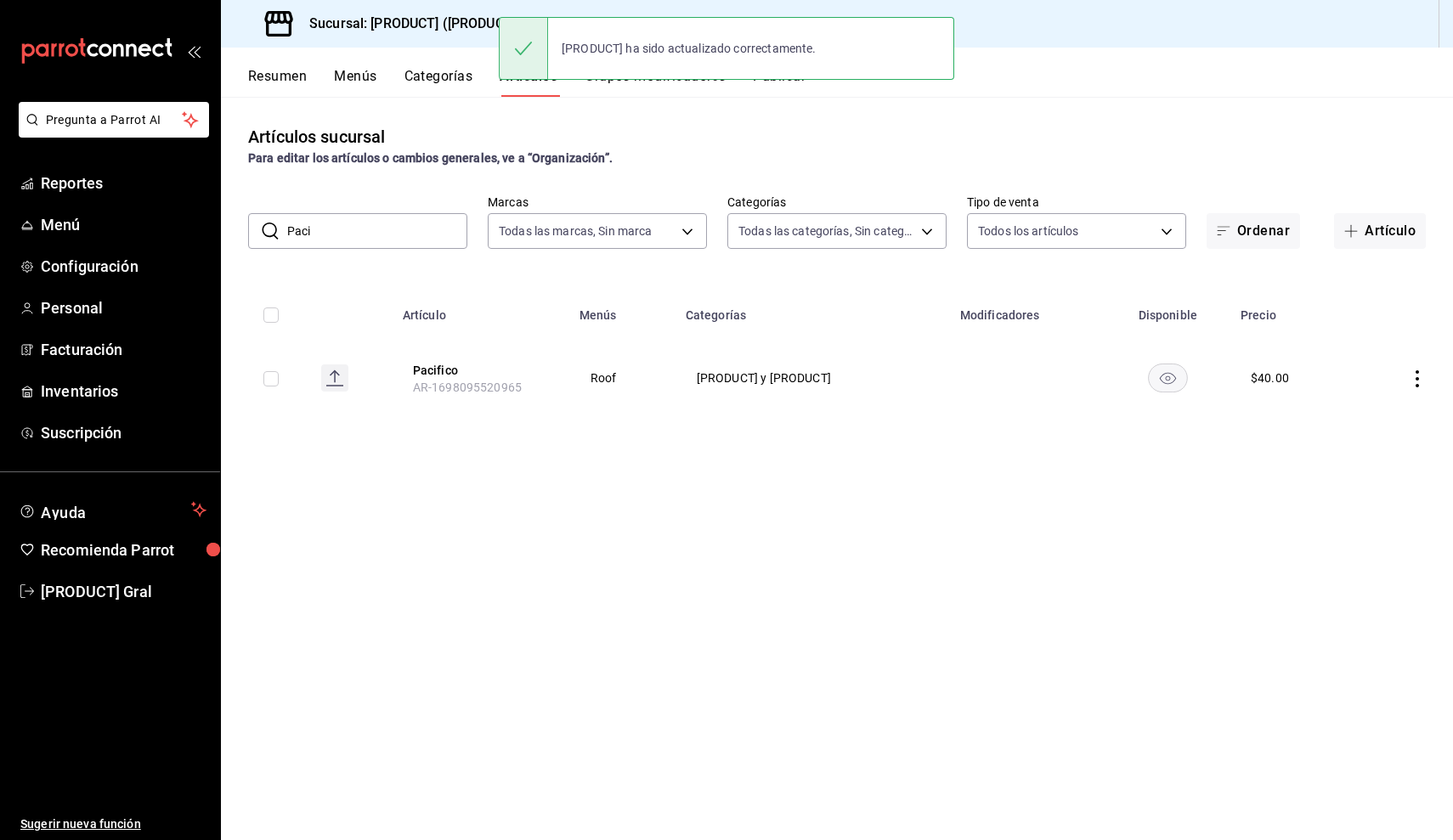 click on "Paci" at bounding box center [377, 231] 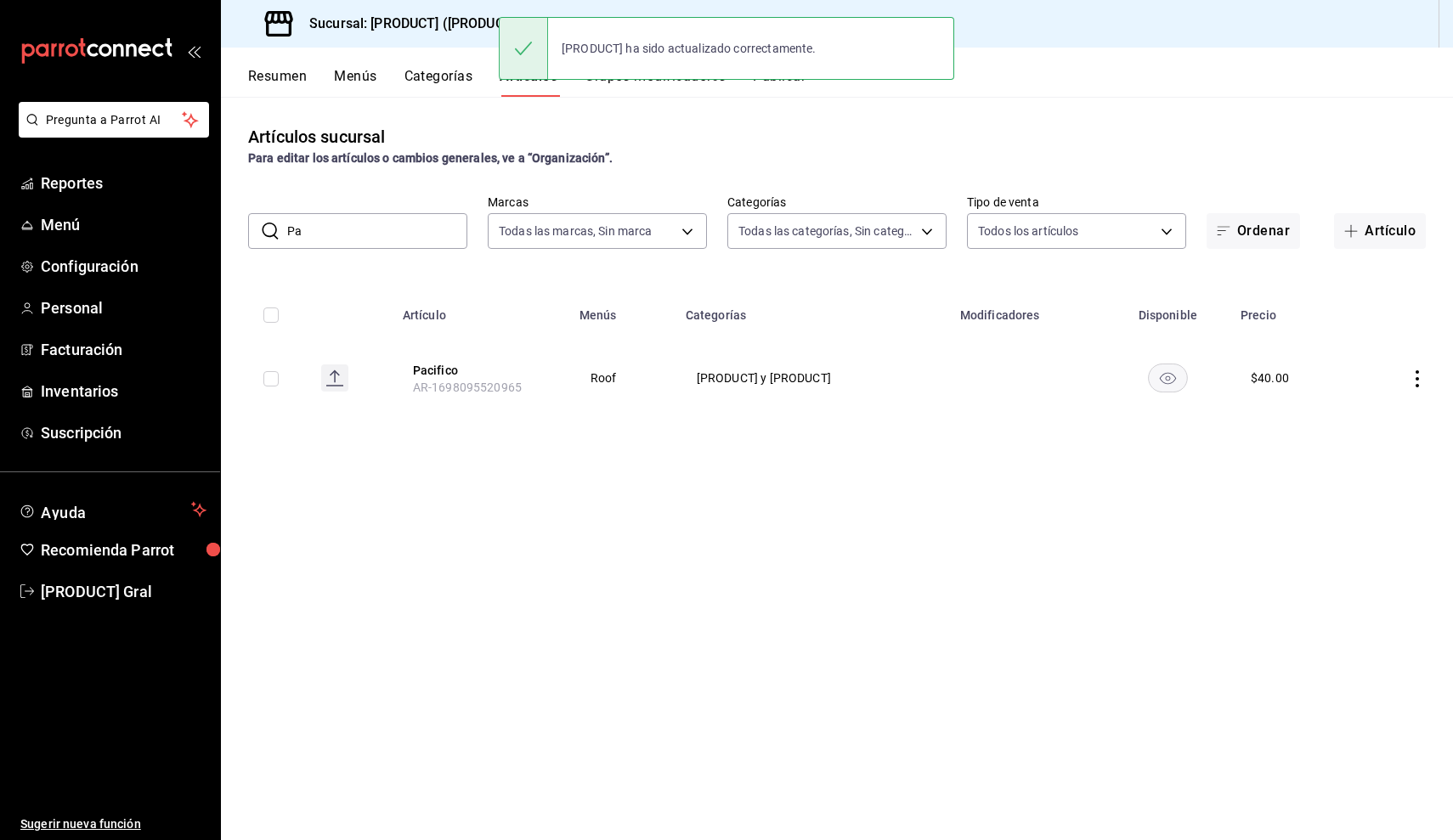 type on "P" 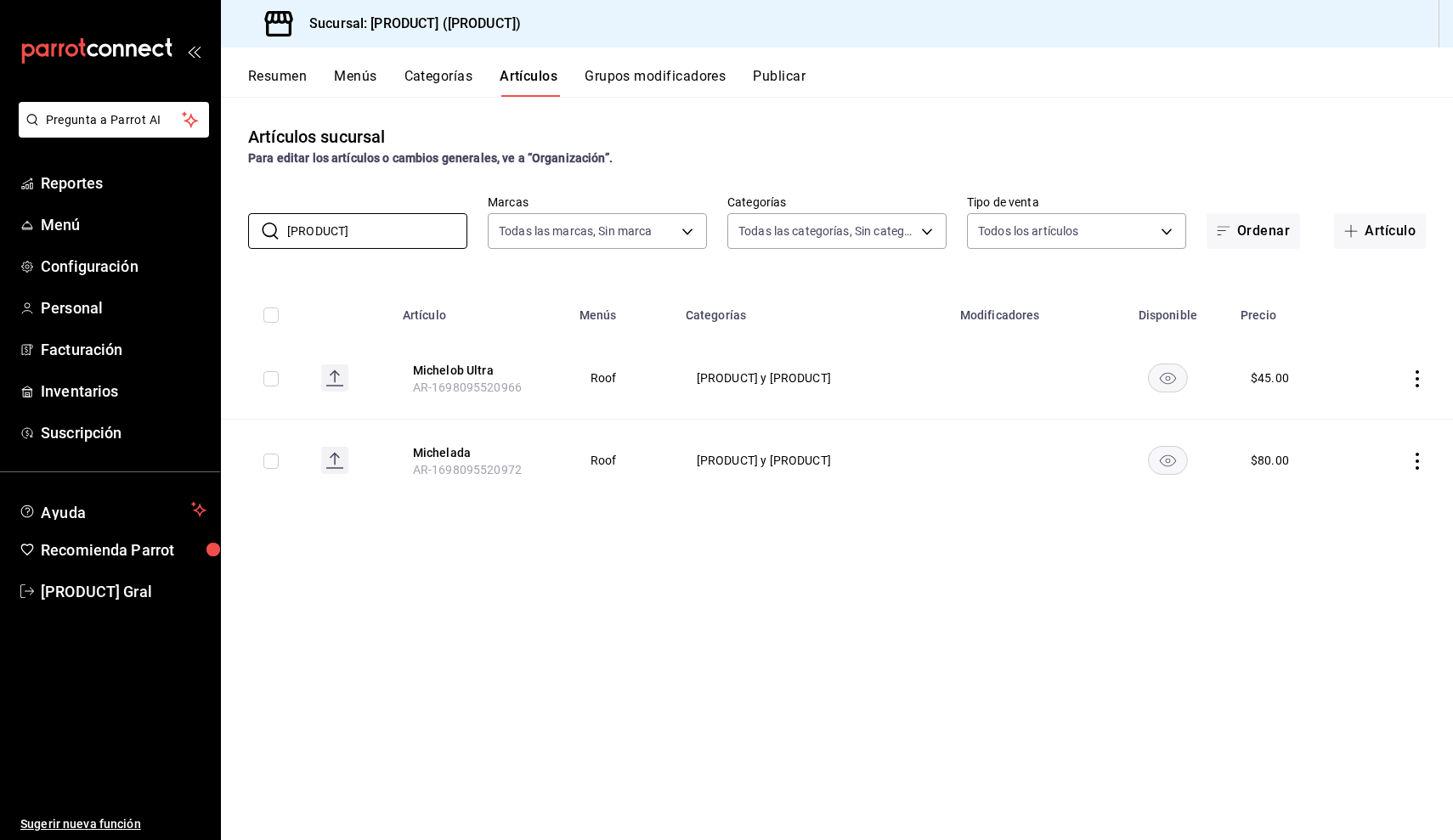 type on "[PRODUCT]" 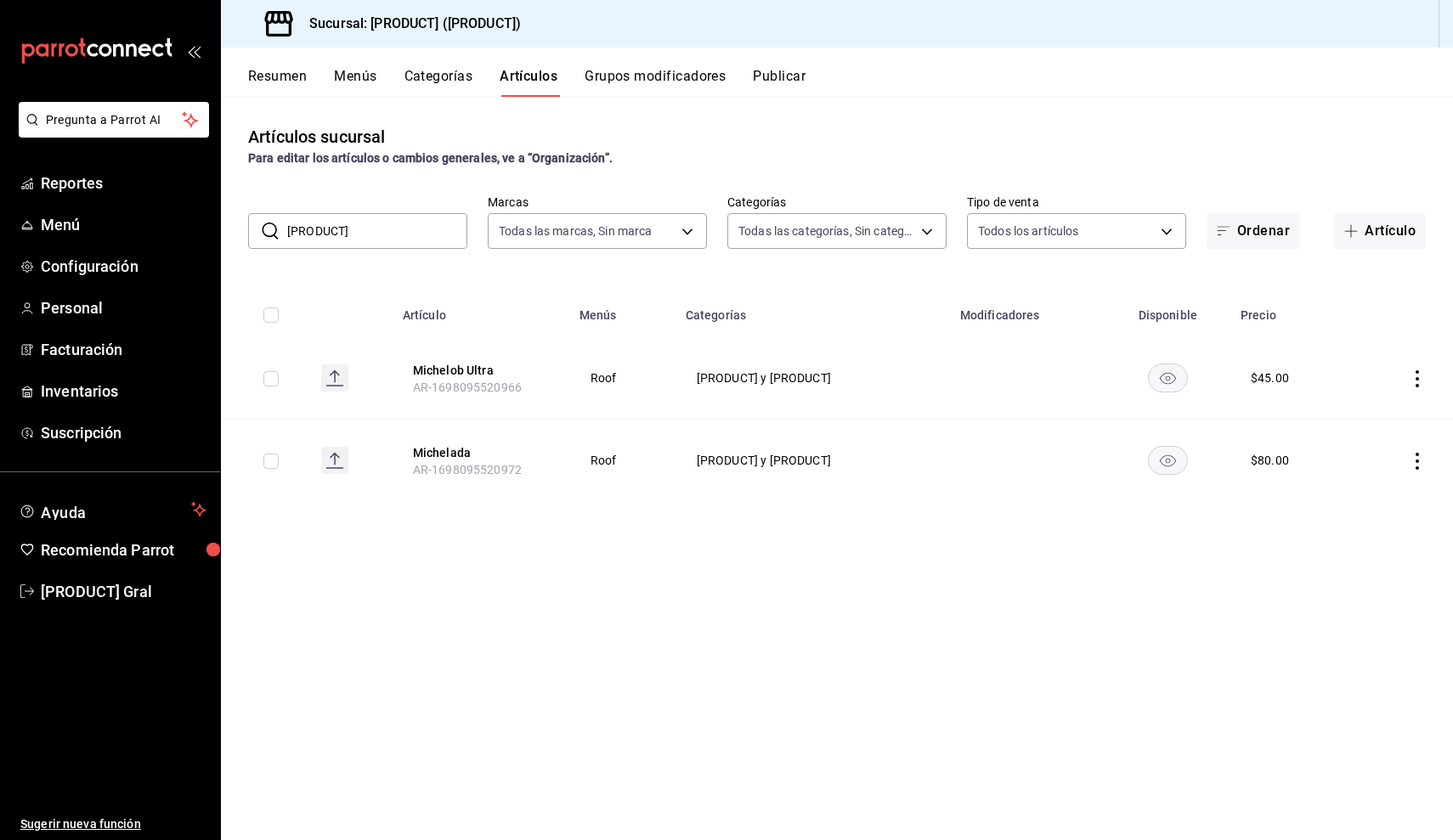 click 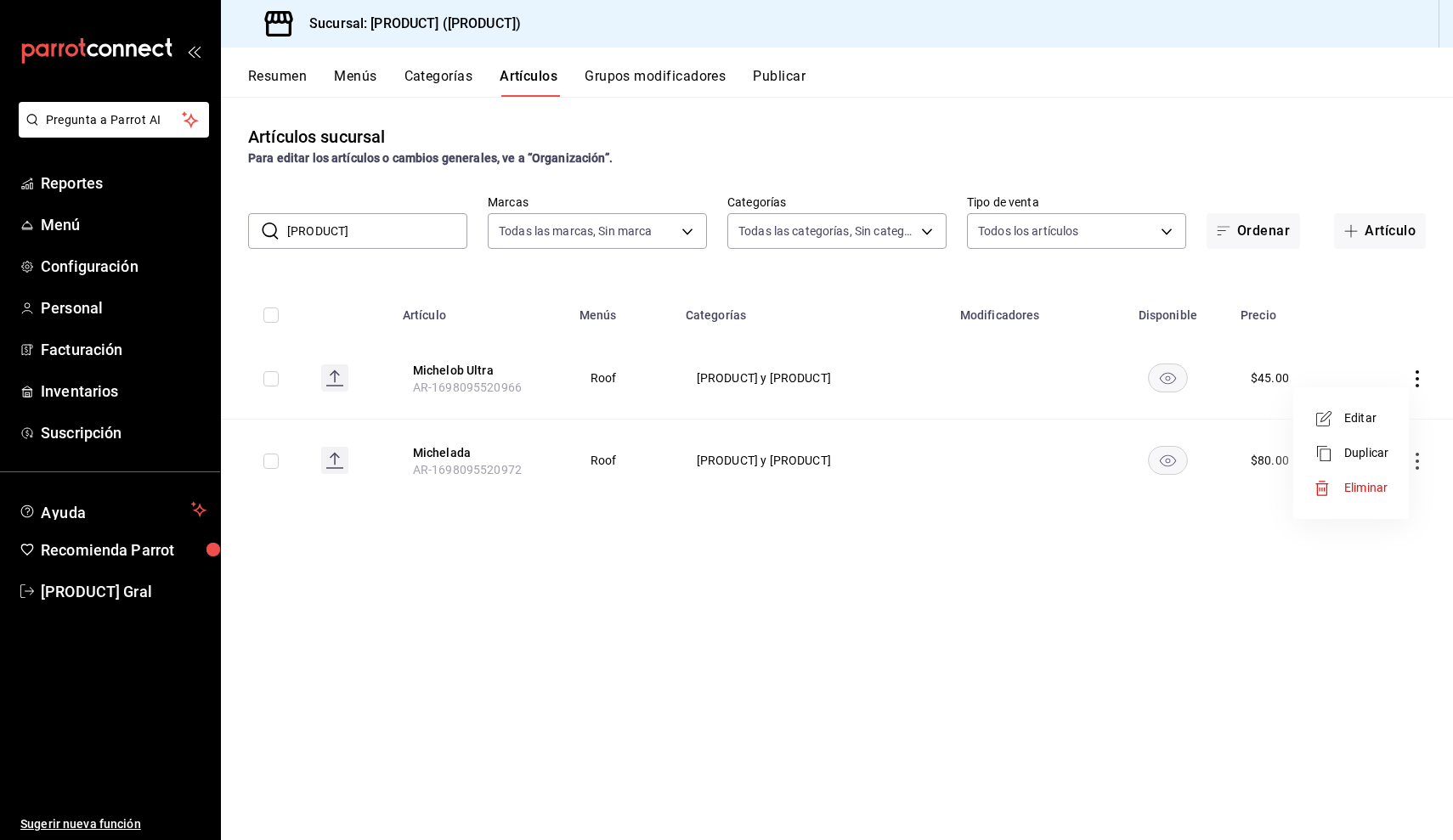click on "Editar" at bounding box center (1366, 418) 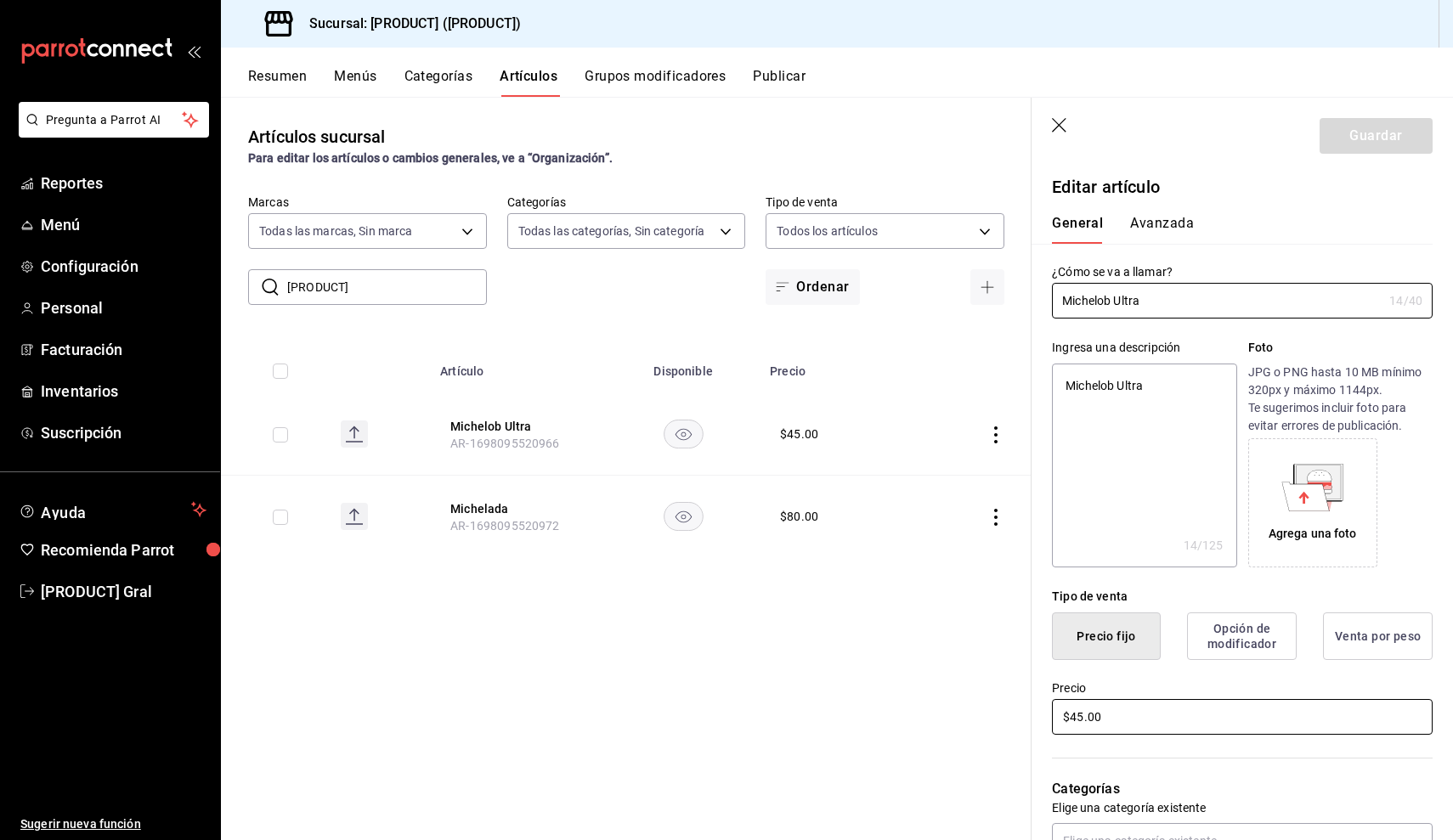 click on "$45.00" at bounding box center (1242, 717) 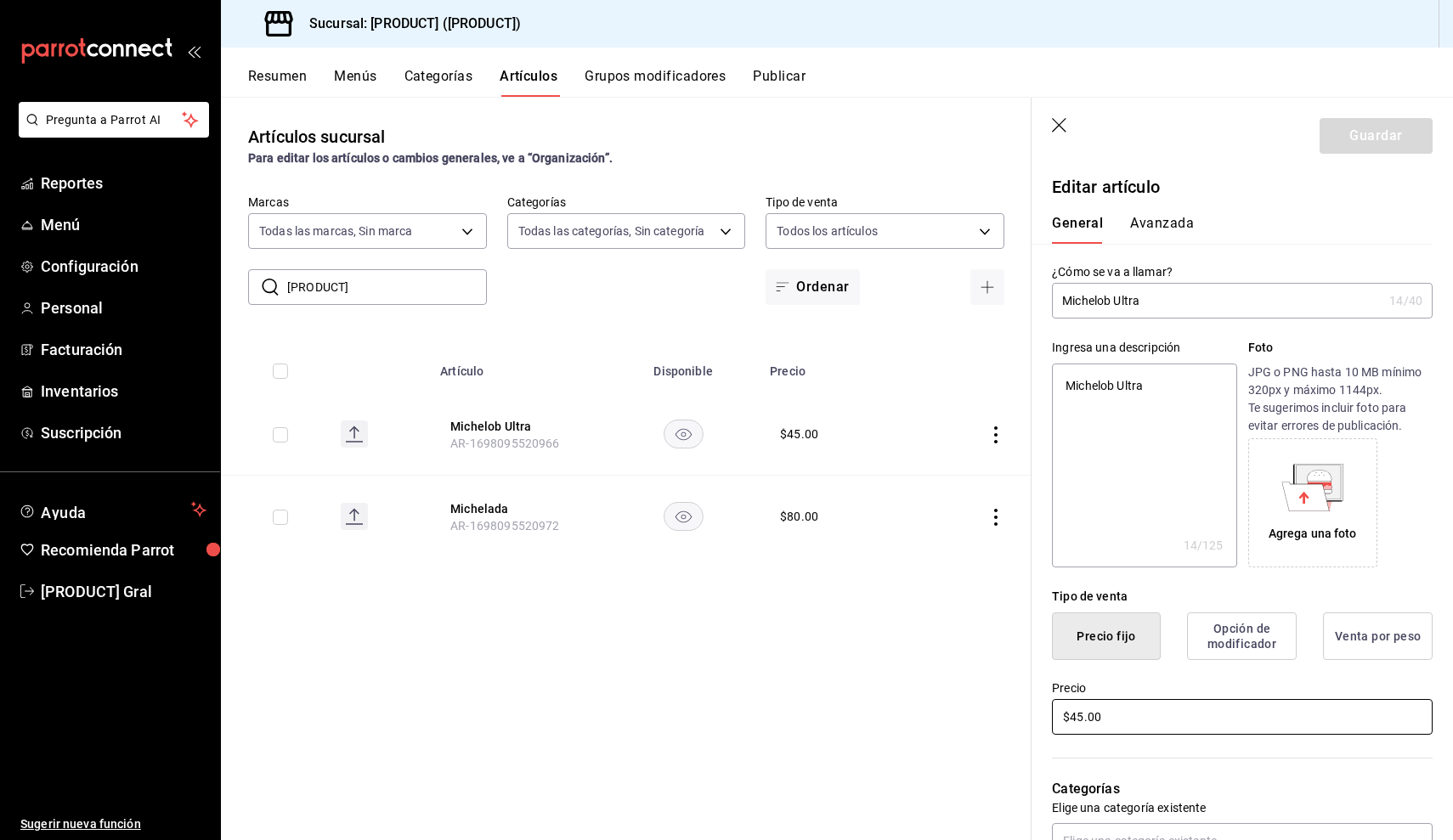 type on "x" 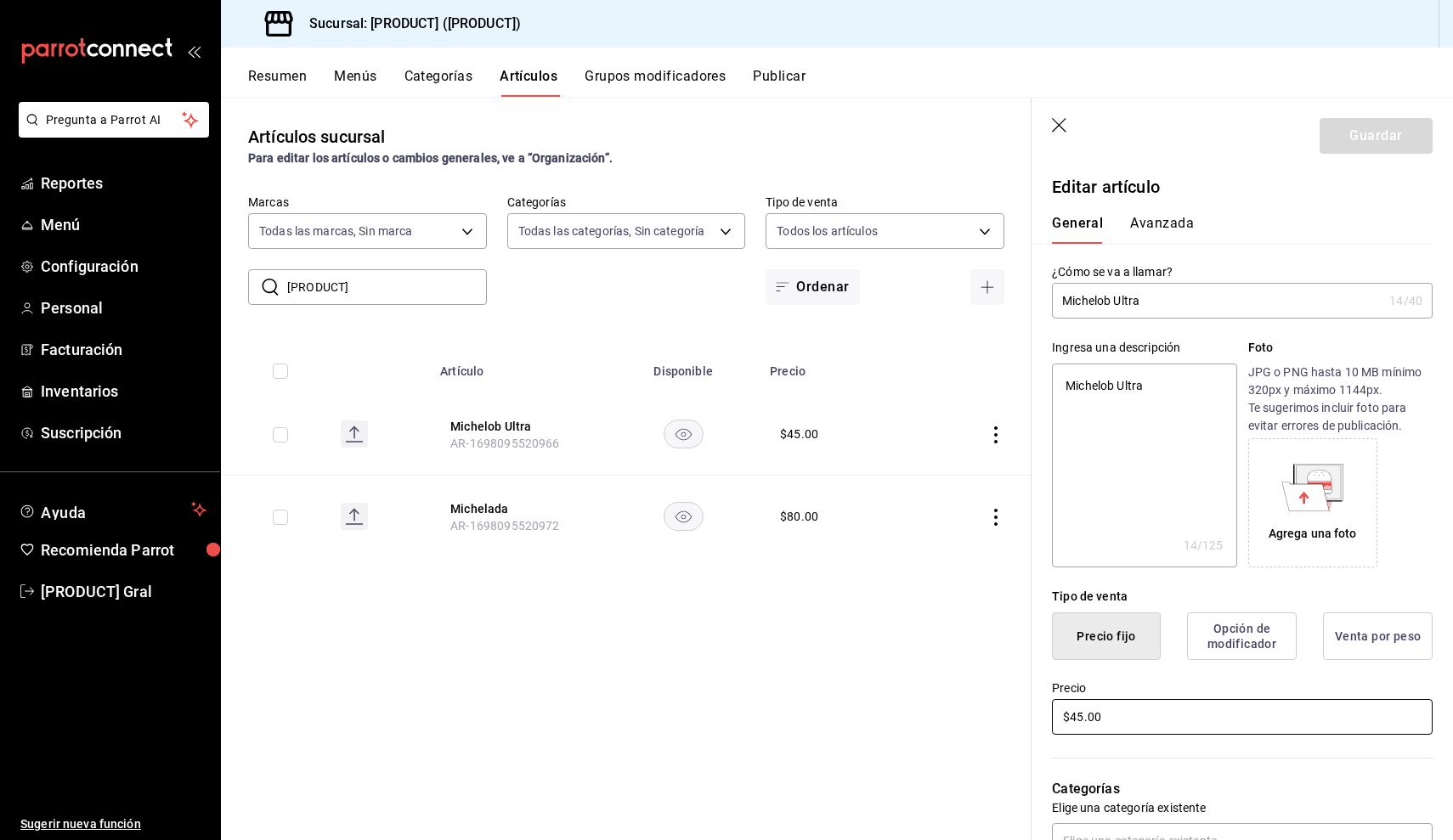 type on "x" 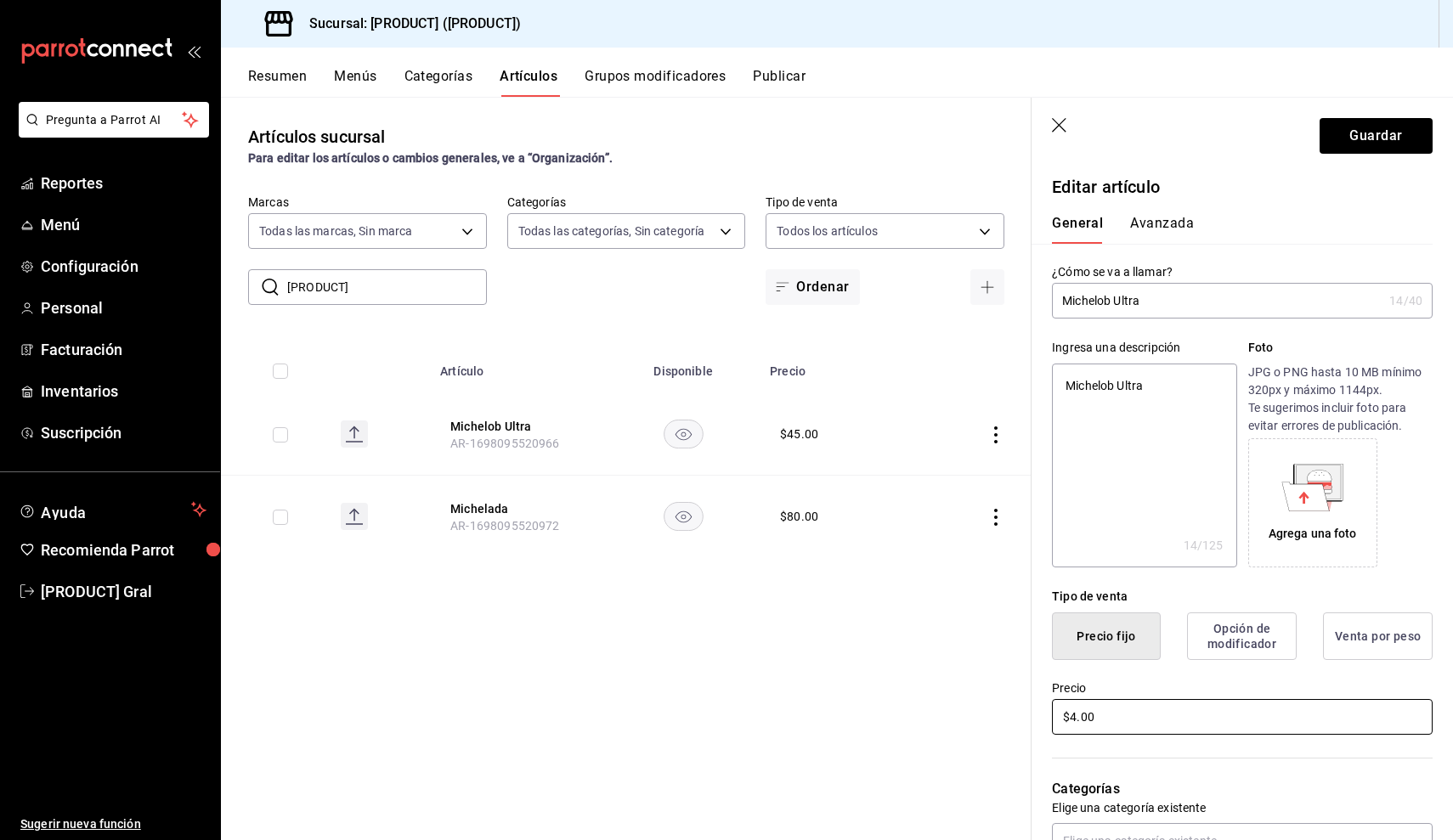 type on "x" 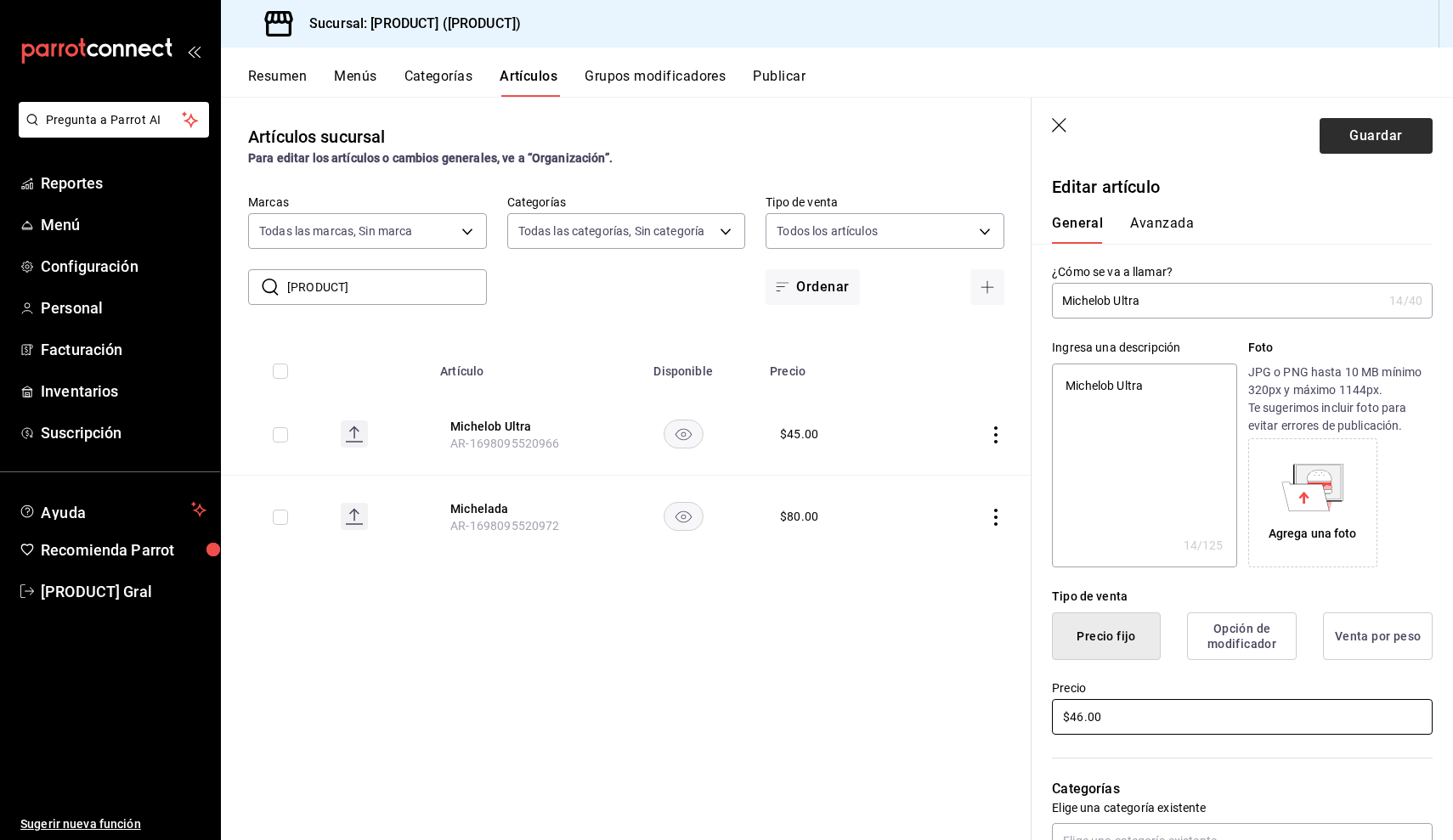 type on "$46.00" 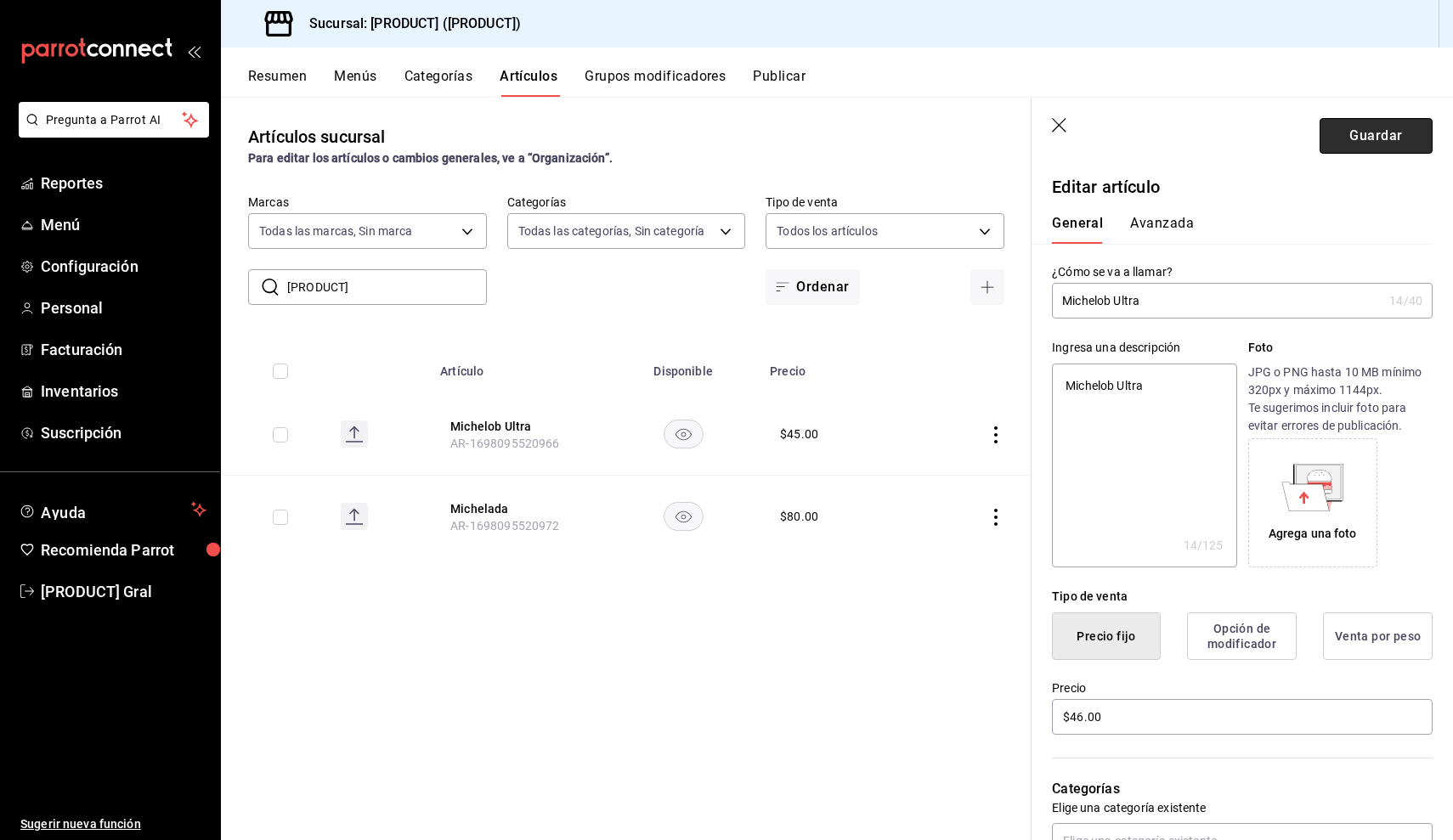 click on "Guardar" at bounding box center (1376, 136) 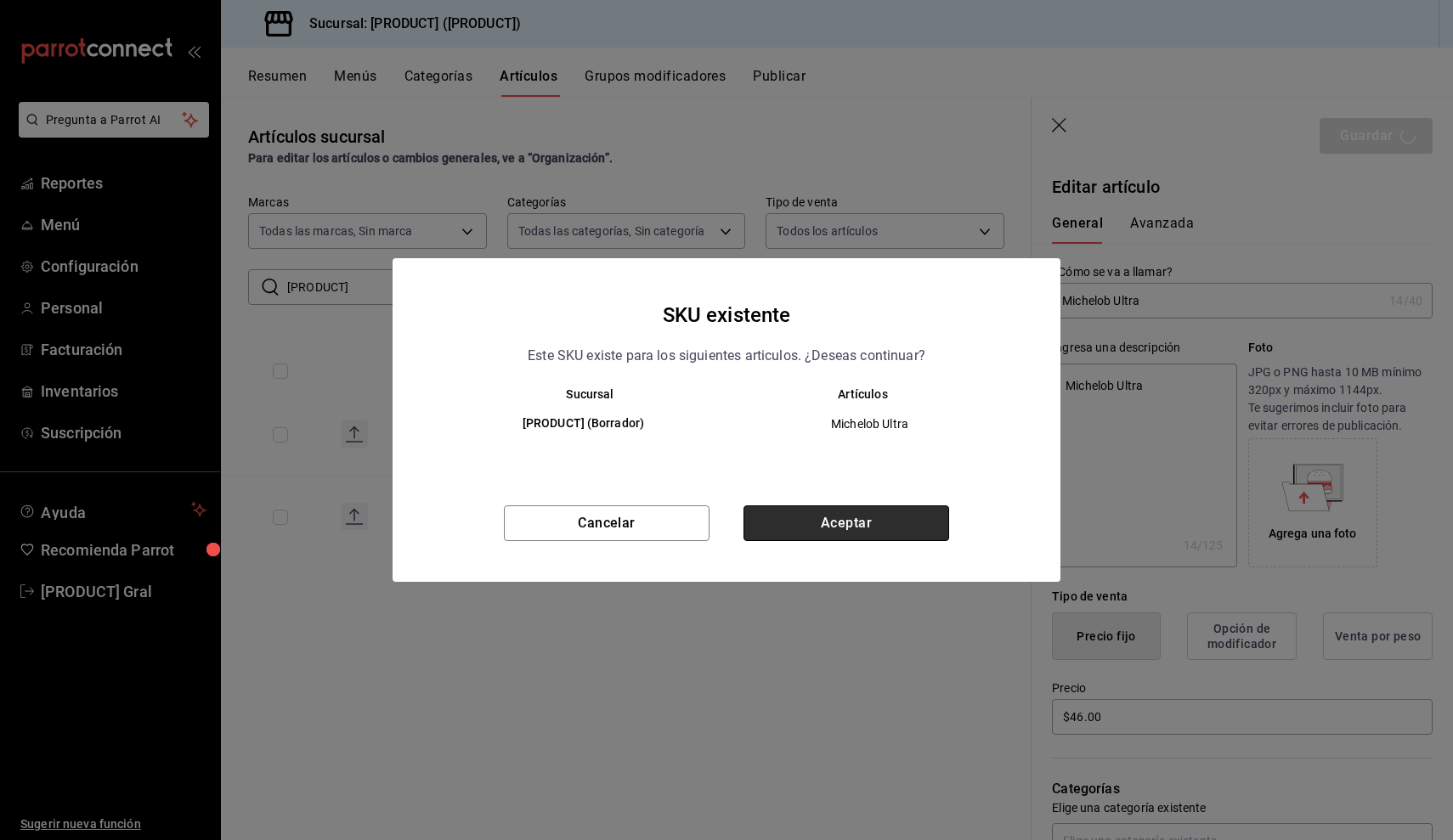 click on "Aceptar" at bounding box center (846, 523) 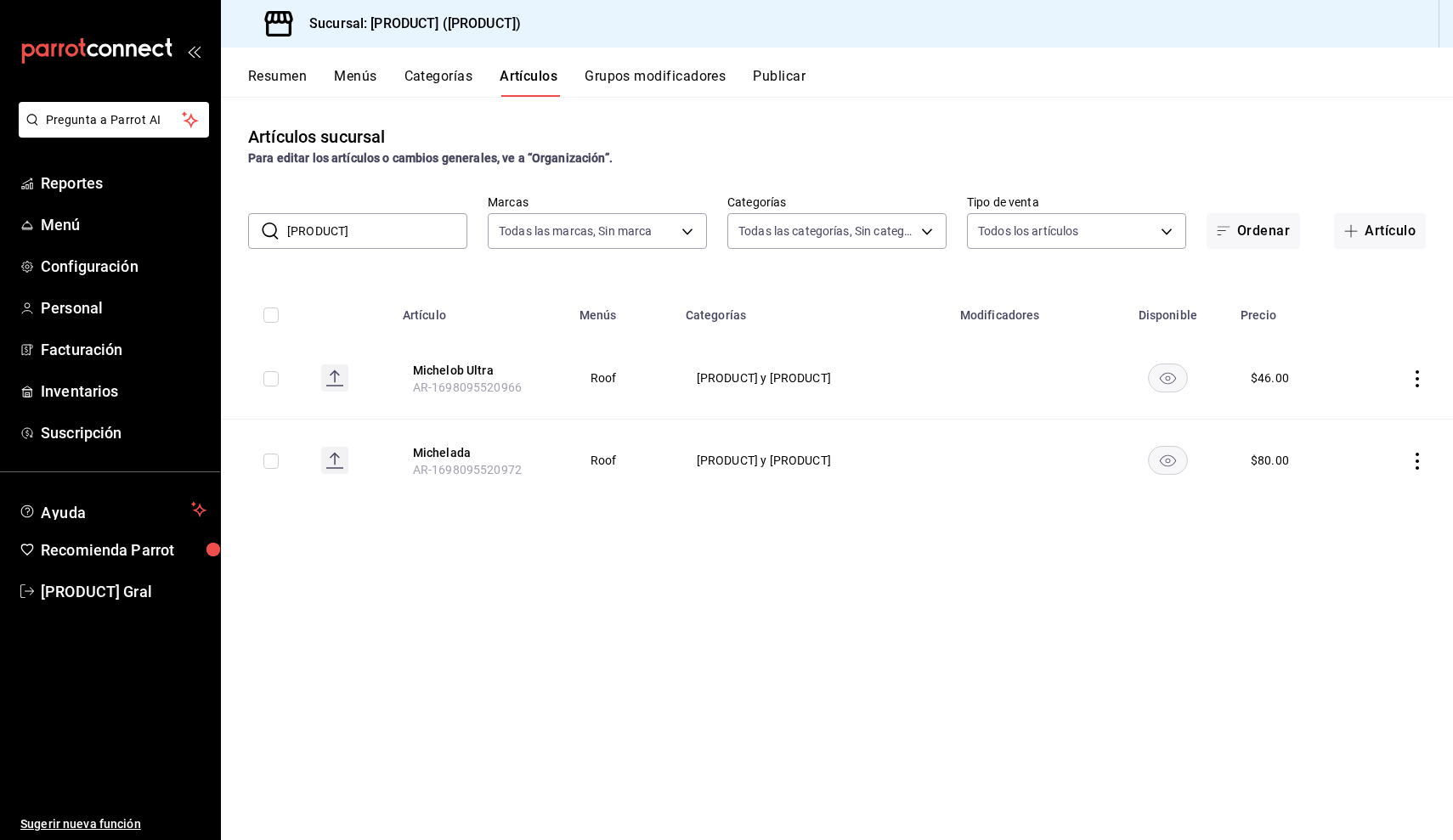 click on "[PRODUCT]" at bounding box center (377, 231) 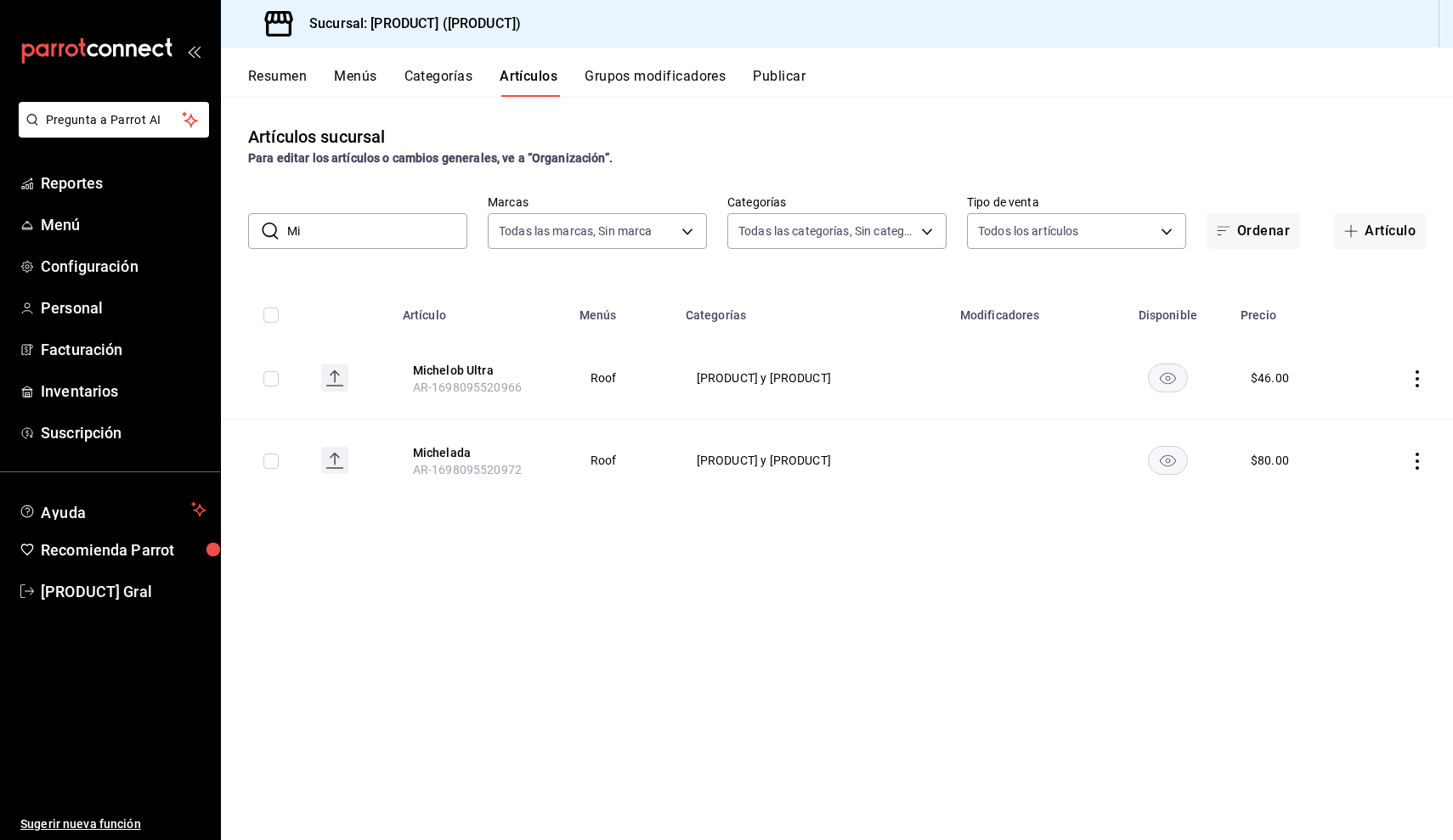 type on "M" 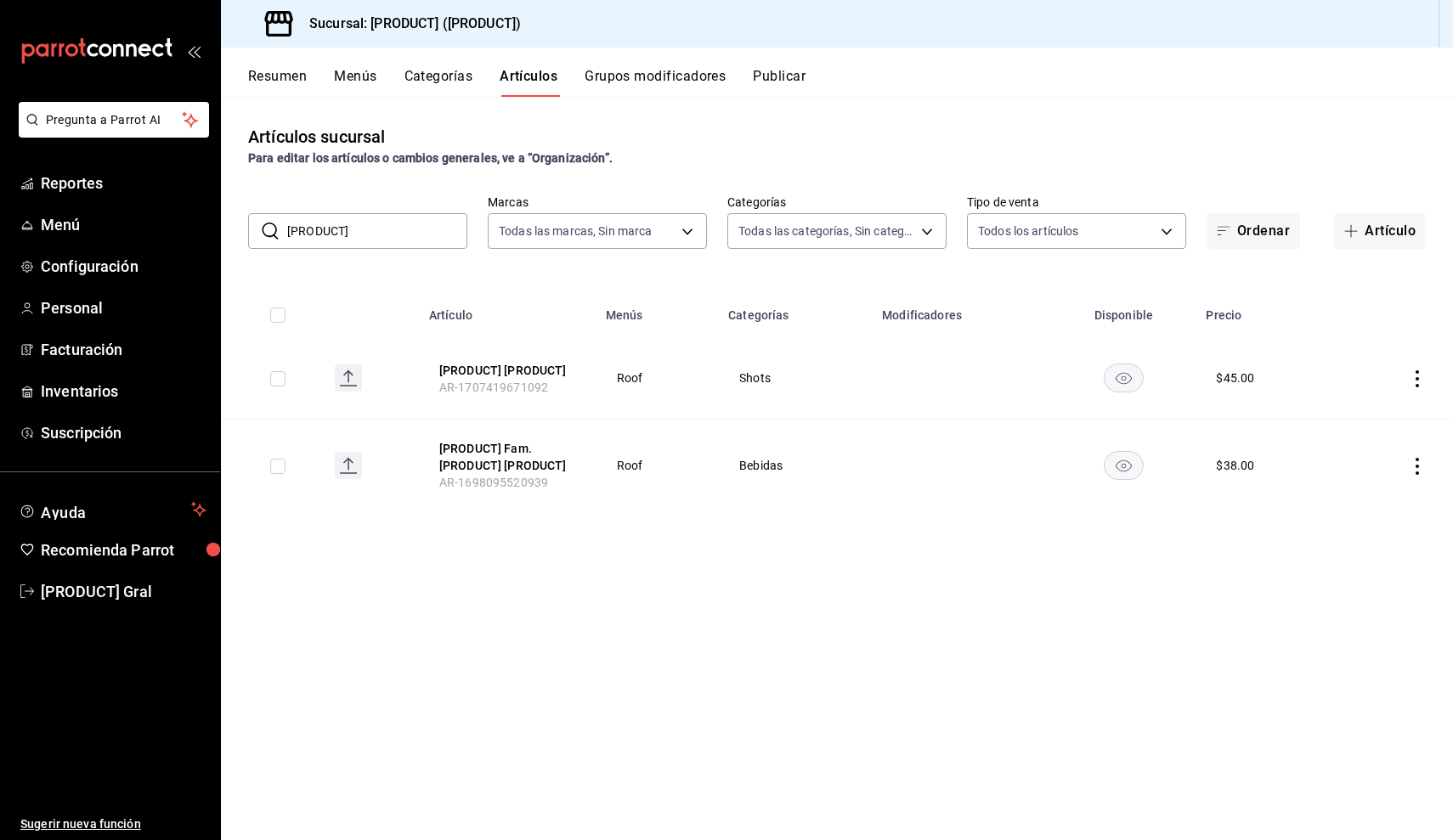 click 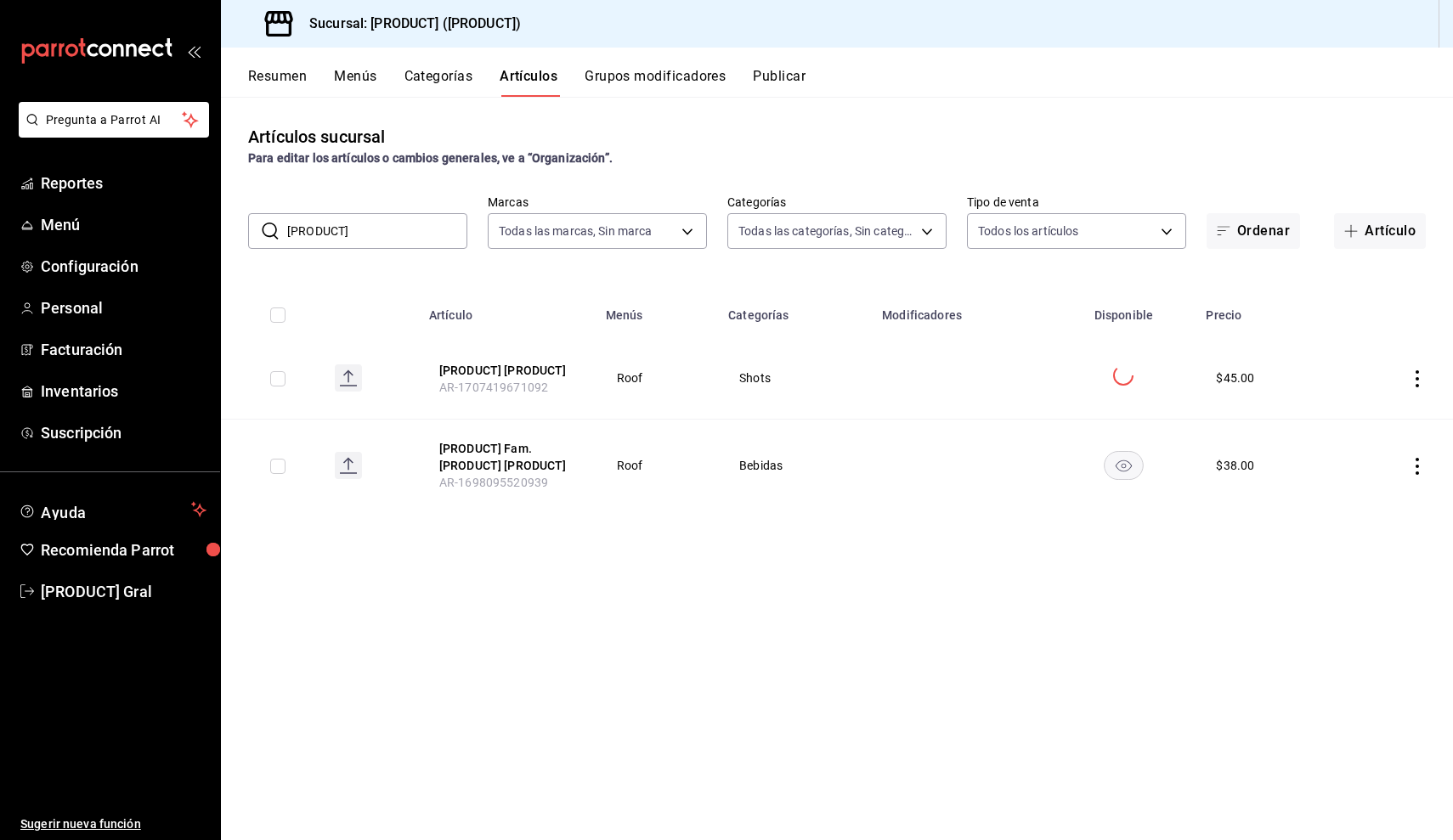 click on "[PRODUCT]" at bounding box center [377, 231] 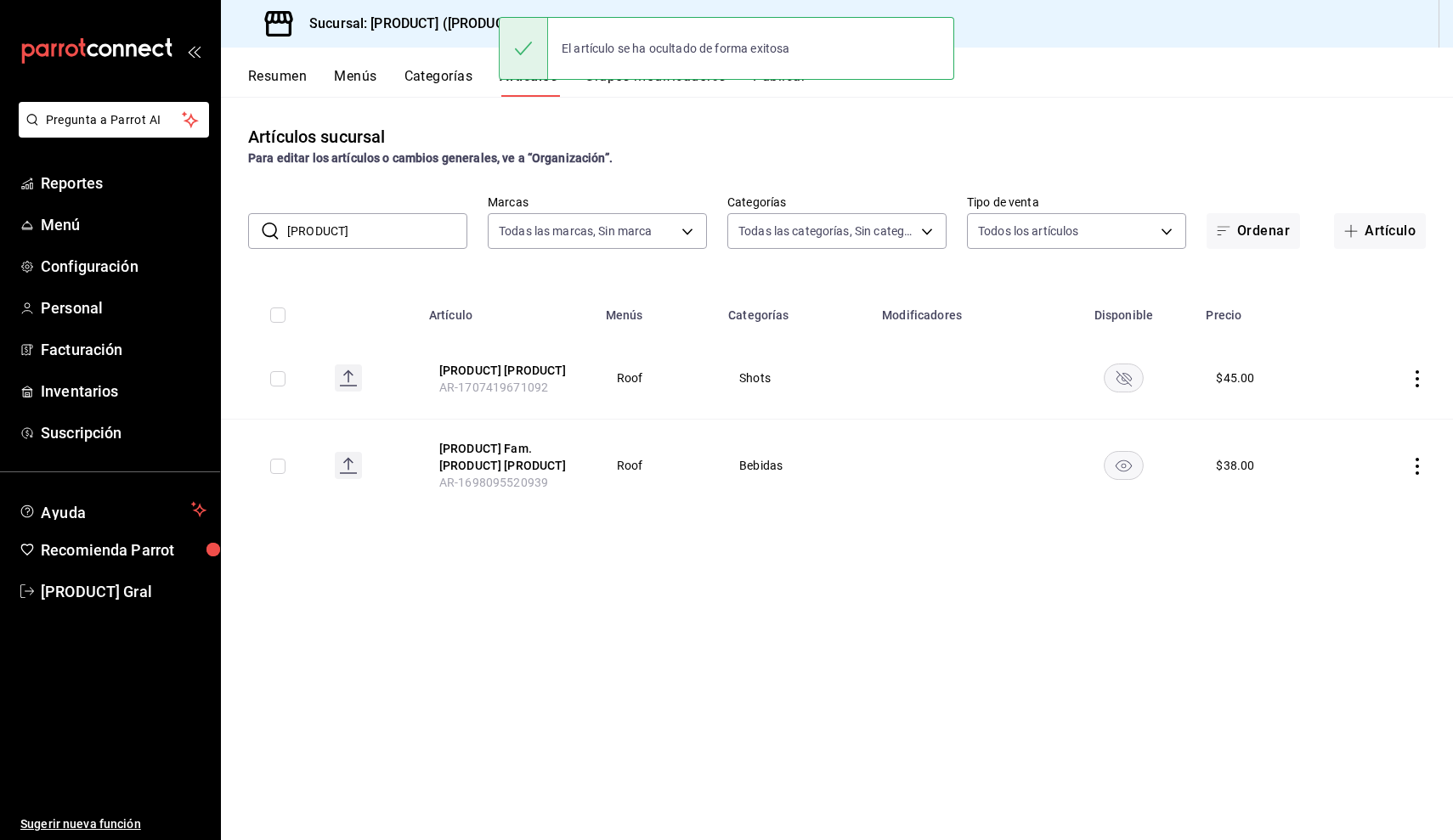 type on "s" 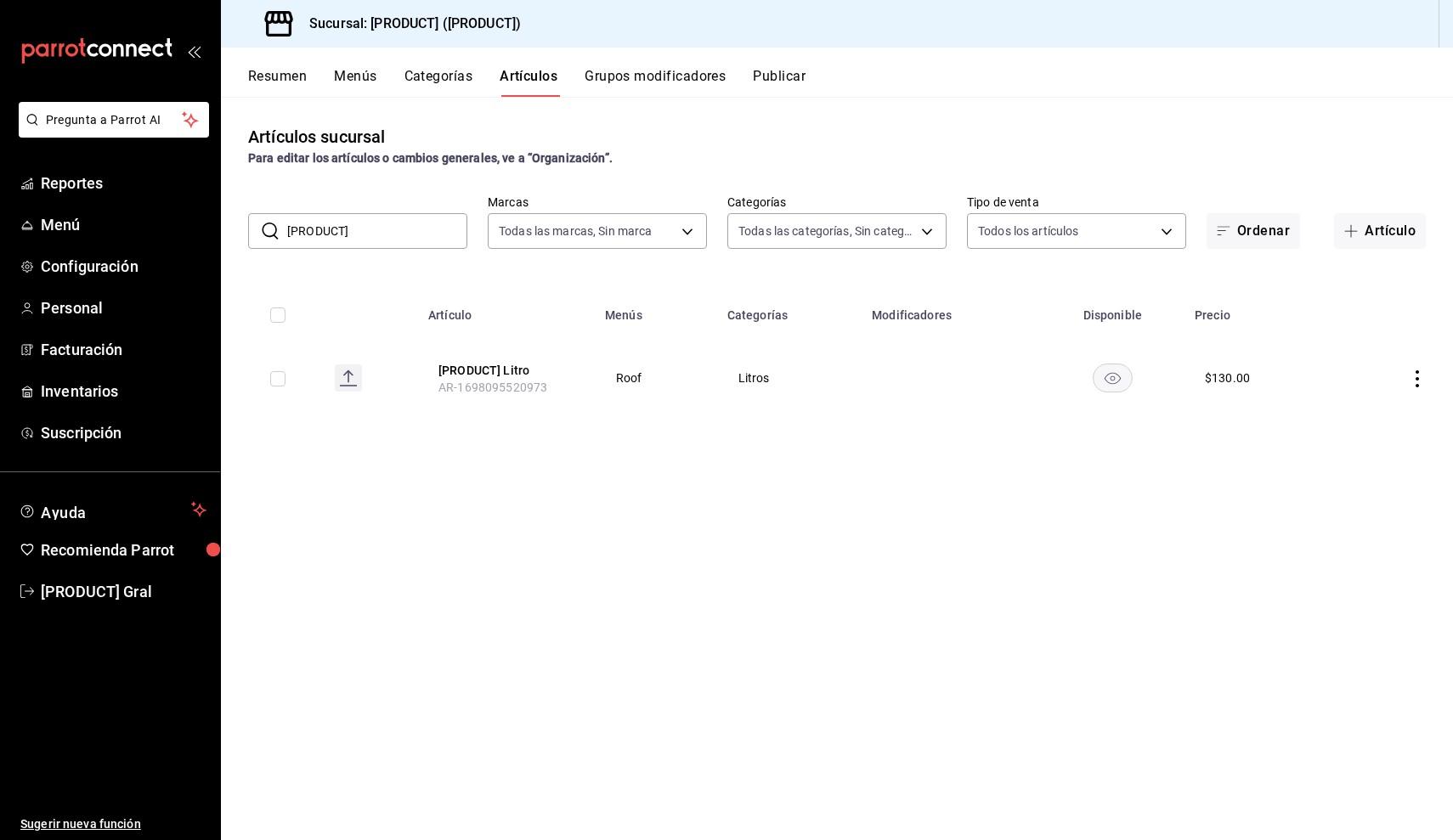 drag, startPoint x: 343, startPoint y: 258, endPoint x: 1416, endPoint y: 379, distance: 1079.8009 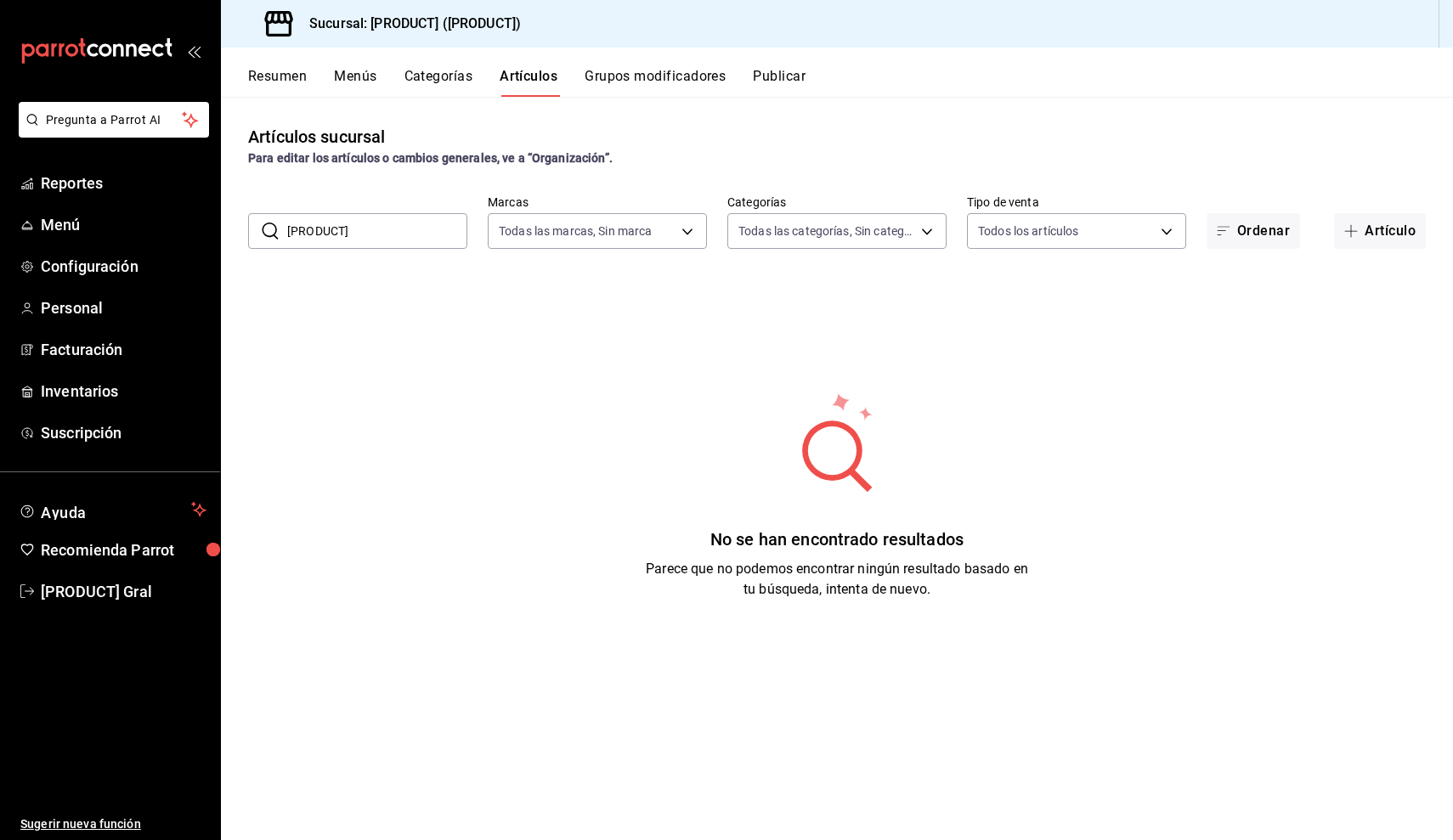 click on "[PRODUCT]" at bounding box center [377, 231] 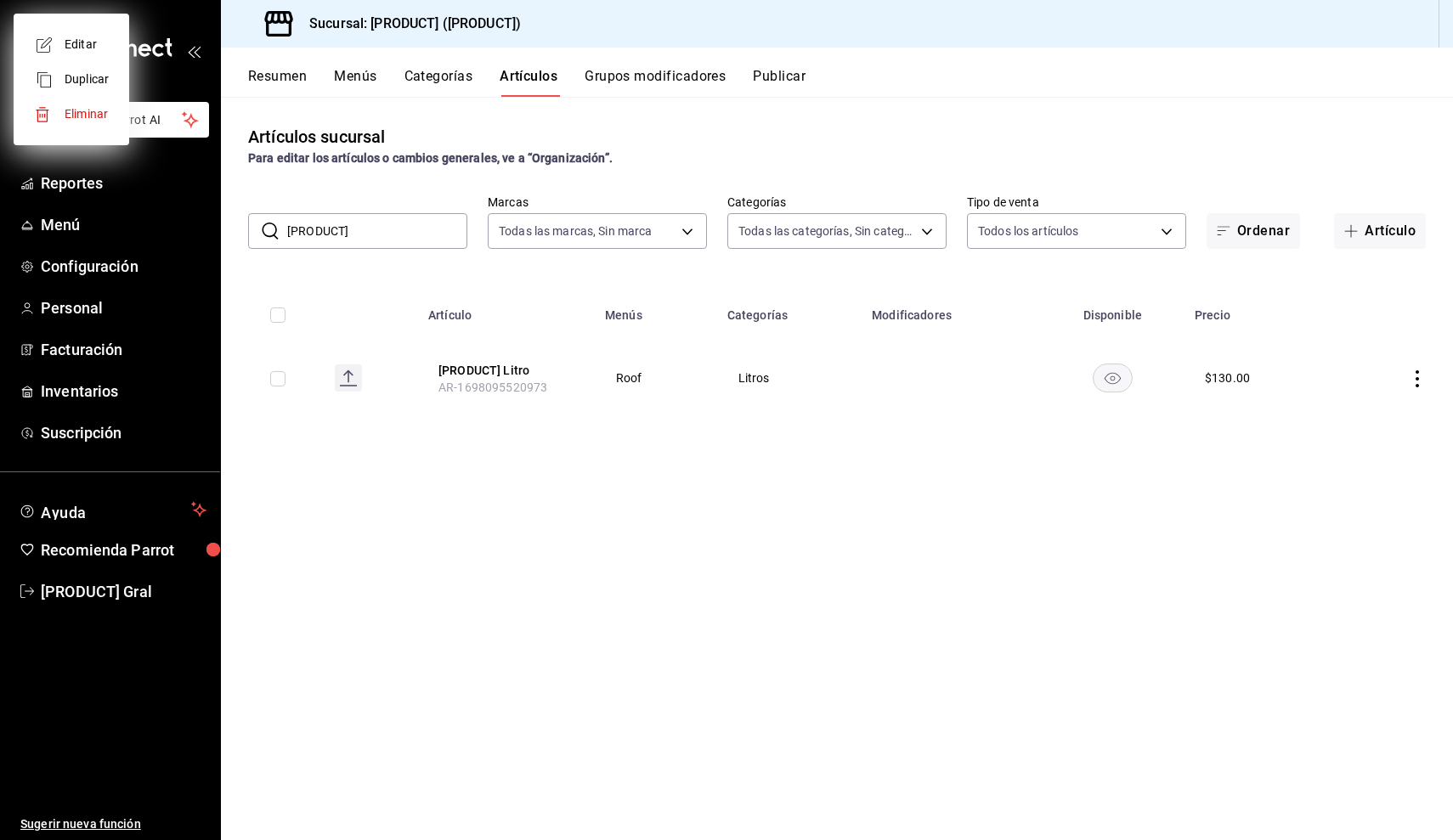 click at bounding box center (726, 420) 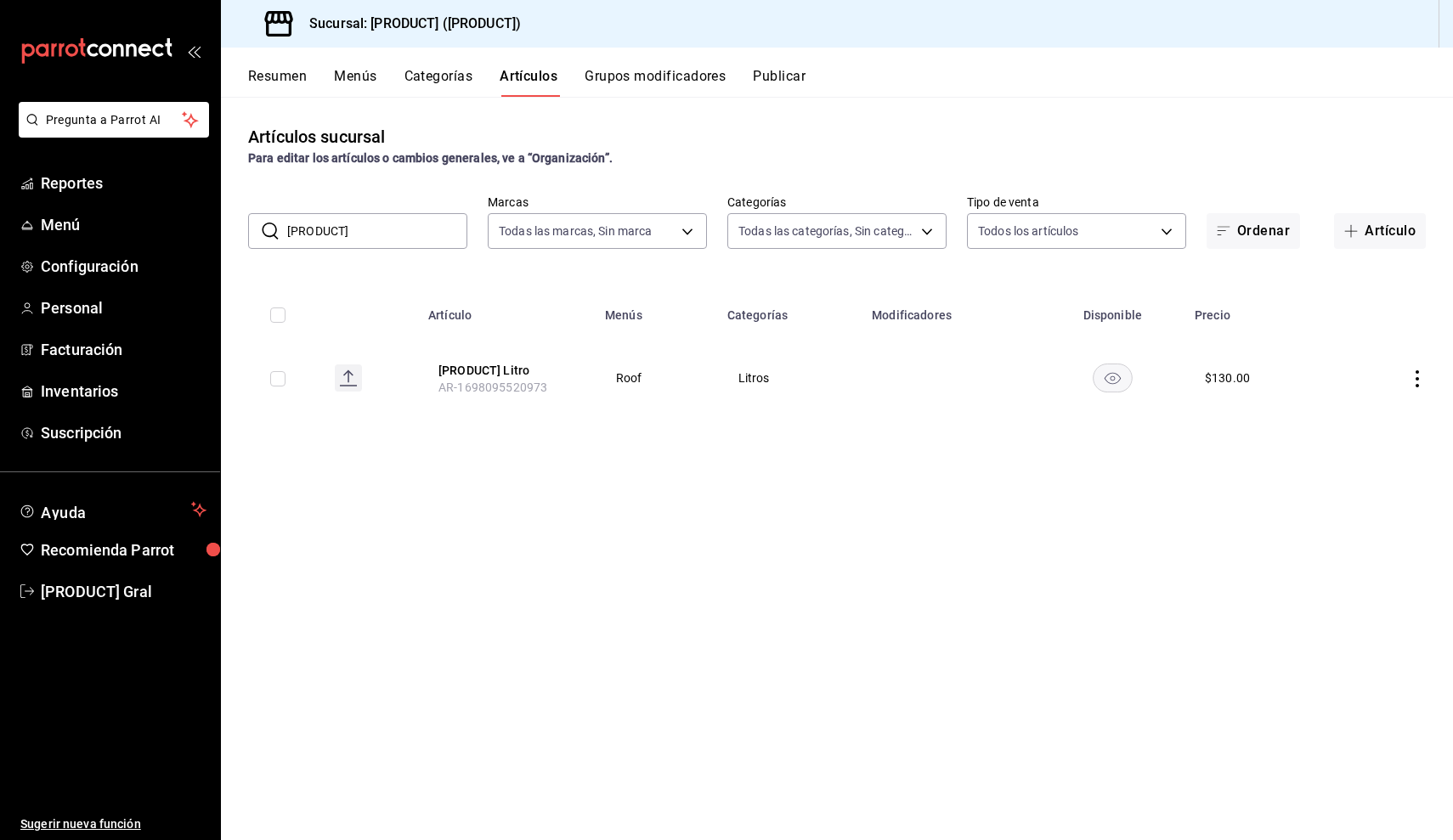 click 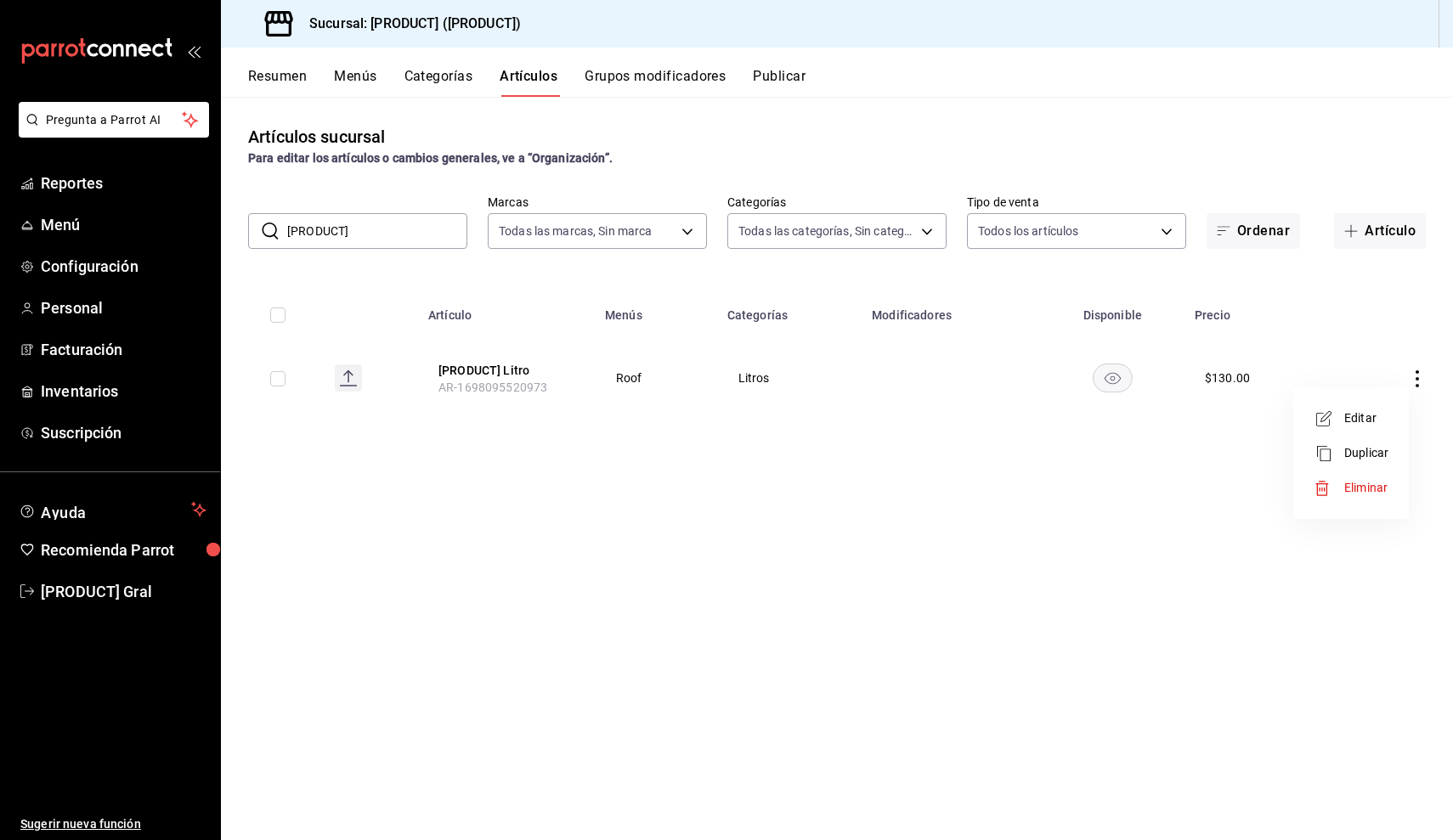 click on "Editar" at bounding box center [1366, 418] 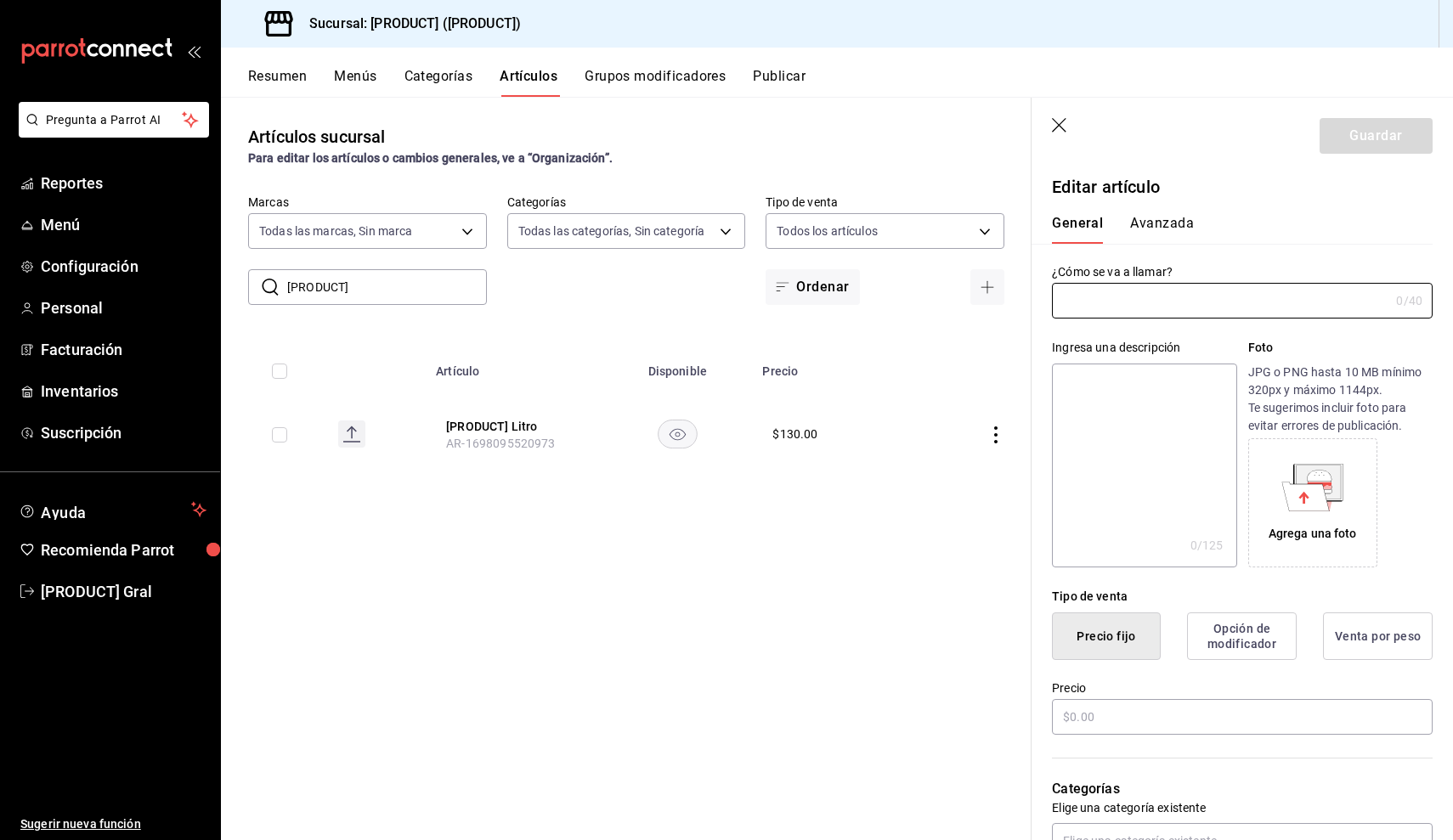 type on "[PRODUCT] Litro" 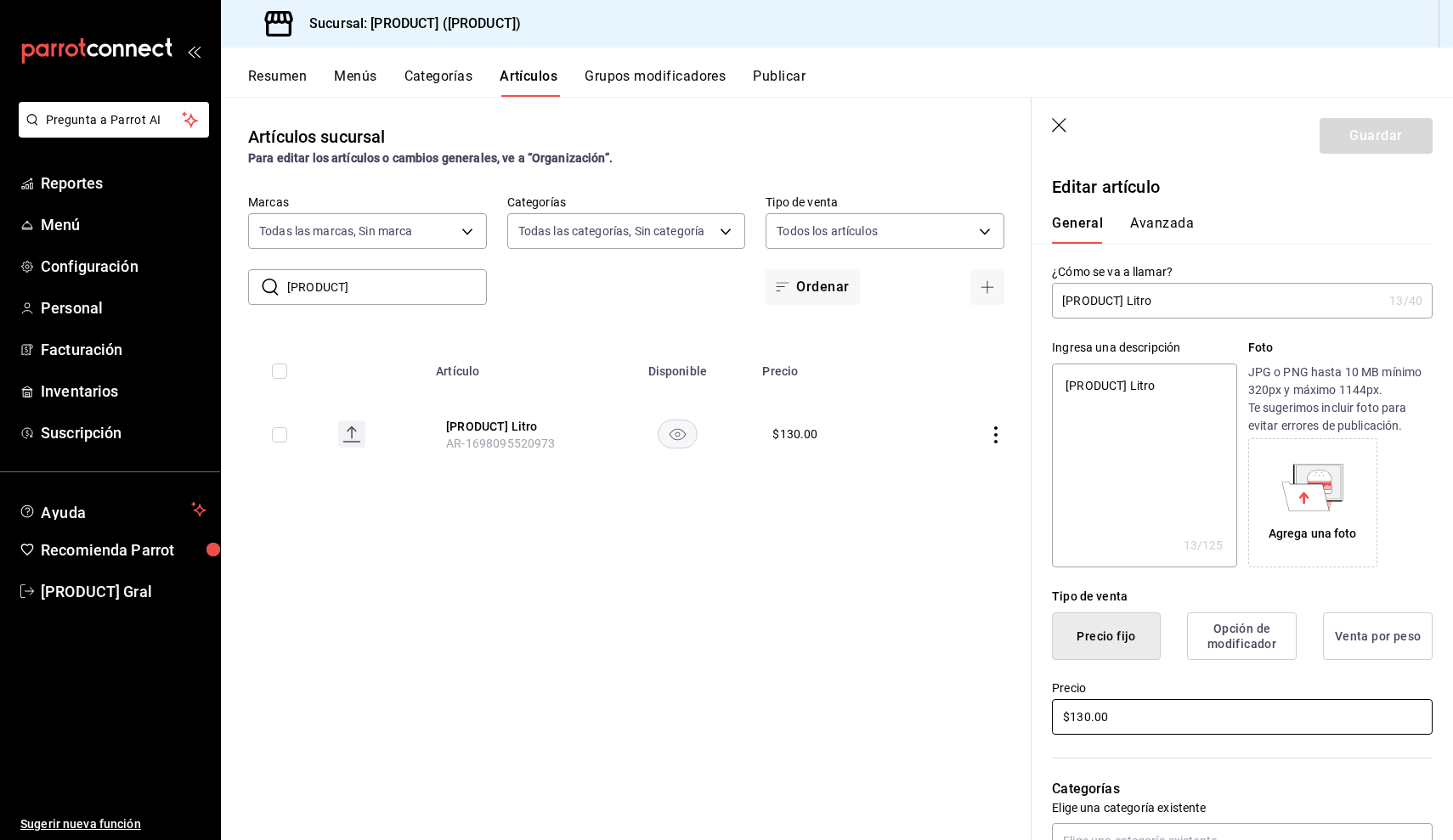 click on "$130.00" at bounding box center (1242, 717) 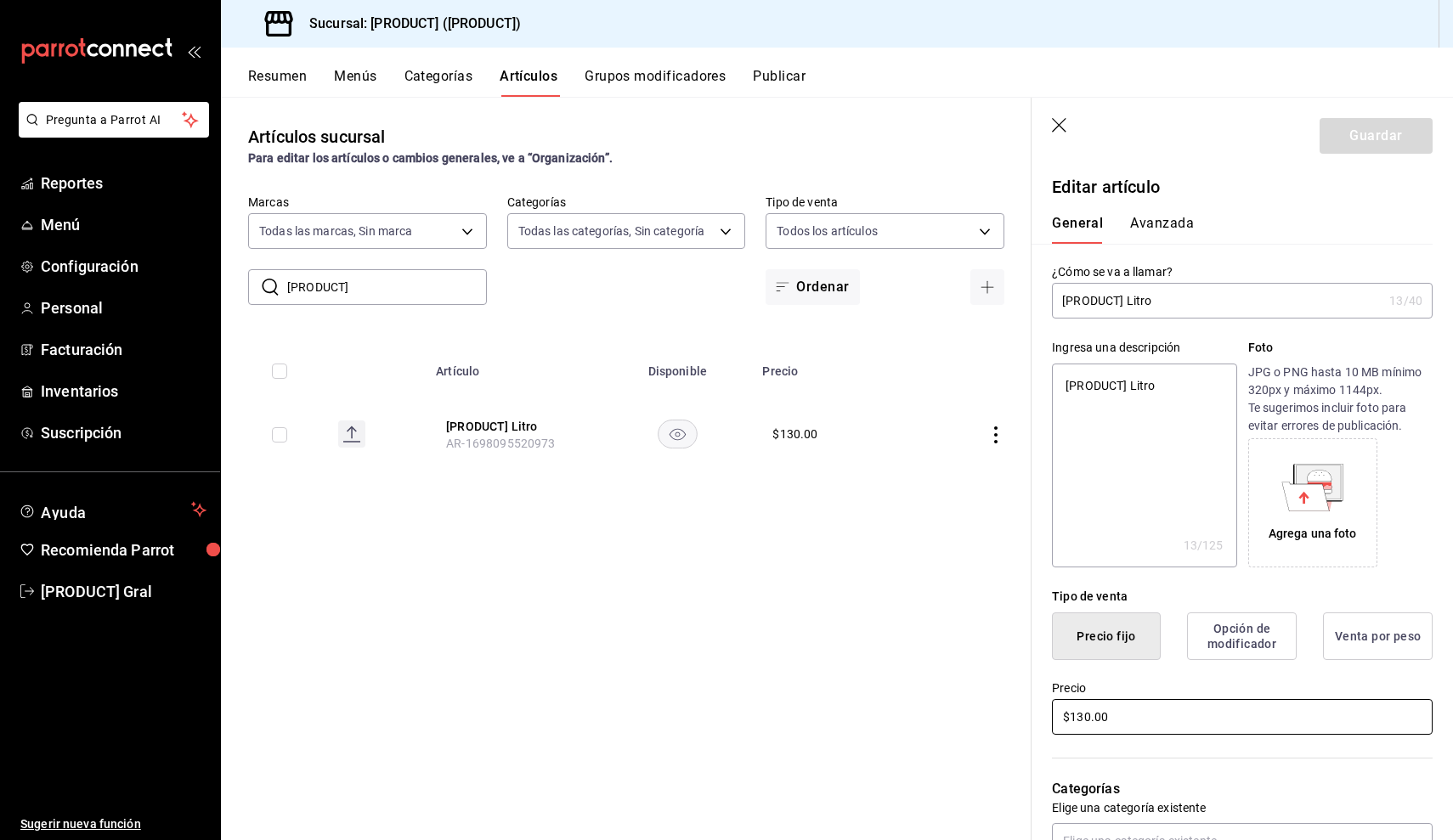 type on "x" 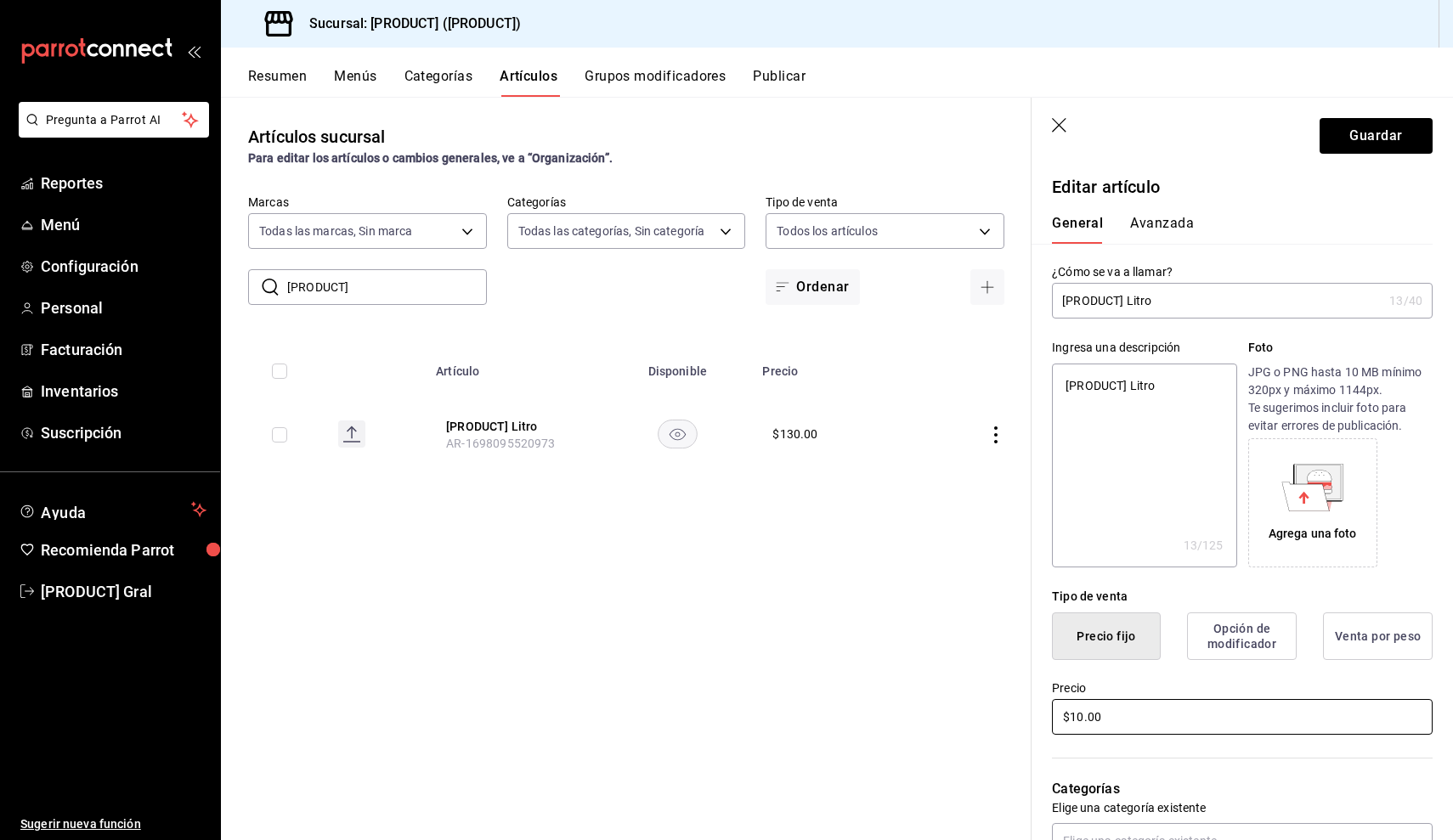 type on "x" 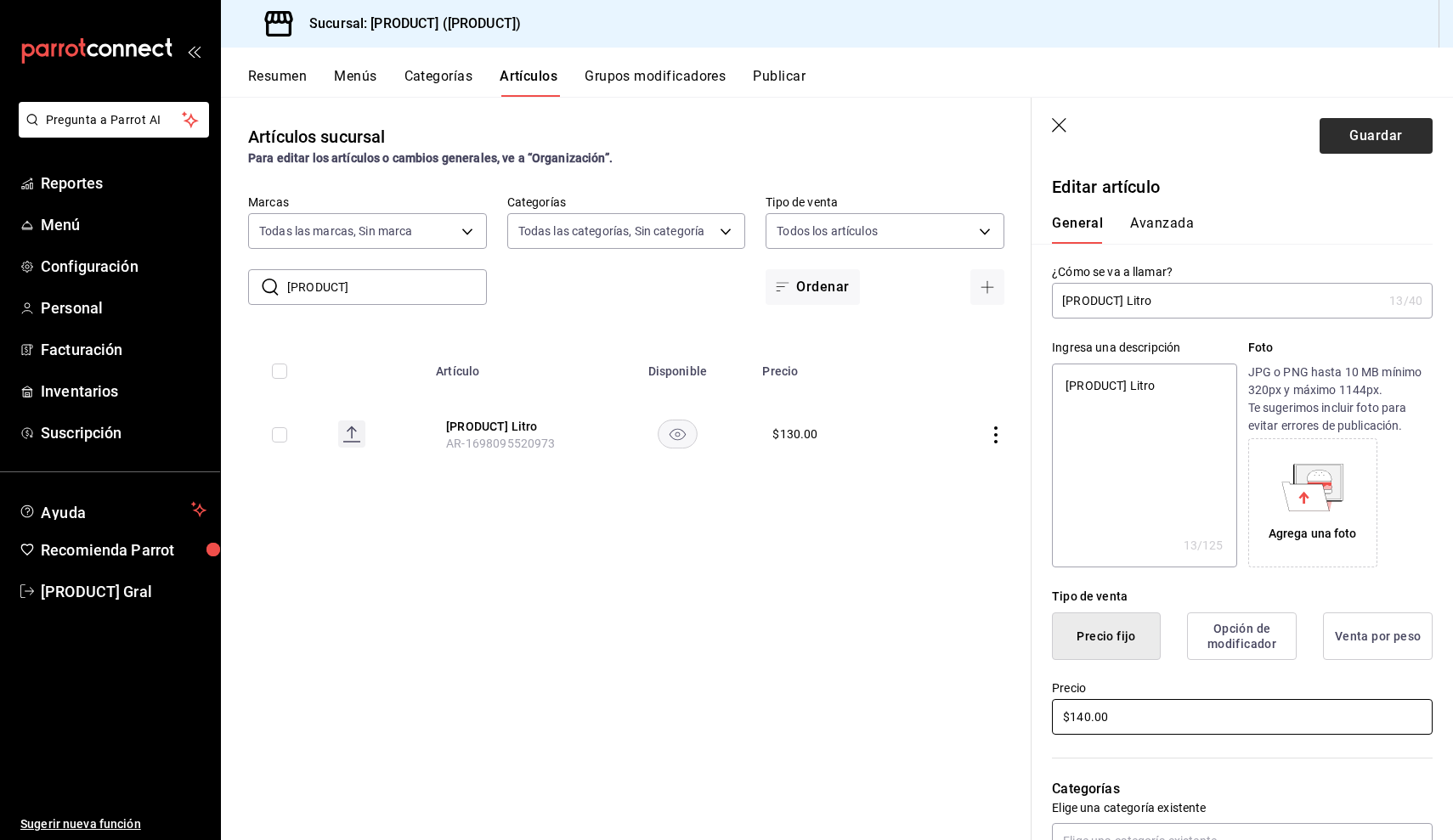type on "$140.00" 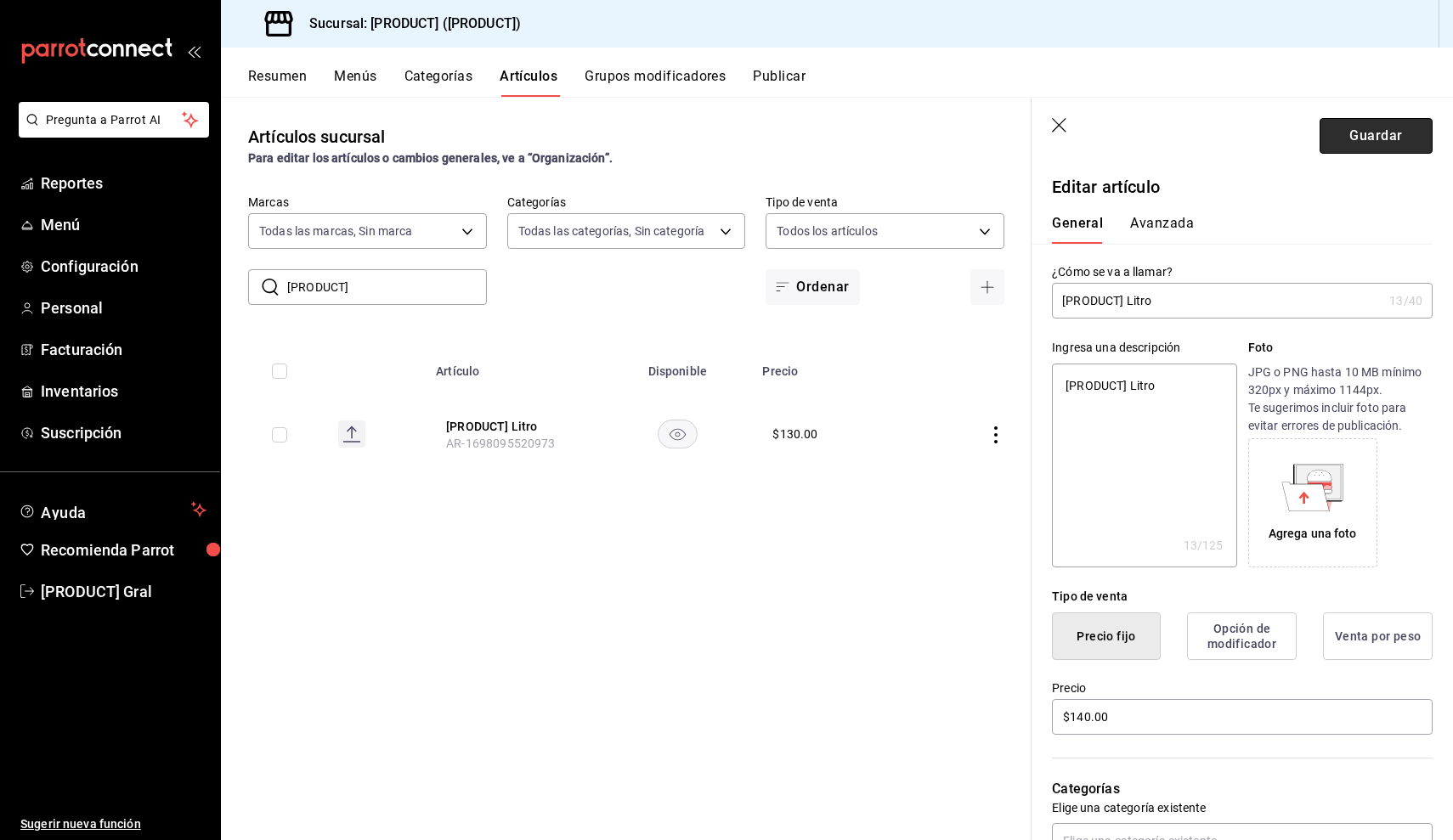 click on "Guardar" at bounding box center (1376, 136) 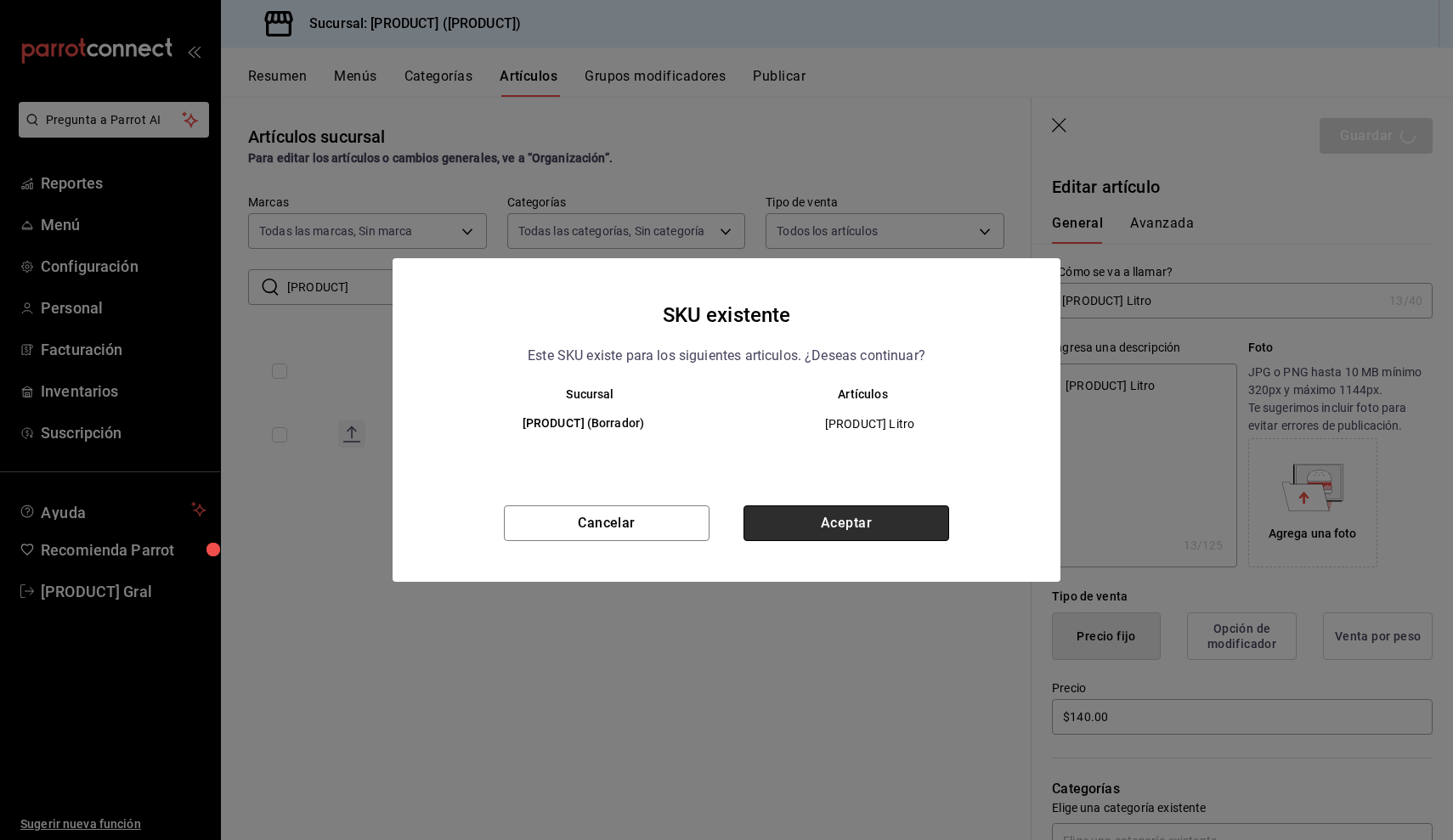 click on "Aceptar" at bounding box center (846, 523) 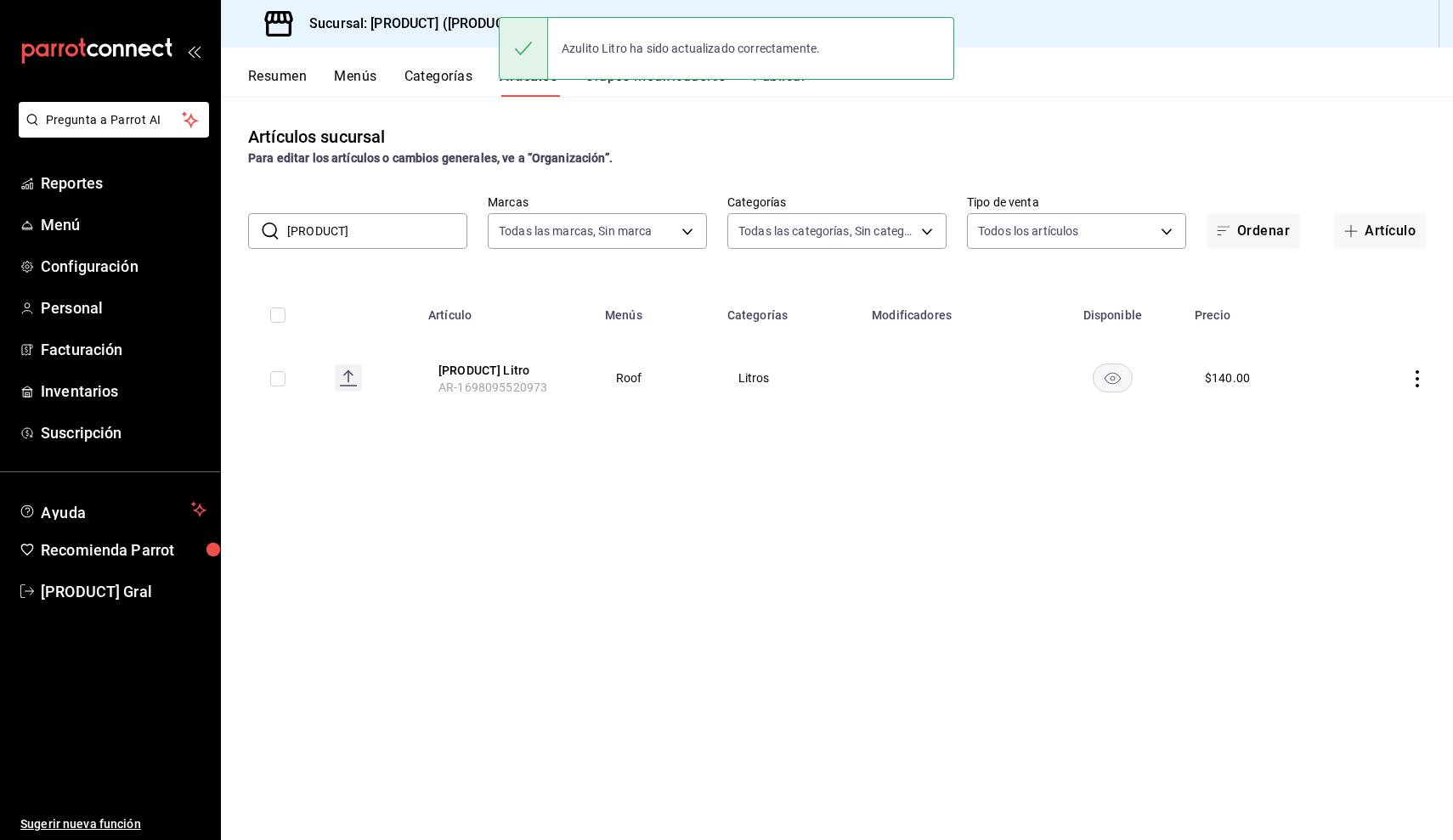 click on "[PRODUCT]" at bounding box center (377, 231) 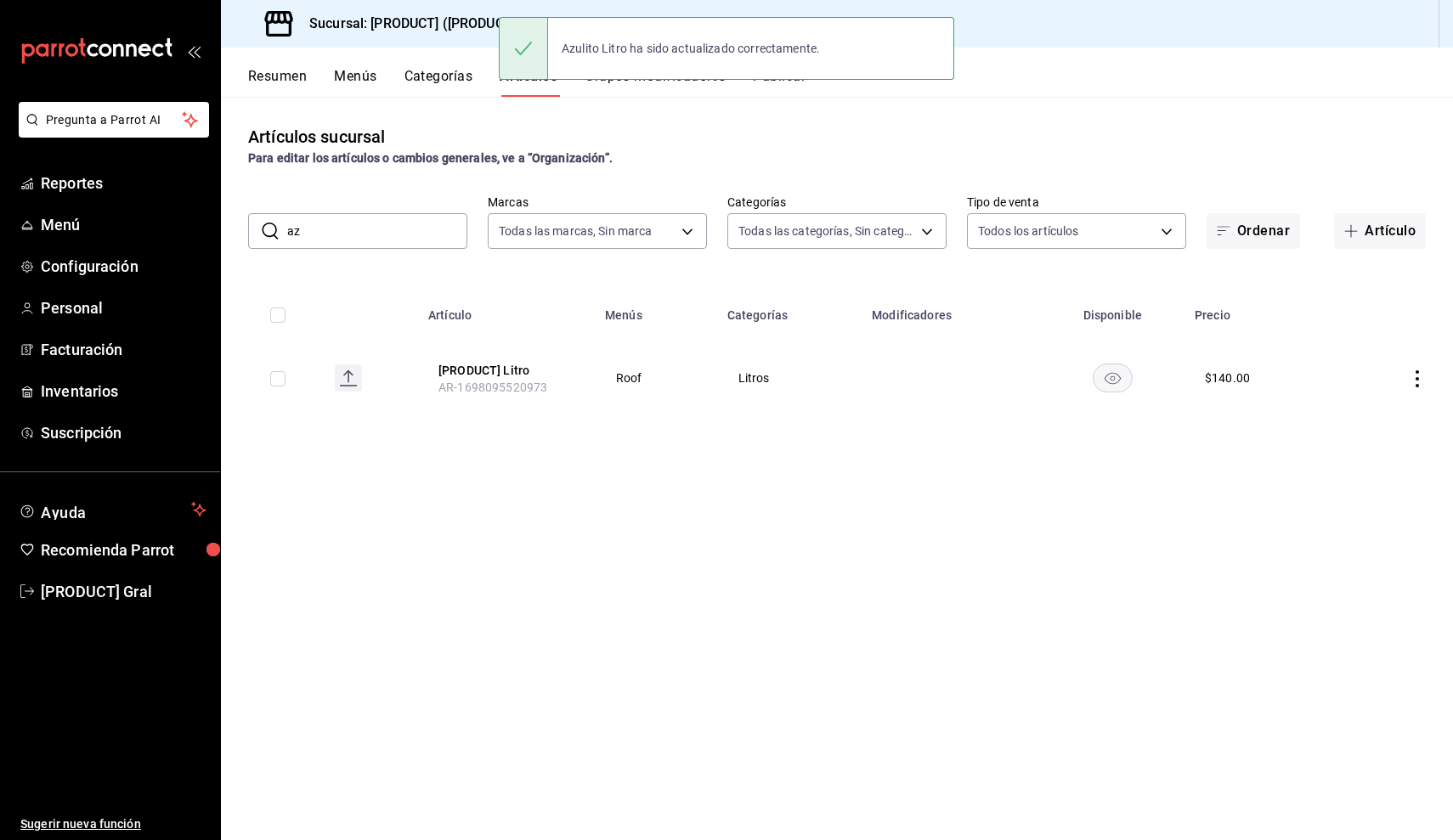 type on "a" 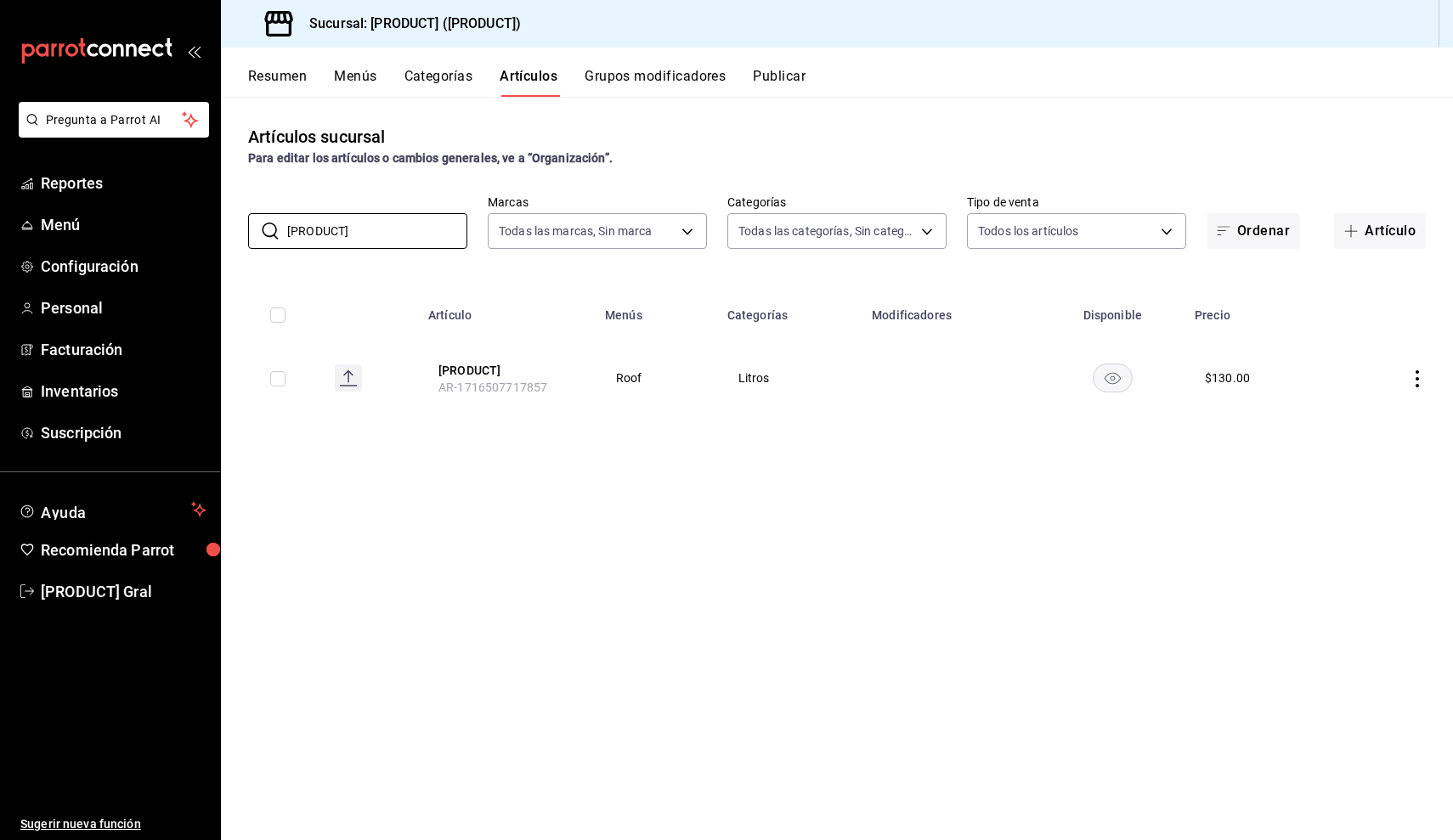 type on "[PRODUCT]" 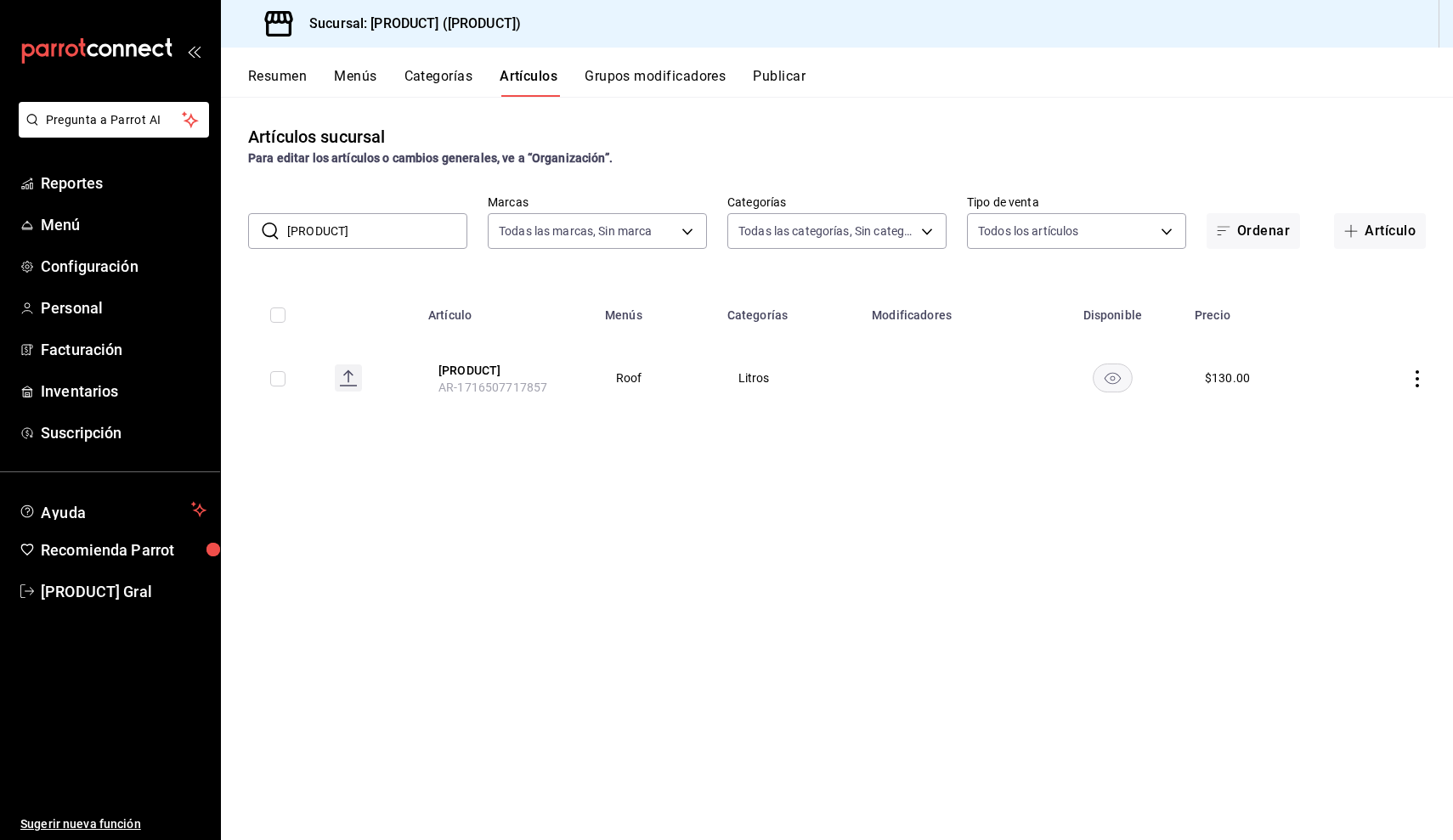 click 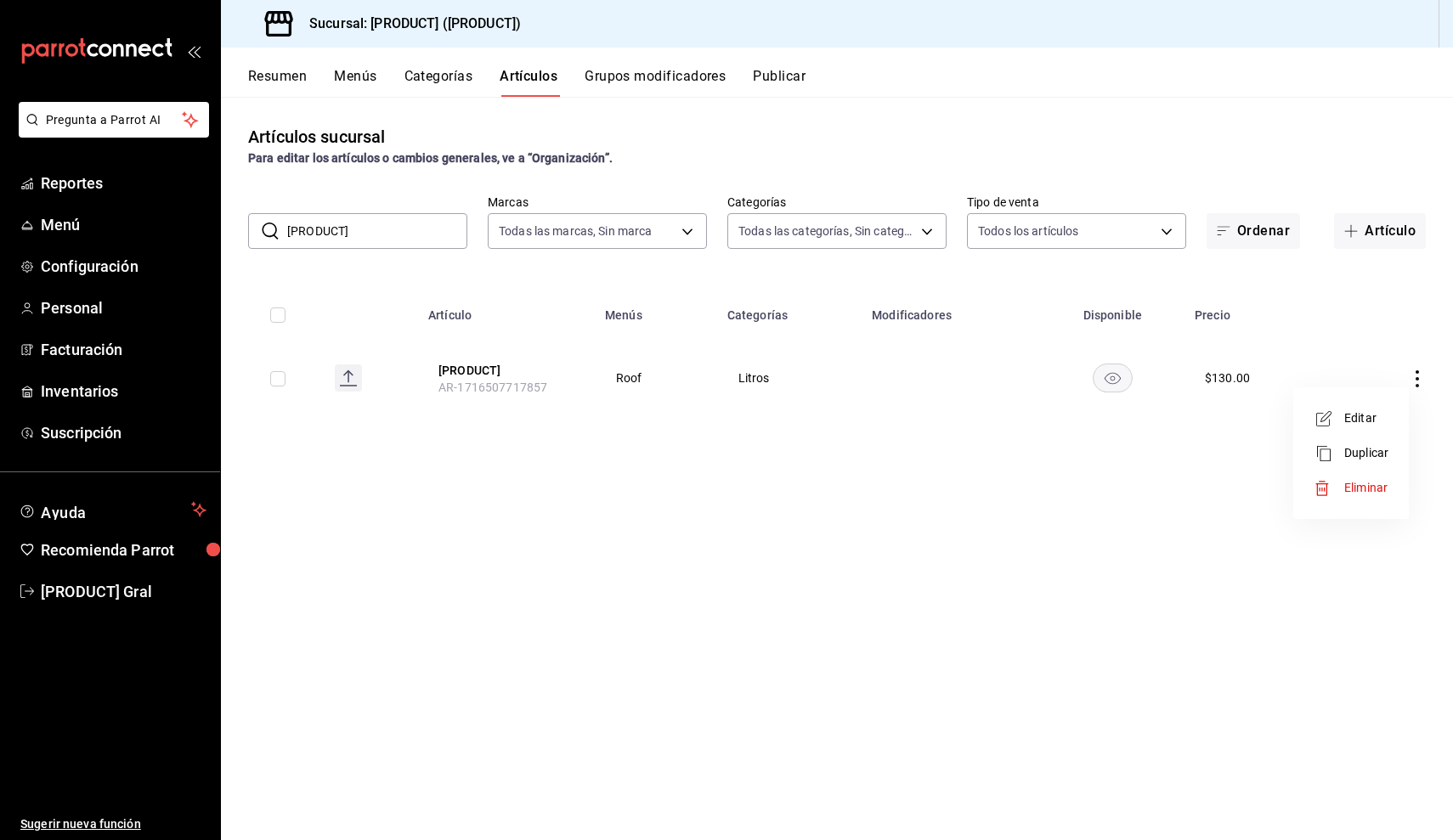 click on "Editar" at bounding box center (1366, 418) 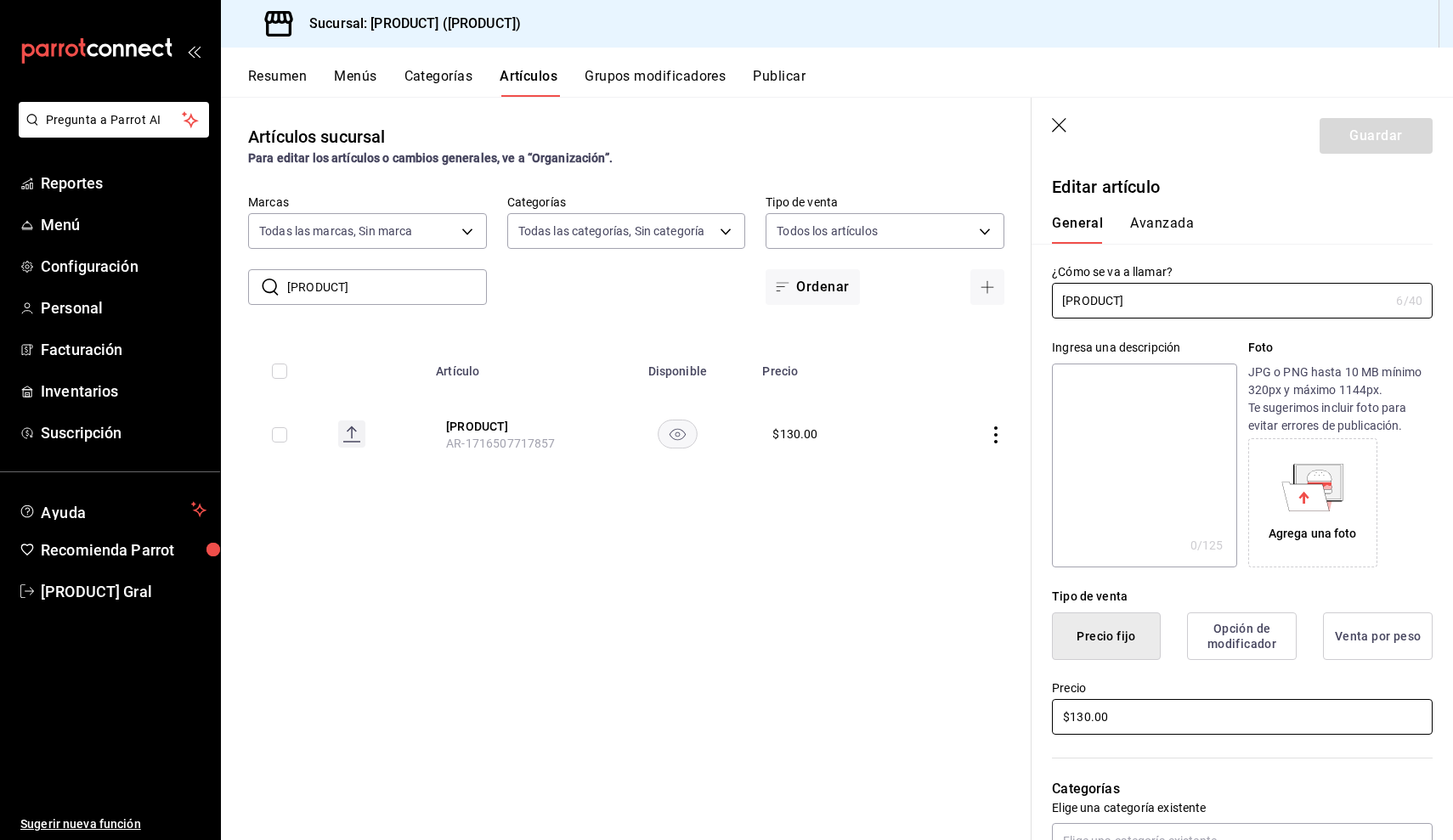 click on "$130.00" at bounding box center (1242, 717) 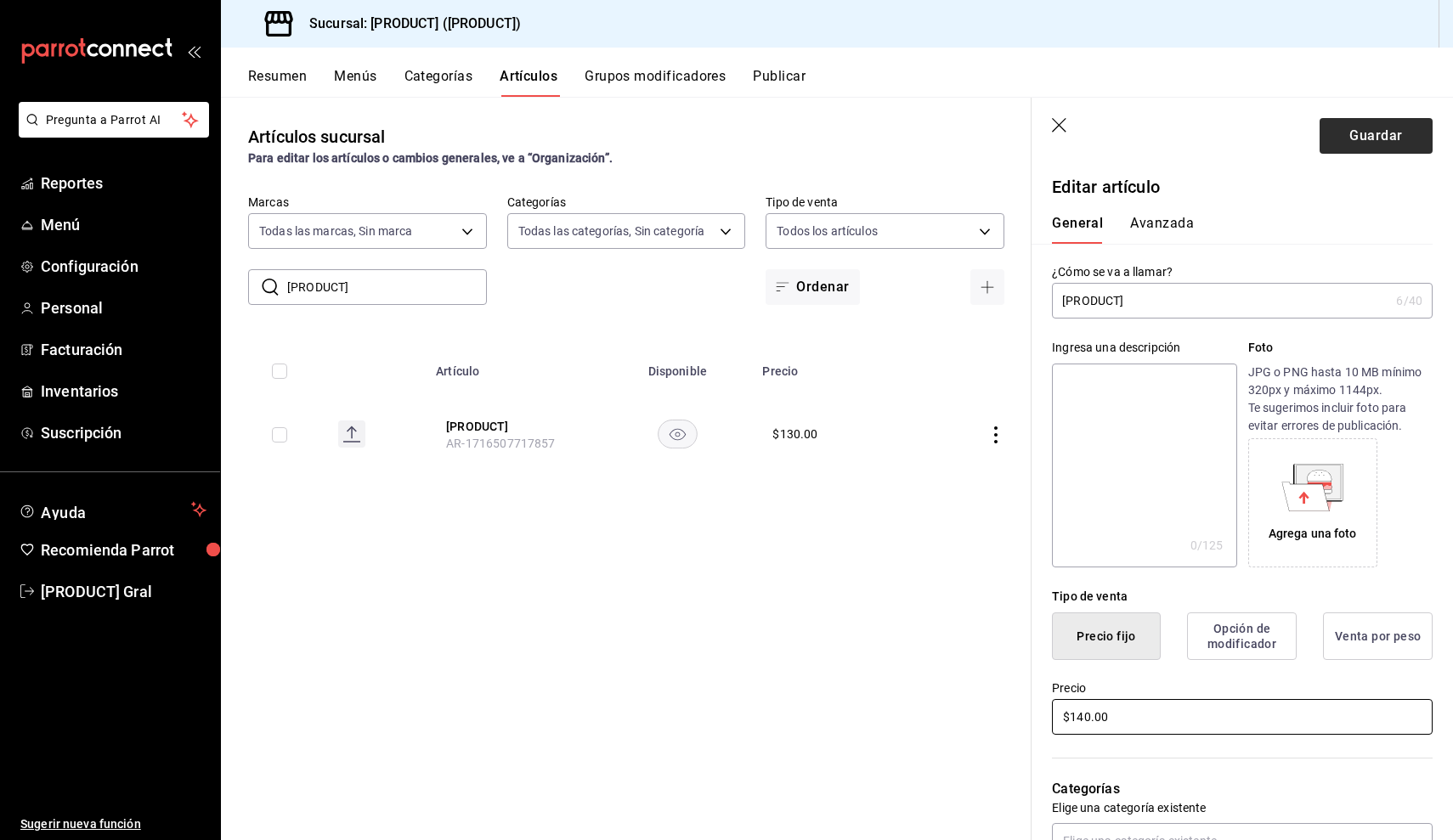 type on "$140.00" 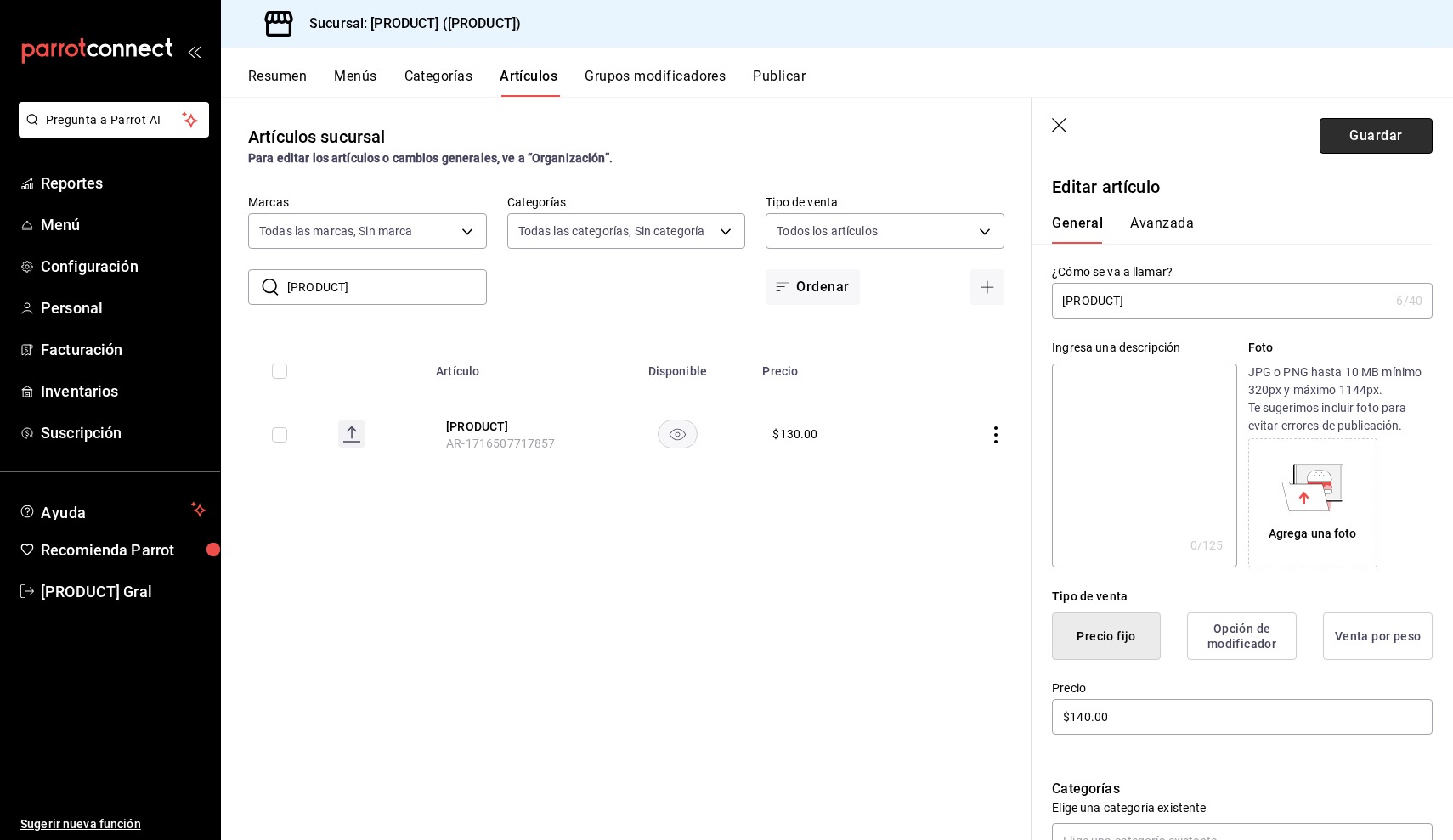 click on "Guardar" at bounding box center (1376, 136) 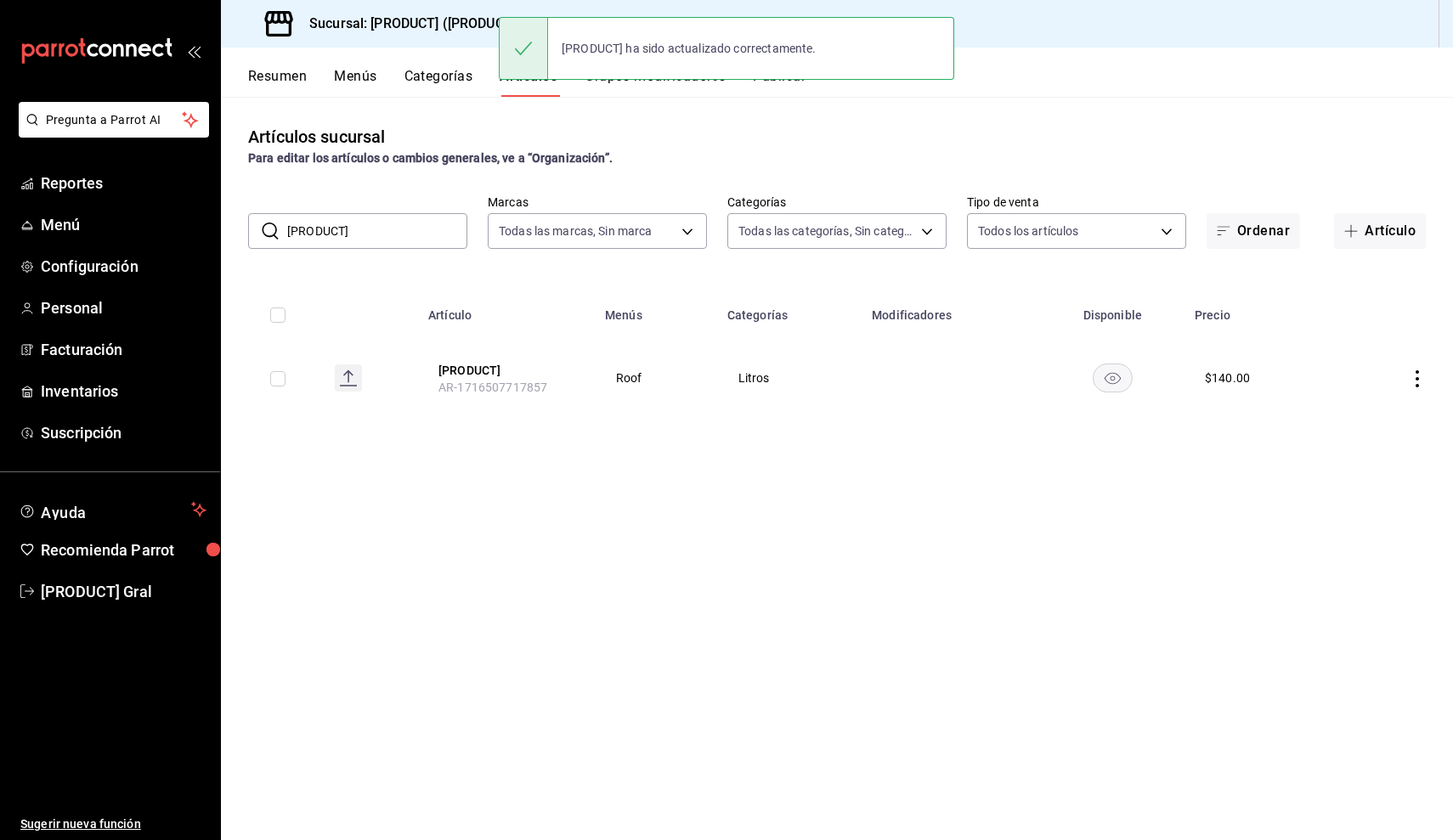 click on "[PRODUCT]" at bounding box center (377, 231) 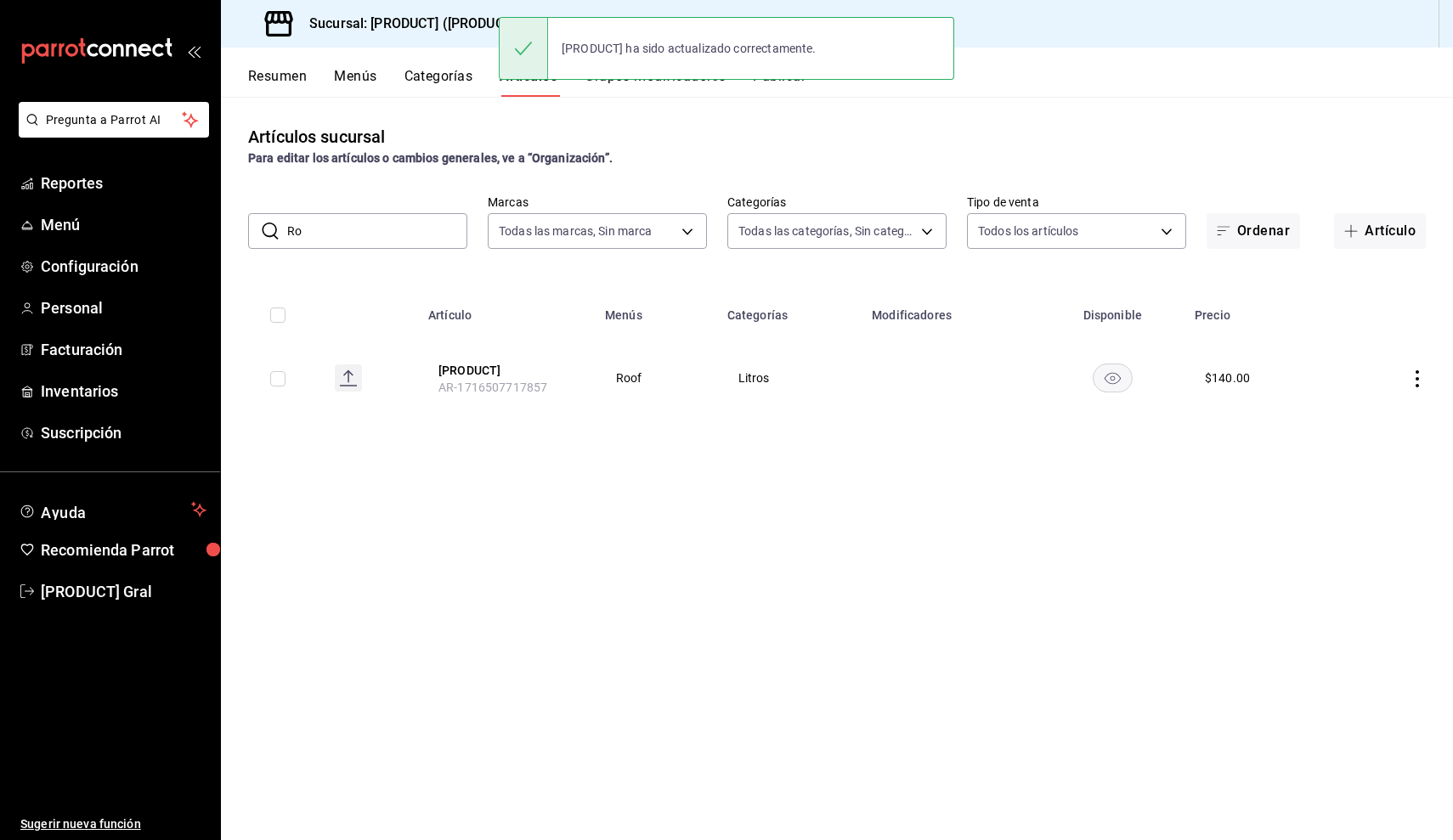 type on "R" 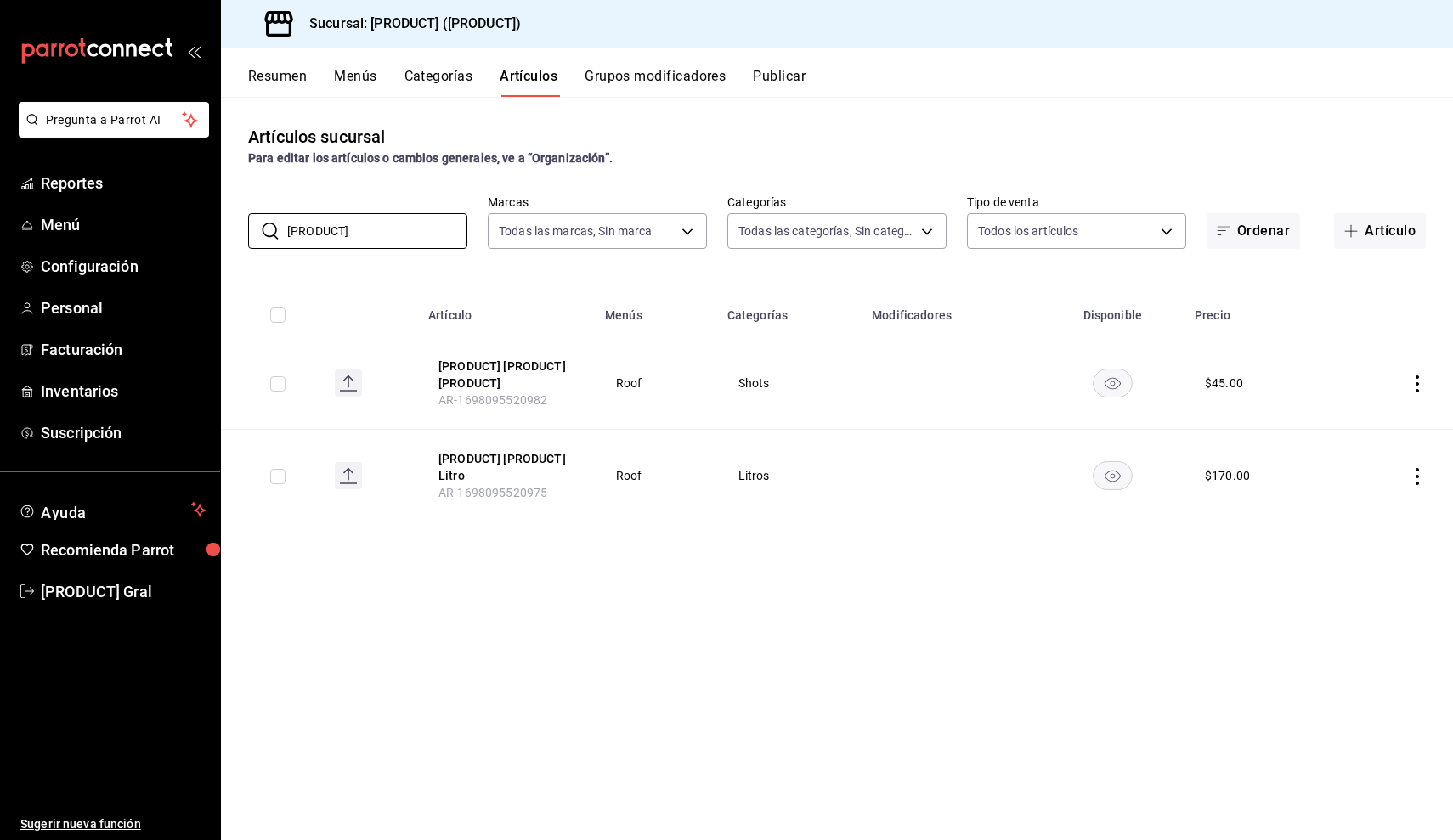type on "[PRODUCT]" 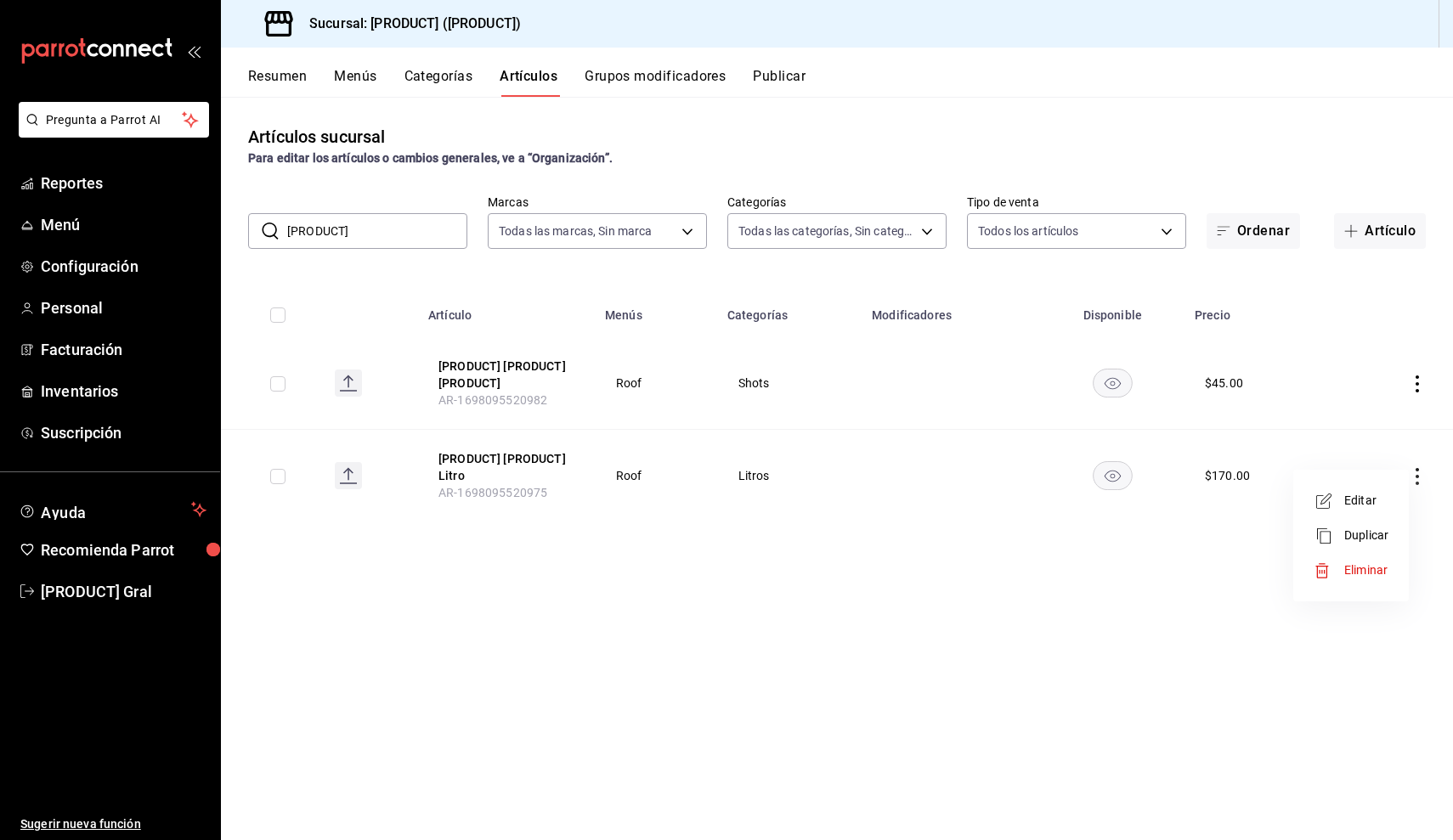 click on "Editar" at bounding box center [1366, 500] 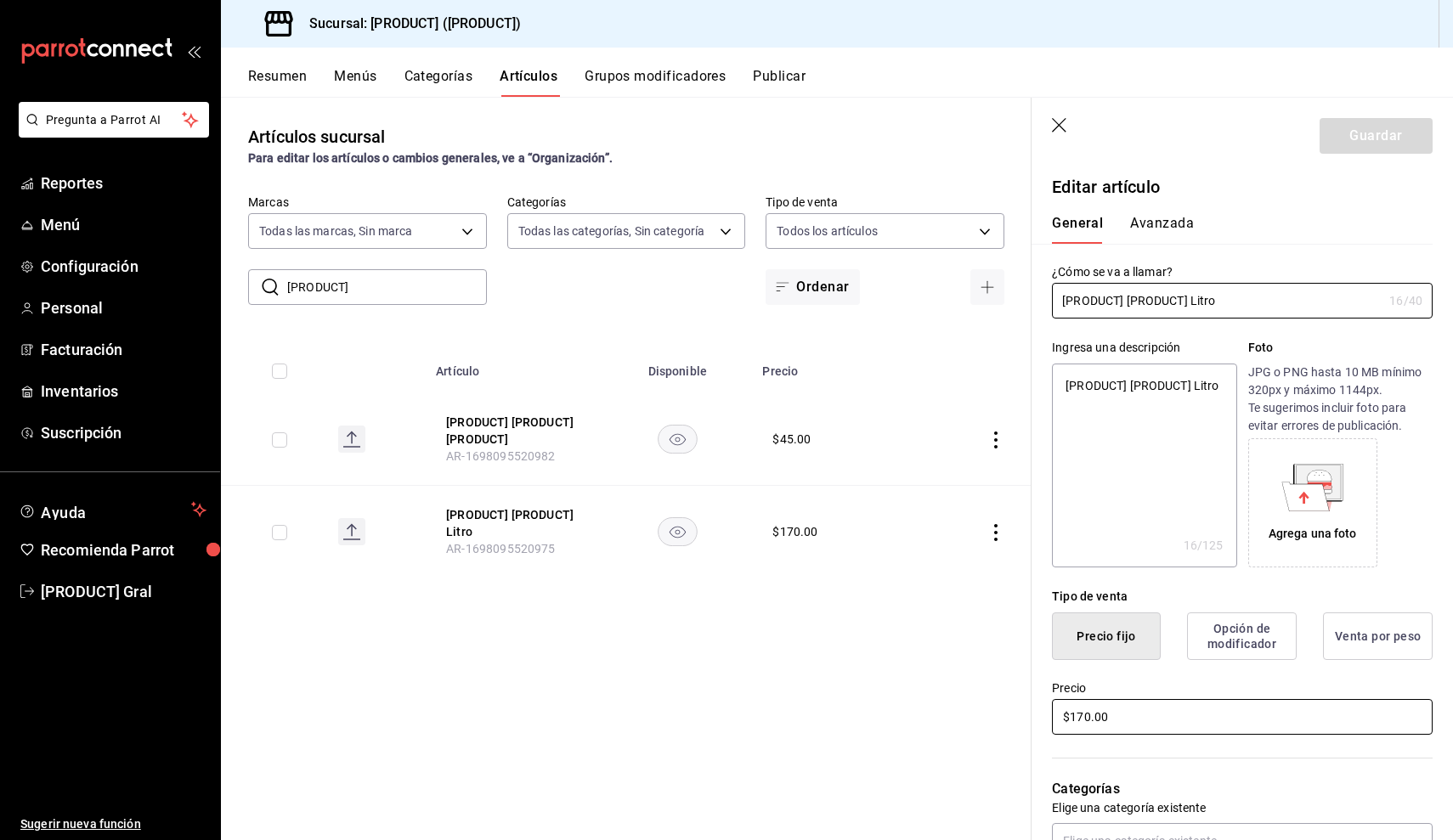 click on "$170.00" at bounding box center [1242, 717] 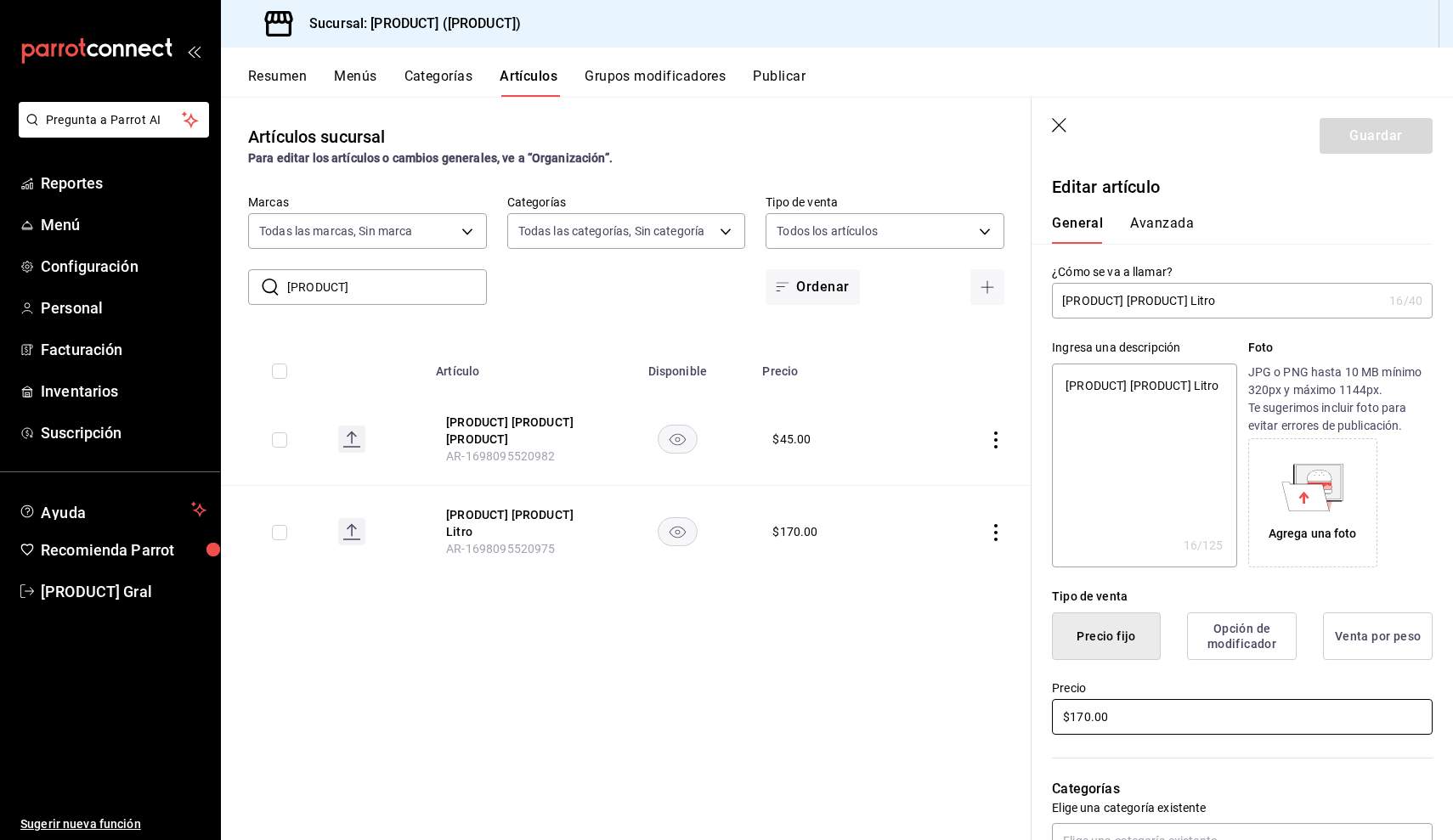 type on "x" 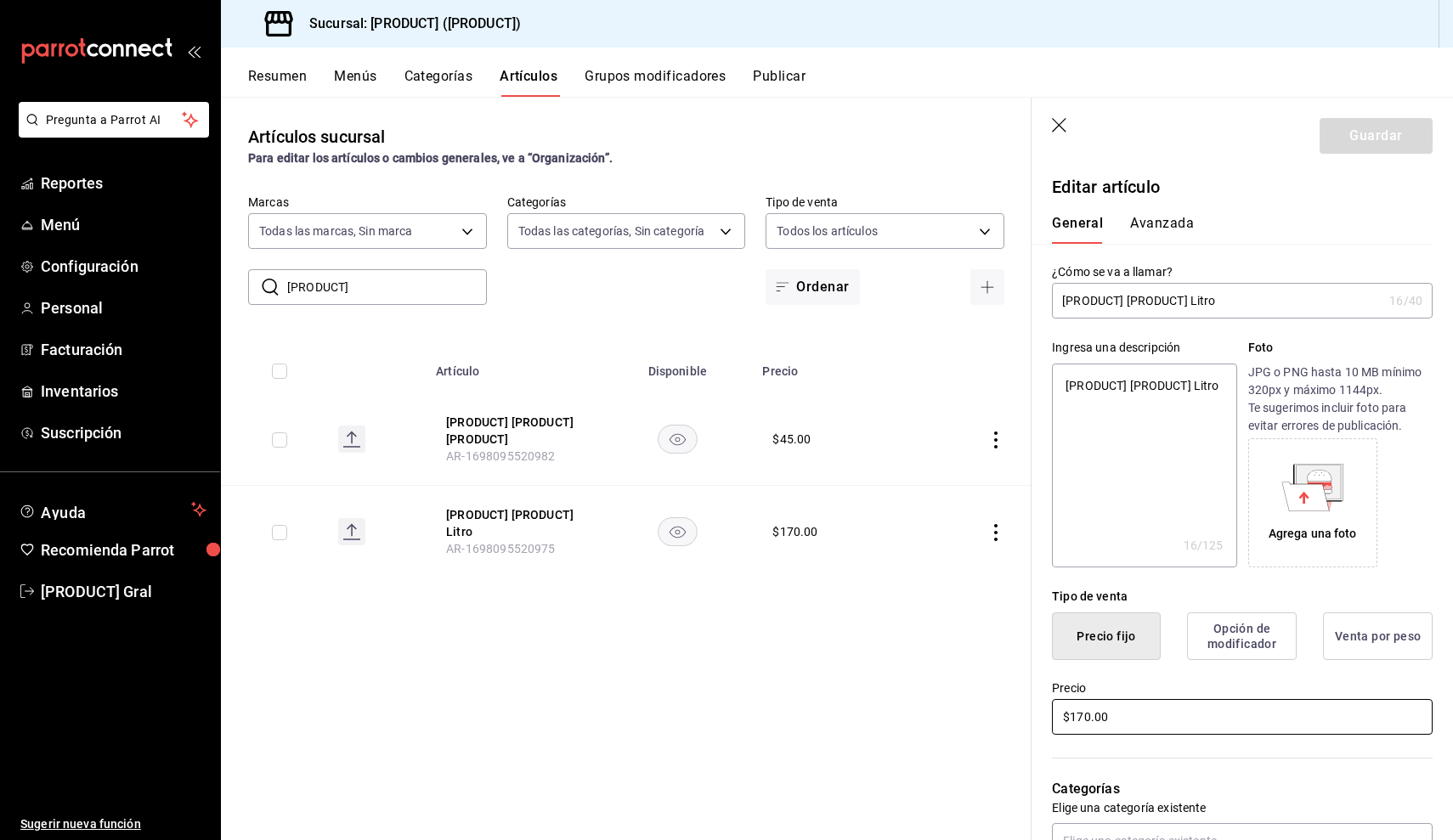 type on "x" 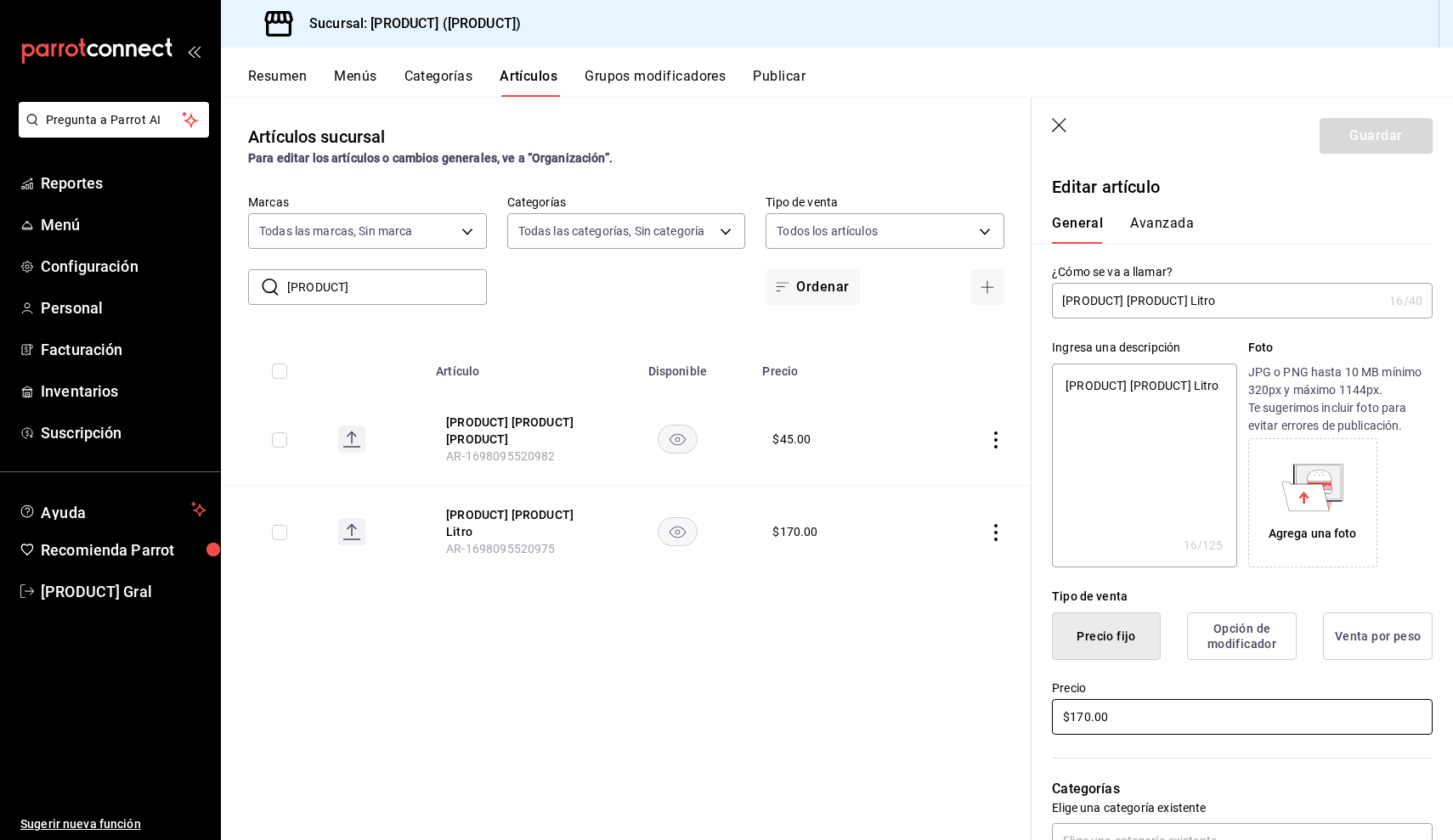 type on "x" 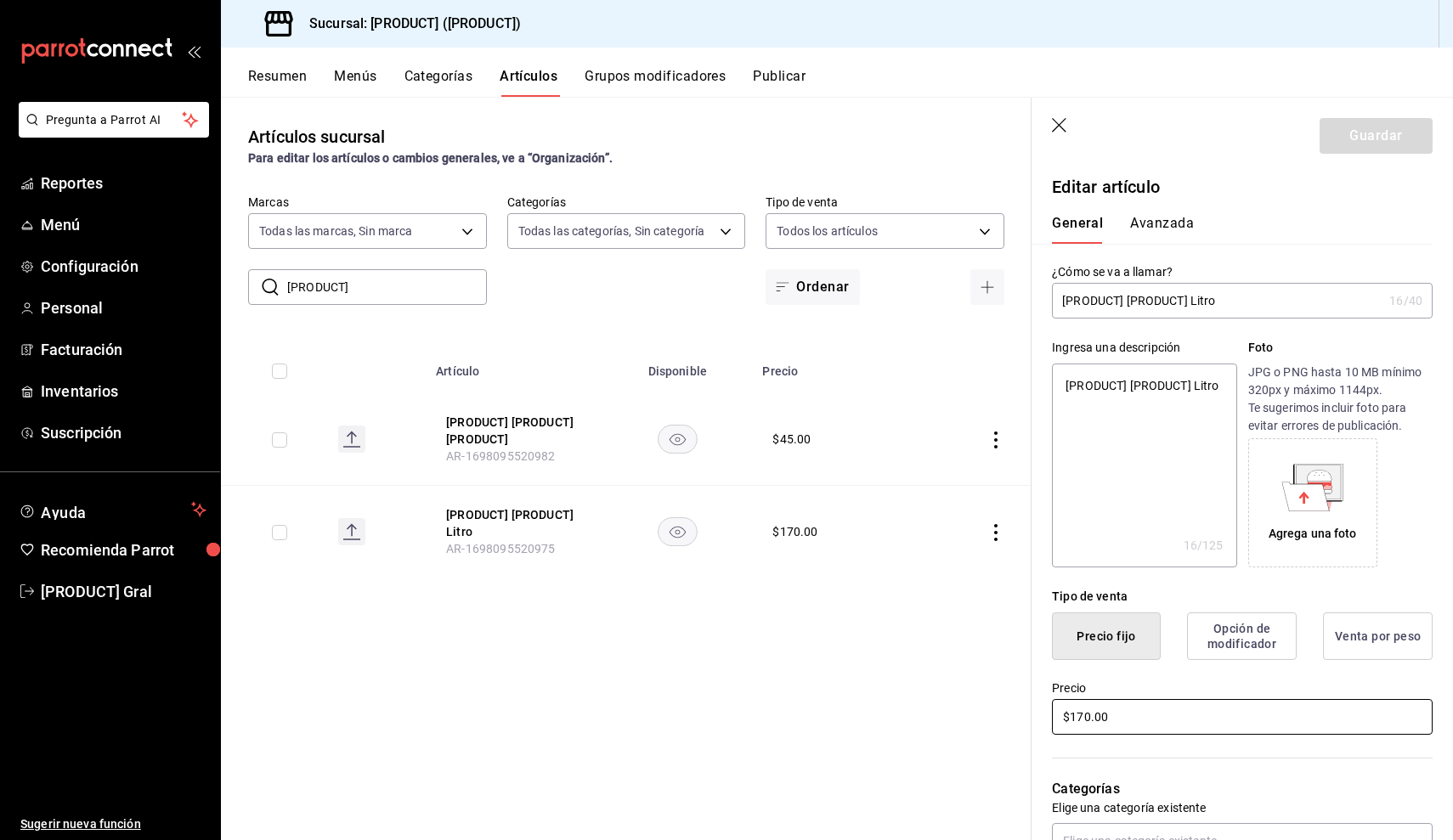 type on "x" 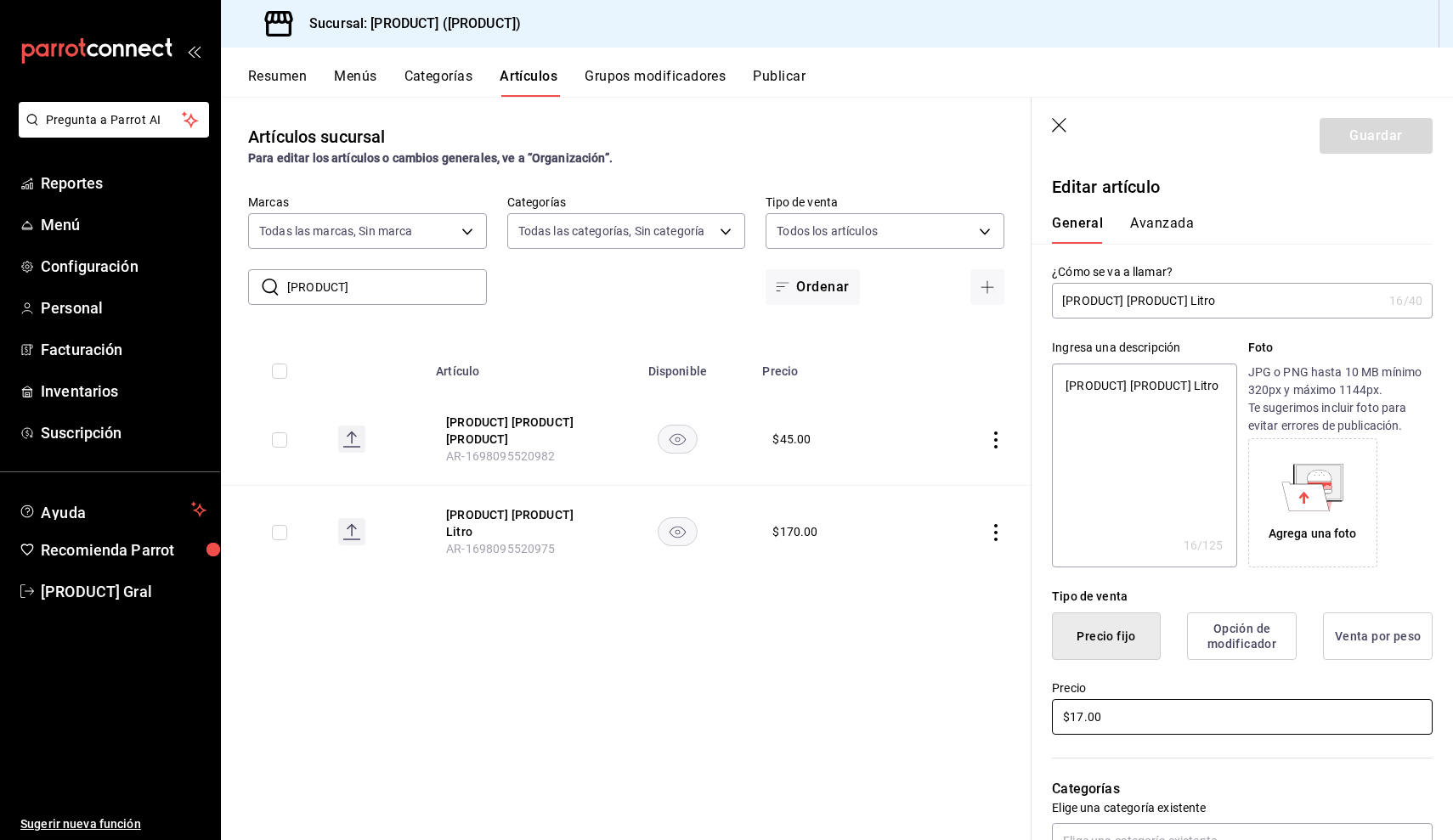 type on "x" 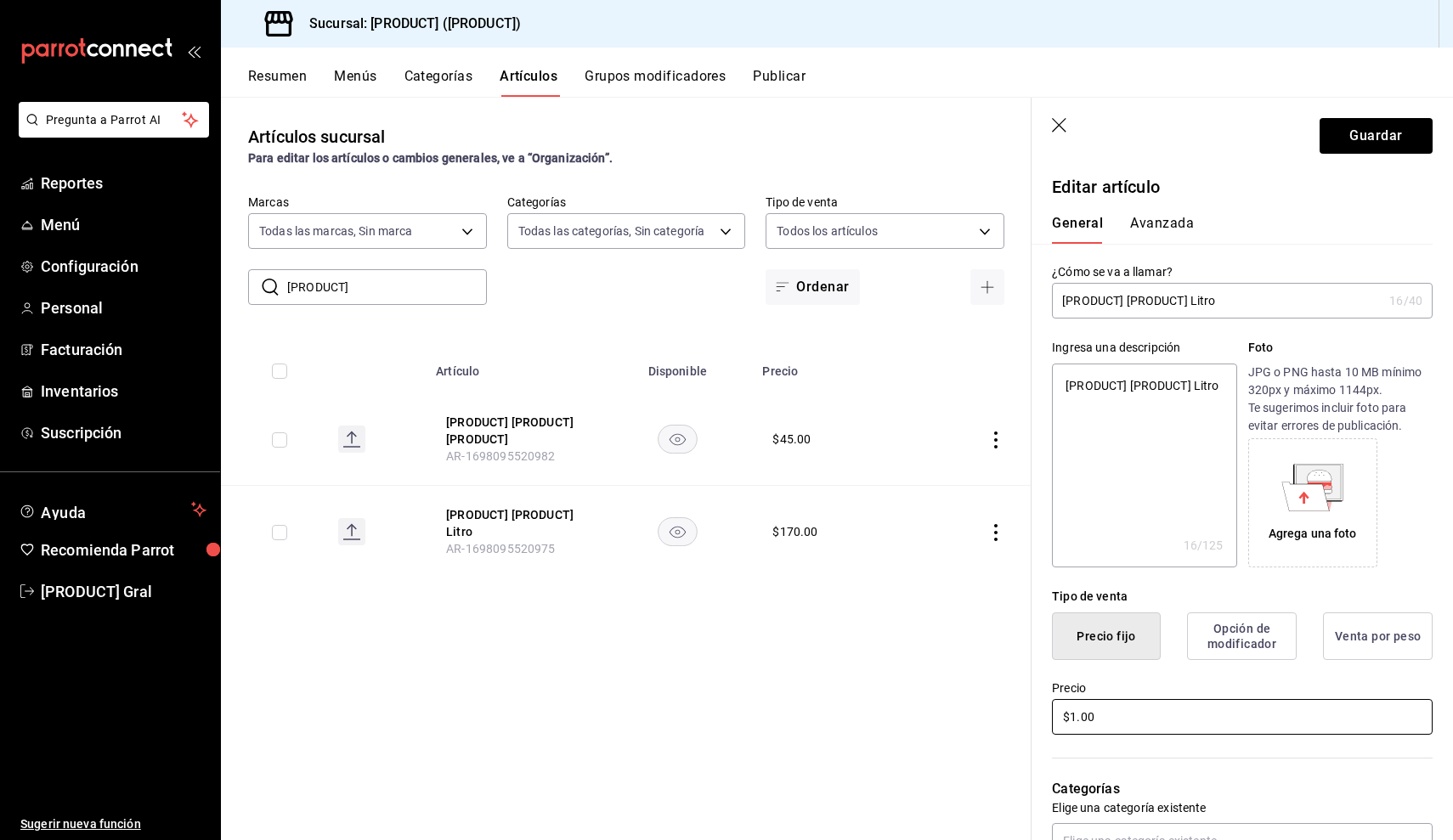 type on "x" 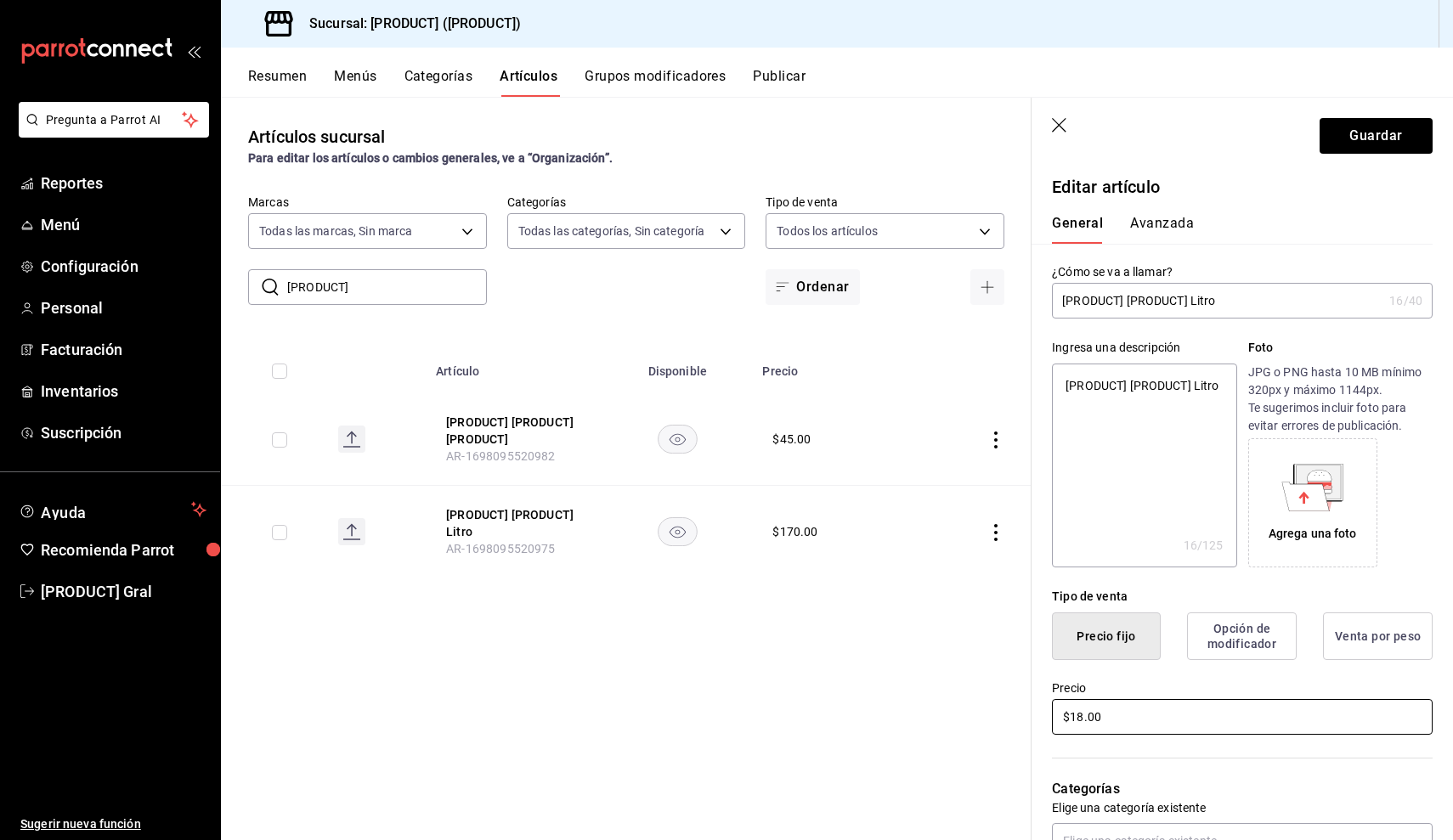 type on "x" 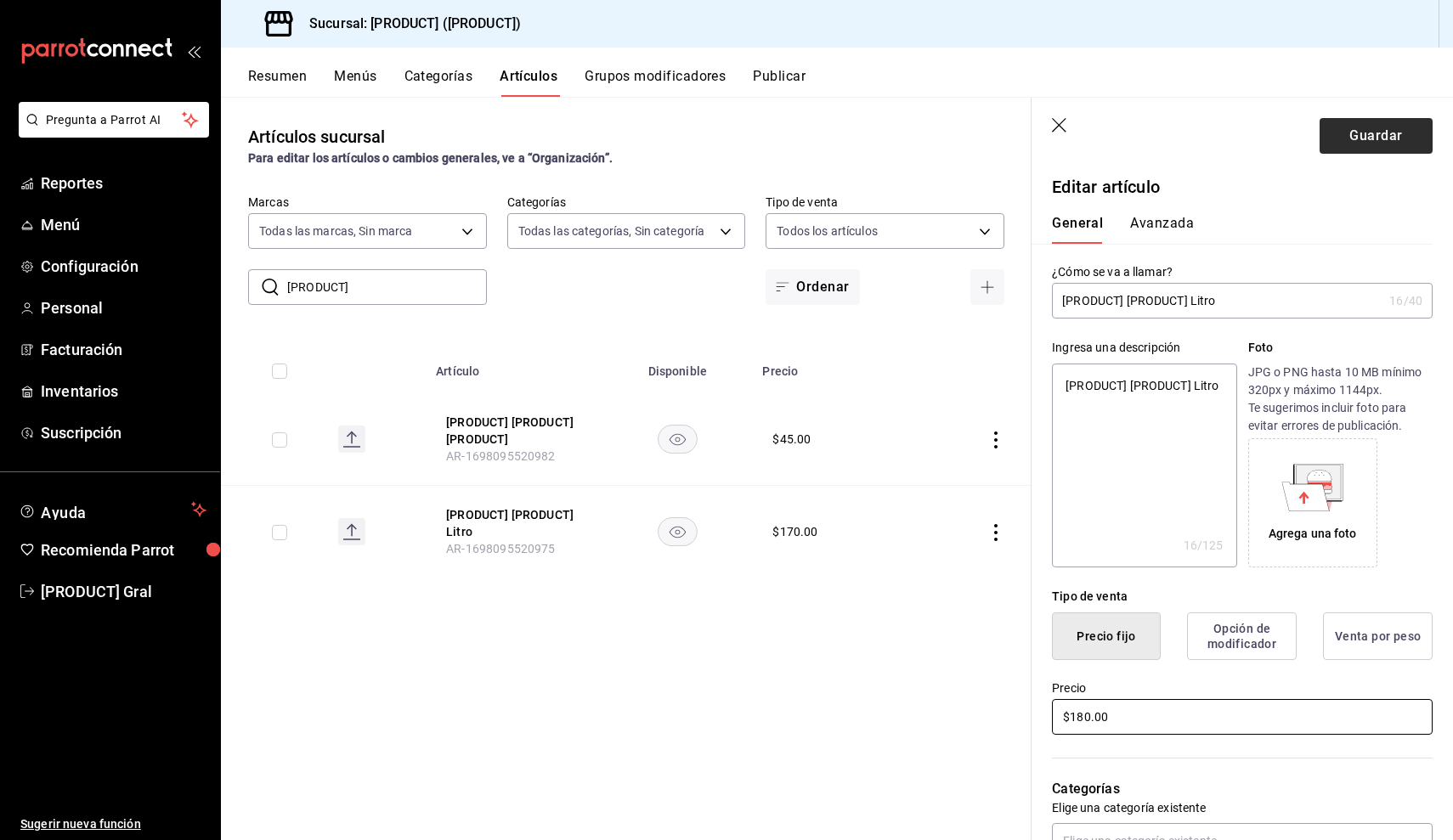 type on "$180.00" 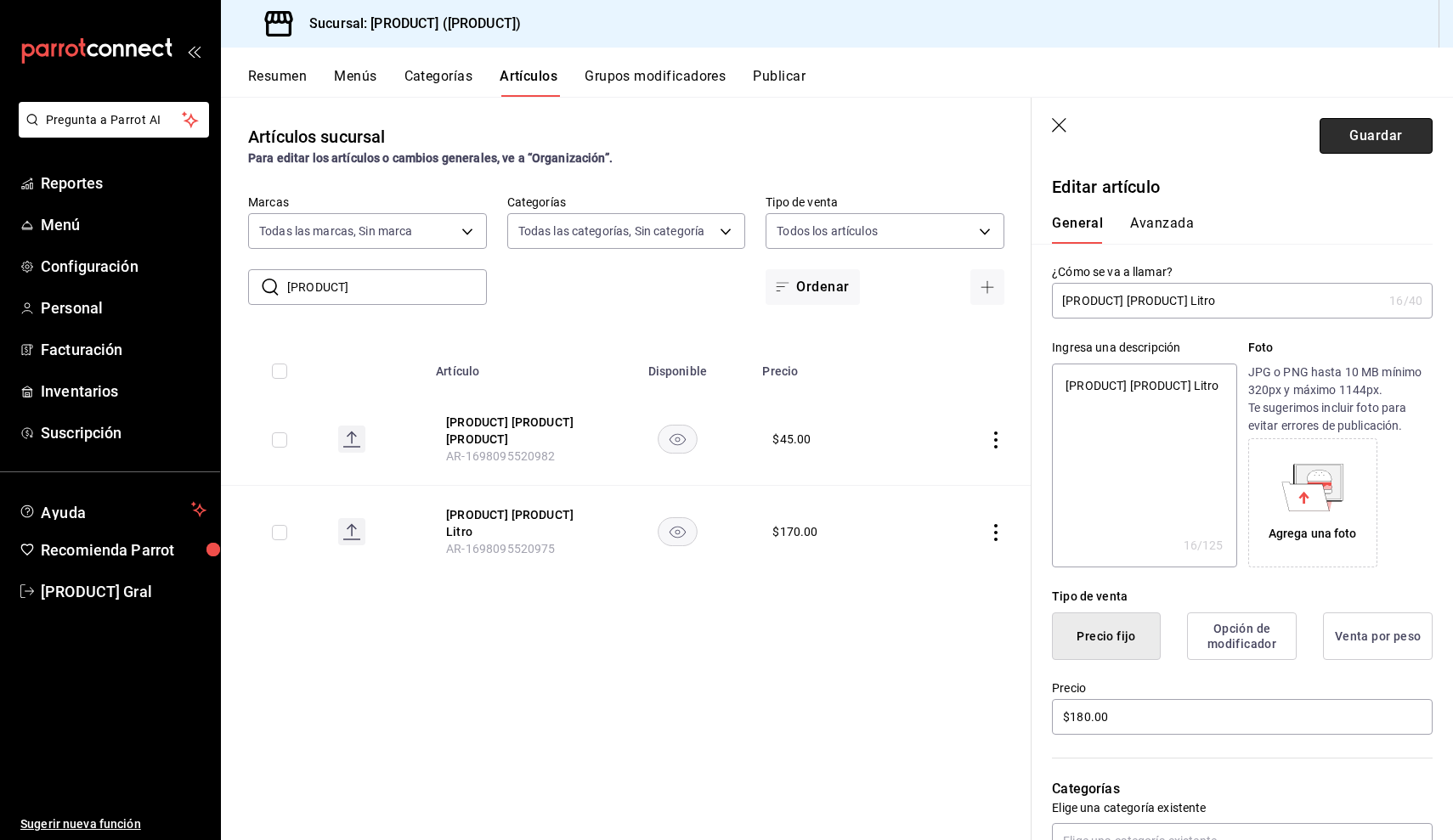 click on "Guardar" at bounding box center (1376, 136) 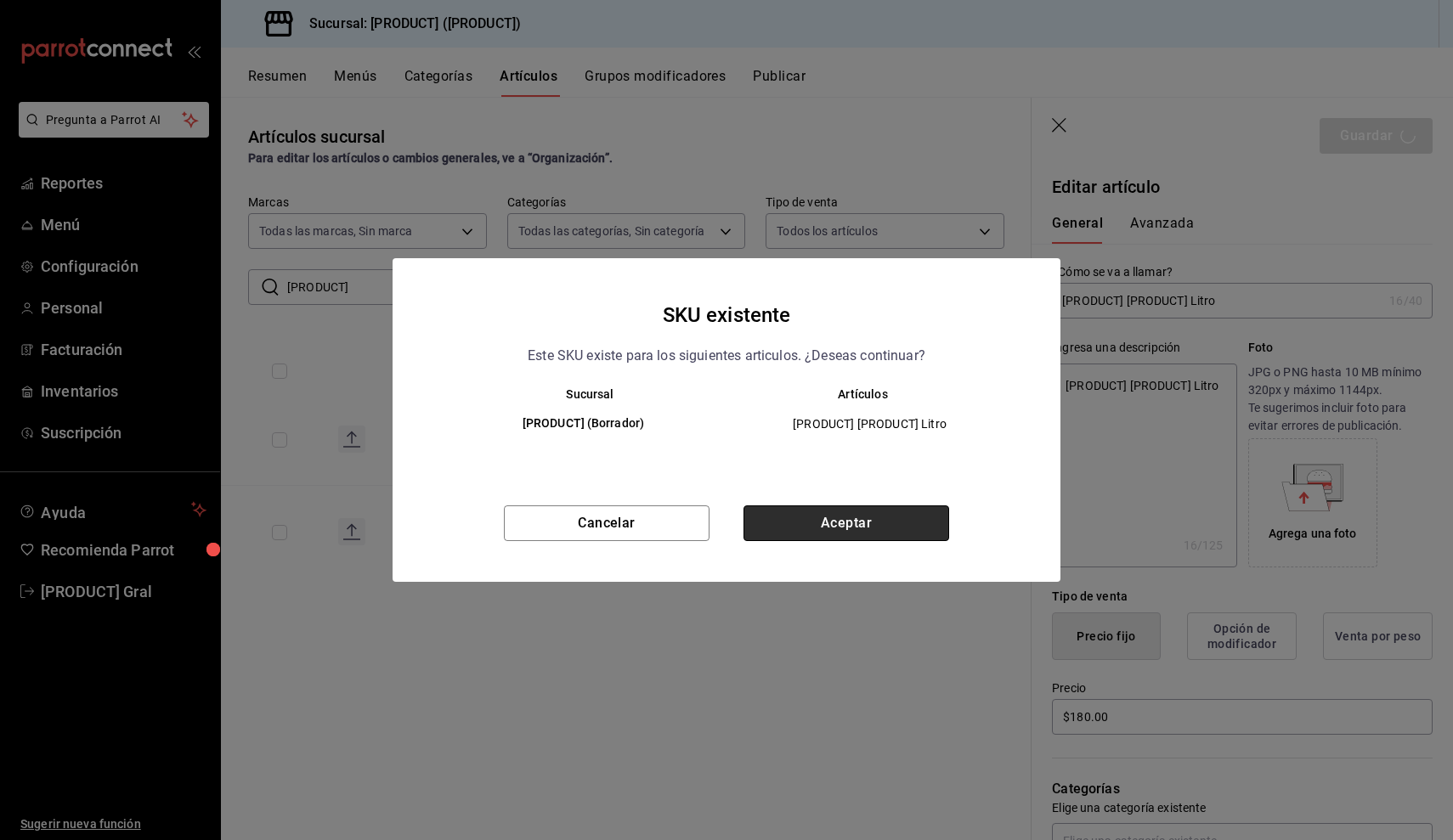 click on "Aceptar" at bounding box center (846, 523) 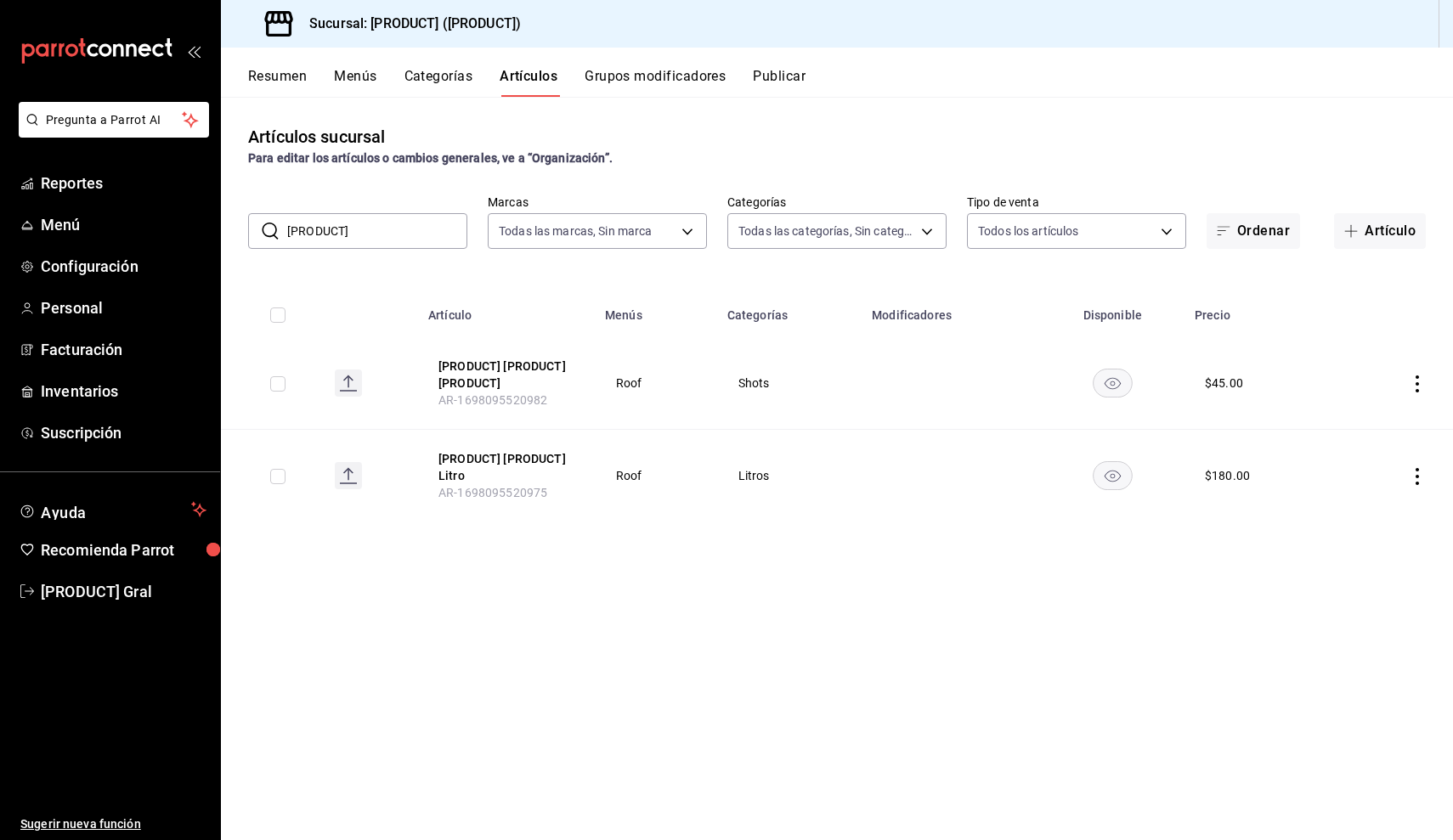 click on "Artículos sucursal Para editar los artículos o cambios generales, ve a “Organización”. ​ [PRODUCT] ​ Marcas Todas las marcas, Sin marca [UUID] Categorías Todas las categorías, Sin categoría Tipo de venta Todos los artículos ALL Ordenar Artículo Artículo Menús Categorías Modificadores Disponible Precio [PRODUCT] [PRODUCT] [PRODUCT] [PRODUCT] [PRODUCT] $ [PRICE] [PRODUCT] [PRODUCT] [PRODUCT] [PRODUCT] [PRODUCT] $ [PRICE]" at bounding box center (837, 468) 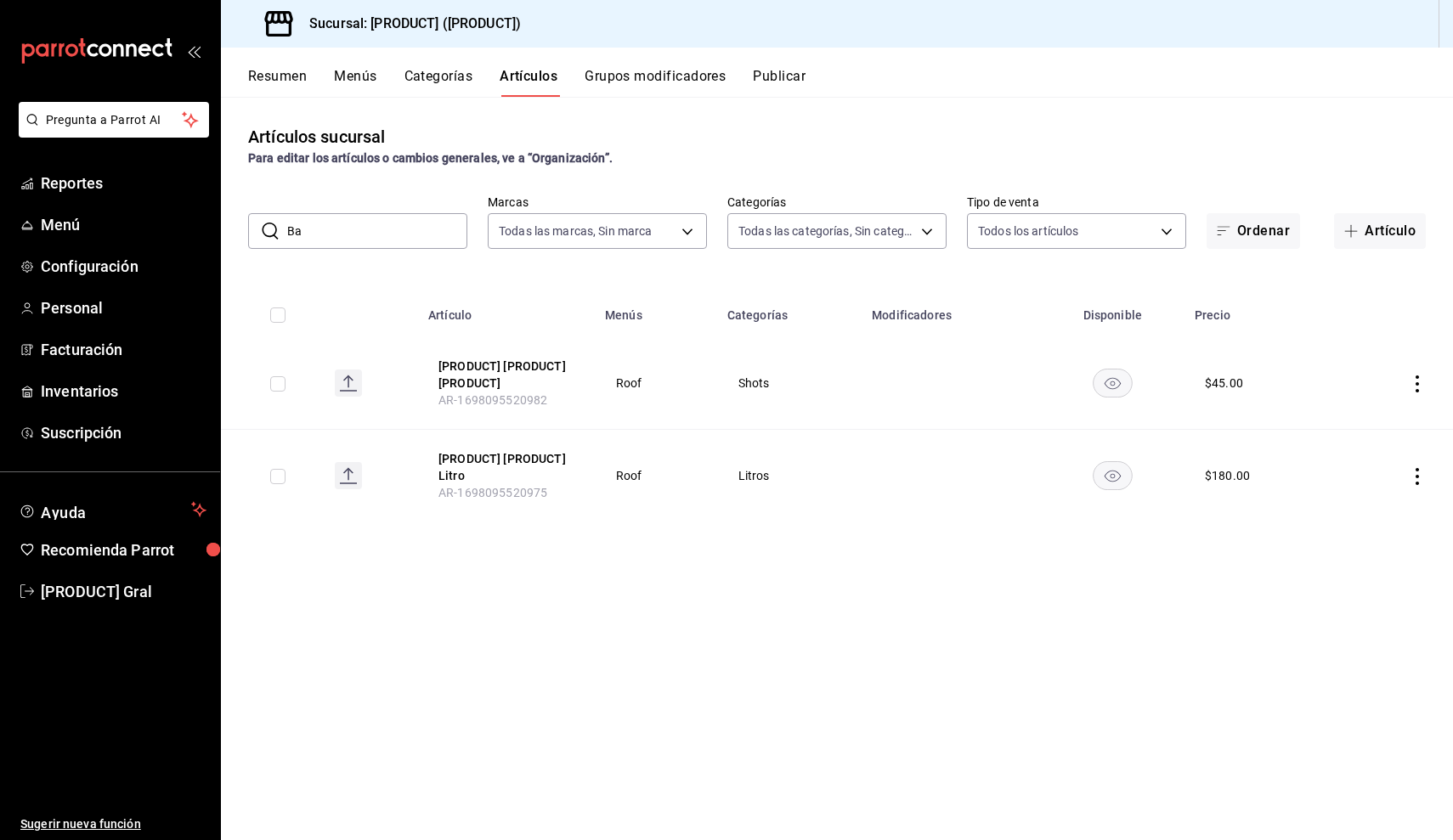 type on "B" 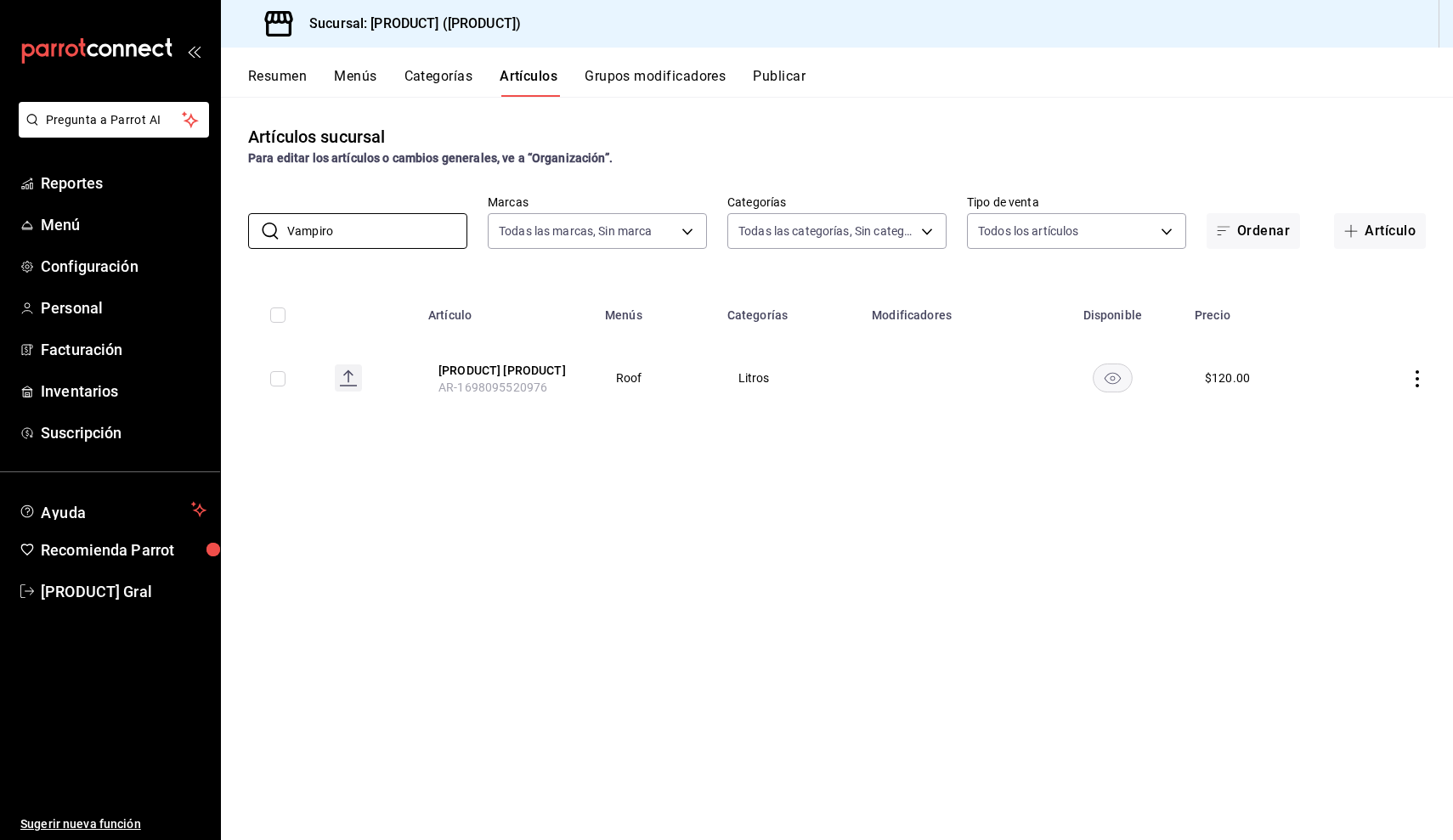 type on "Vampiro" 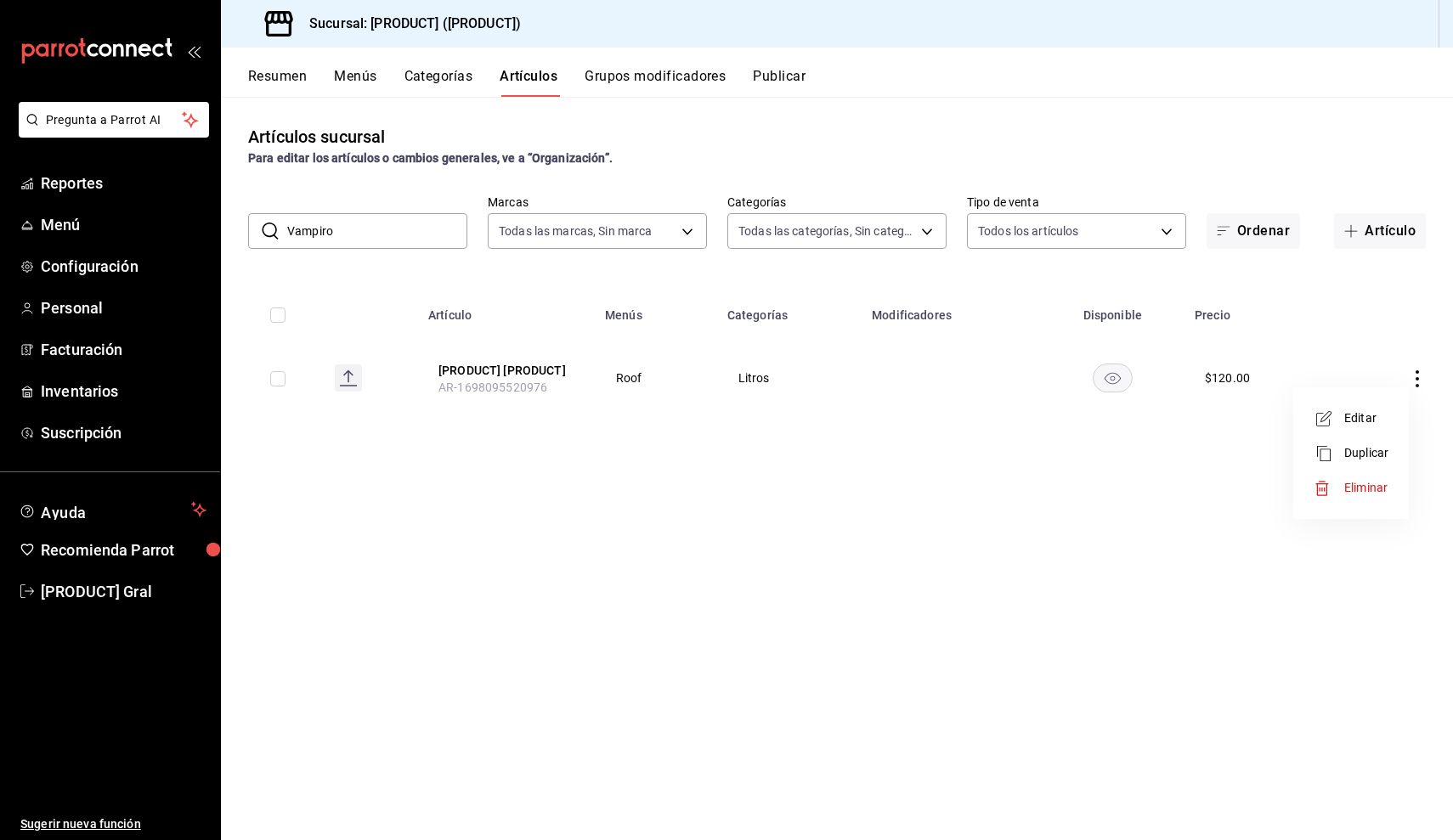 click on "Editar" at bounding box center [1366, 418] 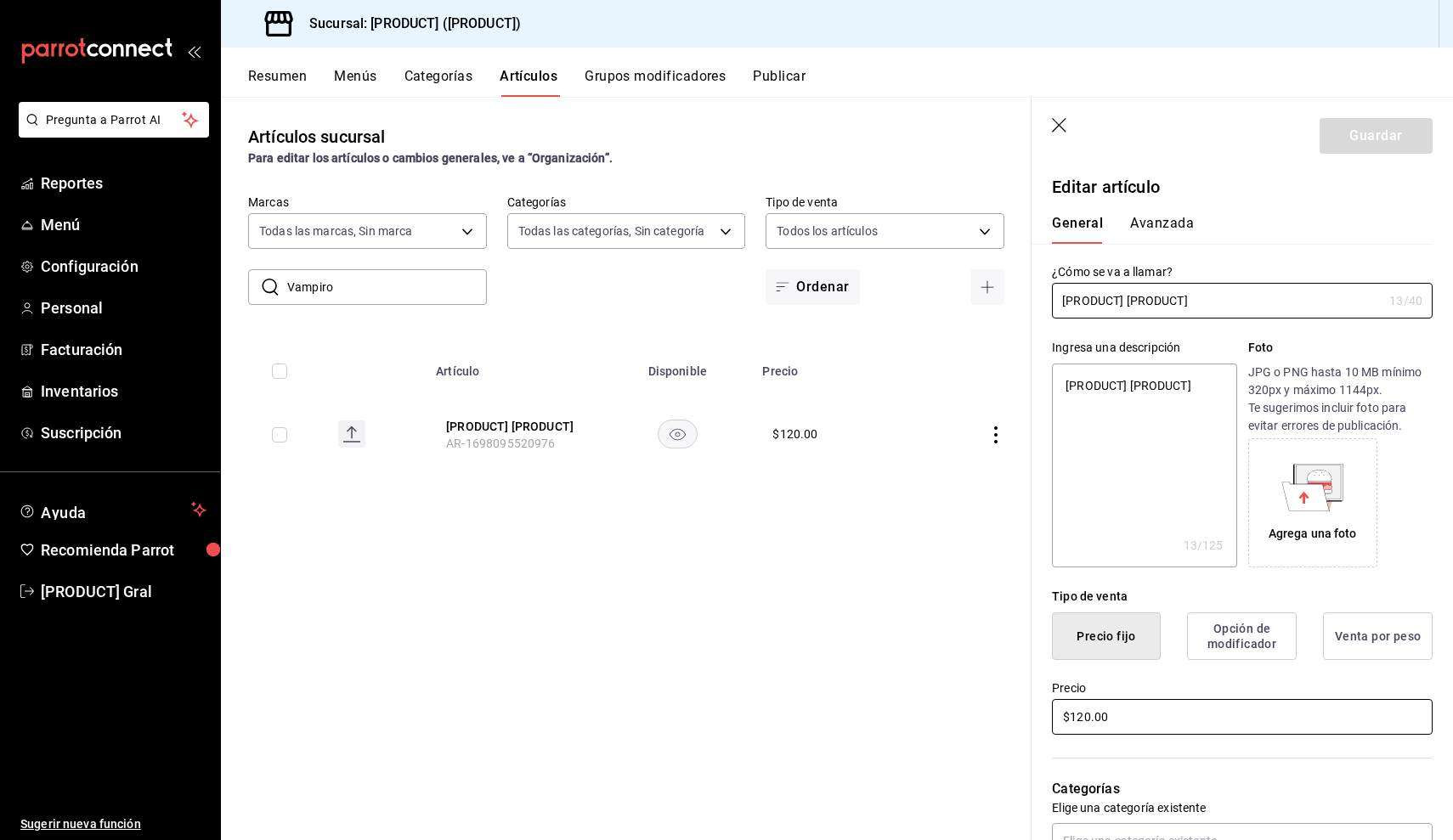 click on "$120.00" at bounding box center [1242, 717] 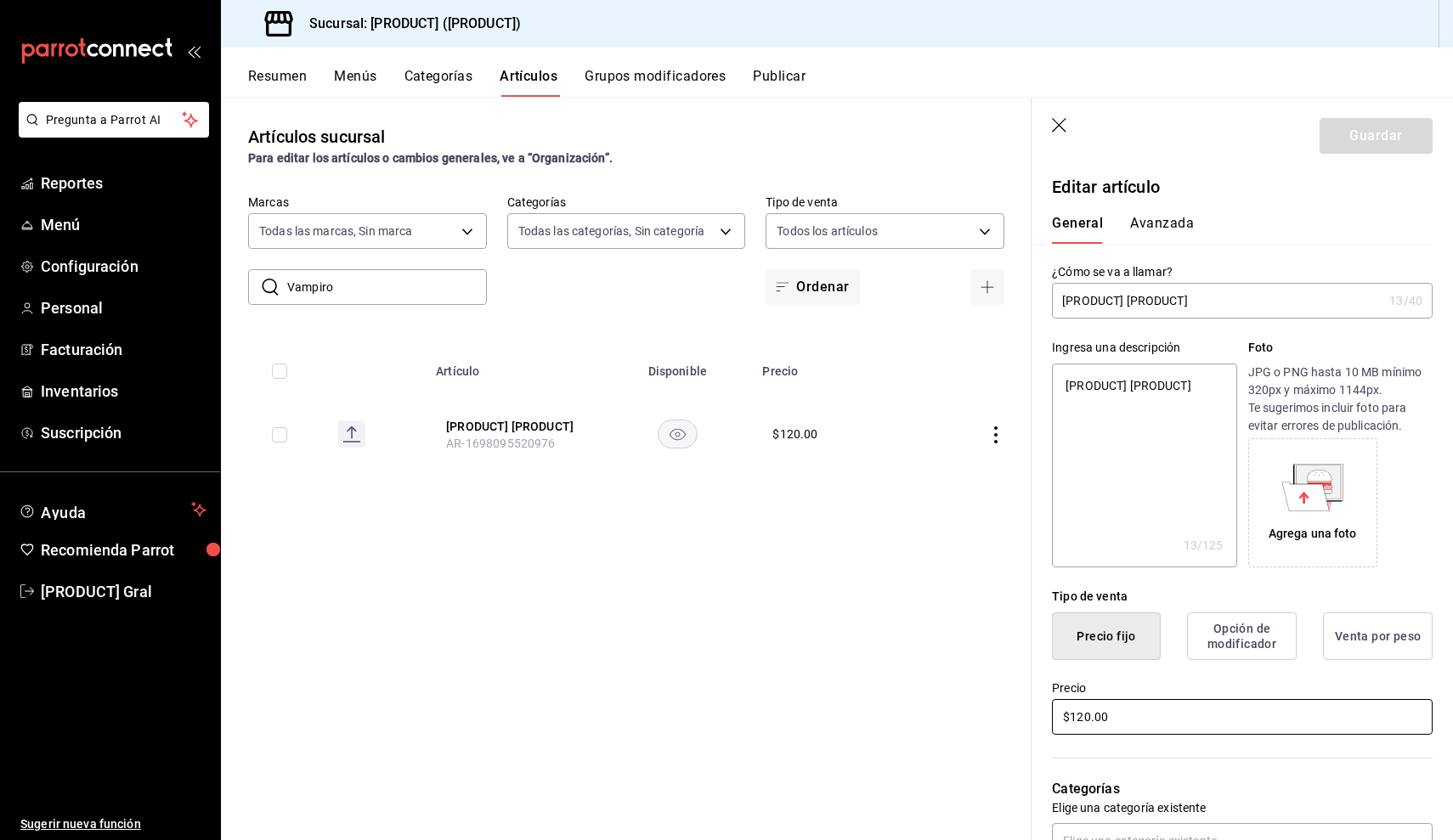 type on "x" 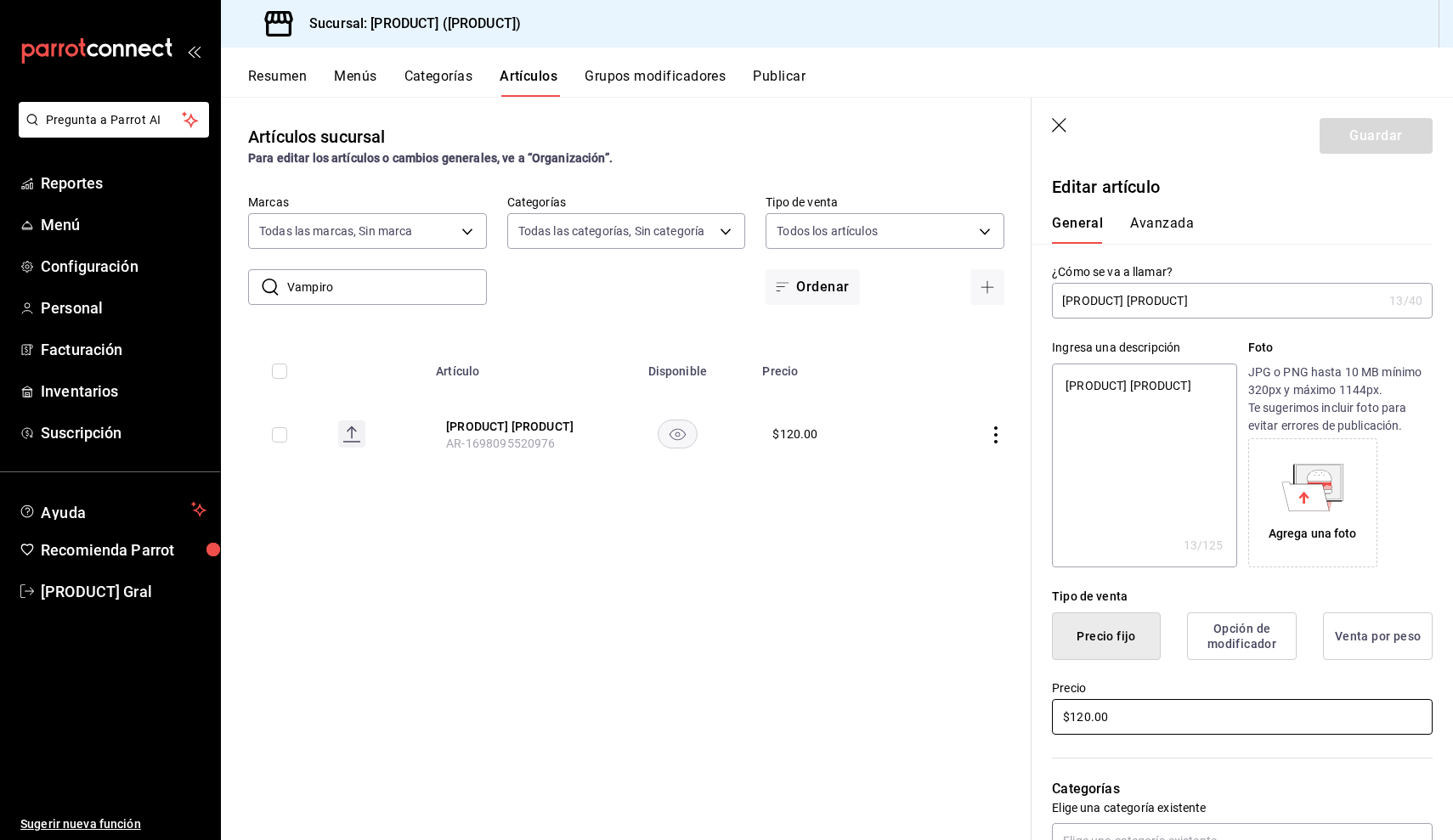 type on "x" 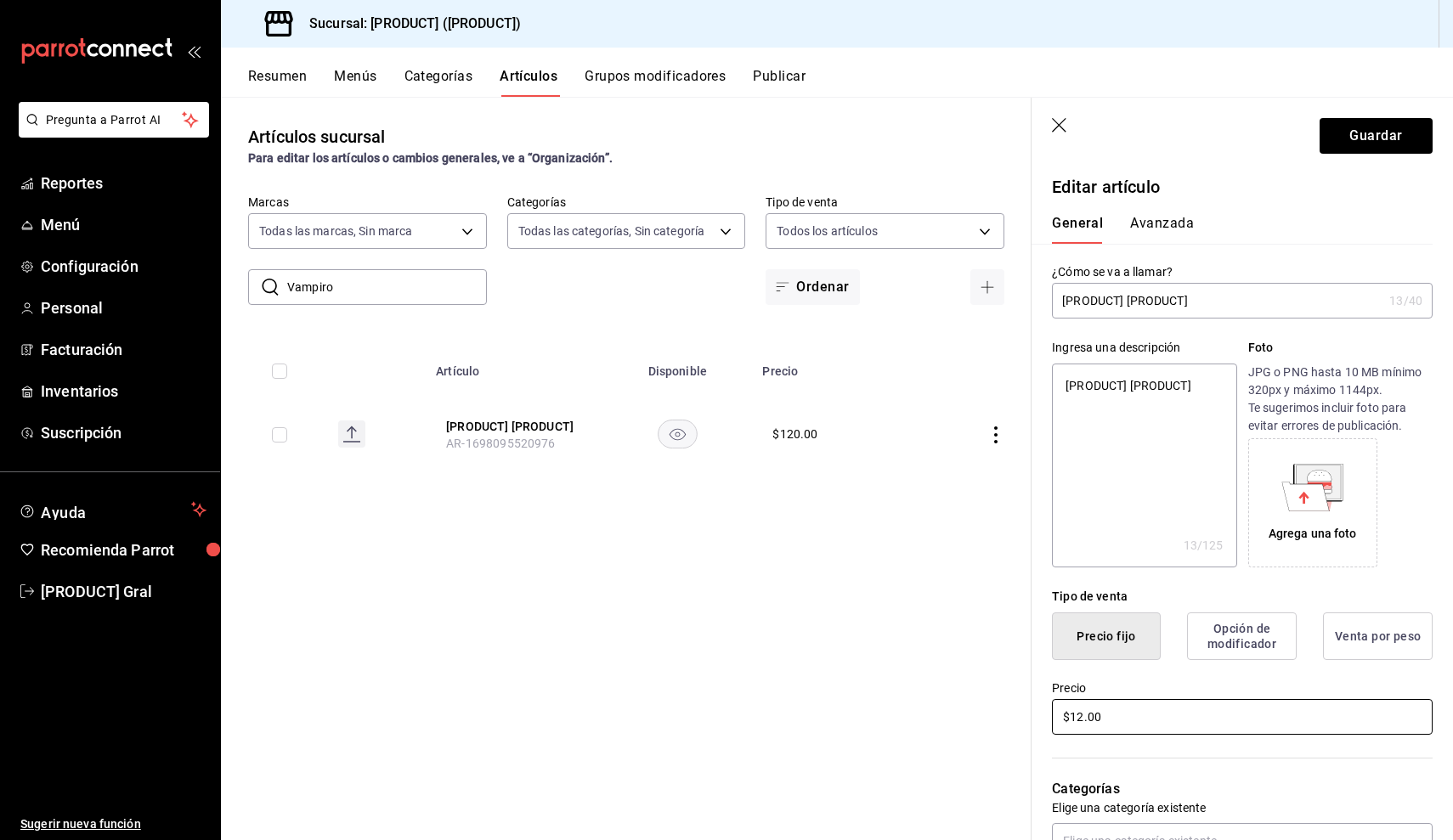 type on "x" 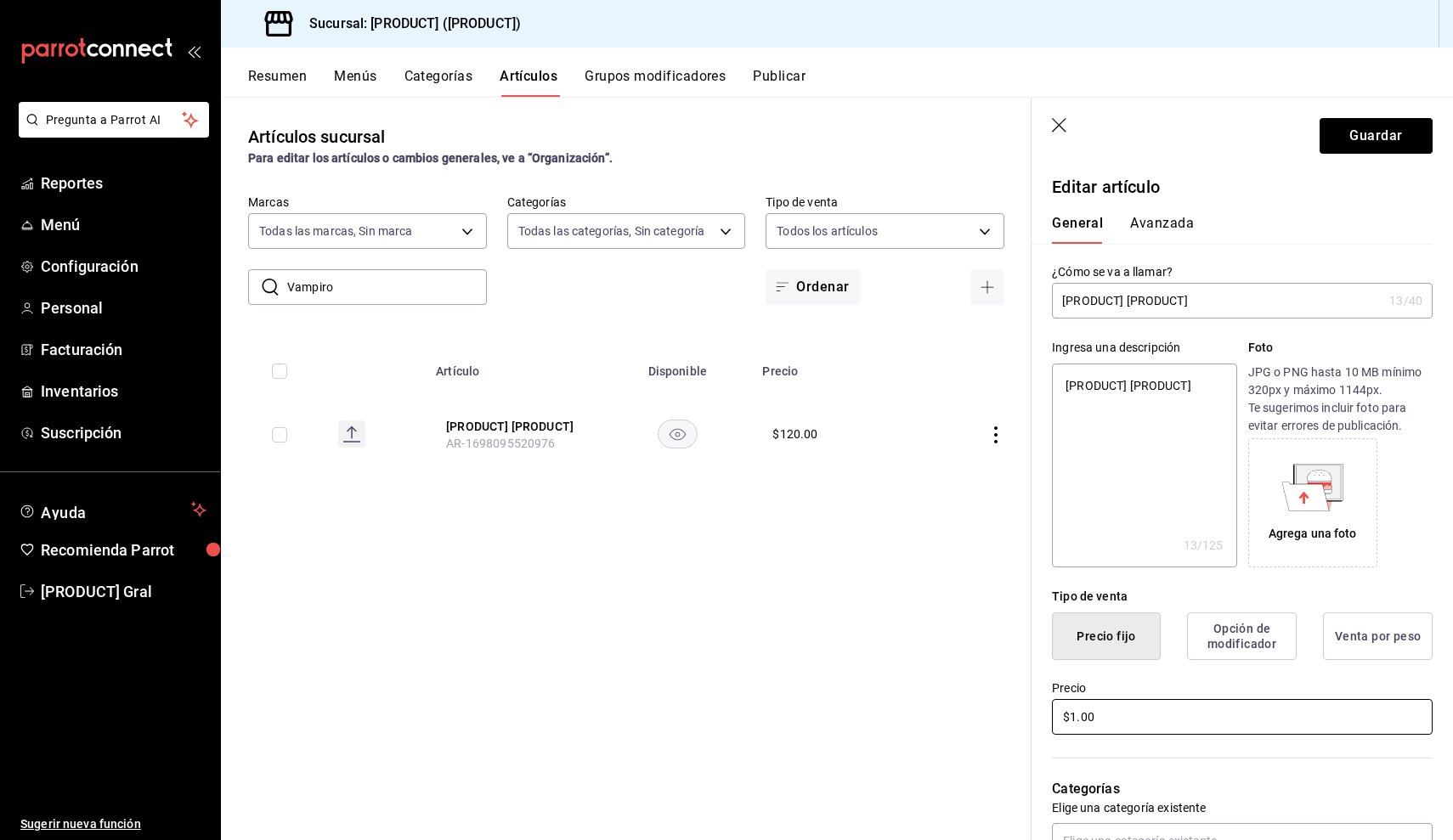 type on "x" 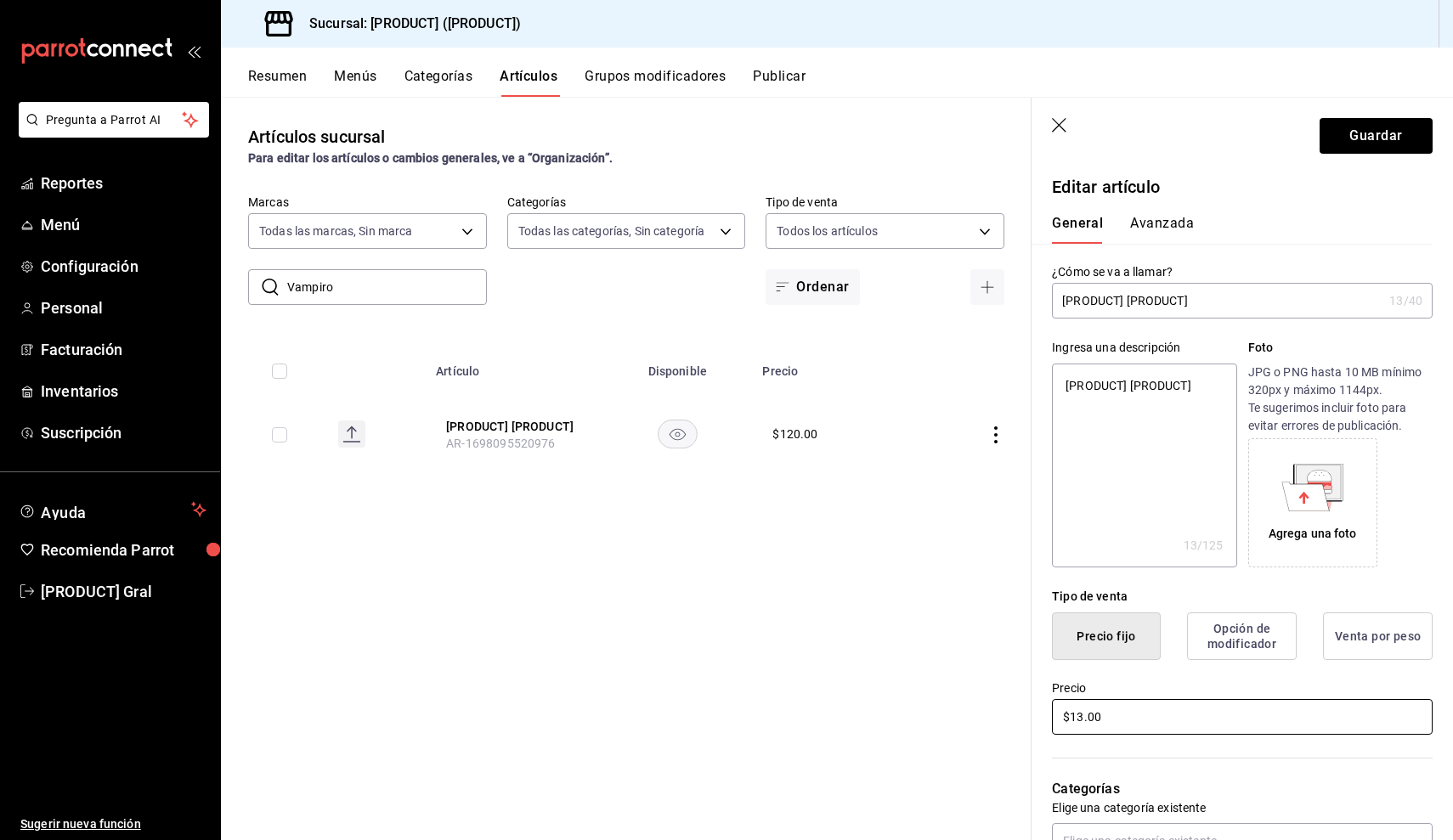 type on "x" 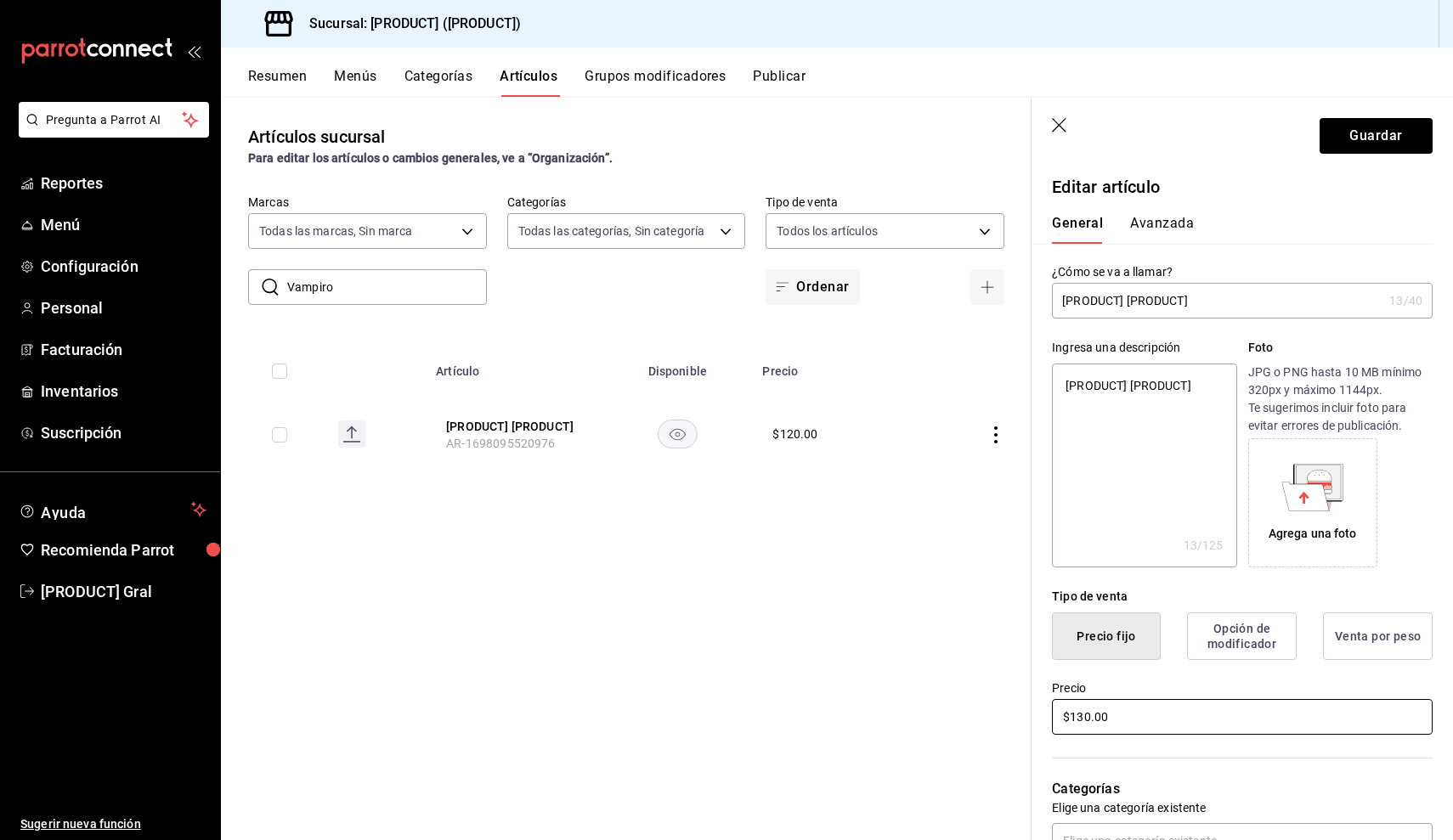 type on "$130.00" 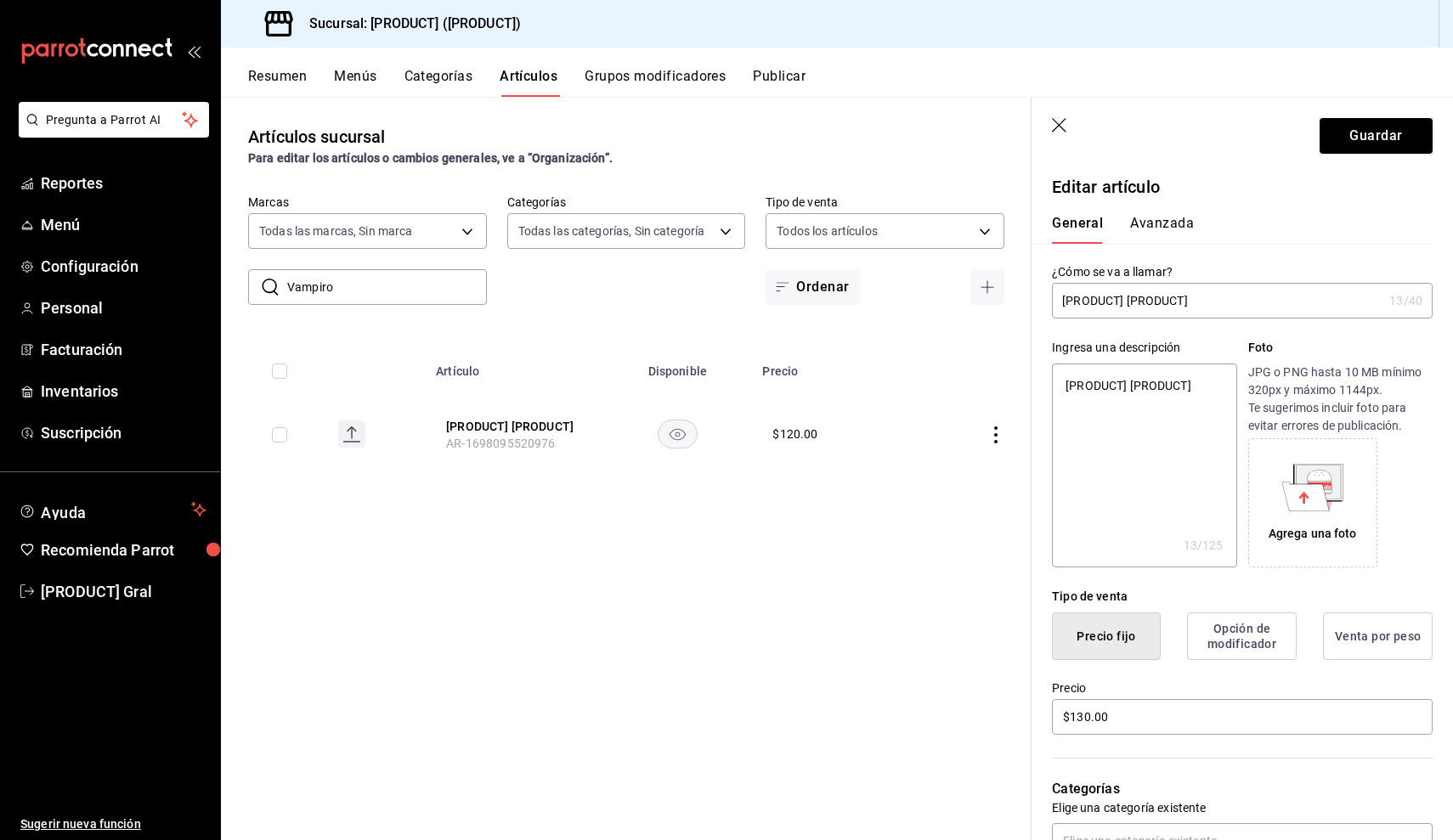 click on "Guardar" at bounding box center (1242, 132) 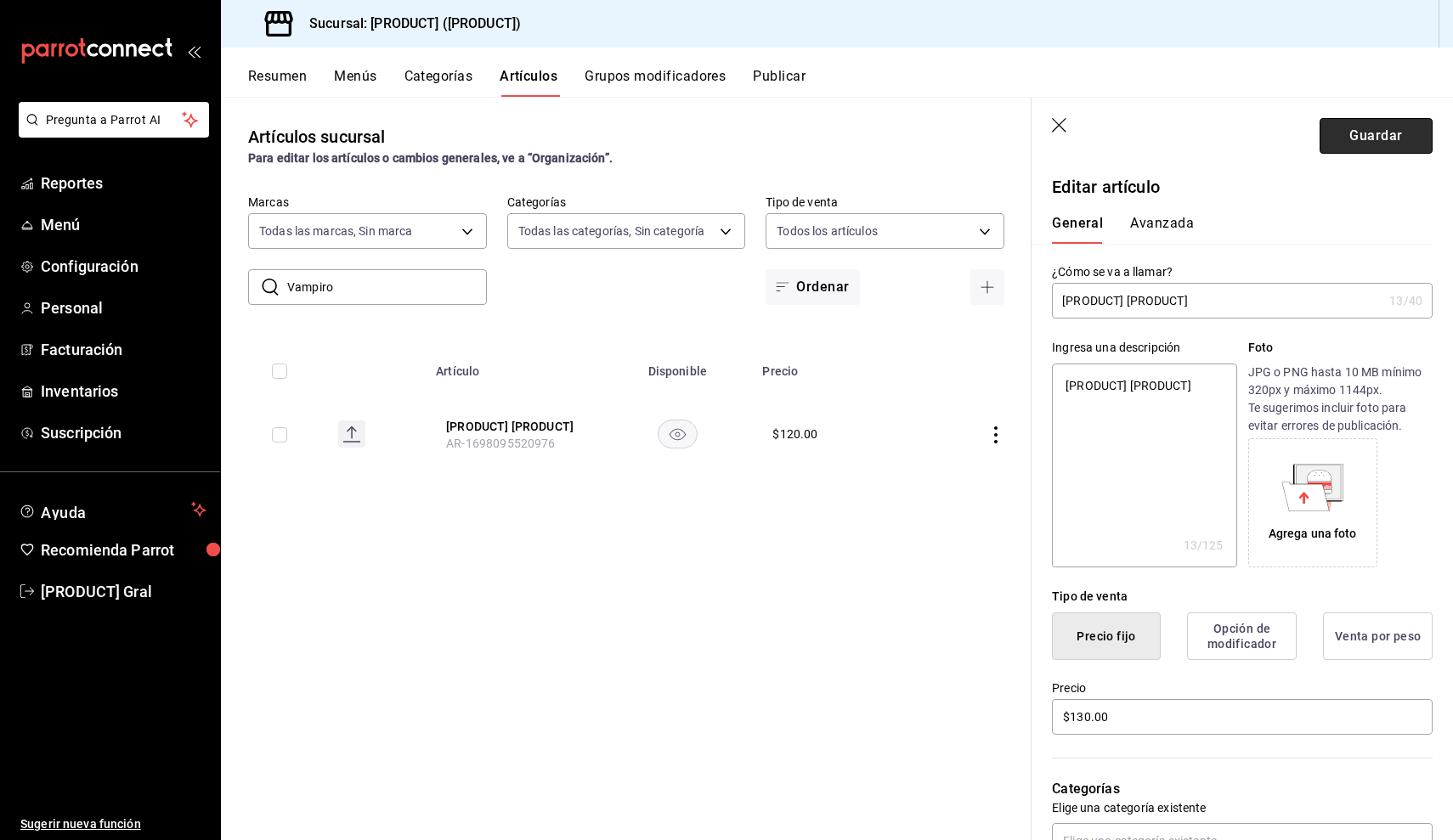 click on "Guardar" at bounding box center (1376, 136) 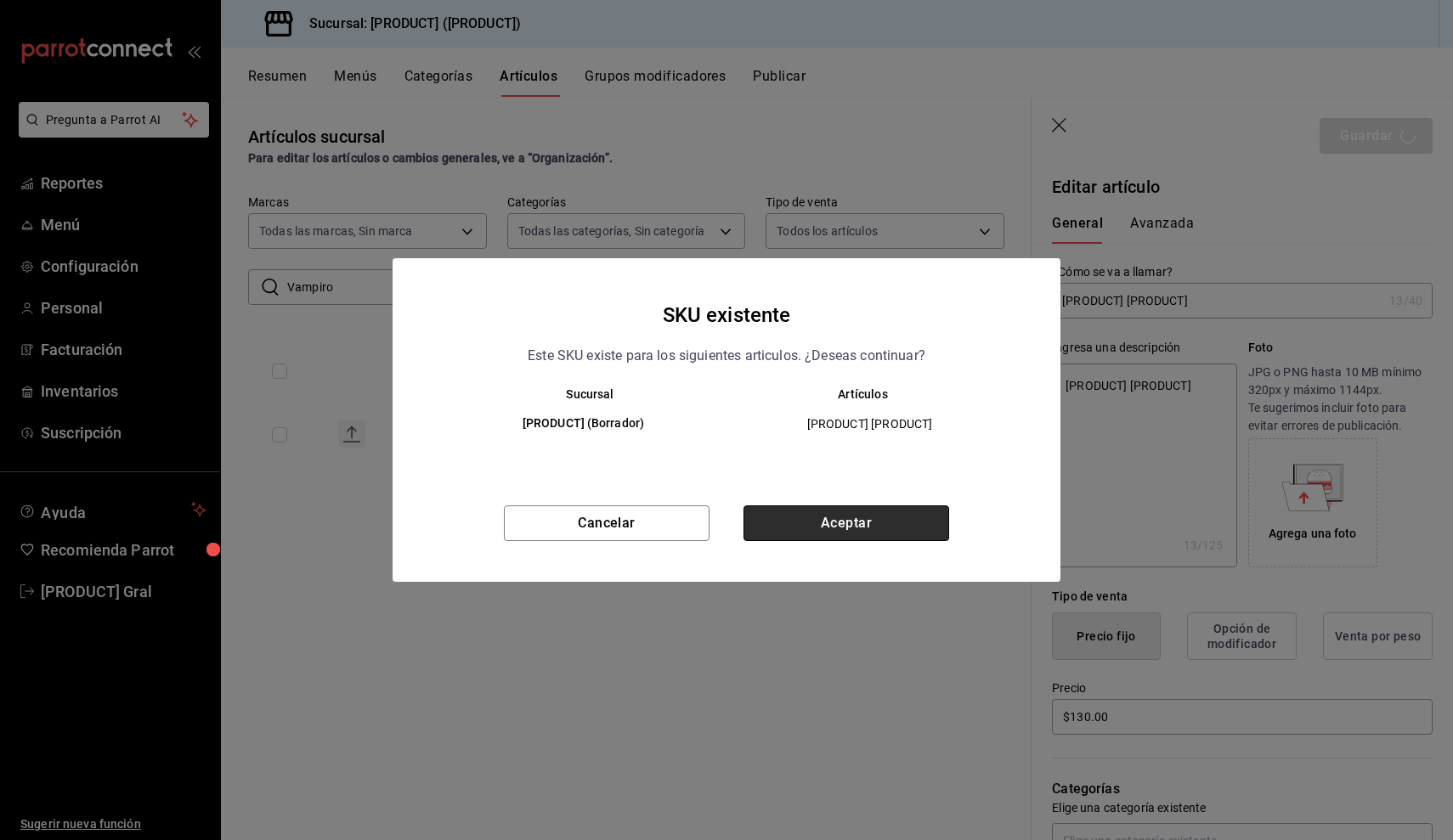 click on "Aceptar" at bounding box center [846, 523] 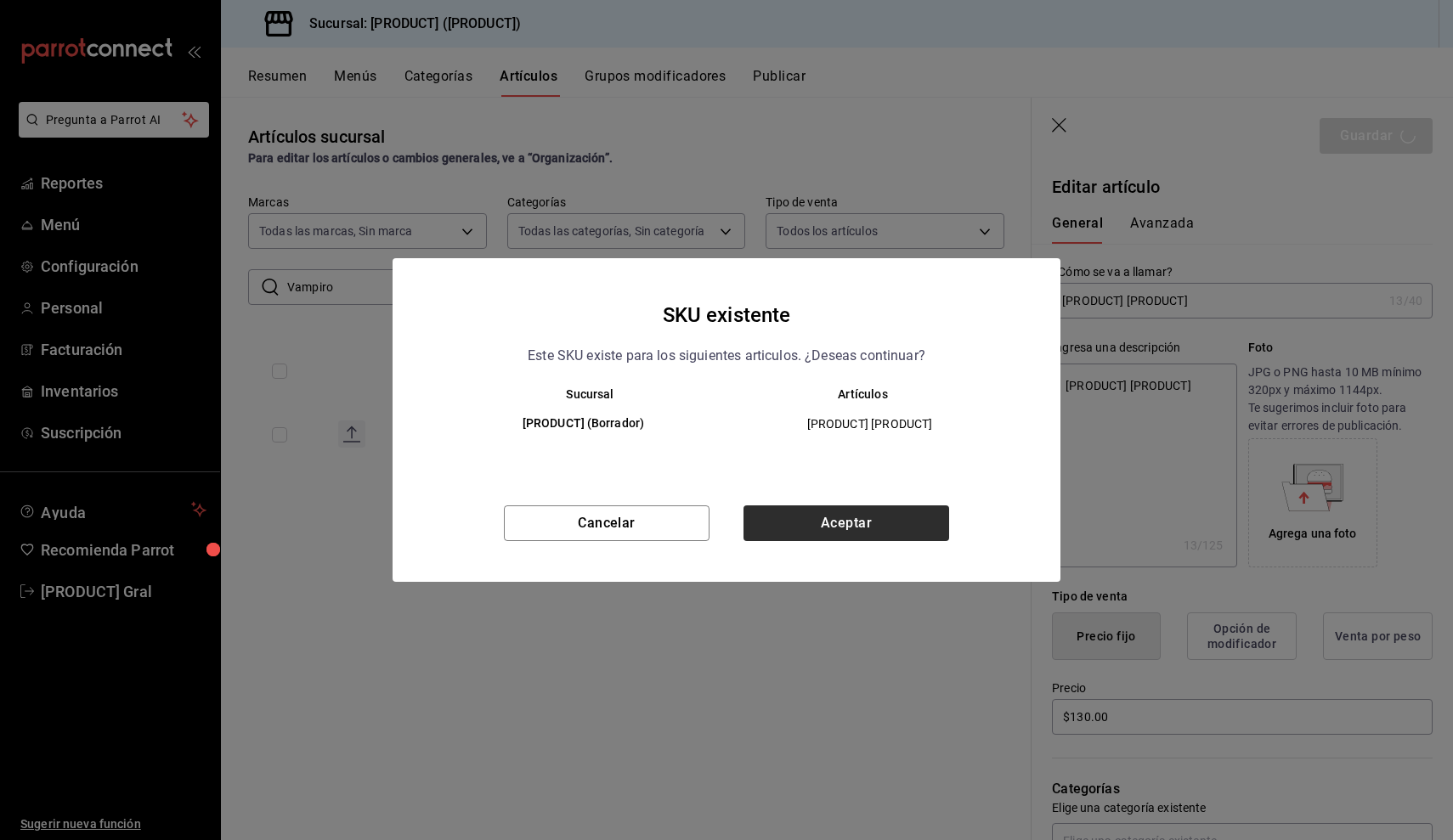 type on "x" 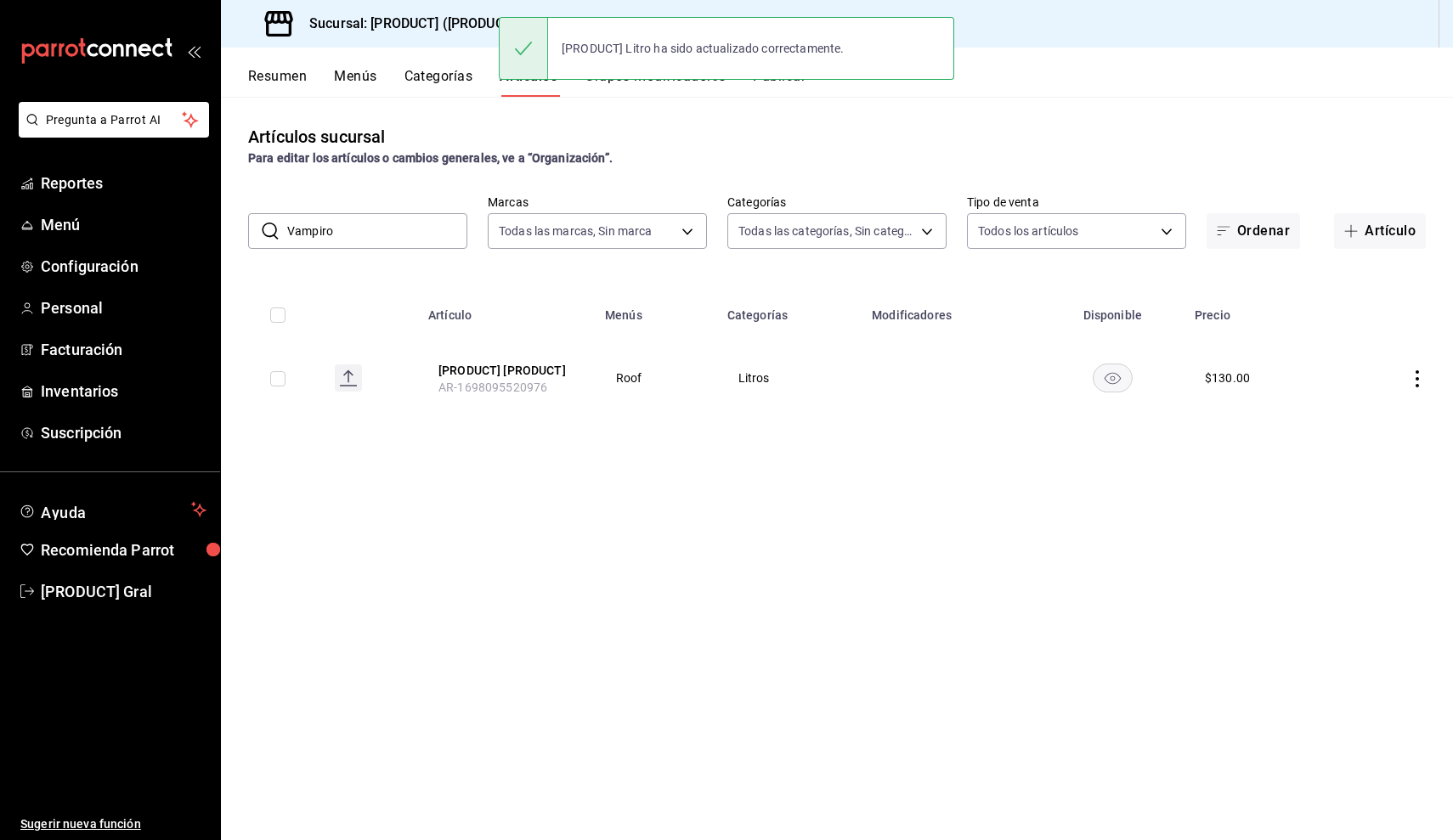 click on "Vampiro" at bounding box center [377, 231] 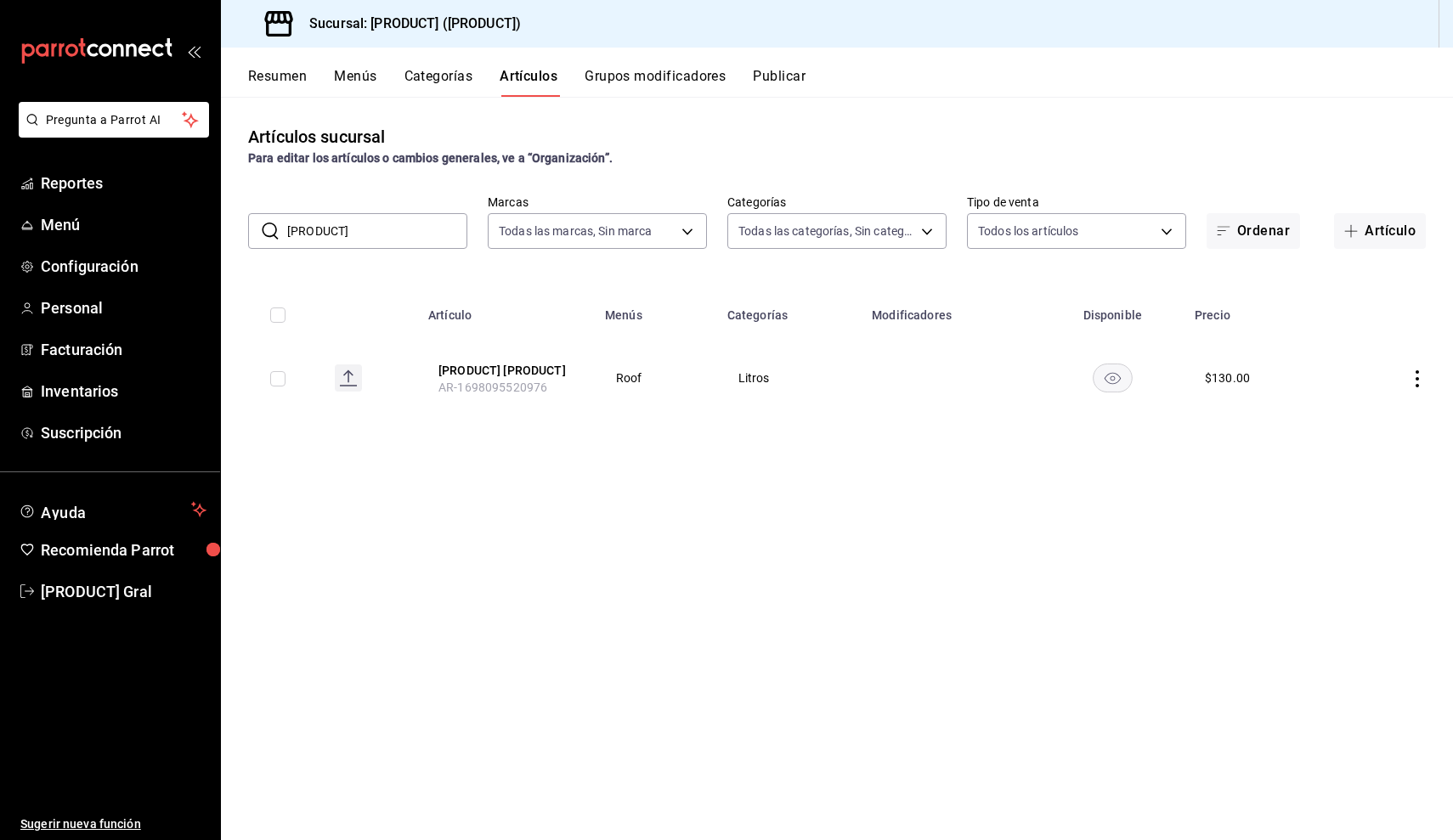 type on "V" 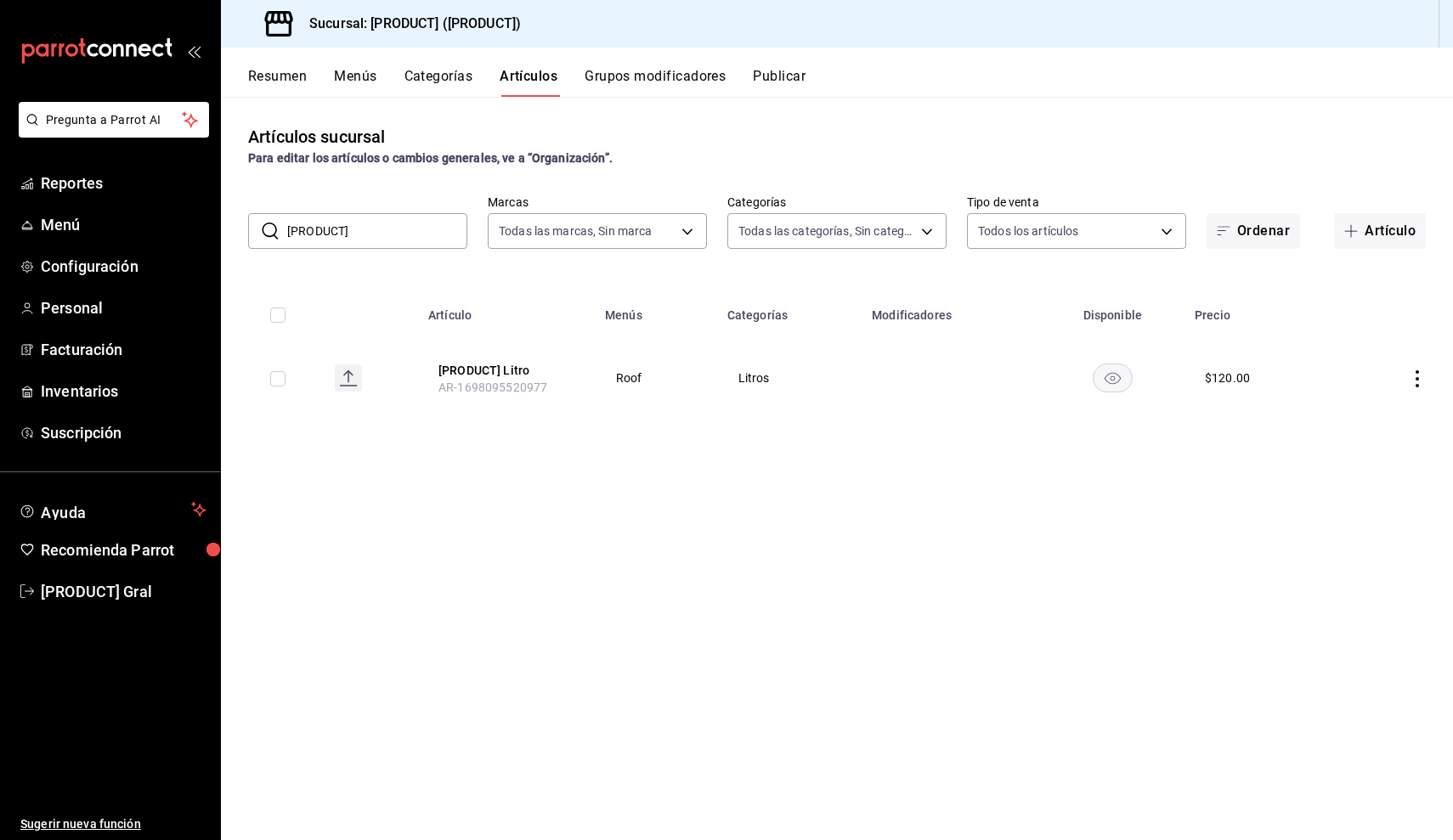 type on "desarmador" 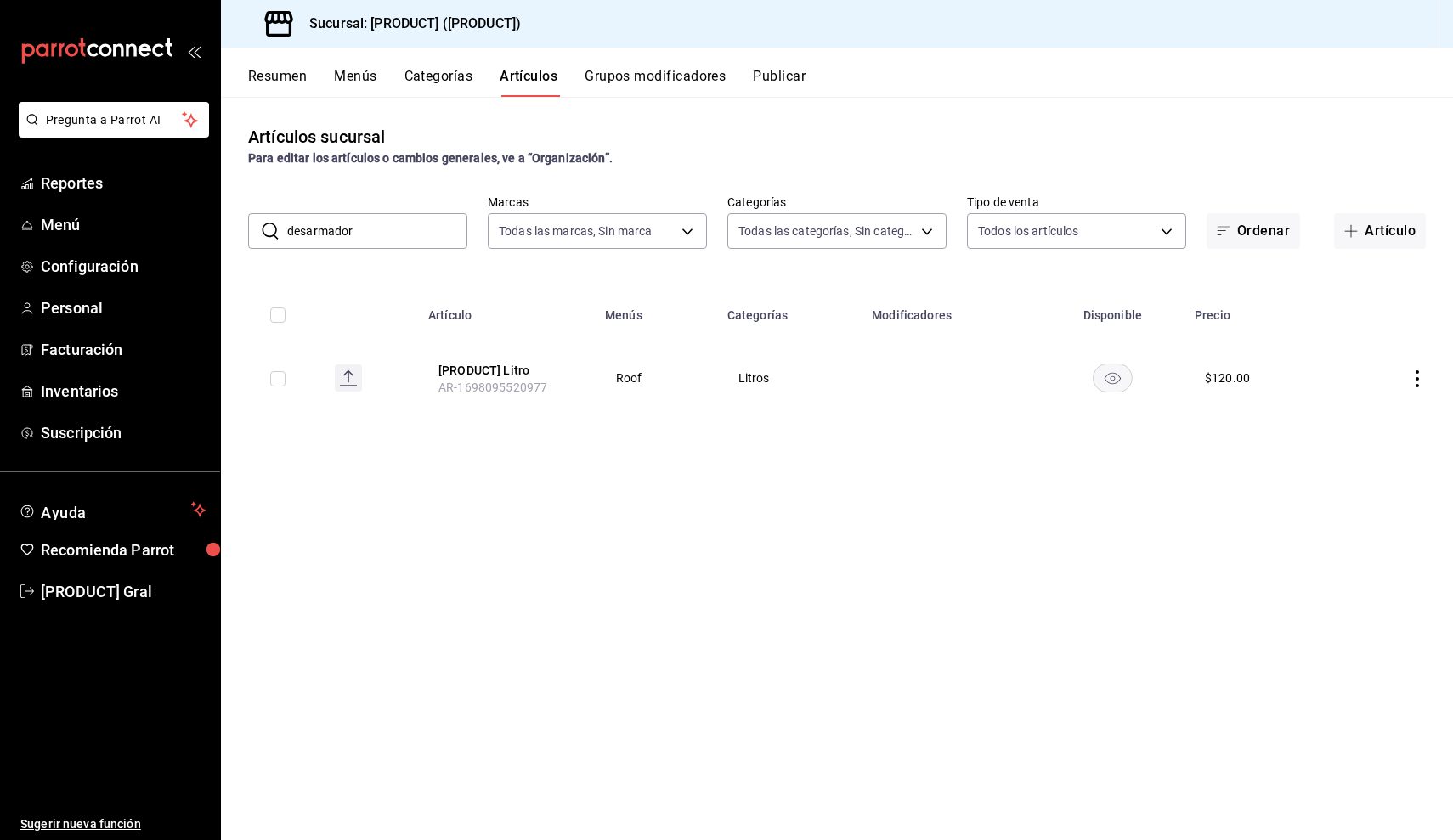 drag, startPoint x: 437, startPoint y: 240, endPoint x: 1421, endPoint y: 387, distance: 994.9196 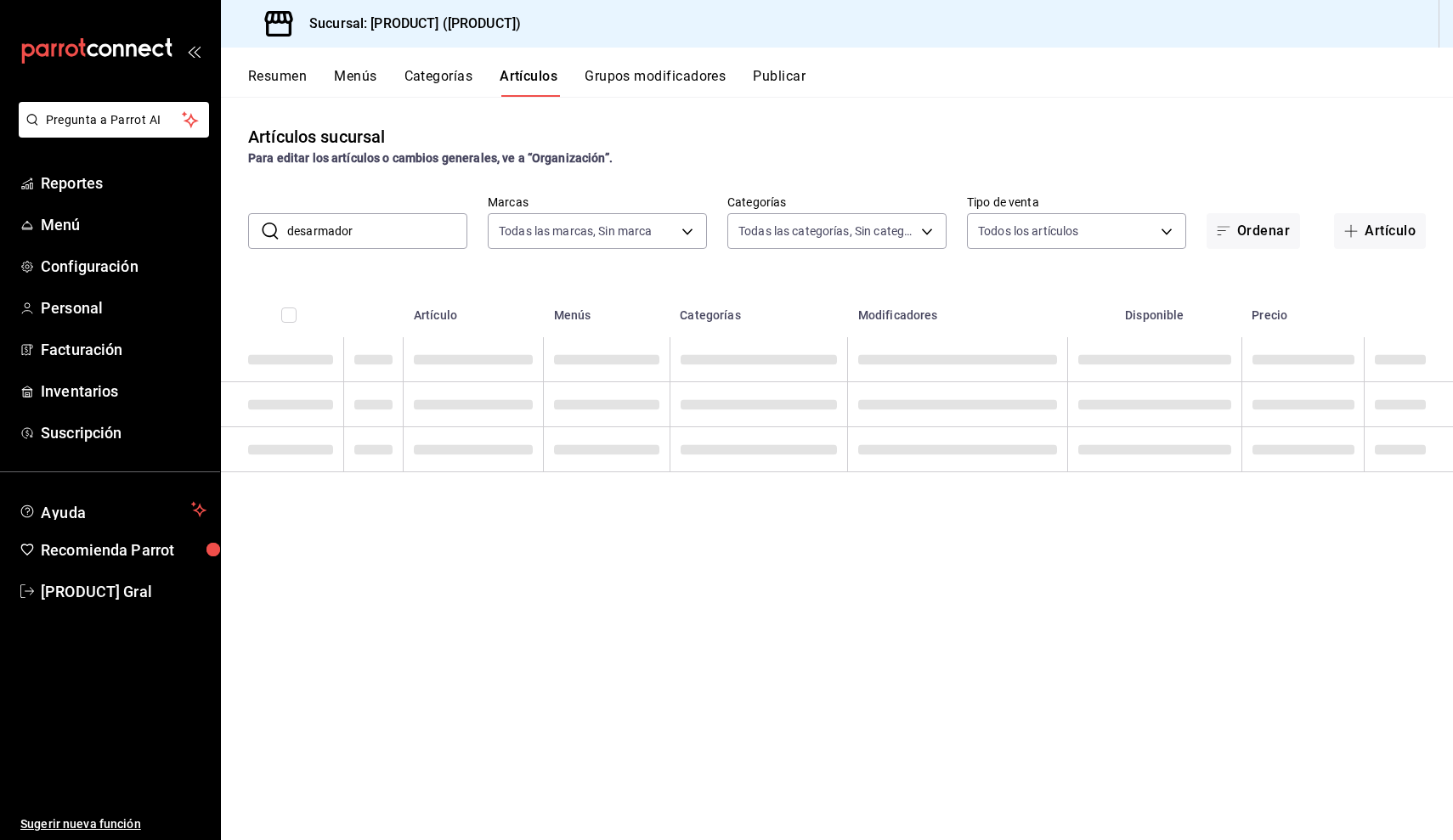 click at bounding box center [1409, 404] 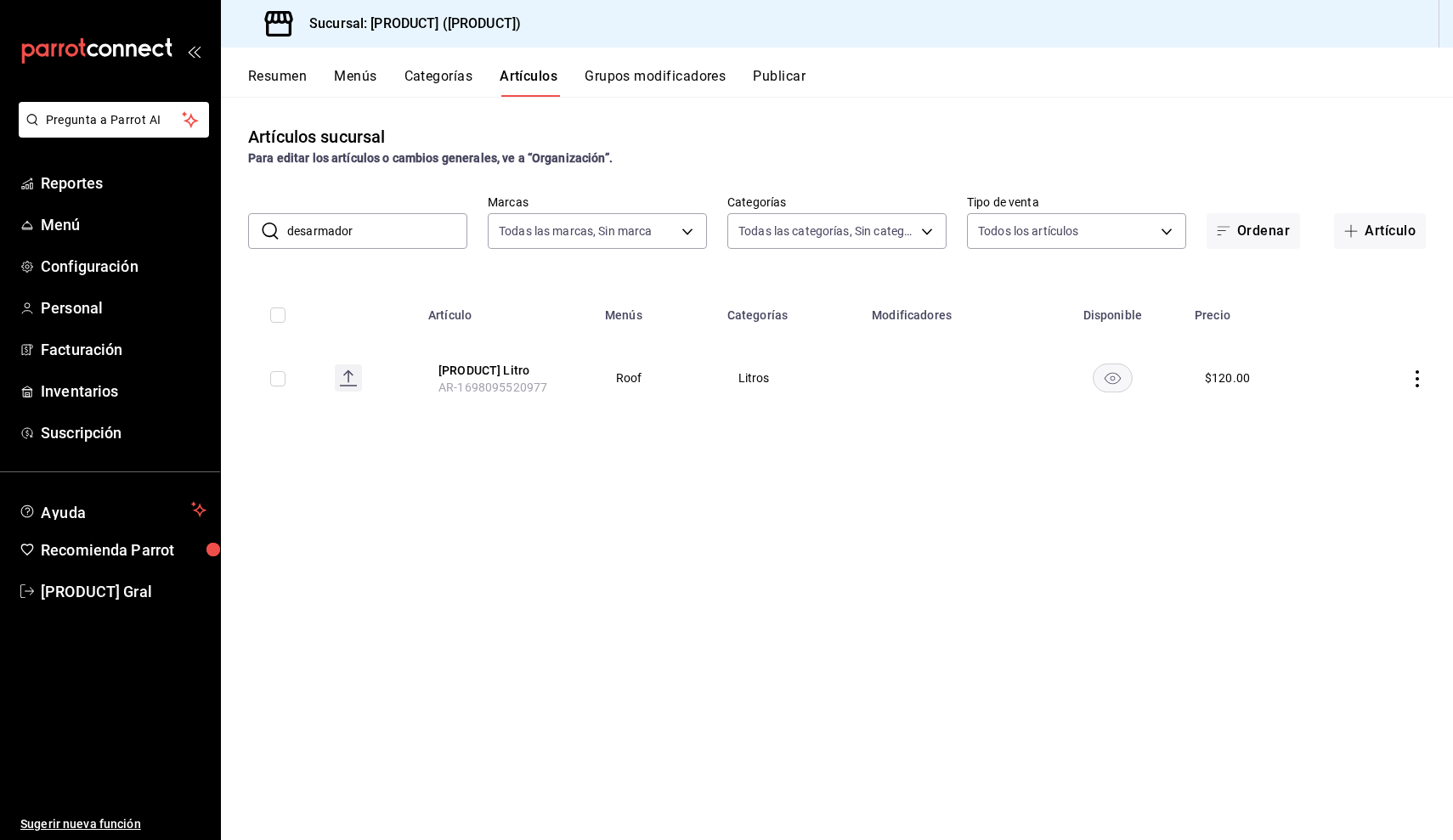 click 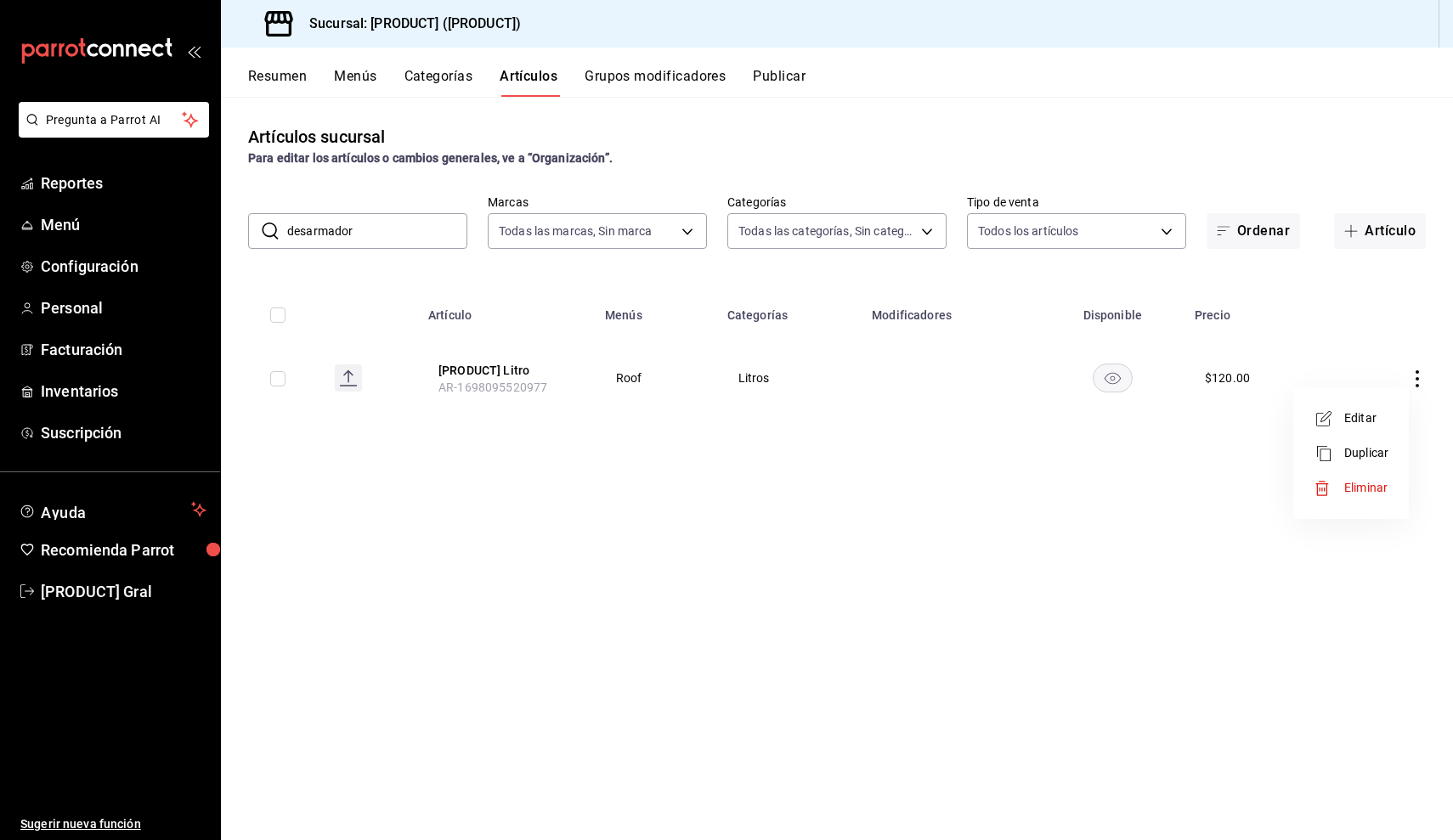 click on "Editar" at bounding box center (1366, 418) 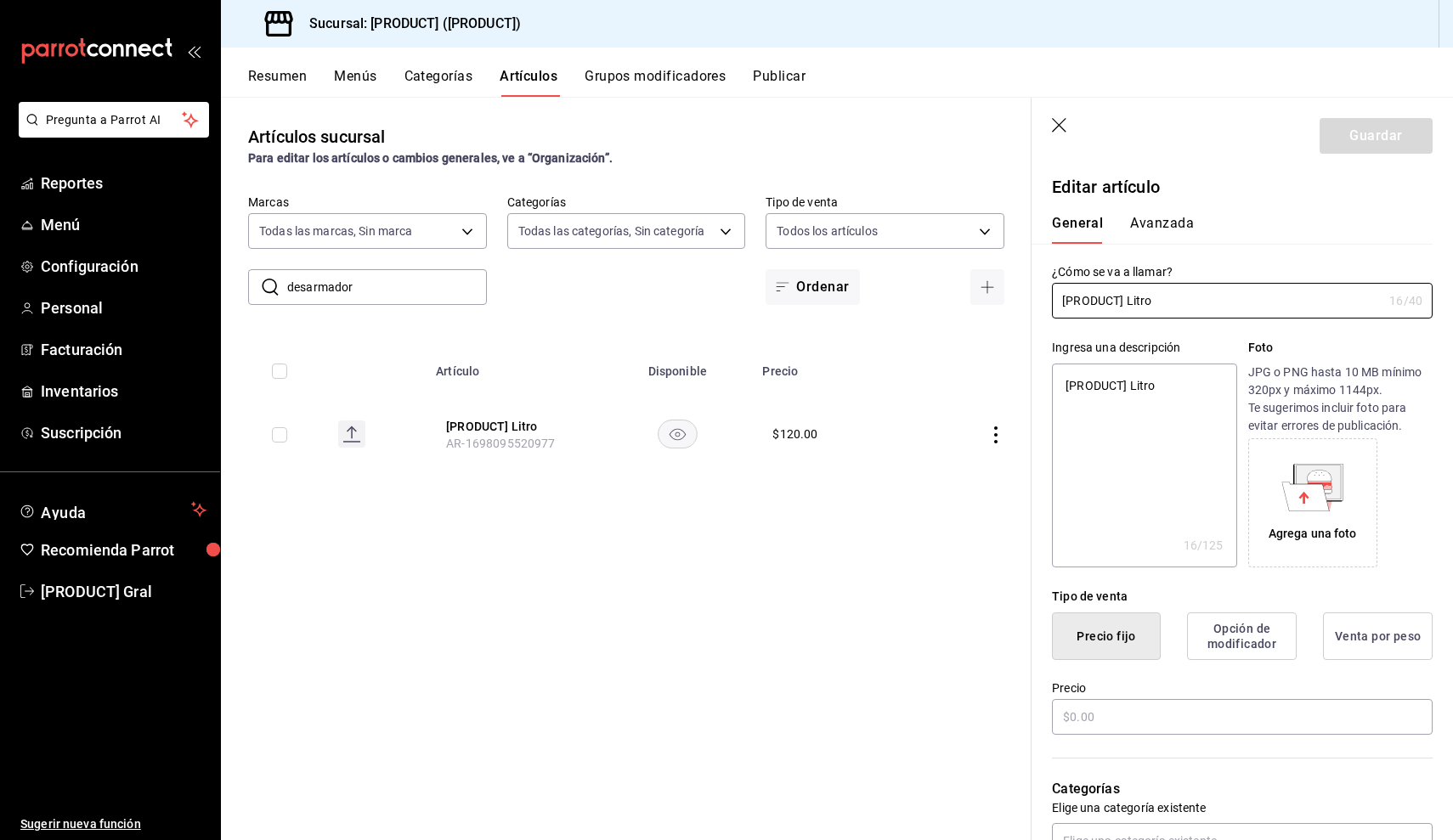 type on "x" 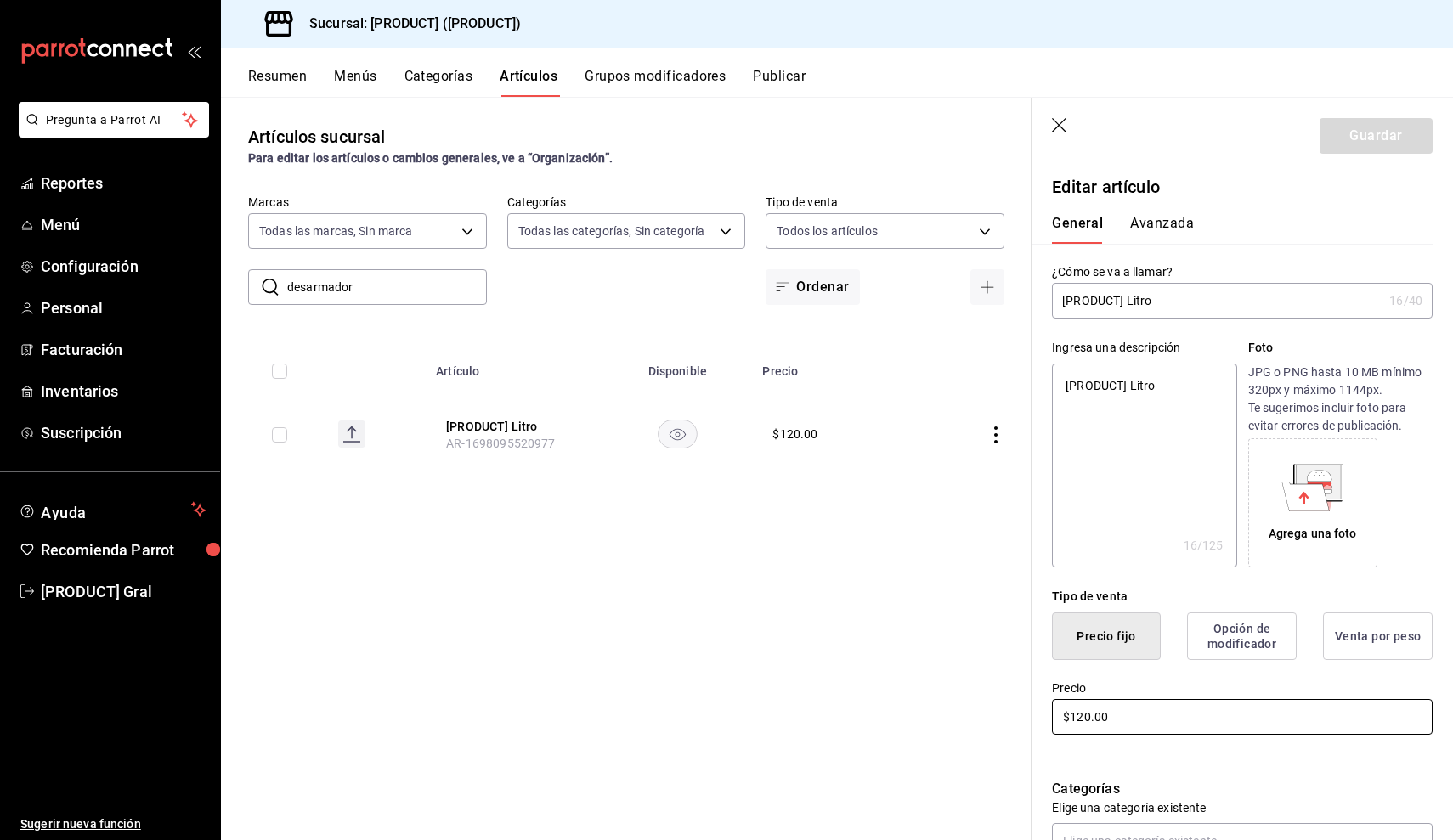 click on "$120.00" at bounding box center [1242, 717] 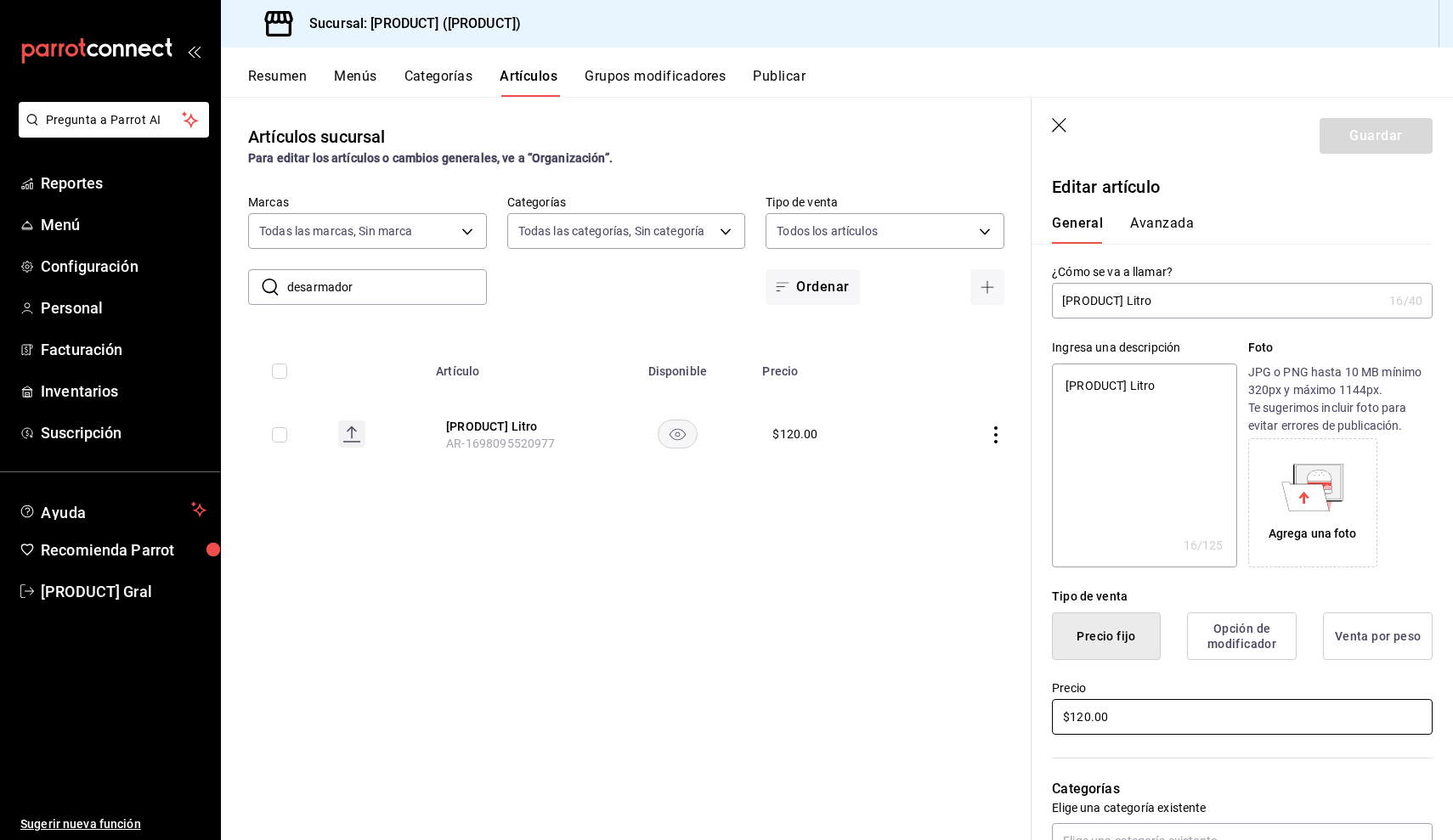 type on "x" 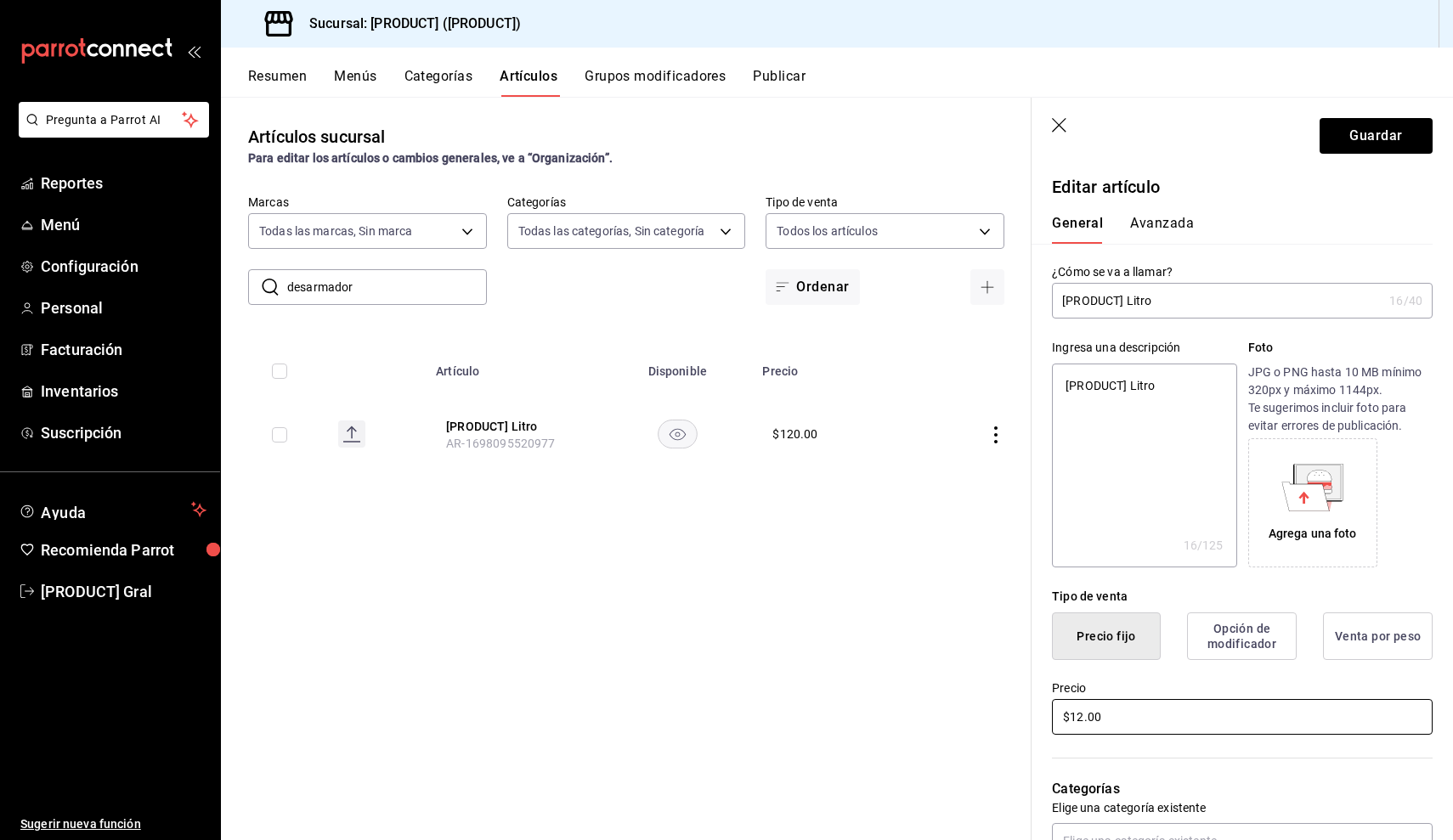 type on "x" 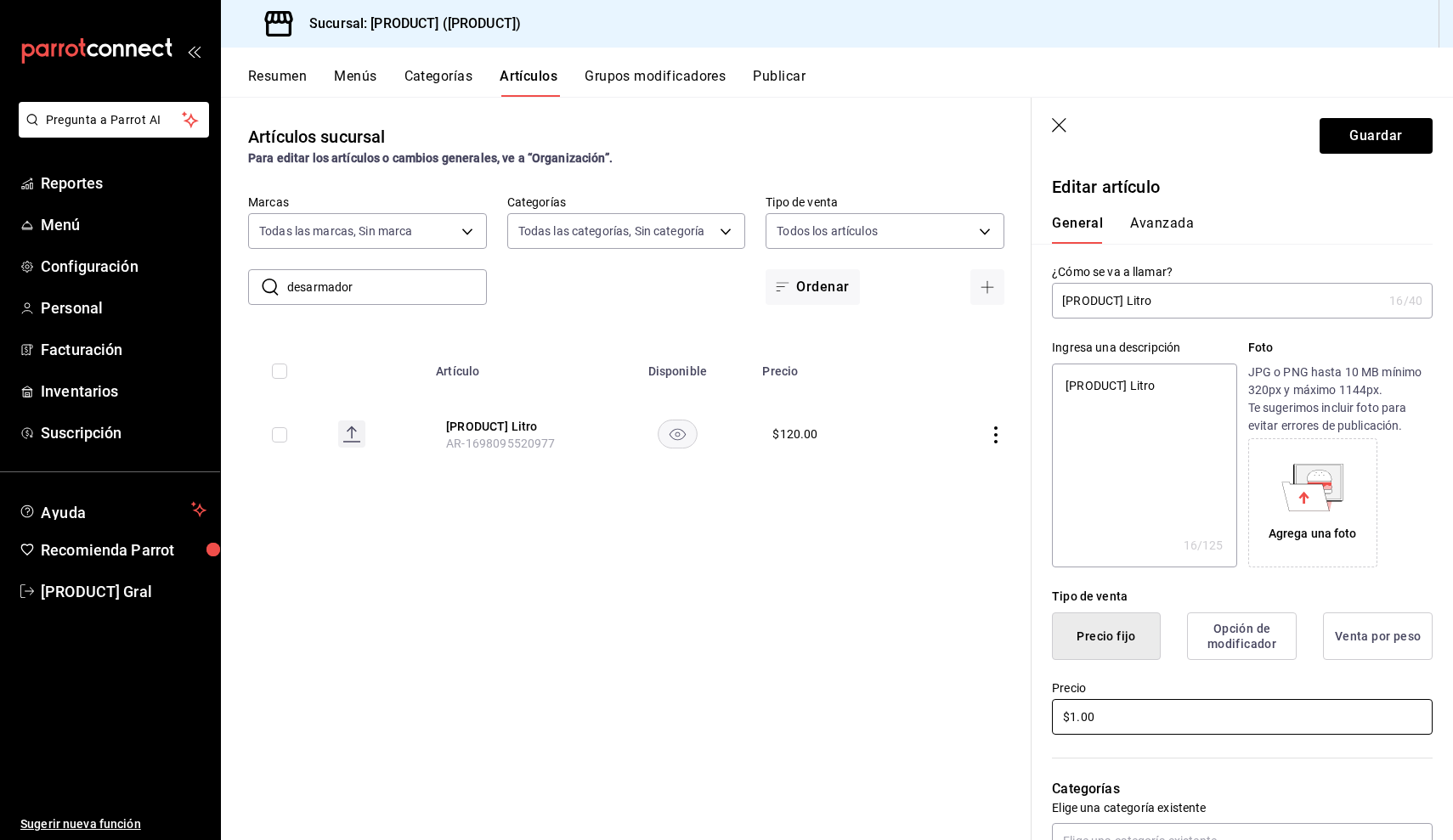 type on "x" 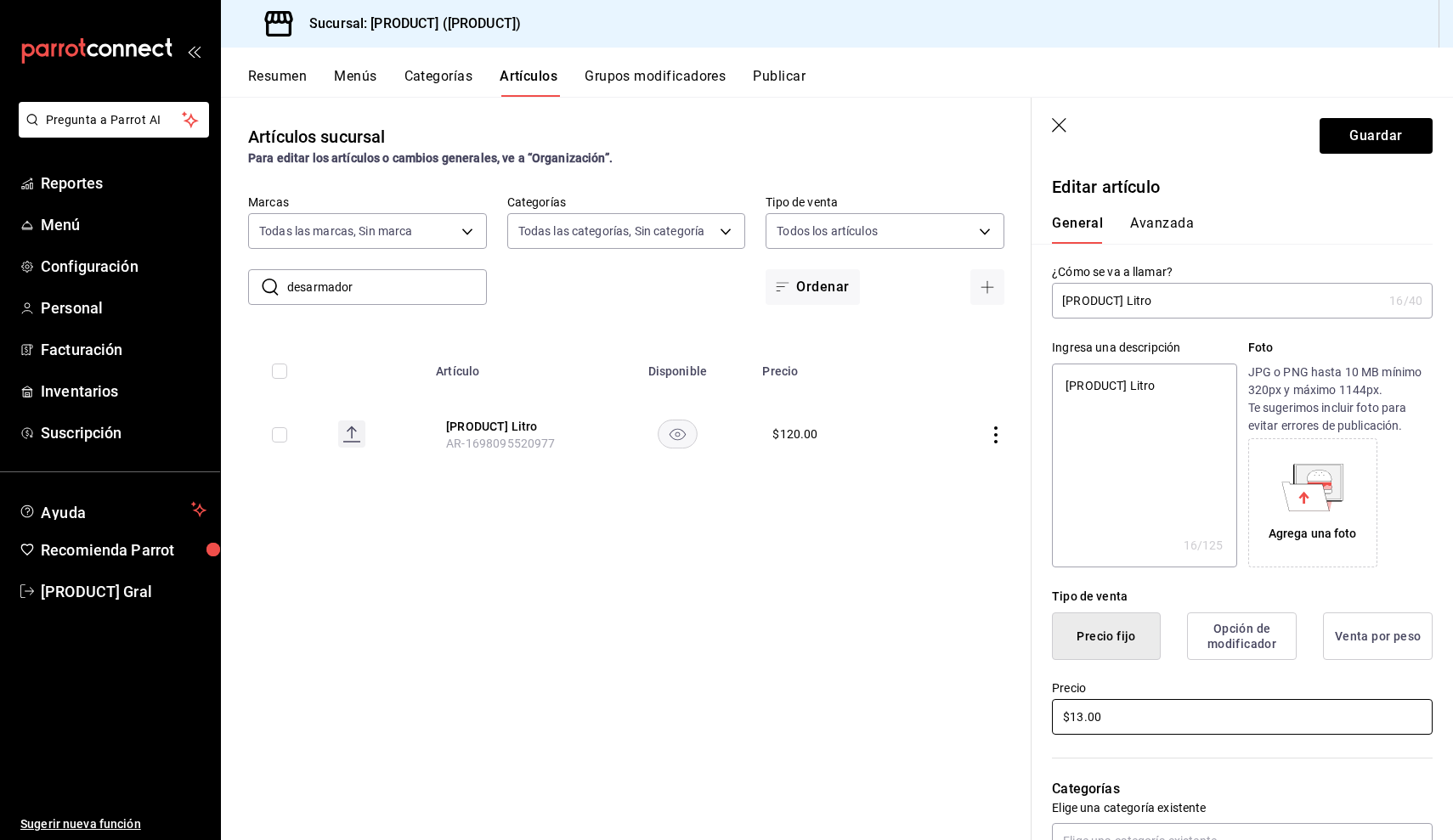 type on "x" 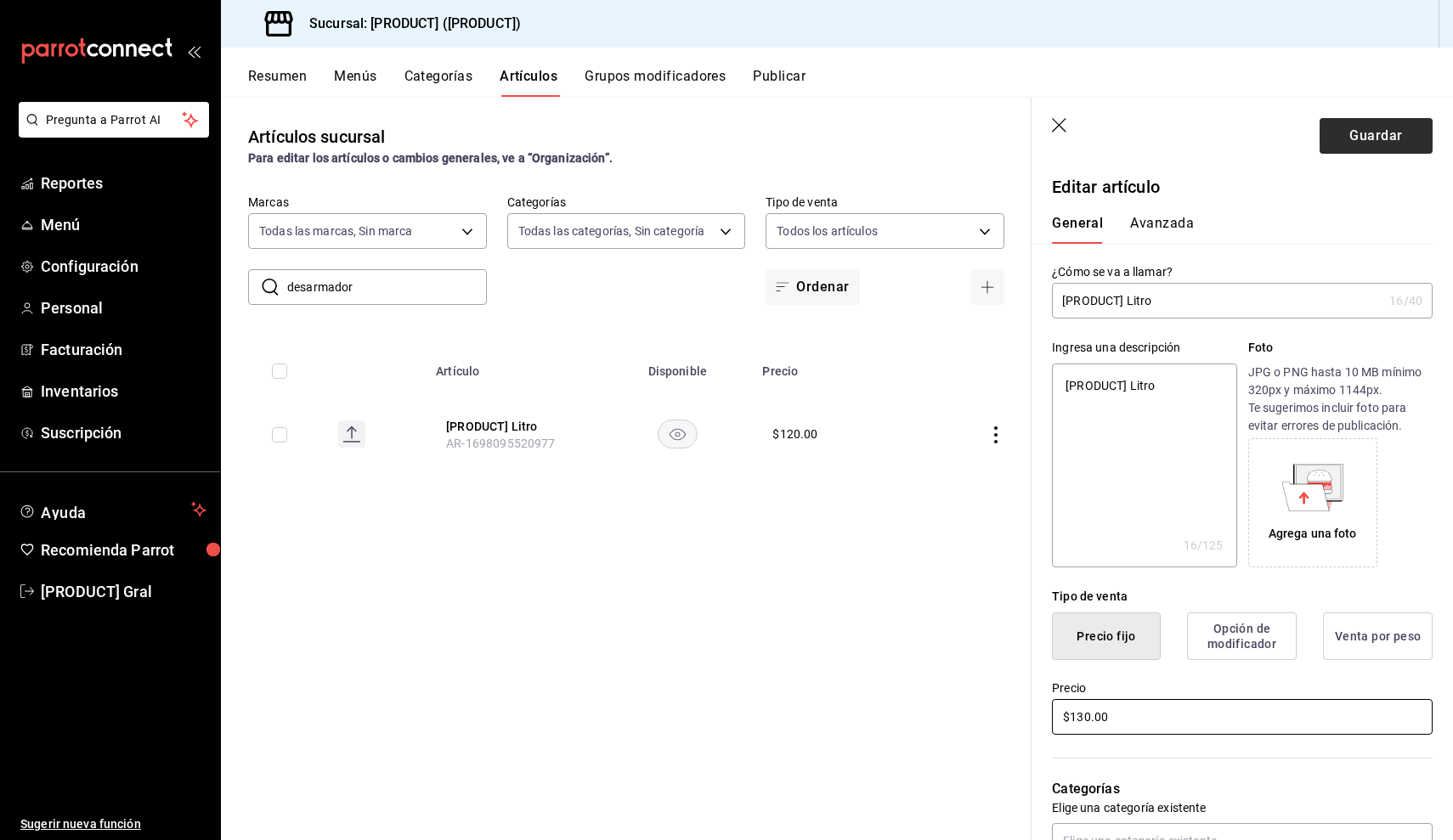 type on "$130.00" 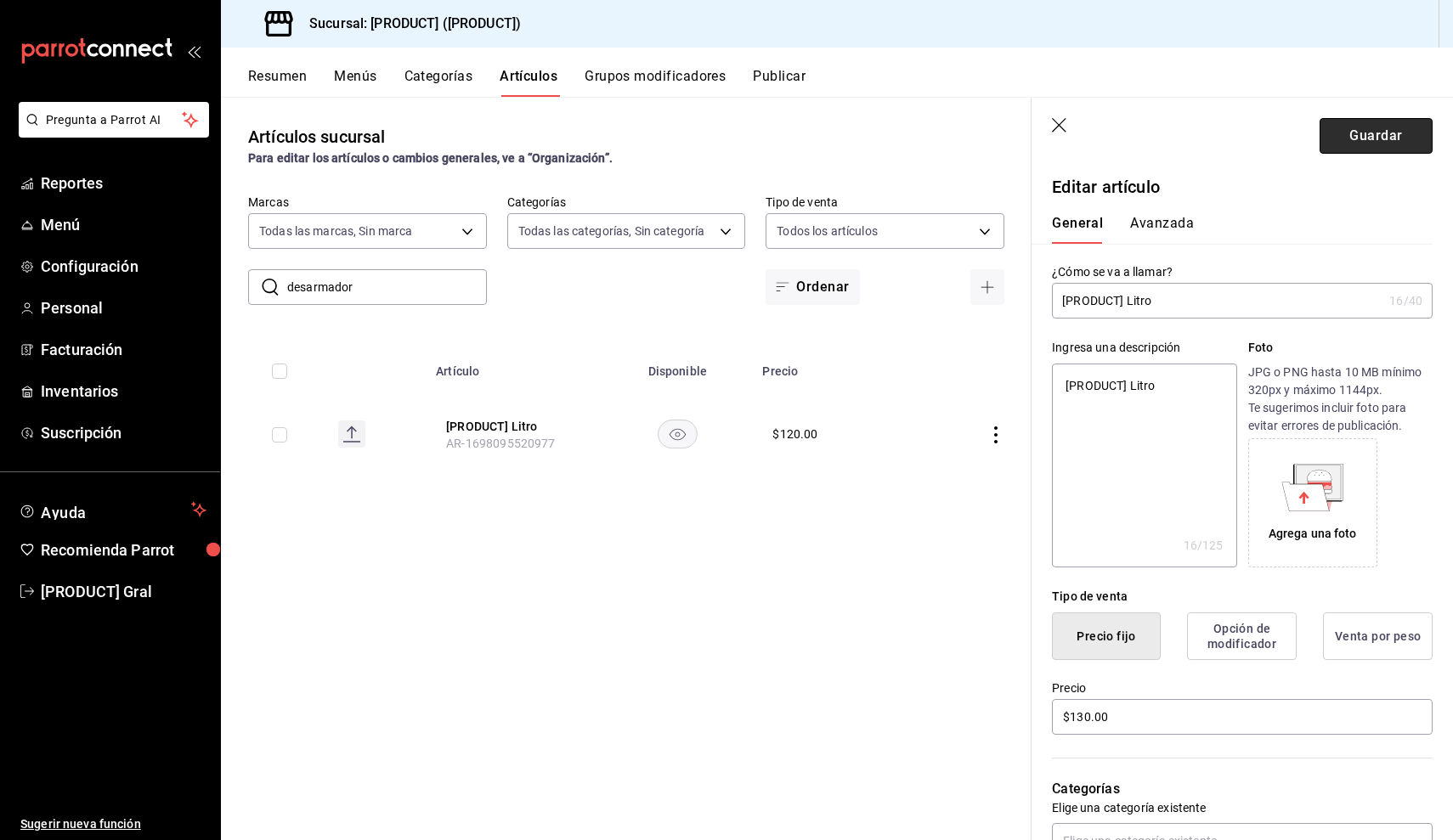 click on "Guardar" at bounding box center (1376, 136) 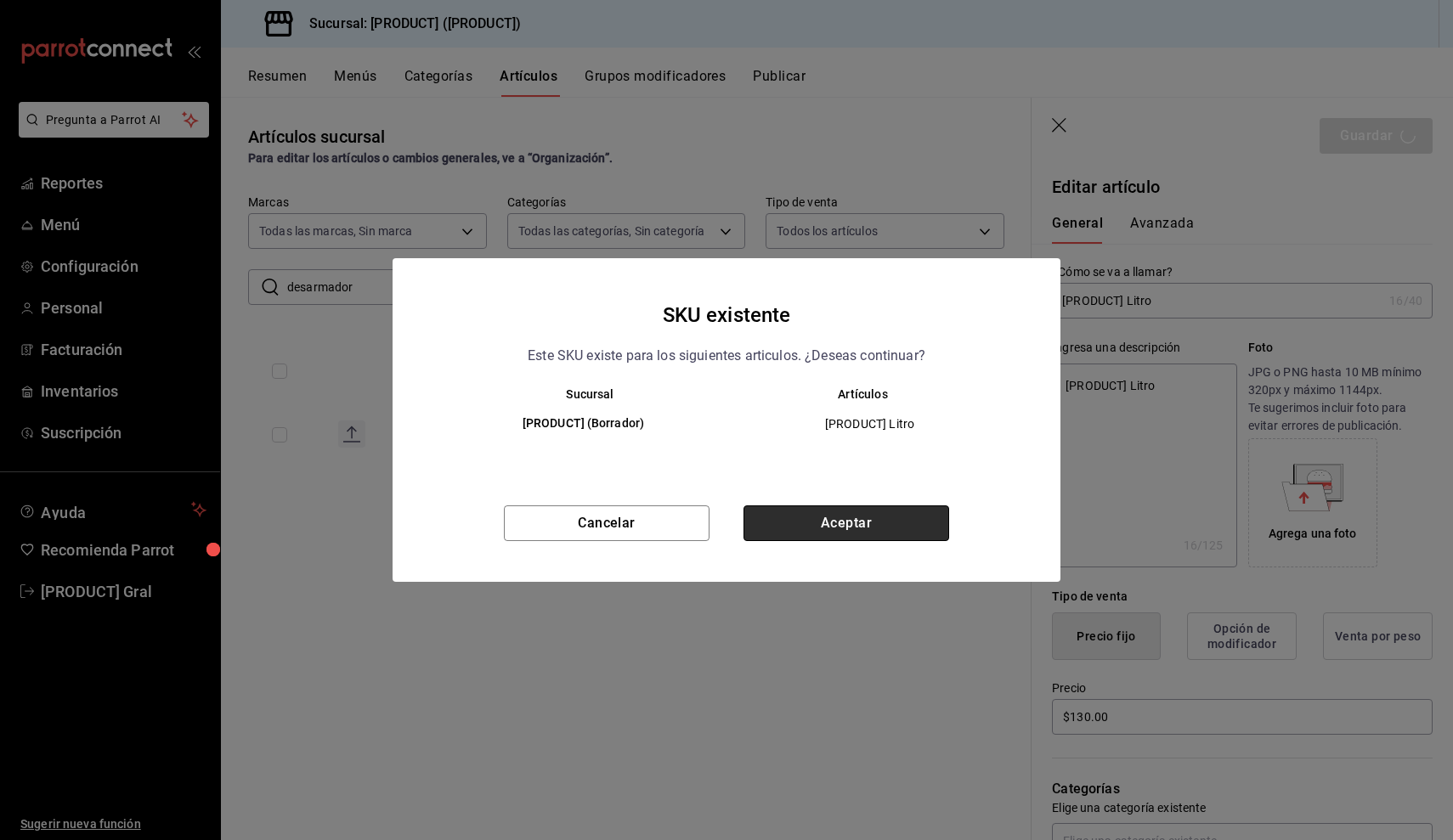 click on "Aceptar" at bounding box center [846, 523] 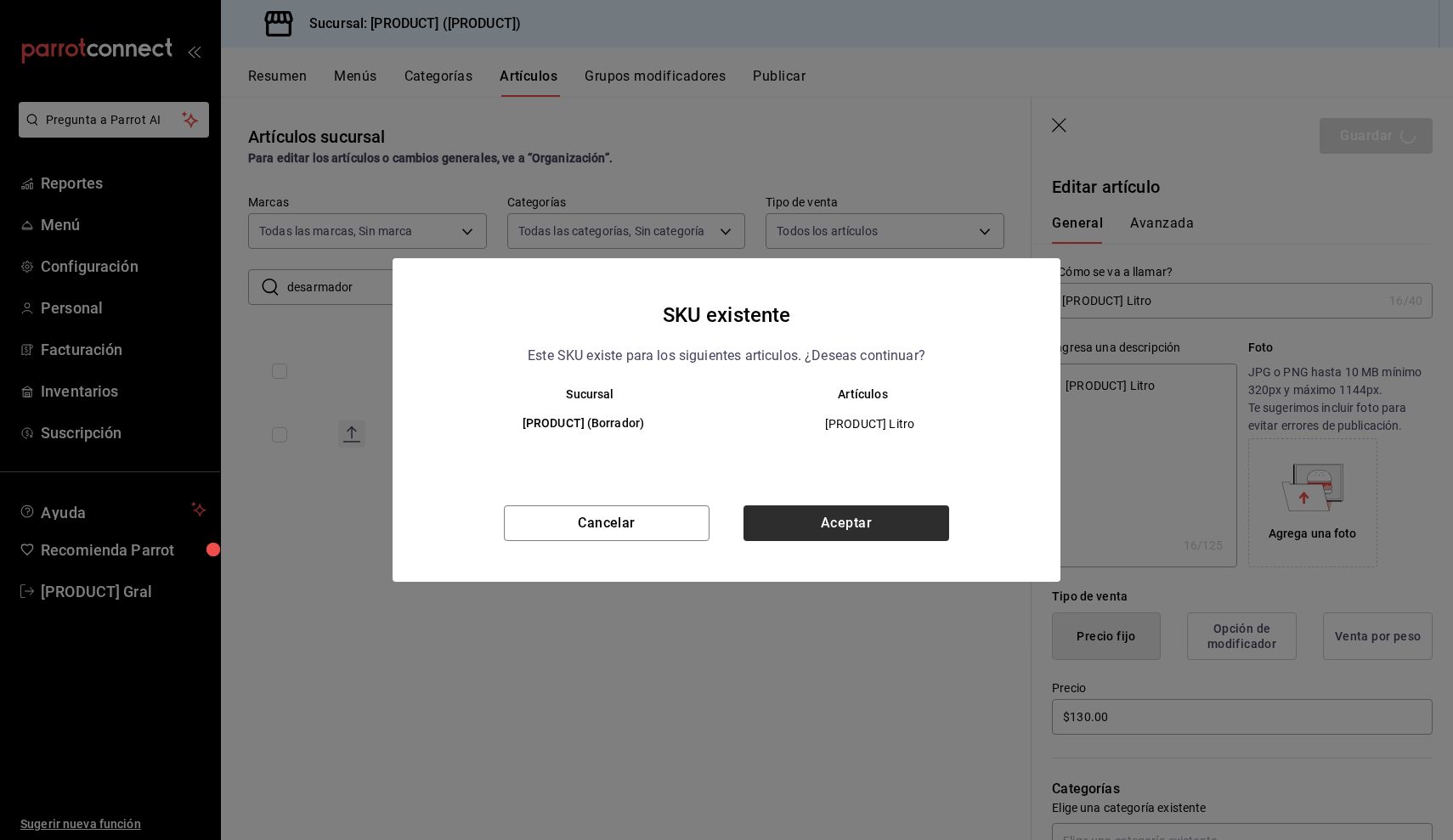 type on "x" 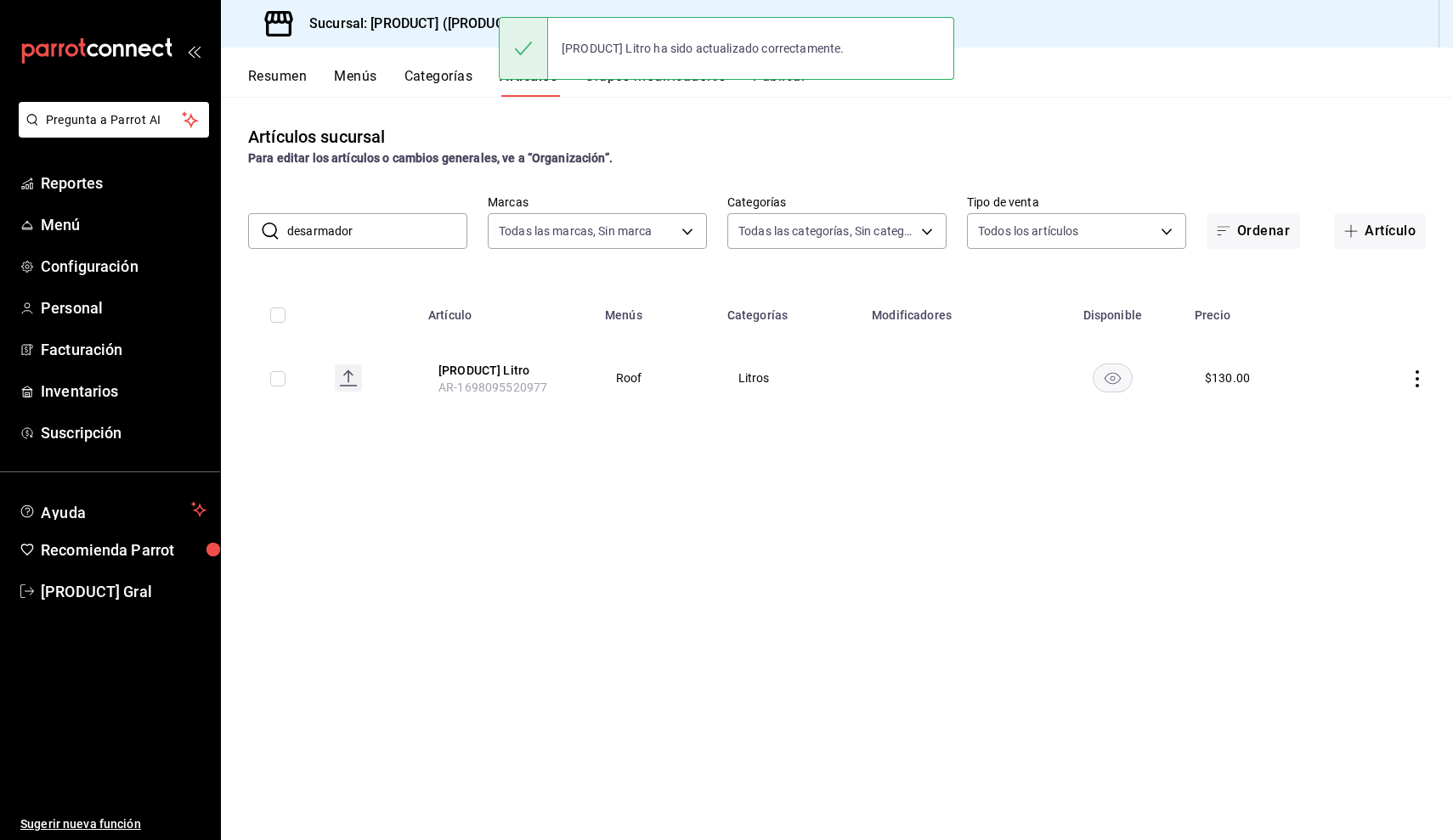 click on "Artículos sucursal Para editar los artículos o cambios generales, ve a “Organización”. ​ [PRODUCT] ​ Marcas Todas las marcas, Sin marca [UUID] Categorías Todas las categorías, Sin categoría Tipo de venta Todos los artículos ALL Ordenar Artículo Artículo Menús Categorías Modificadores Disponible Precio [PRODUCT] Litro [UUID] [PRODUCT] Litros $ [PRICE]" at bounding box center [837, 468] 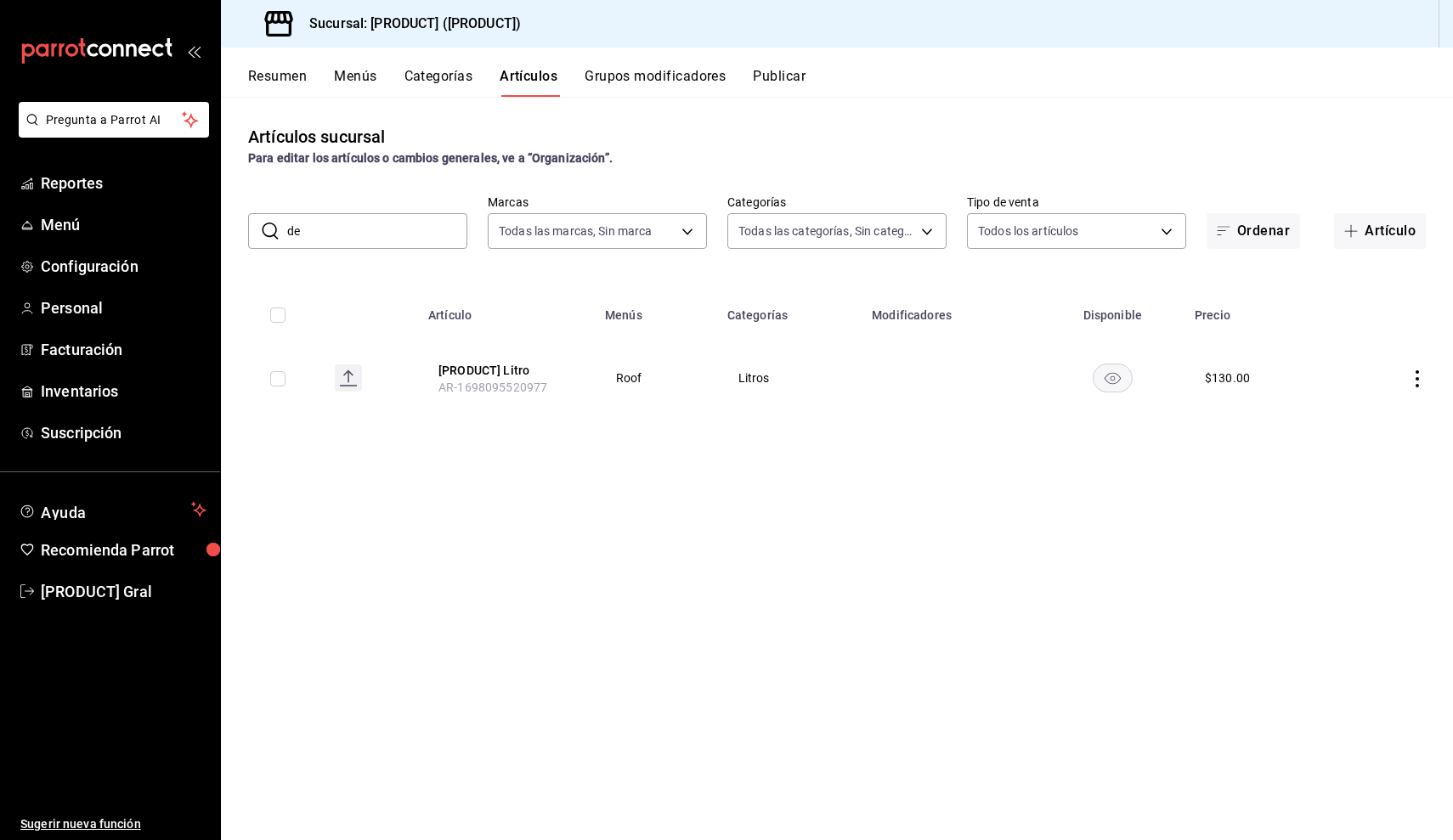 type on "d" 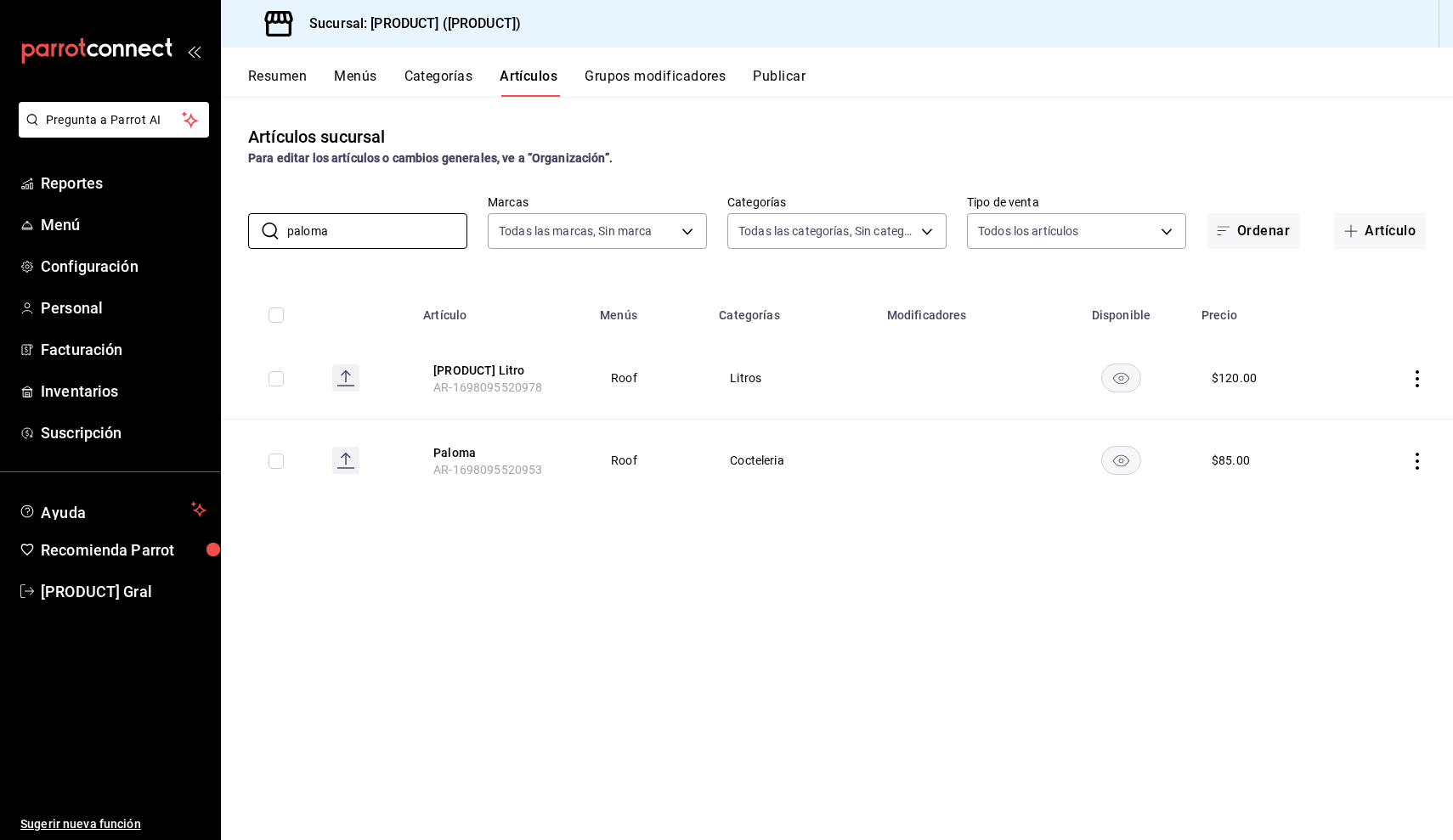 type on "paloma" 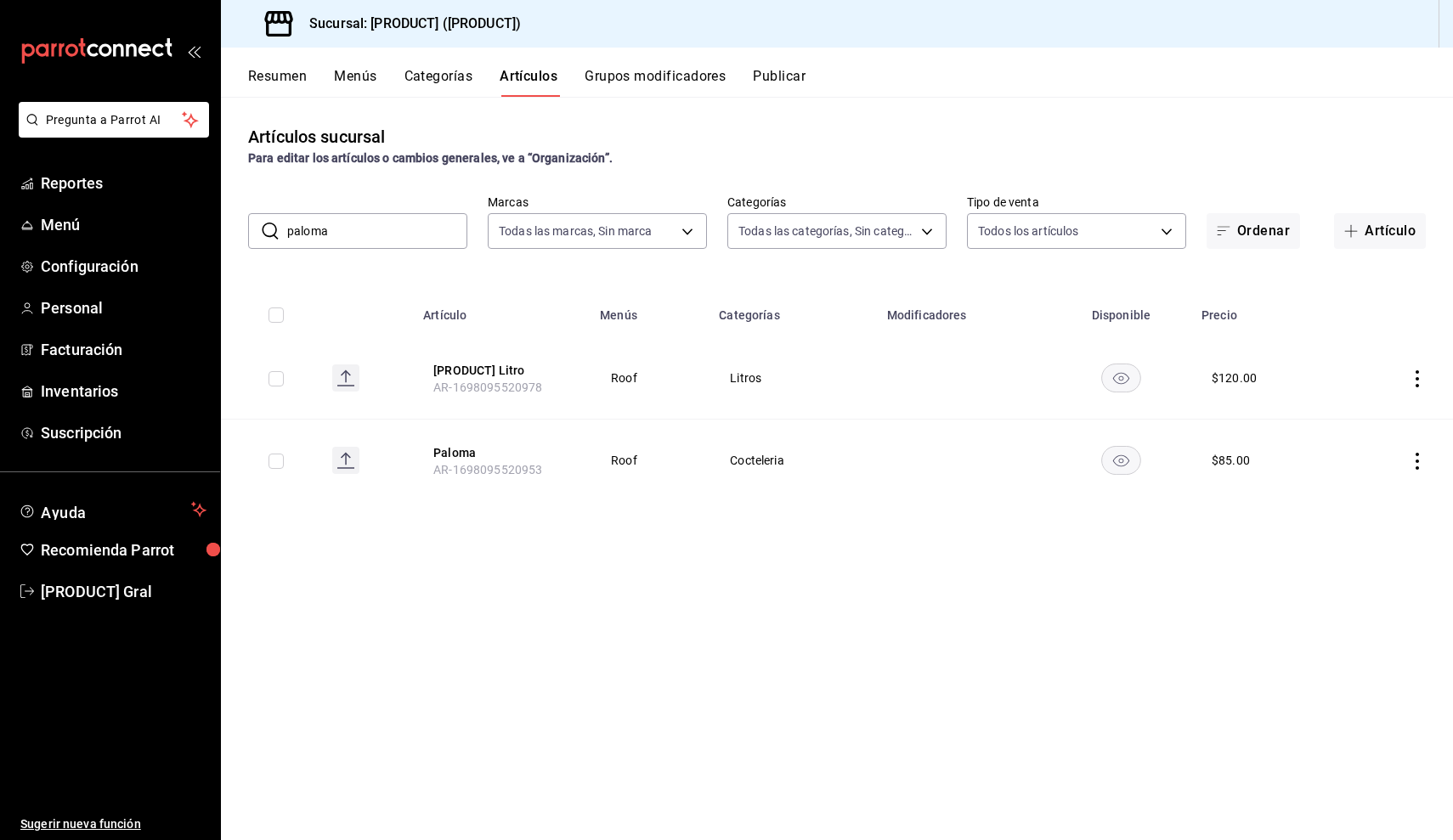 click 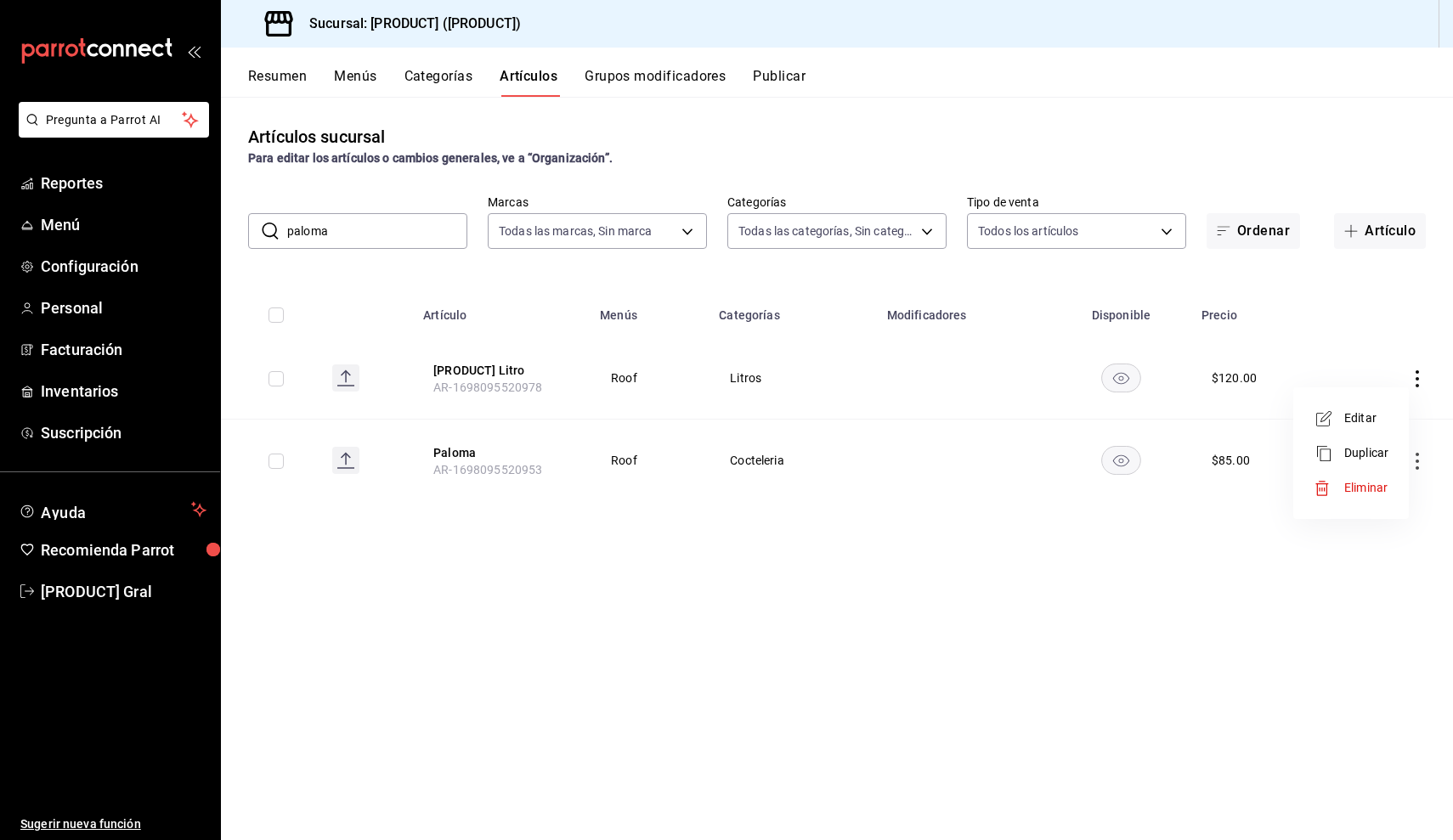 click on "Editar" at bounding box center [1366, 418] 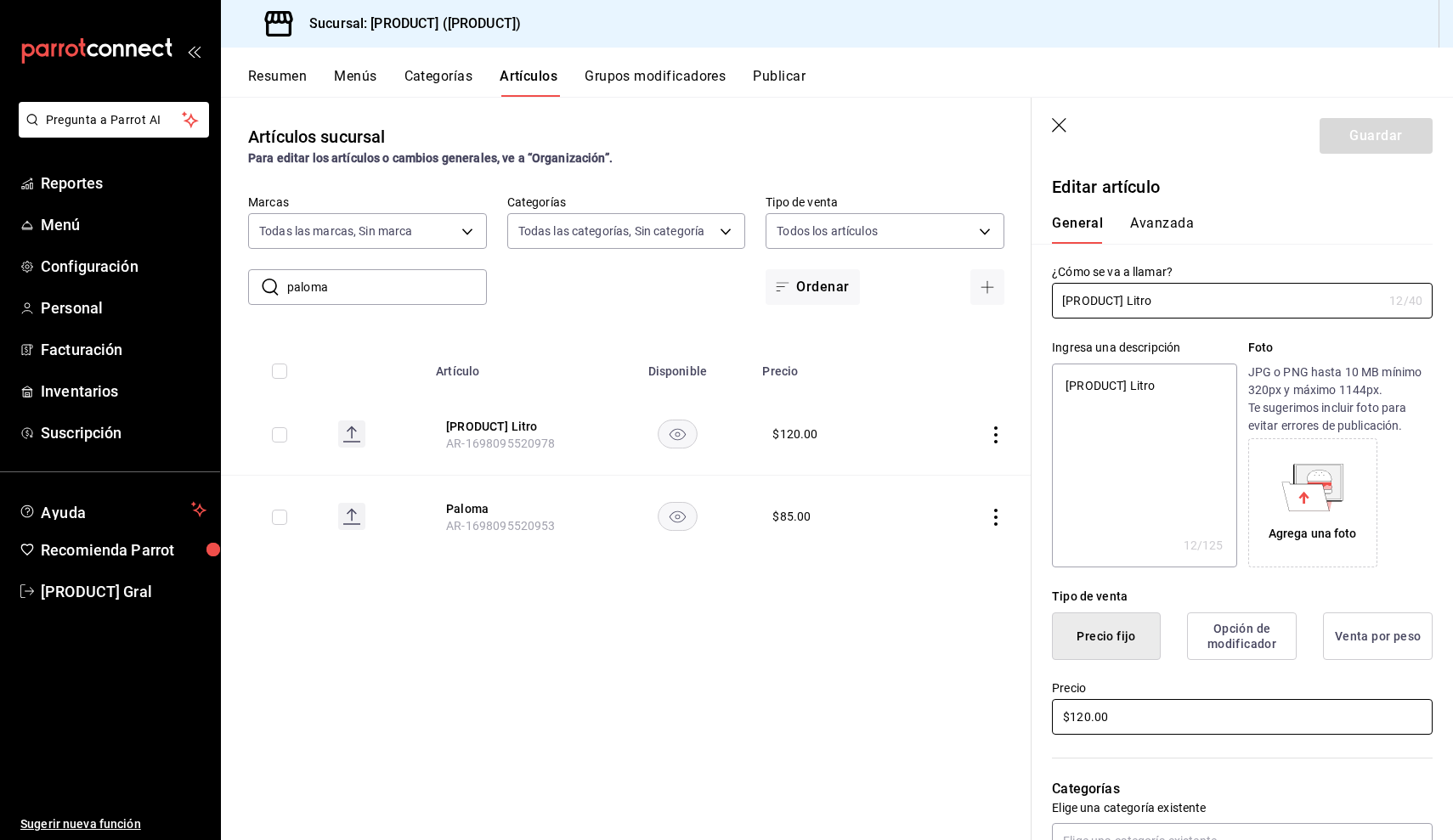 click on "$120.00" at bounding box center (1242, 717) 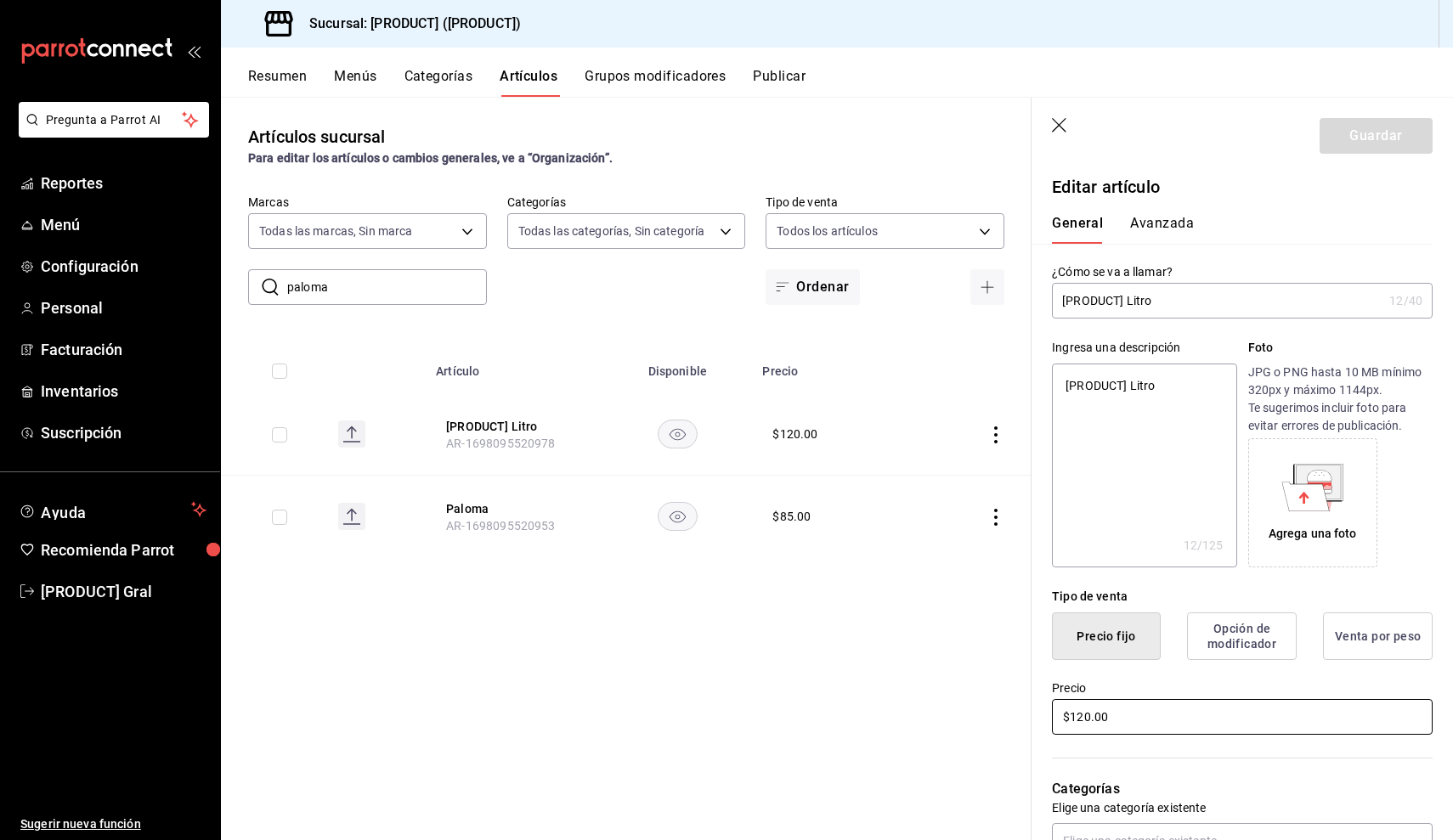 type on "x" 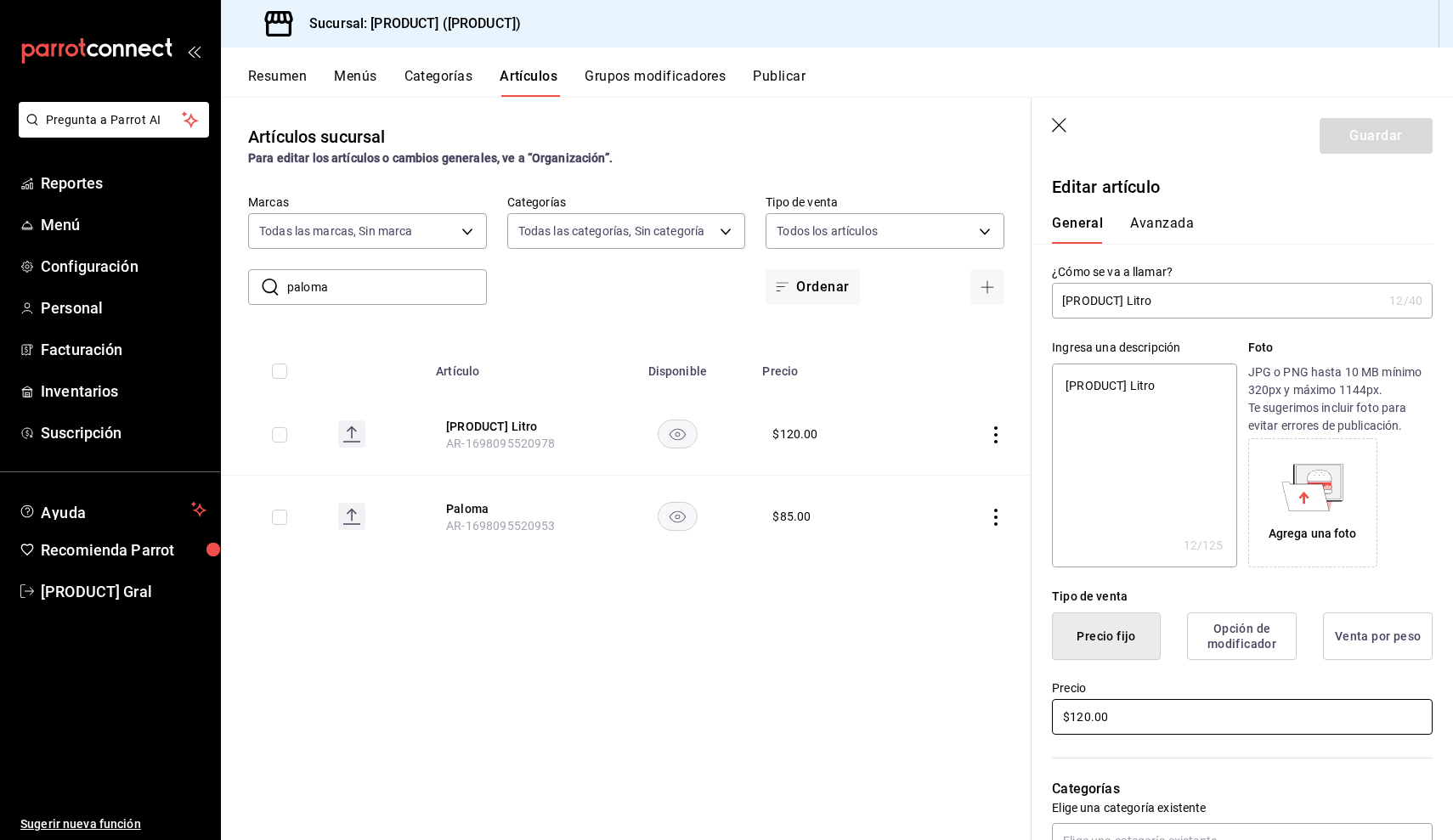 type on "x" 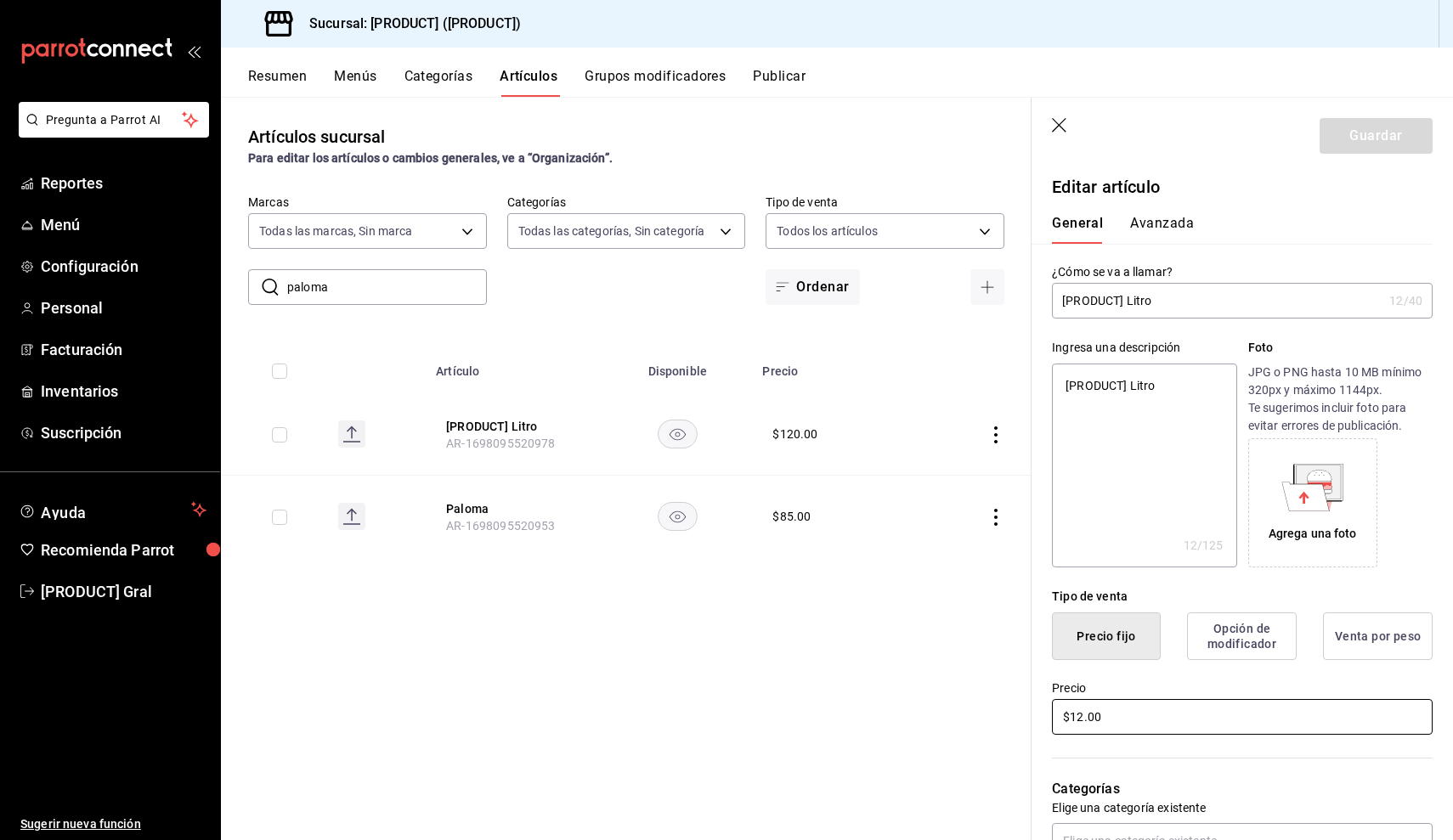 type on "x" 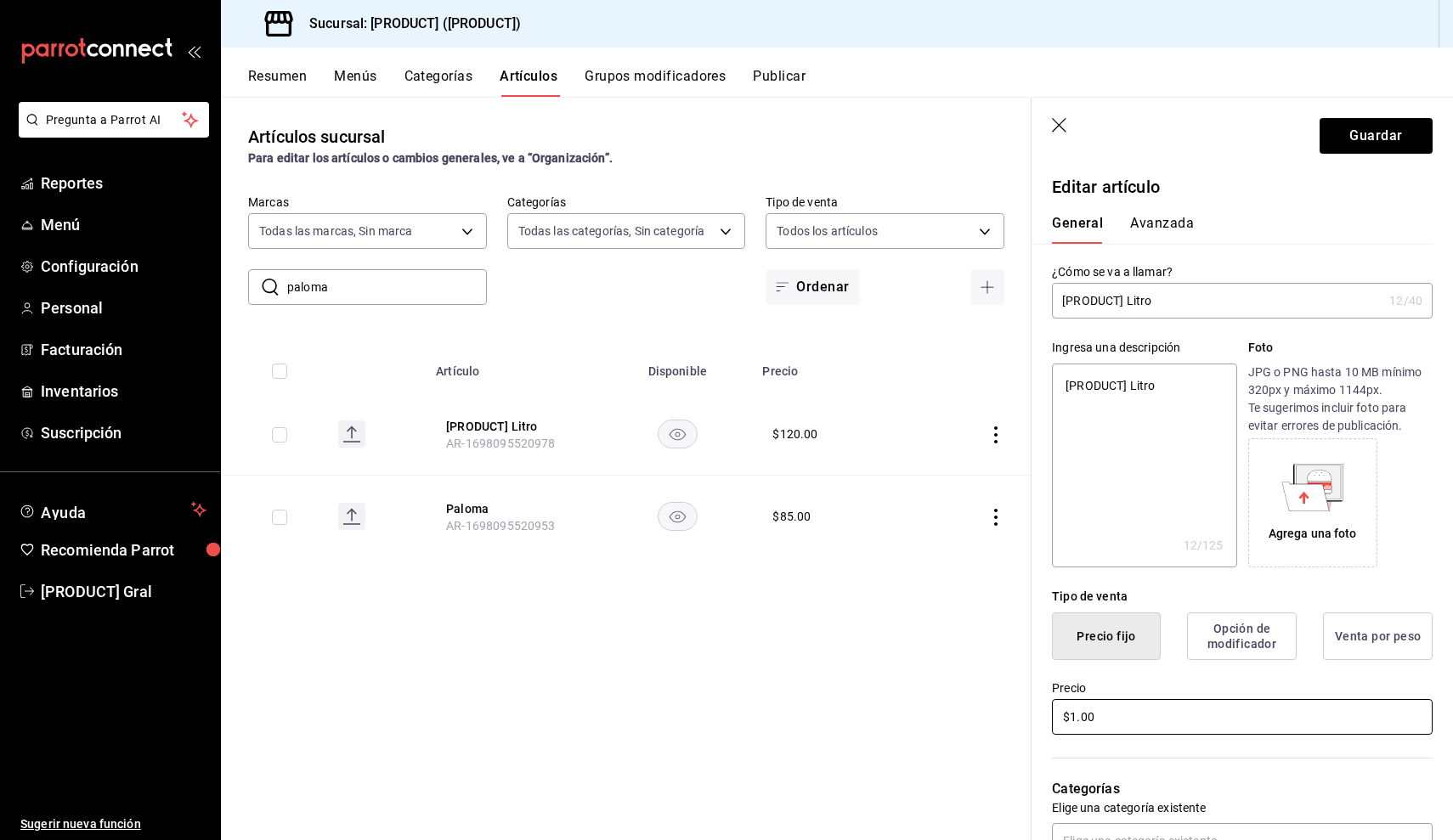 type on "x" 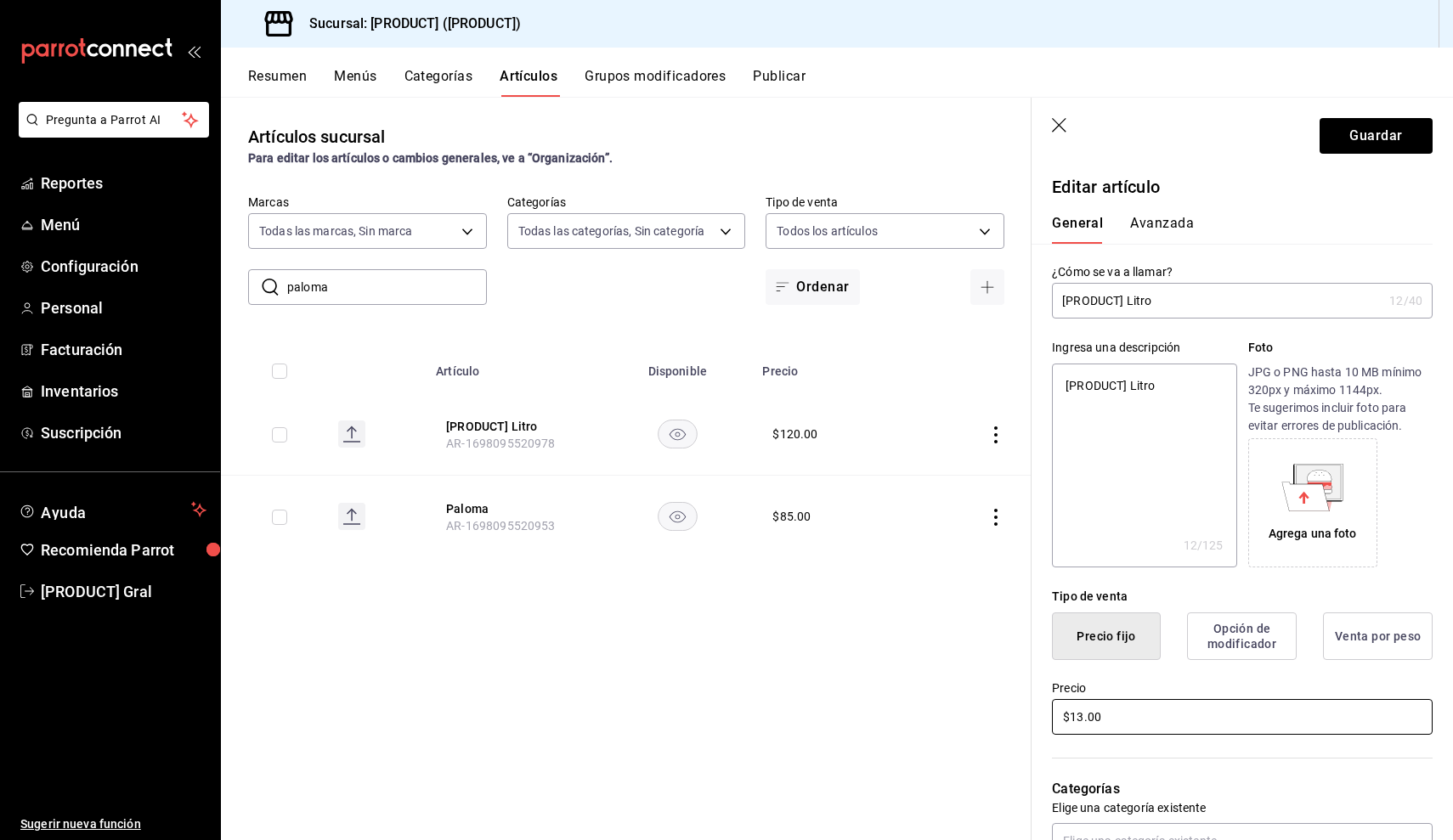 type on "x" 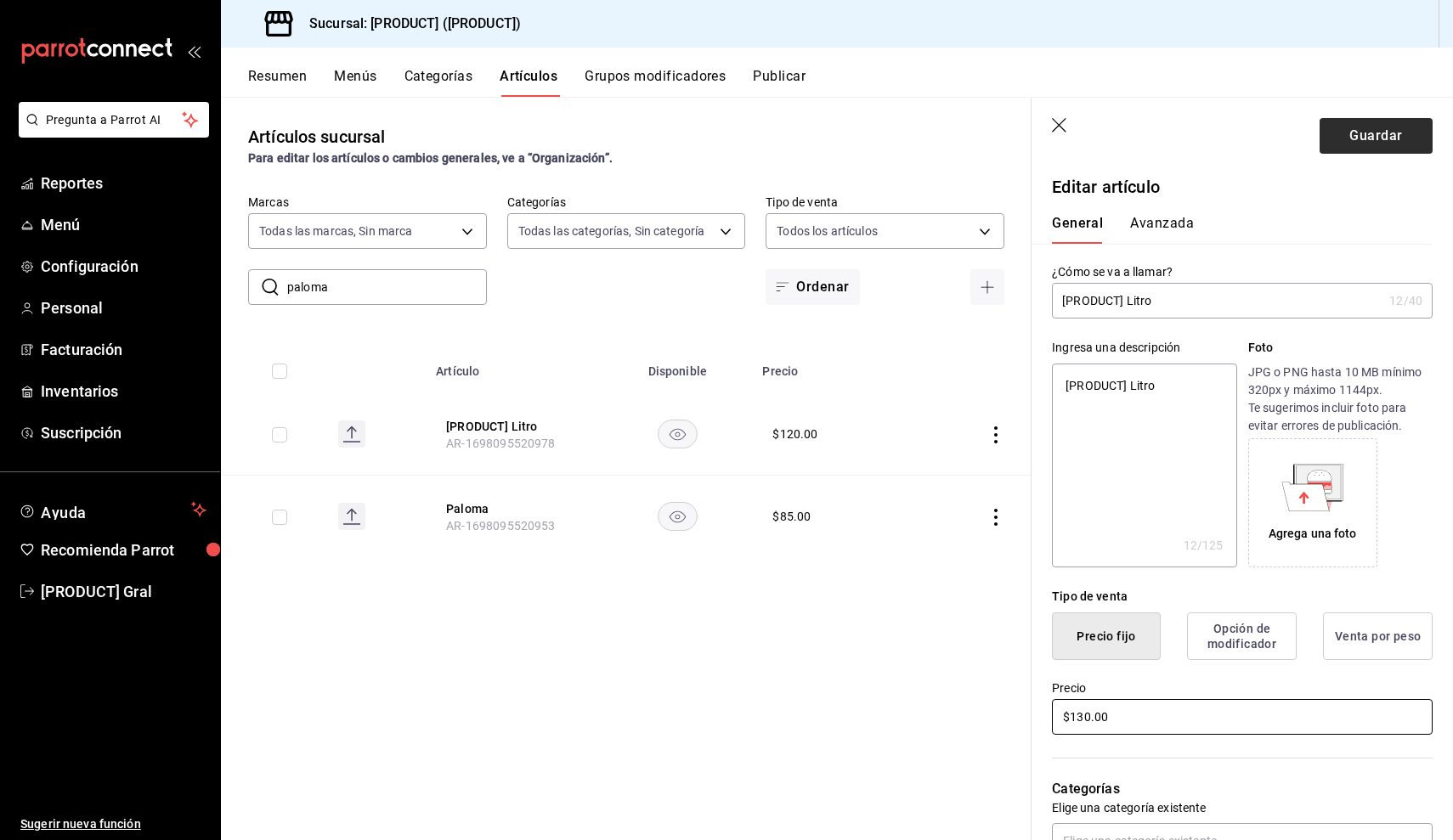 type on "$130.00" 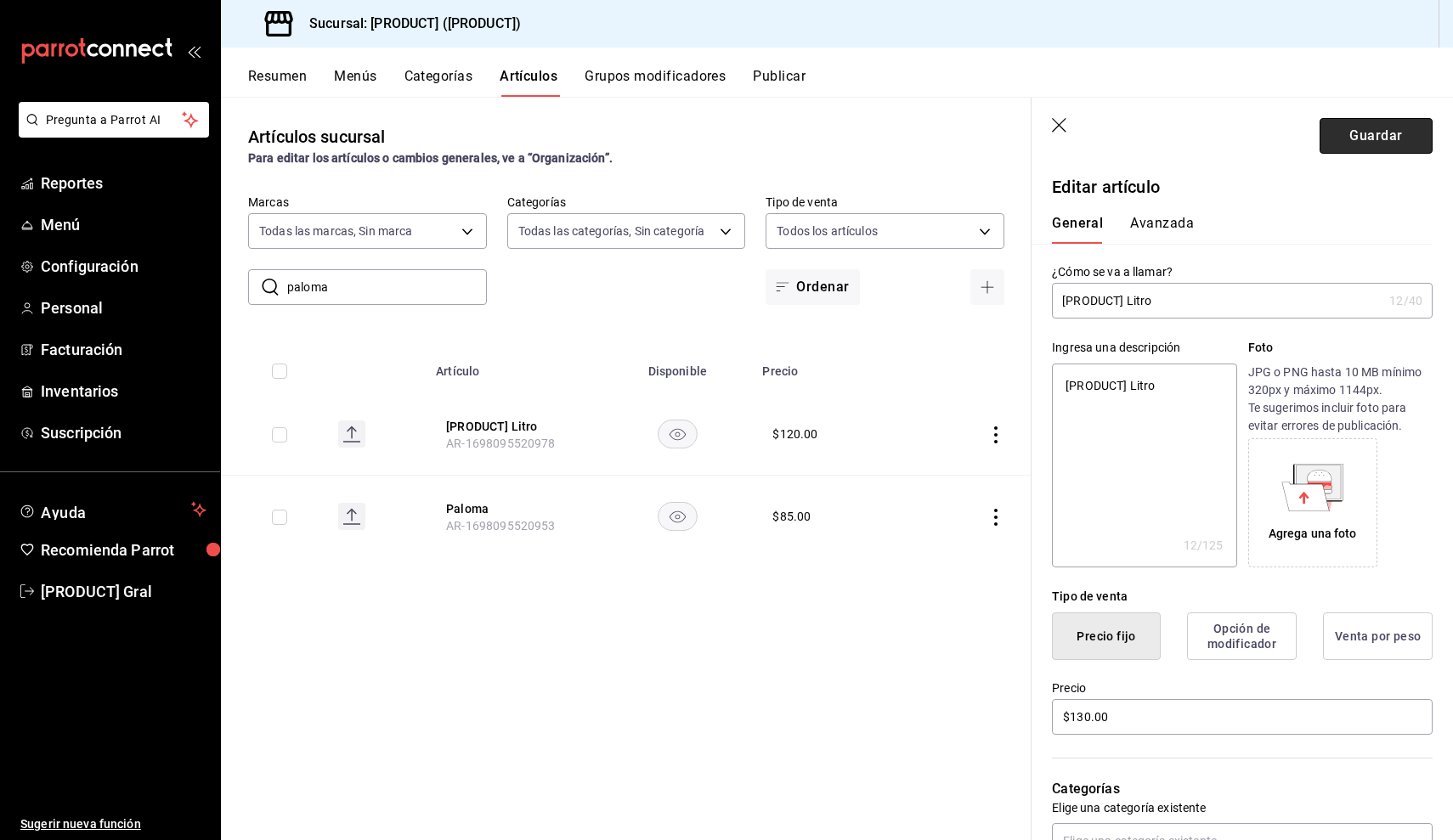 click on "Guardar" at bounding box center [1376, 136] 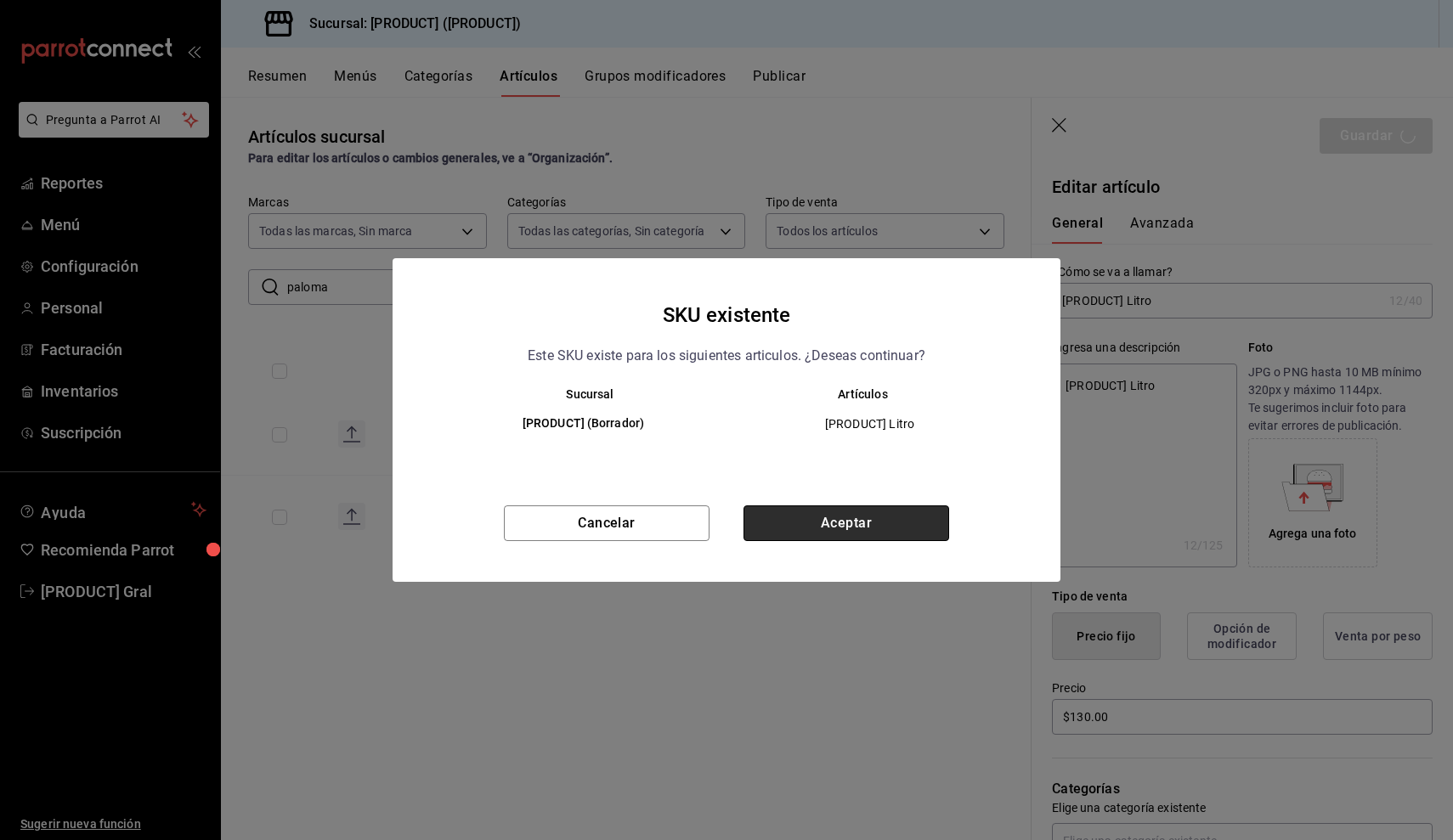 click on "Aceptar" at bounding box center (846, 523) 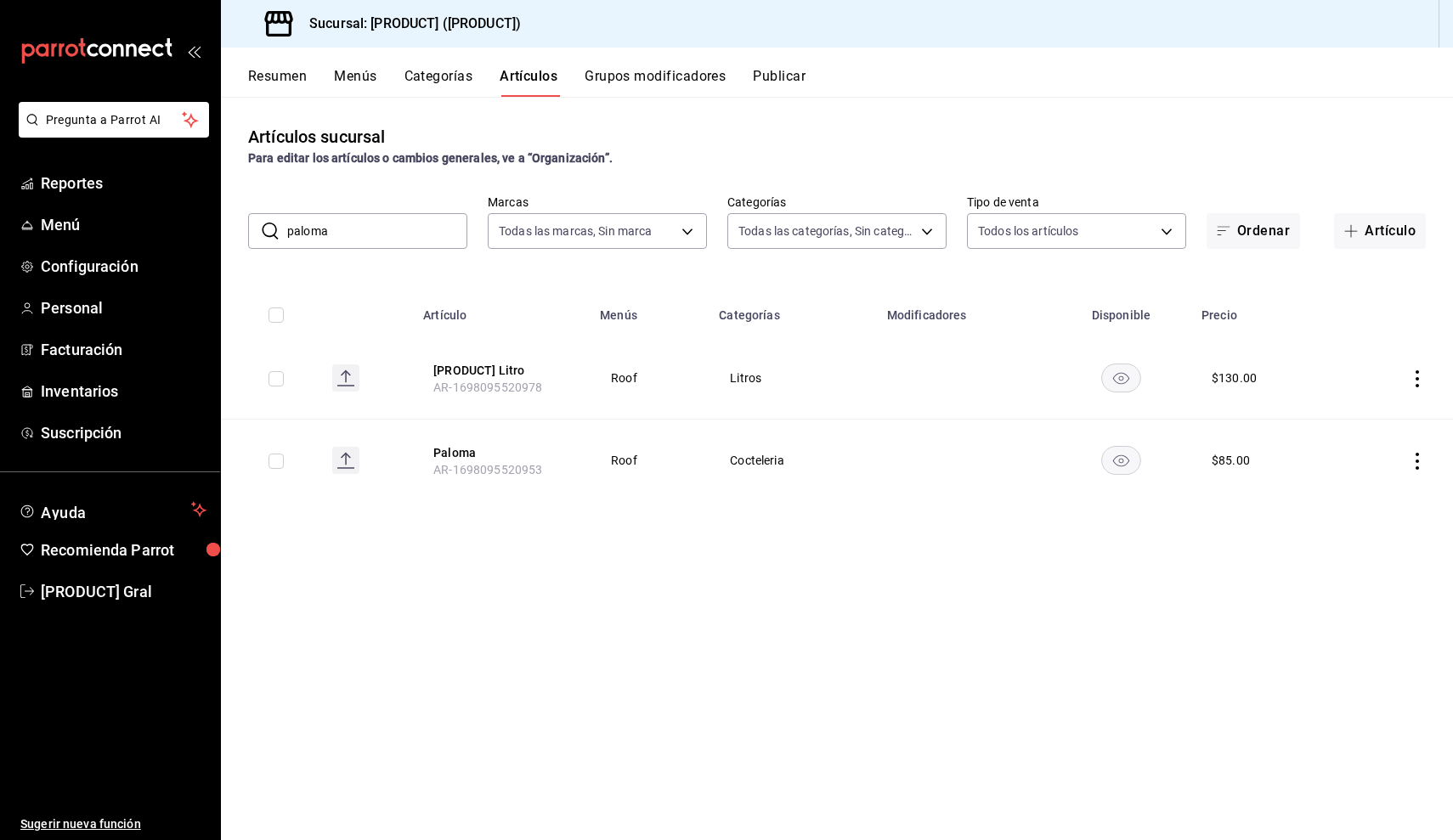 click on "paloma" at bounding box center (377, 231) 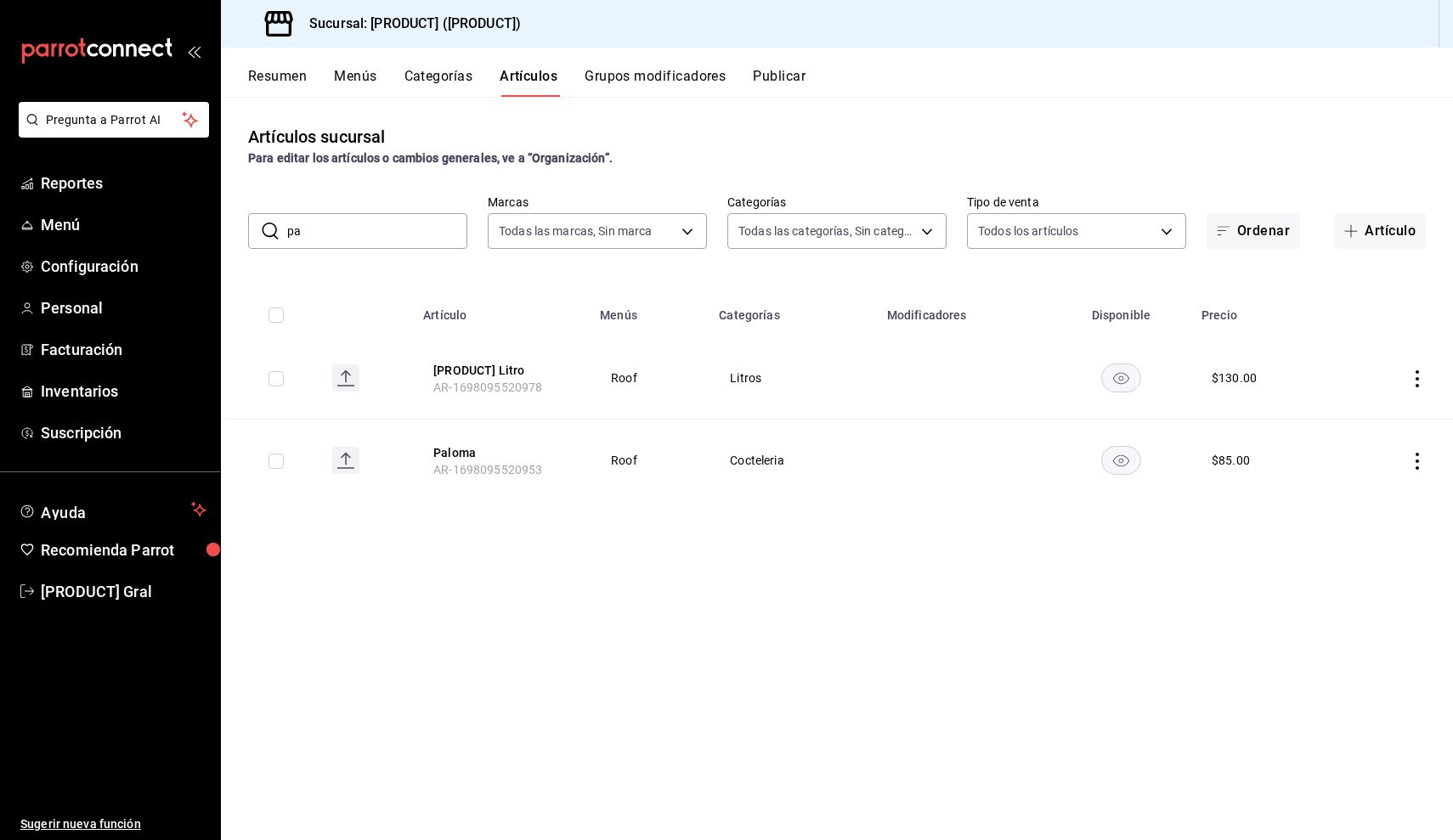 type on "p" 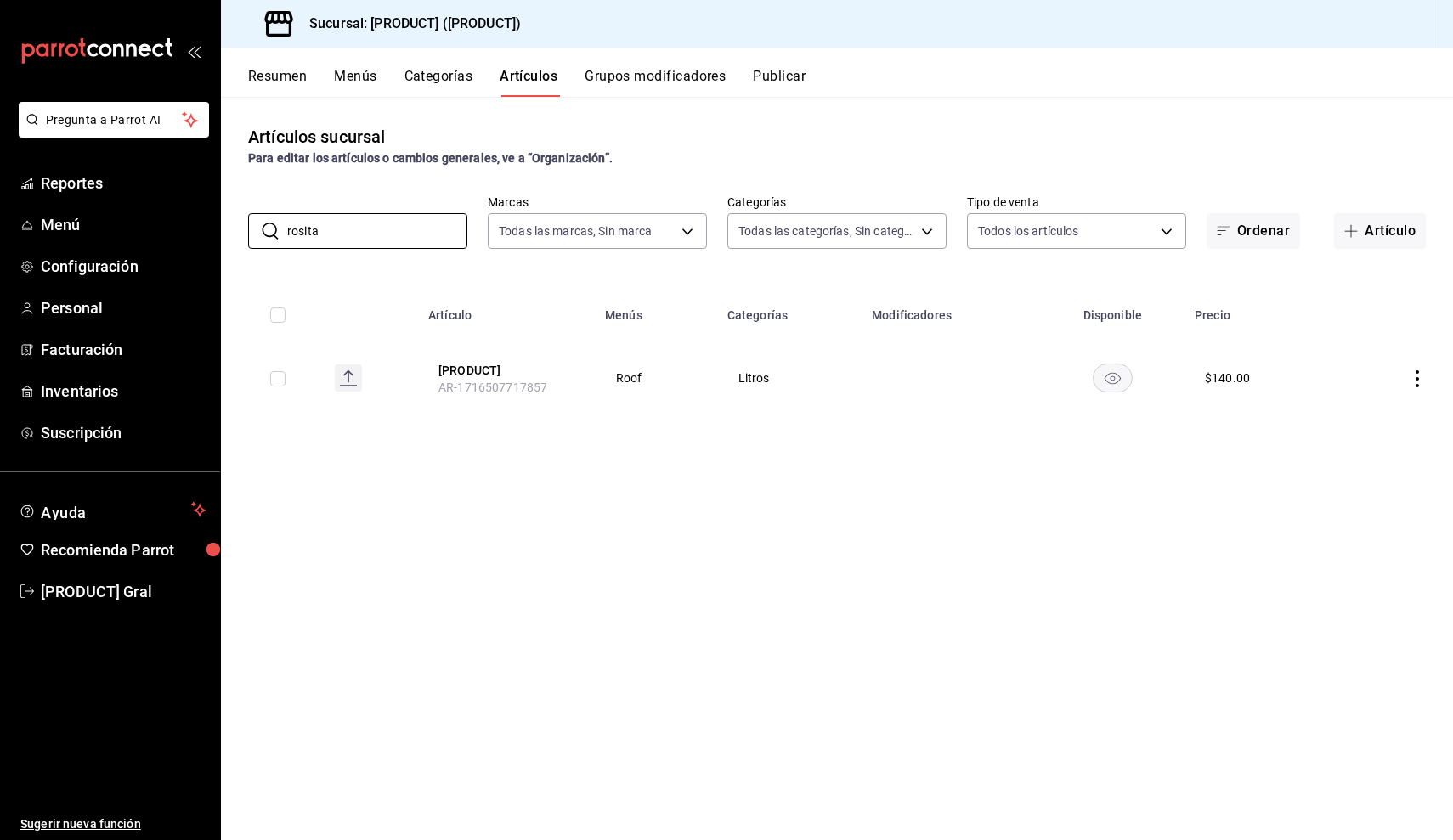 click 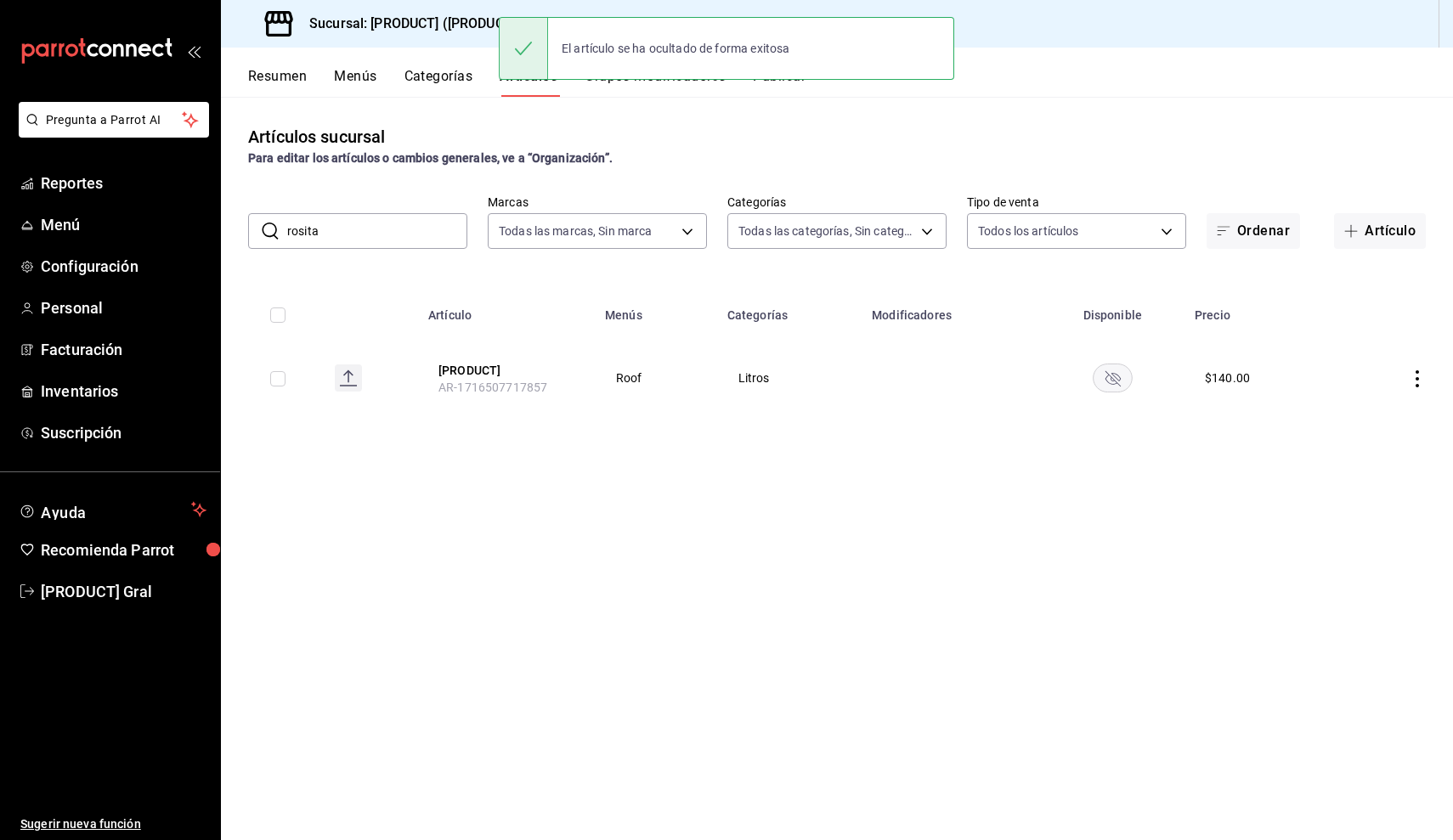 click on "rosita" at bounding box center [377, 231] 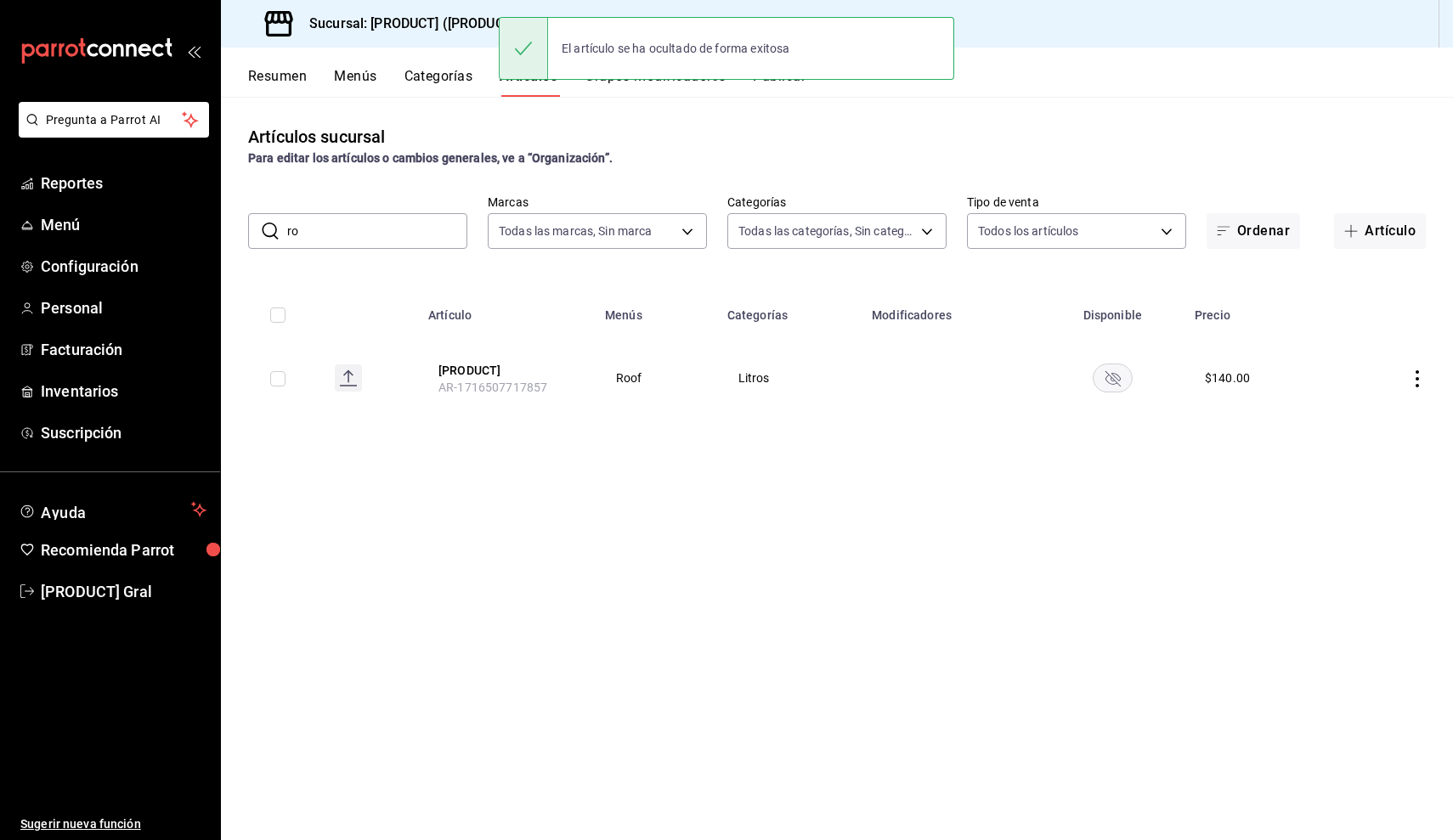 type on "r" 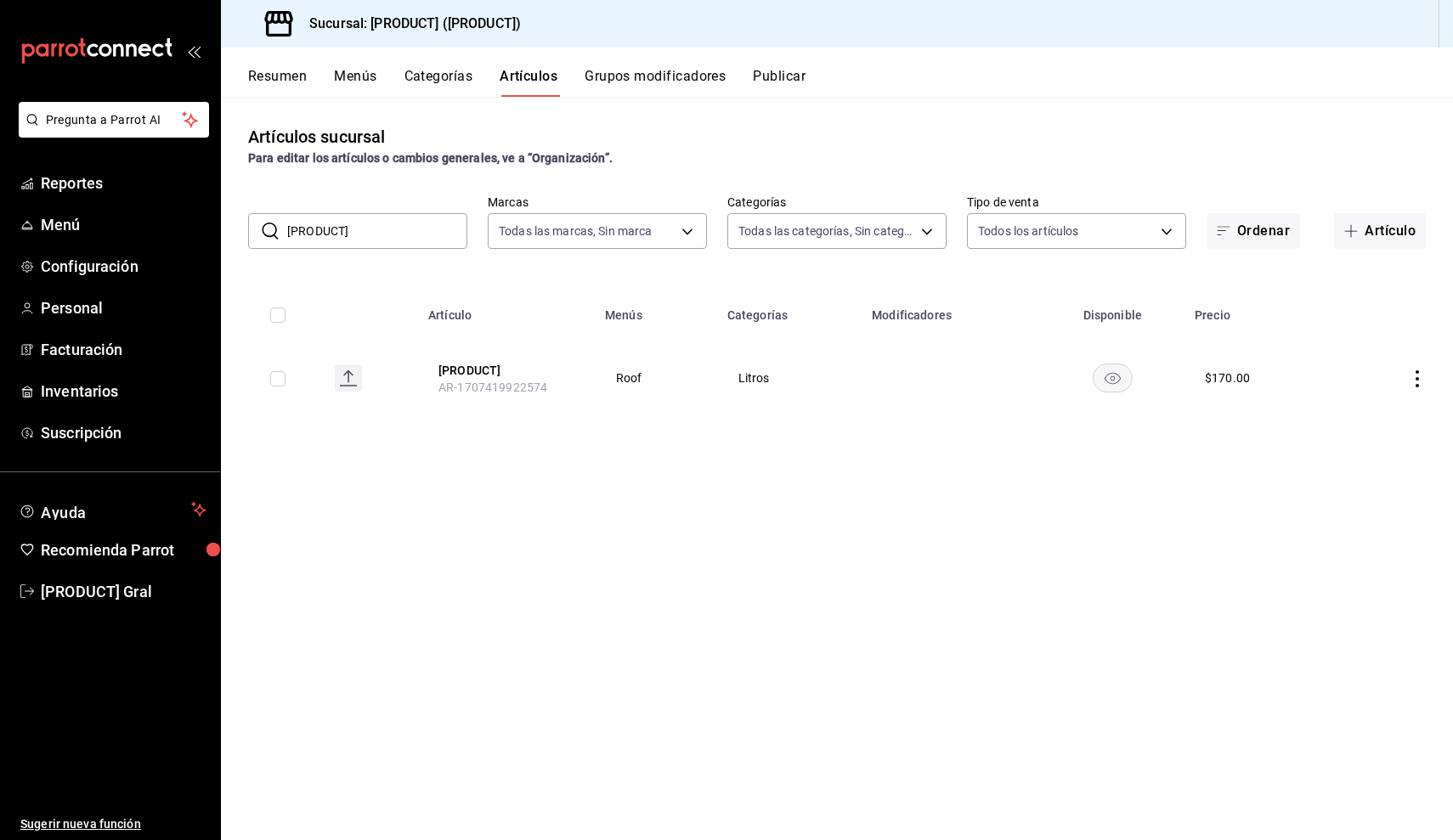 drag, startPoint x: 1083, startPoint y: 386, endPoint x: 1122, endPoint y: 365, distance: 44.29447 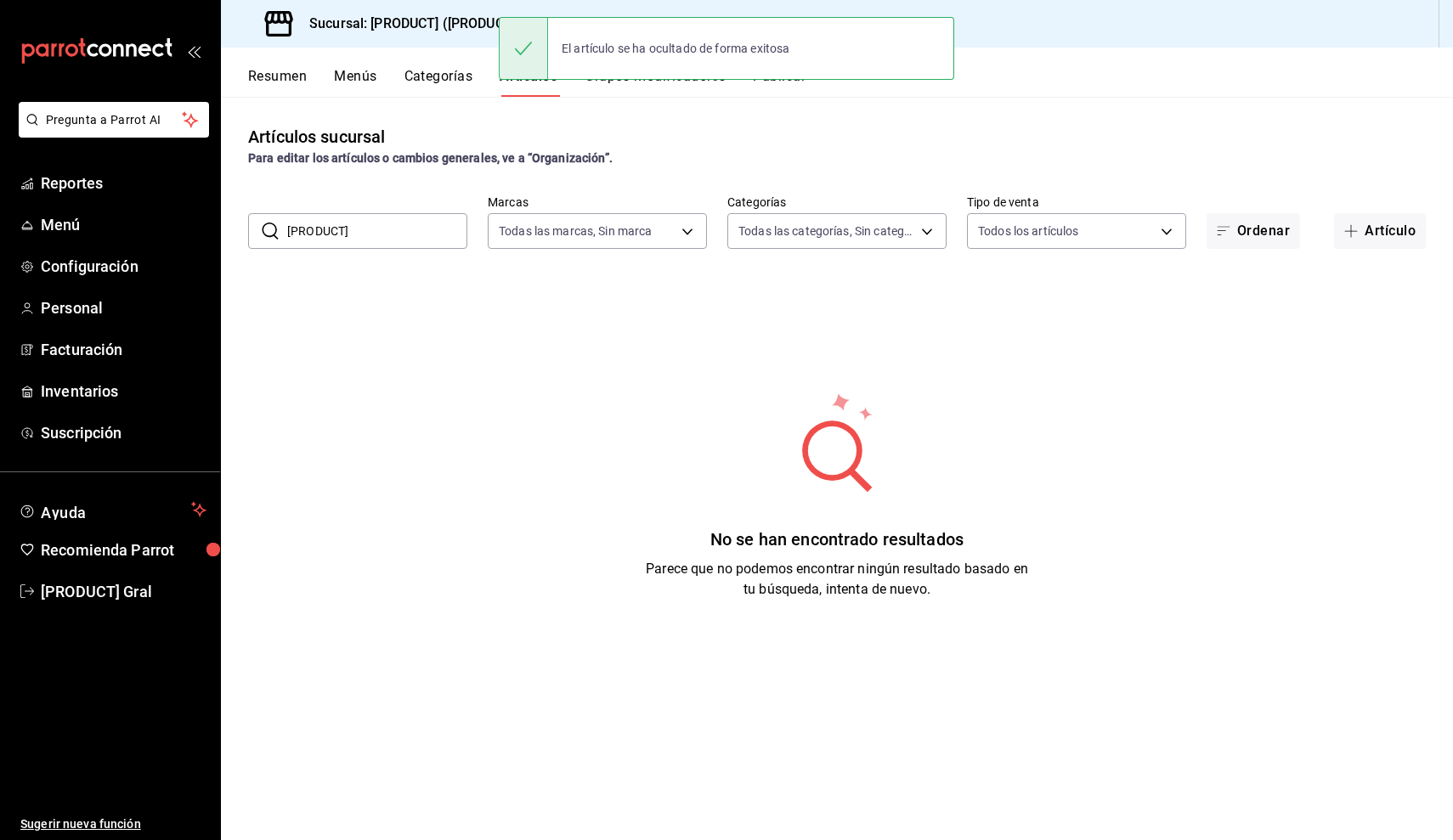 click on "[PRODUCT]" at bounding box center [377, 231] 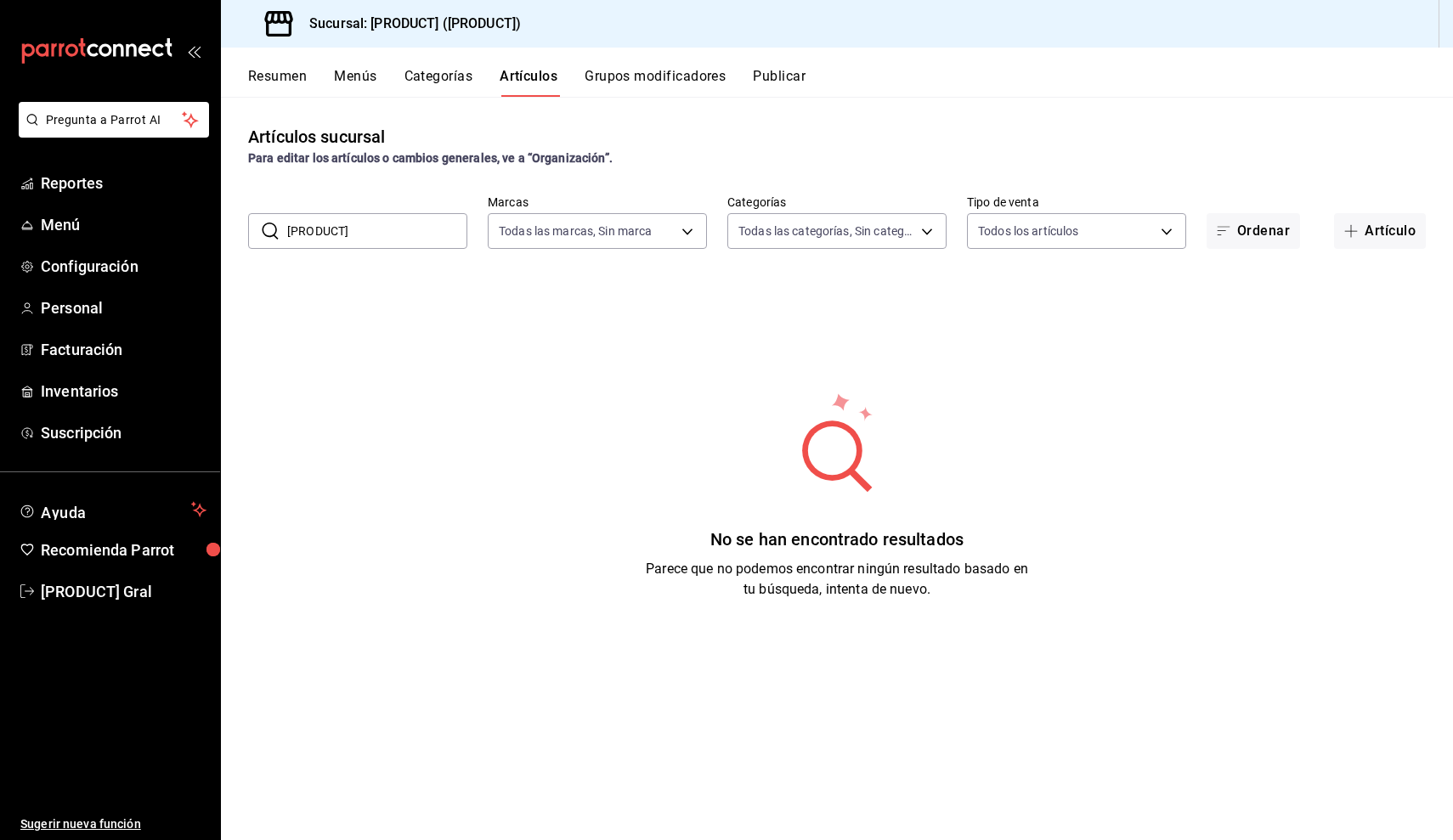 click on "Artículos sucursal Para editar los artículos o cambios generales, ve a “Organización”. ​ [PRODUCT] ​ Marcas Todas las marcas, Sin marca [UUID] Categorías Todas las categorías, Sin categoría Tipo de venta Todos los artículos ALL Ordenar Artículo No se han encontrado resultados Parece que no podemos encontrar ningún resultado basado en tu búsqueda, intenta de nuevo." at bounding box center (837, 468) 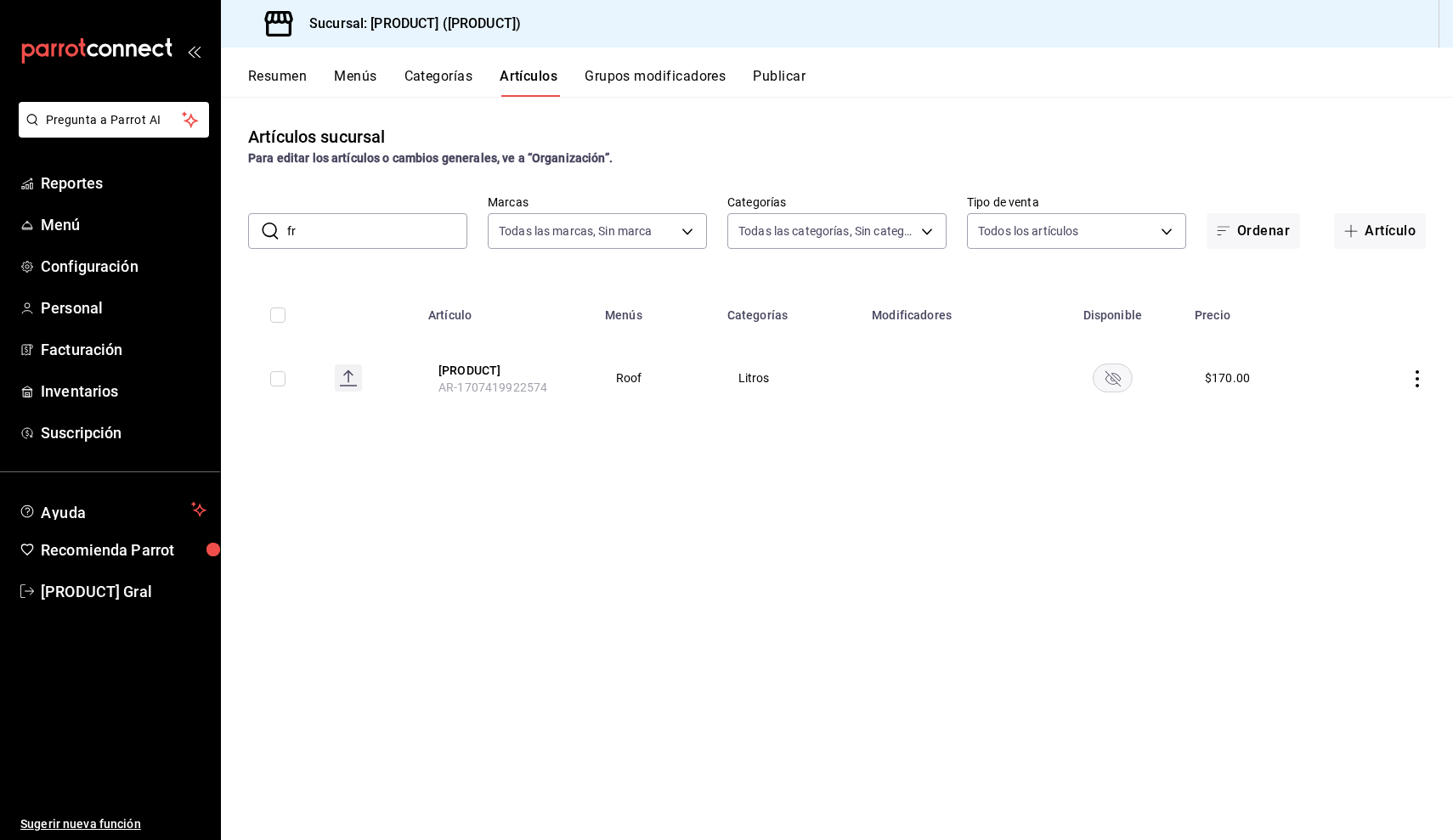 type on "f" 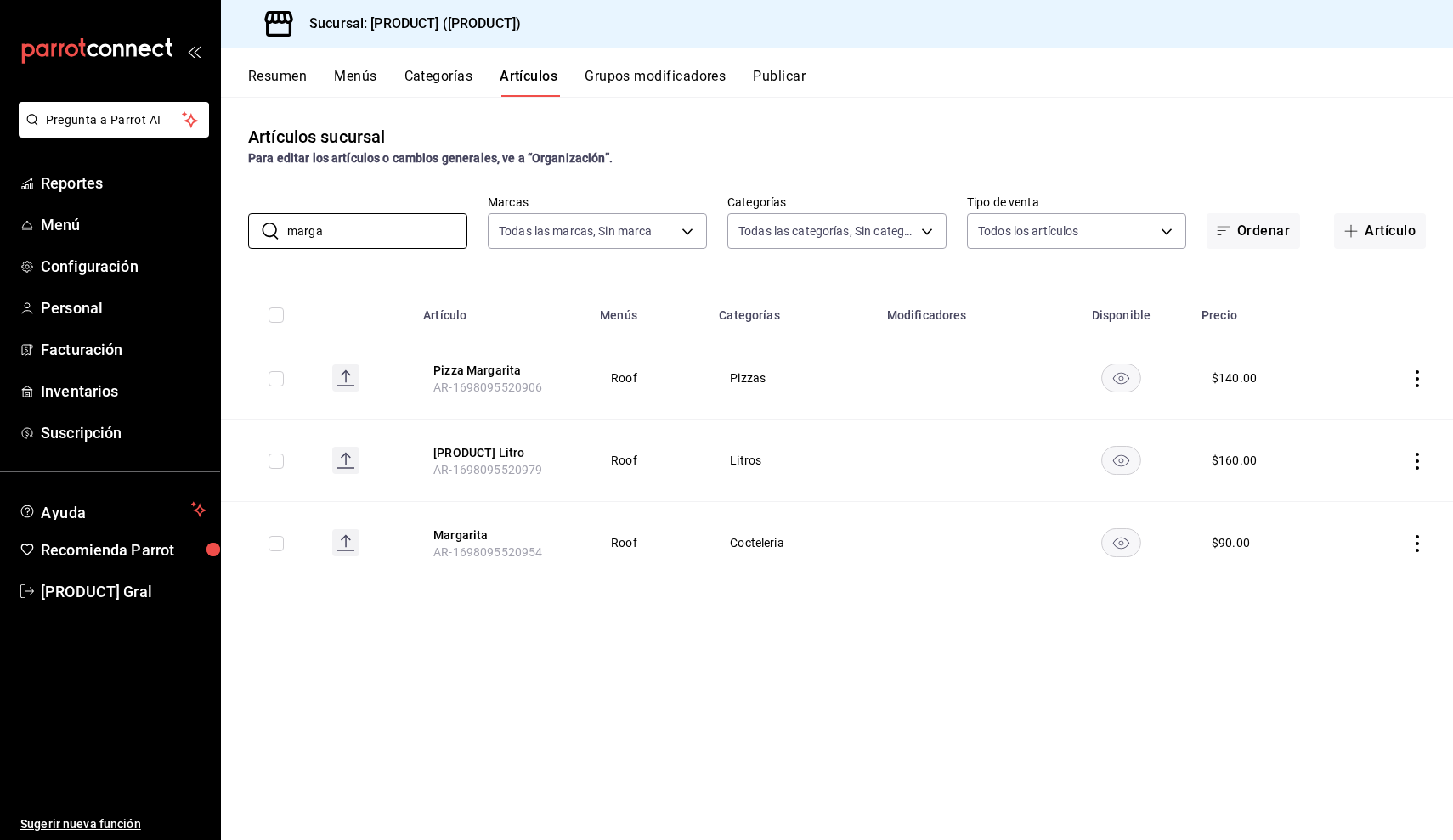 click 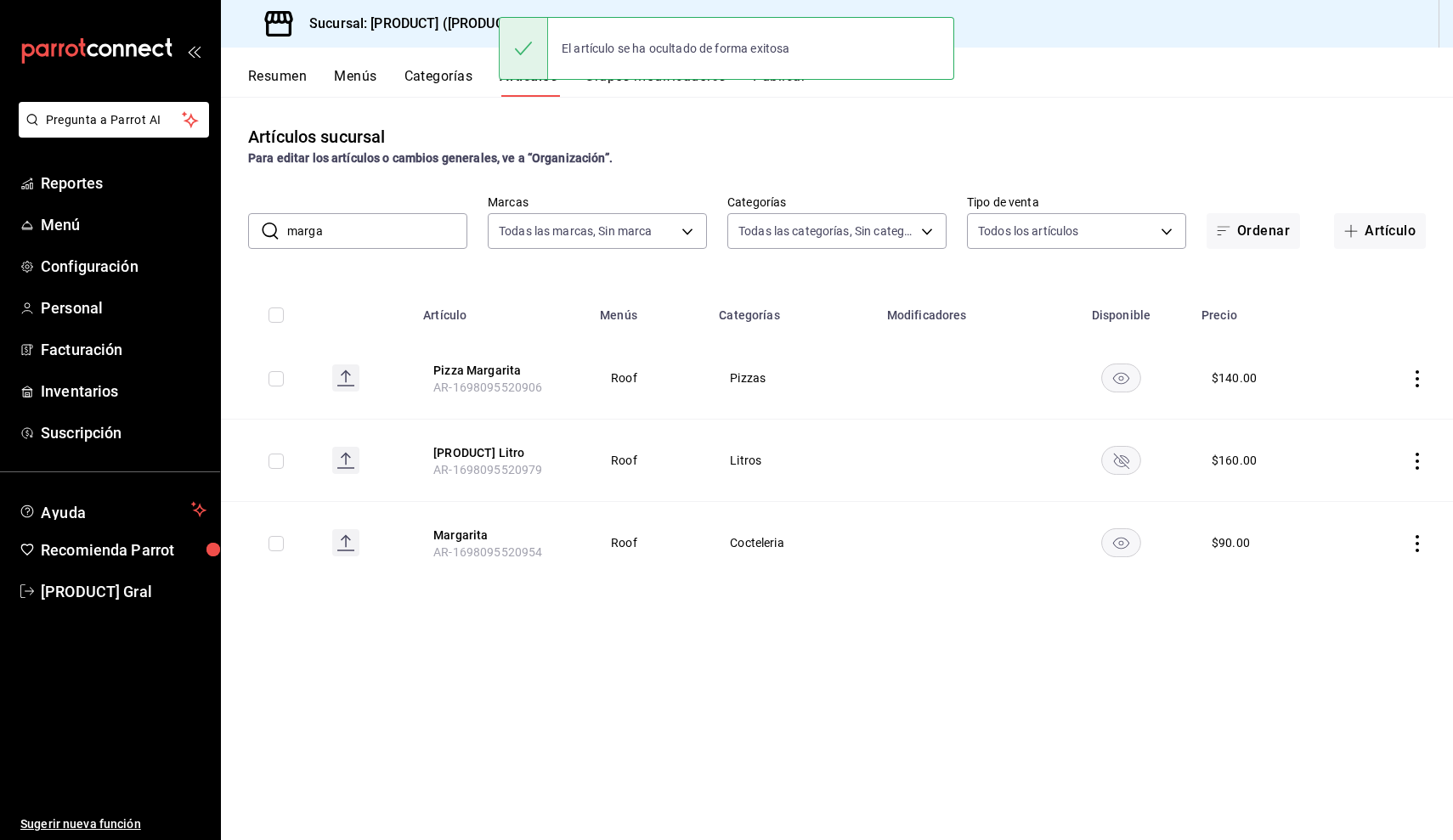 click on "marga" at bounding box center (377, 231) 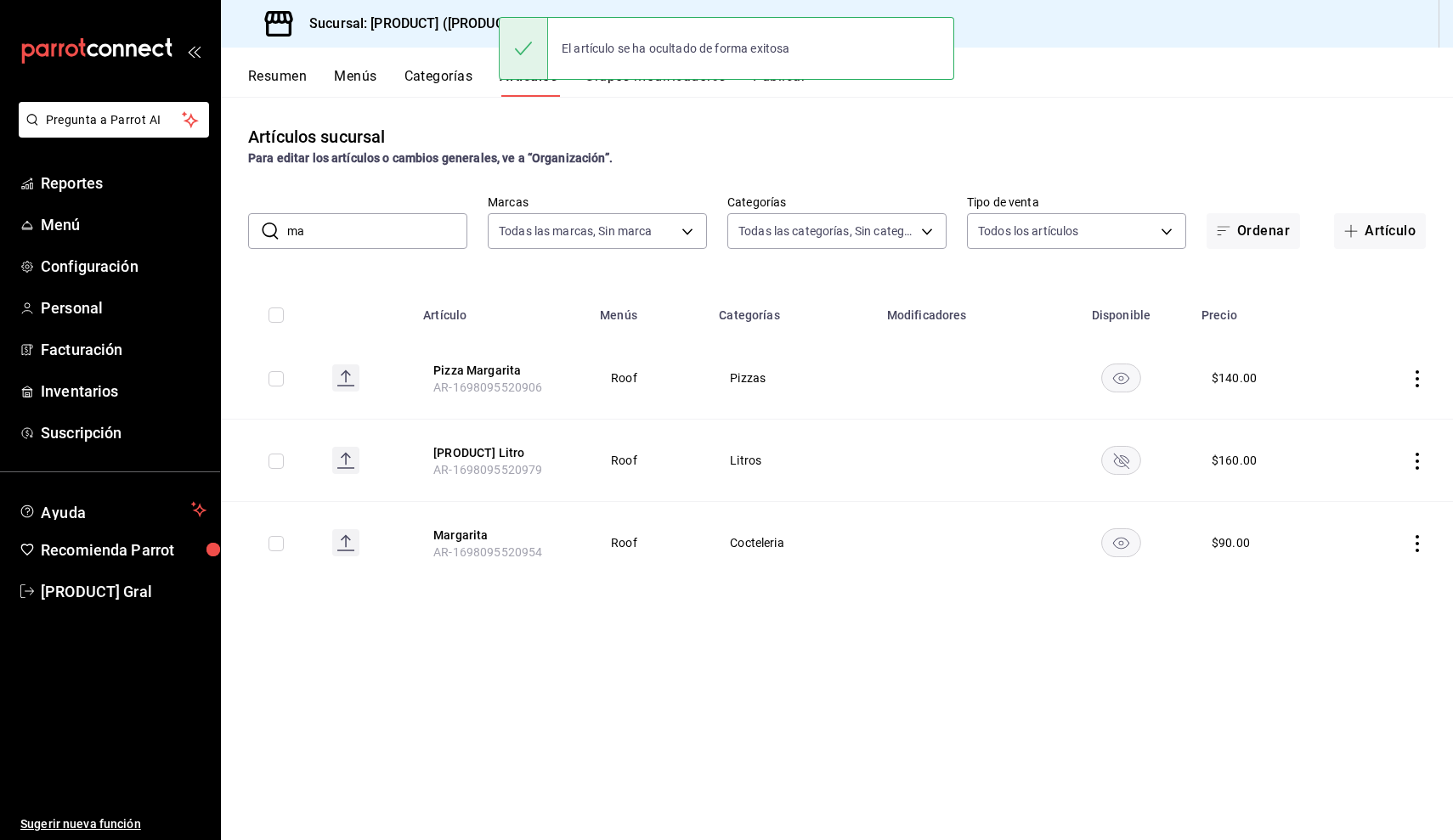 type on "m" 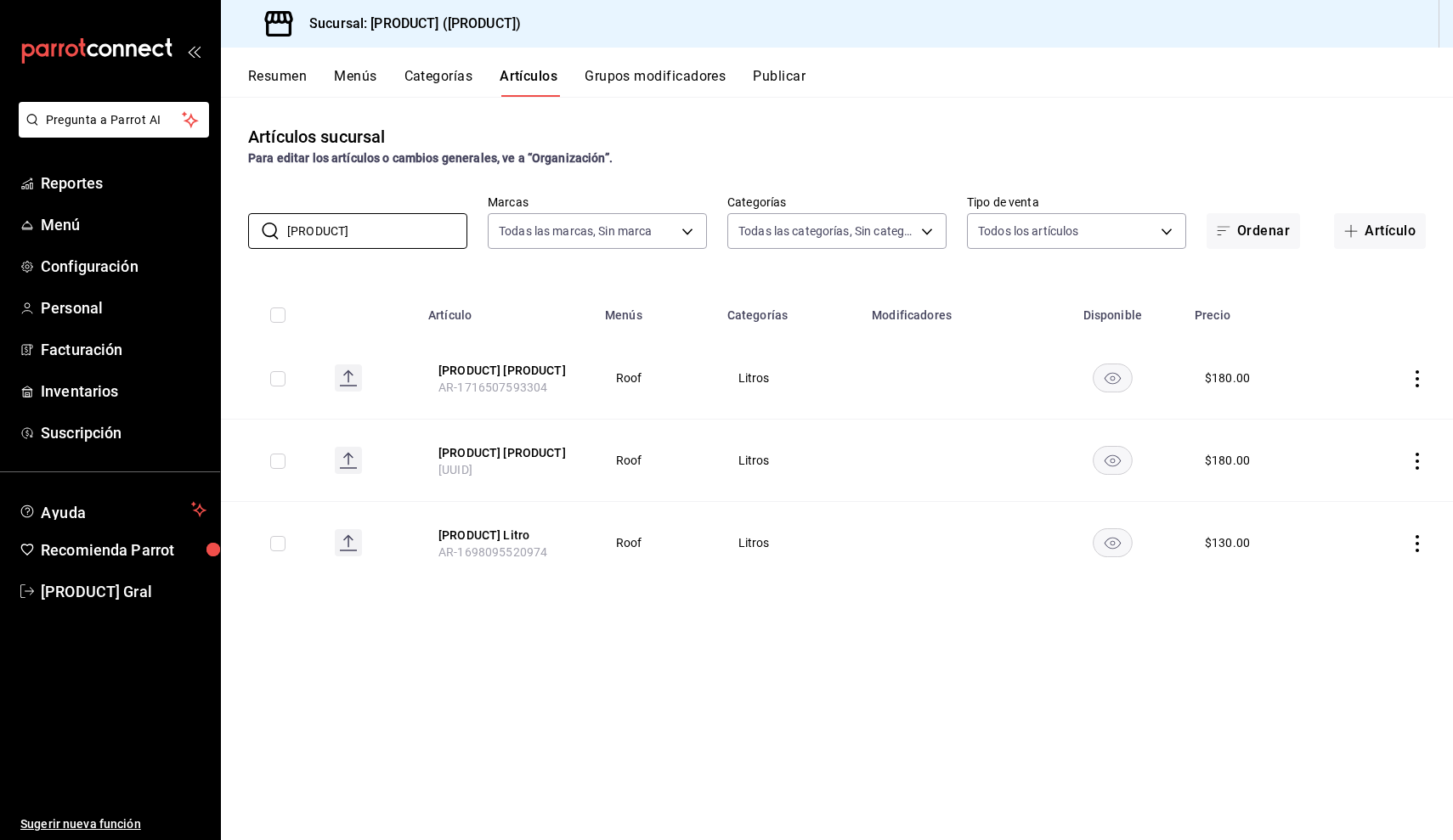 type on "[PRODUCT]" 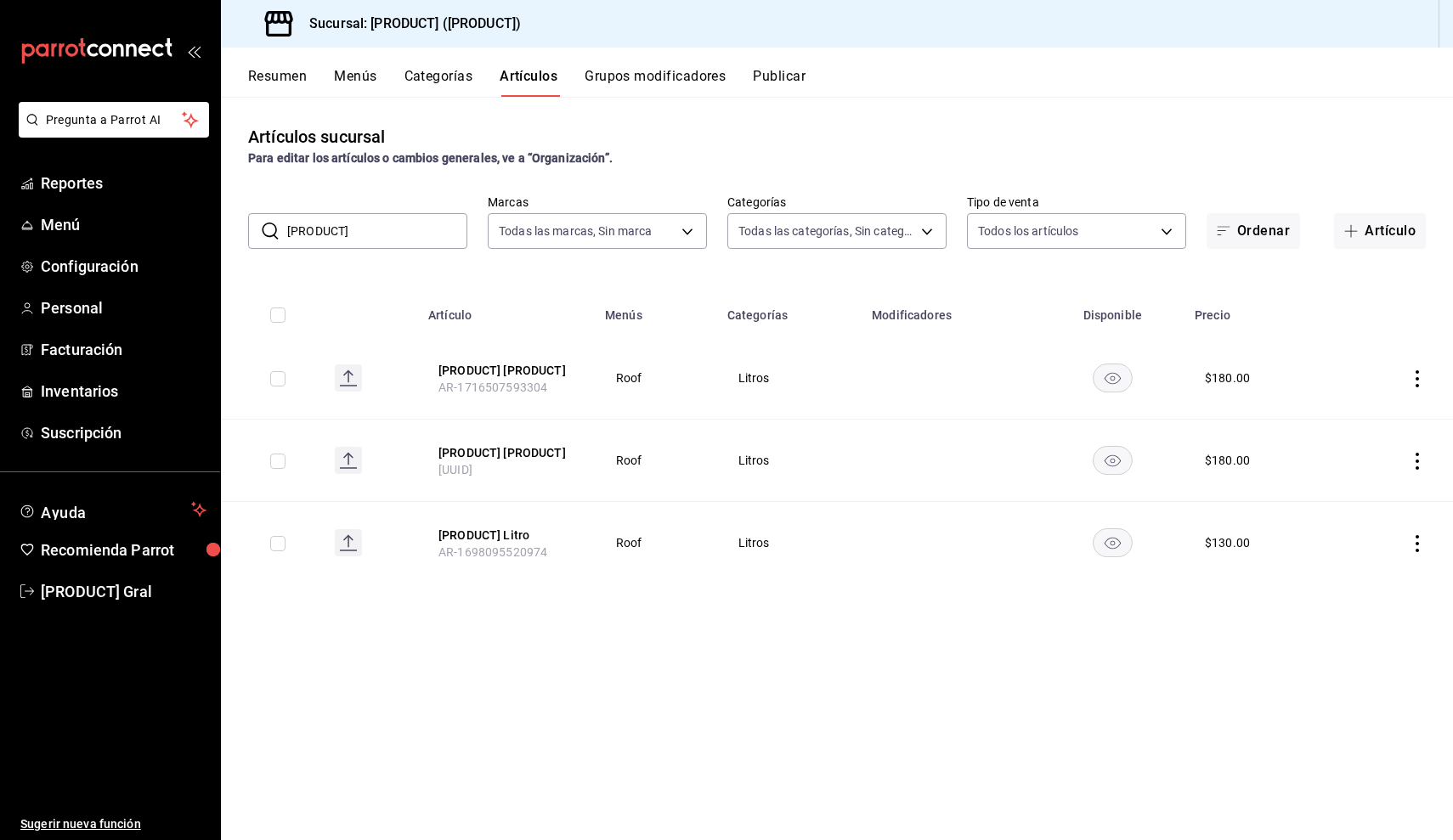 click 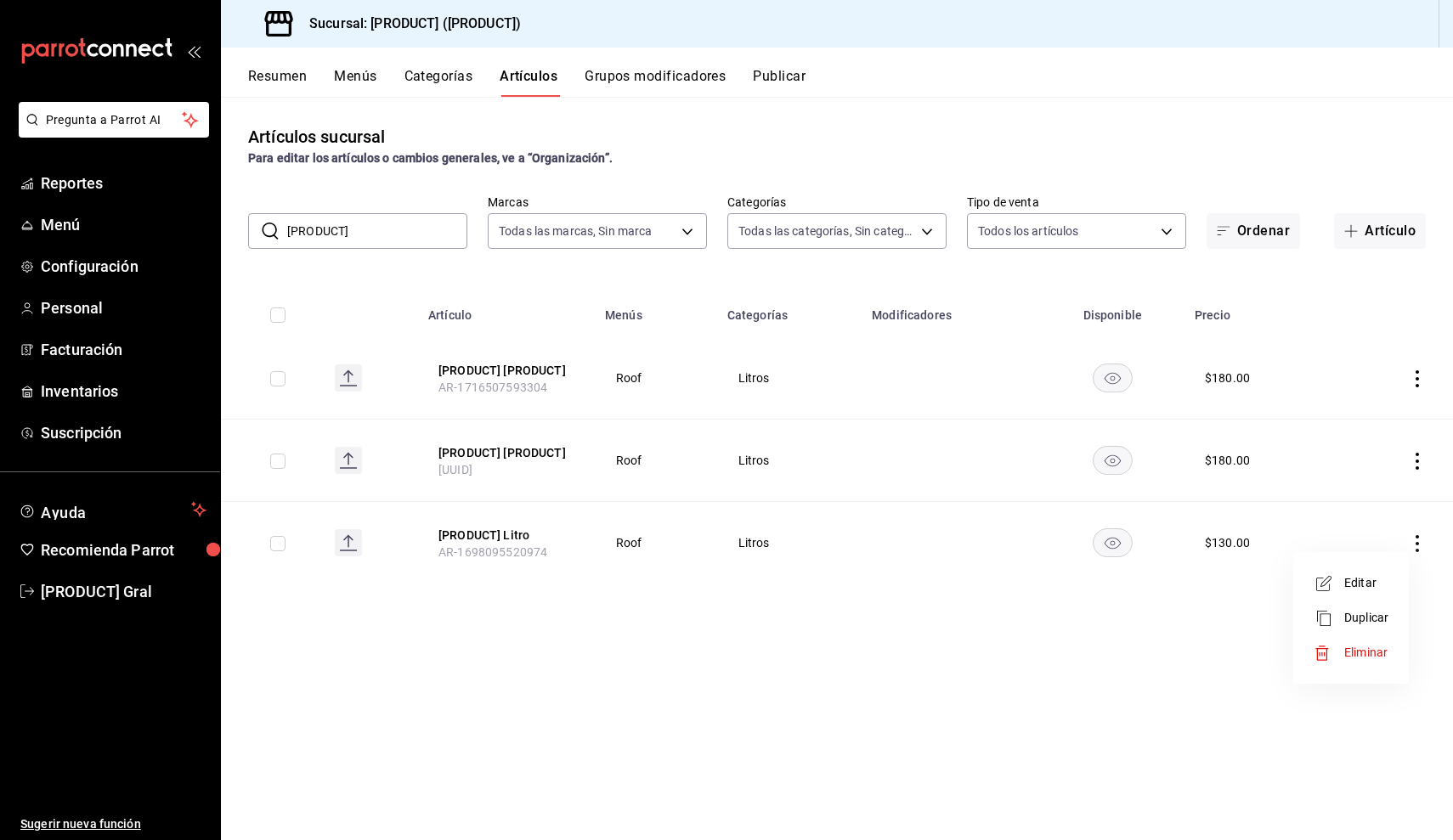 click on "Editar" at bounding box center (1366, 583) 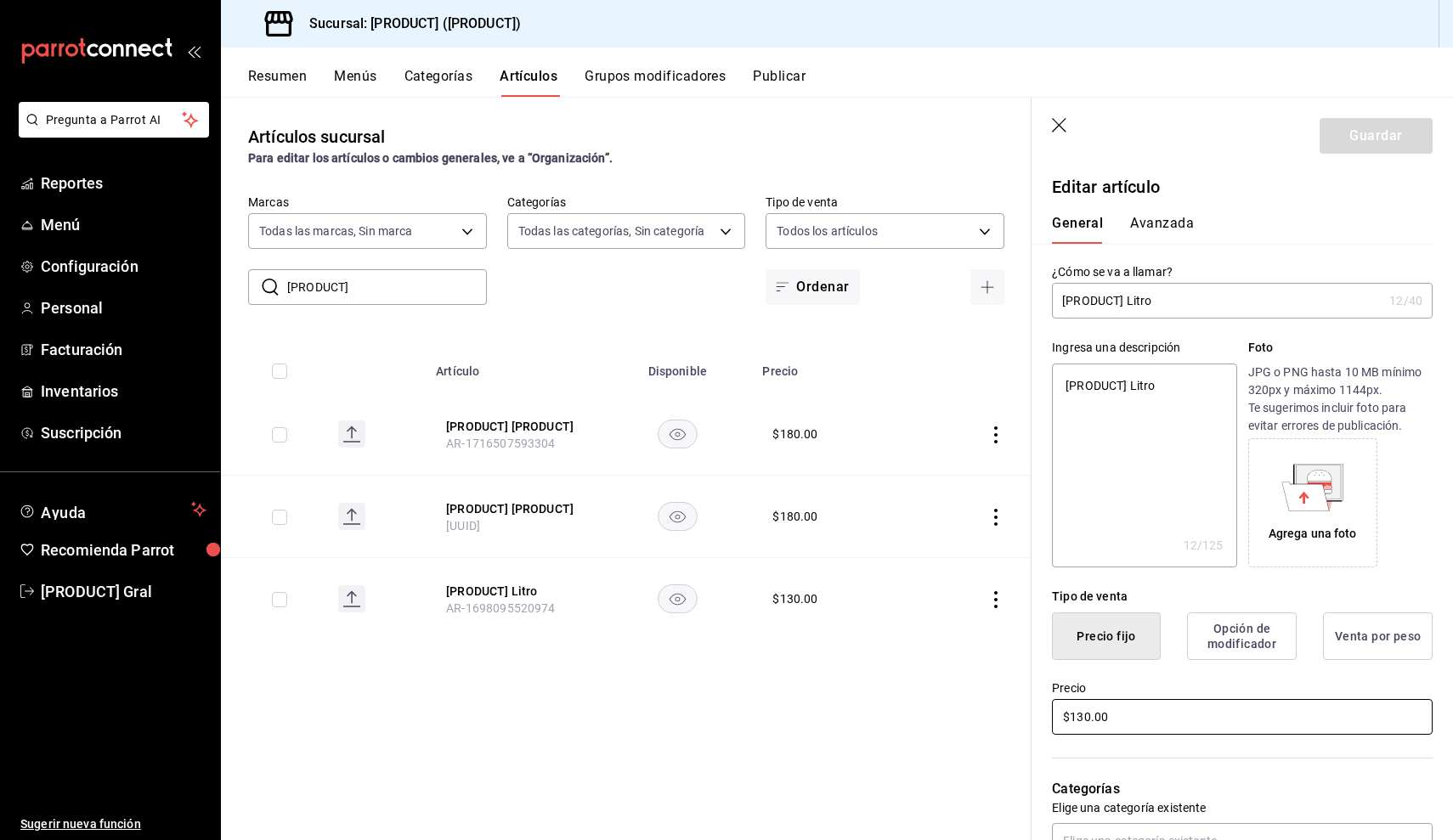 click on "$130.00" at bounding box center (1242, 717) 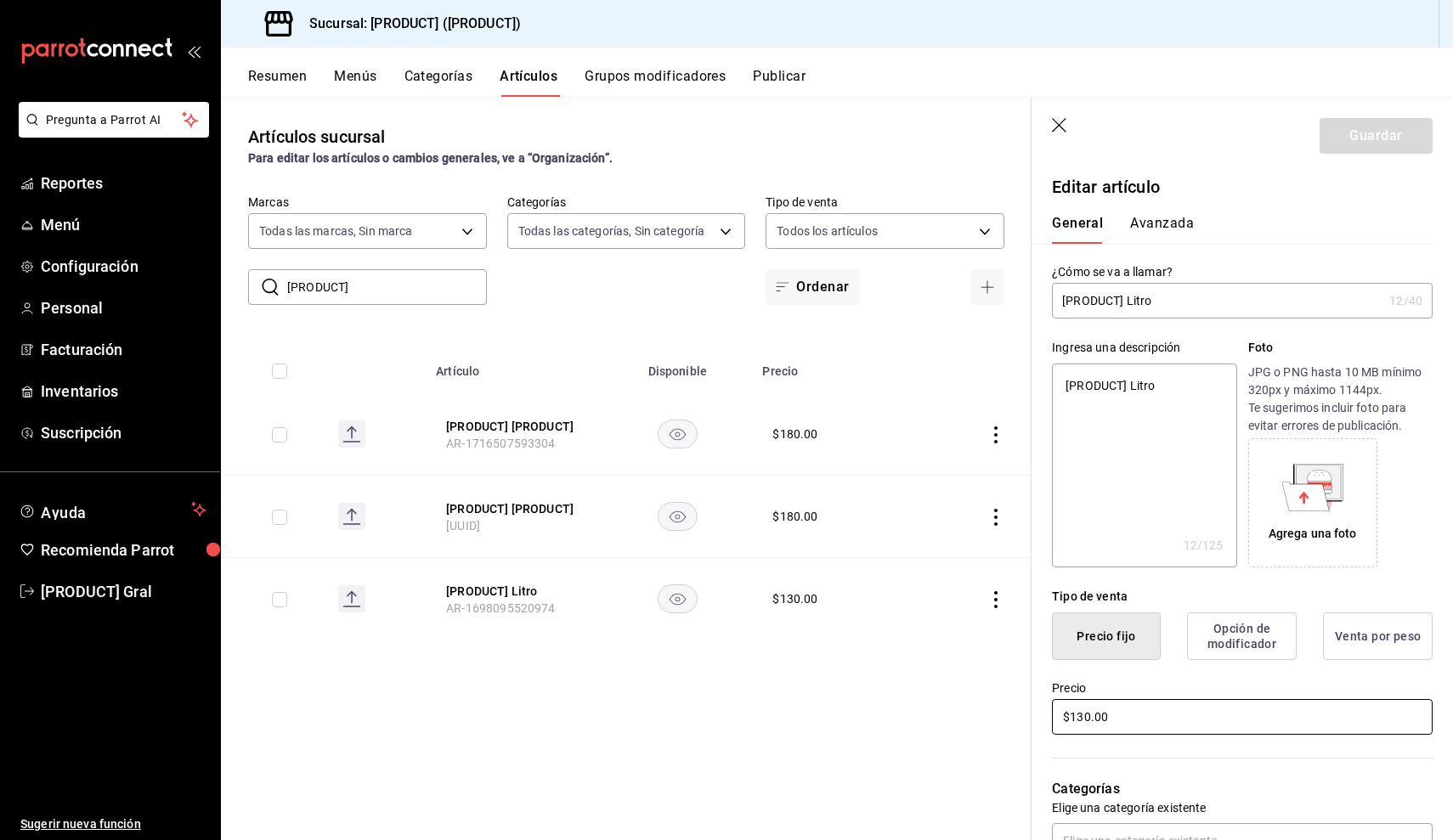 type on "x" 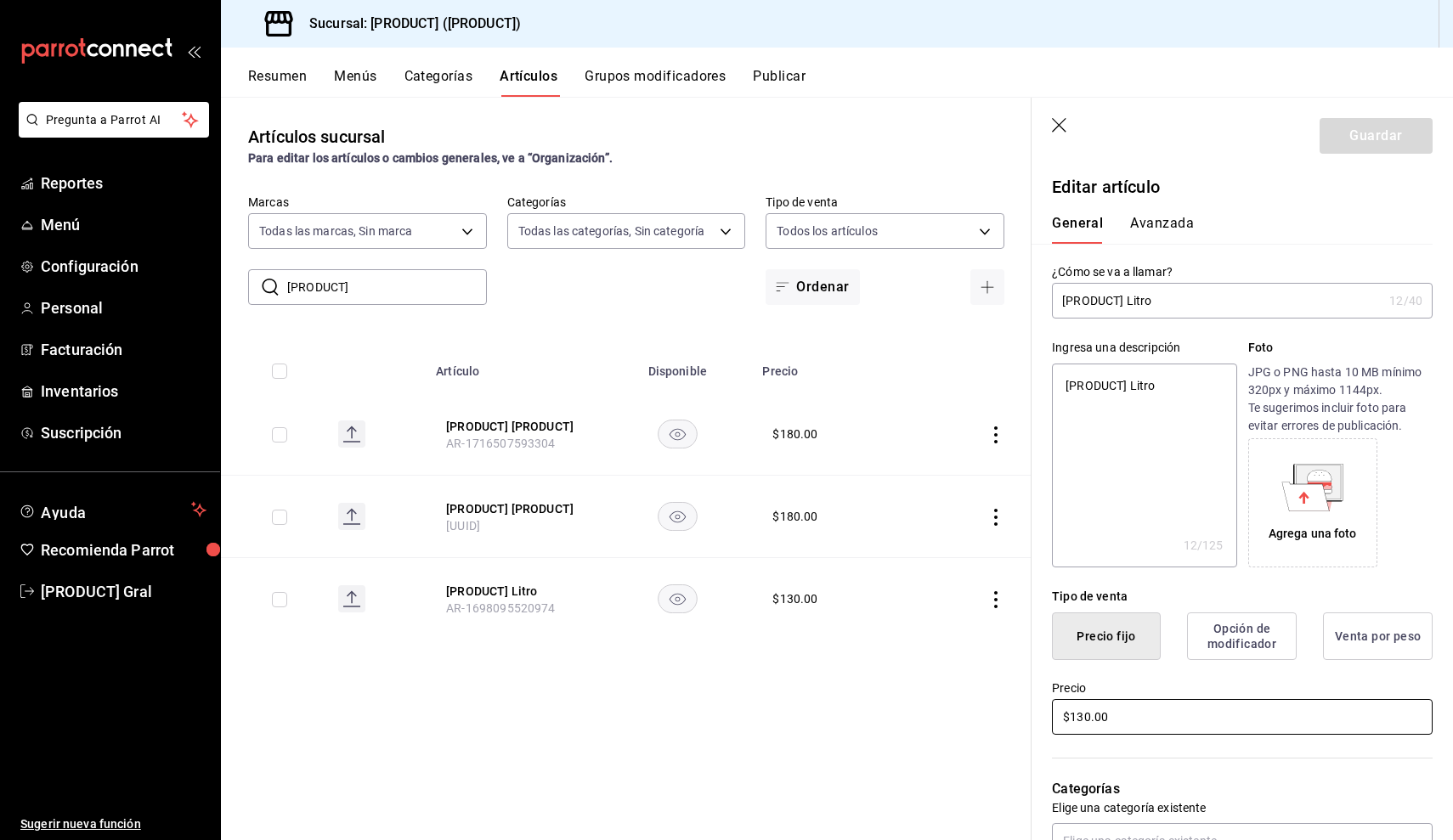 type on "$13.00" 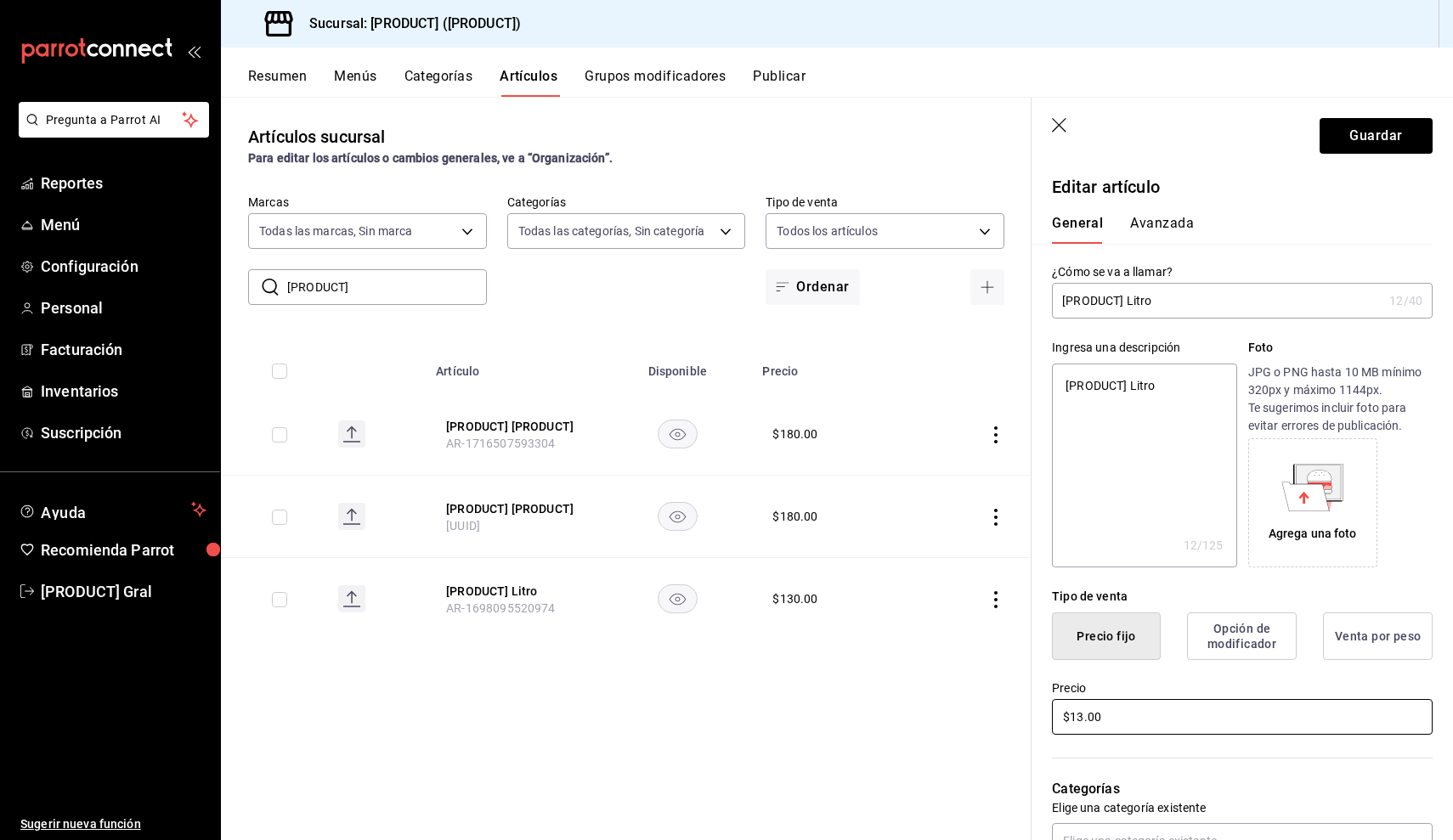 type on "x" 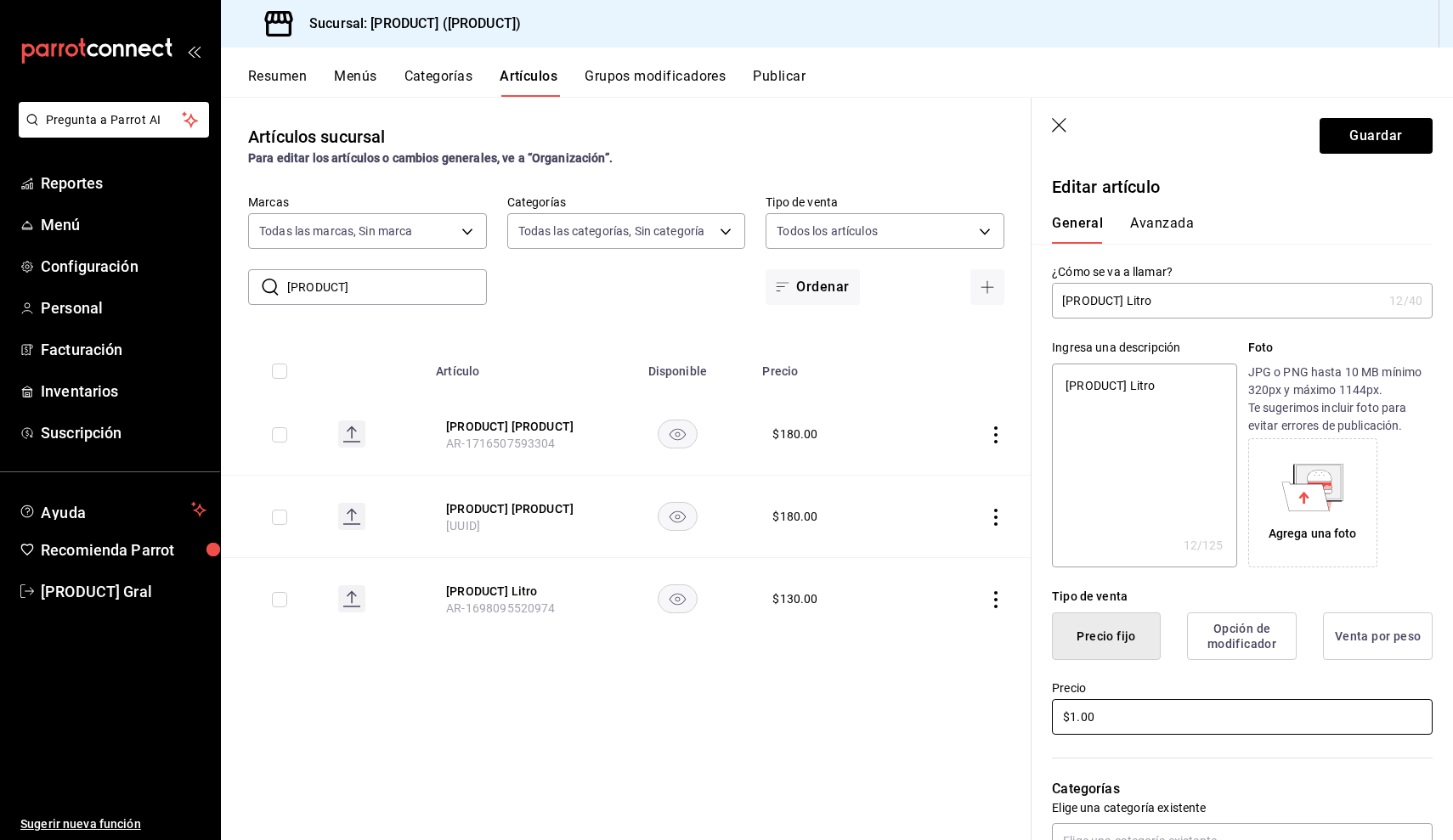 type on "x" 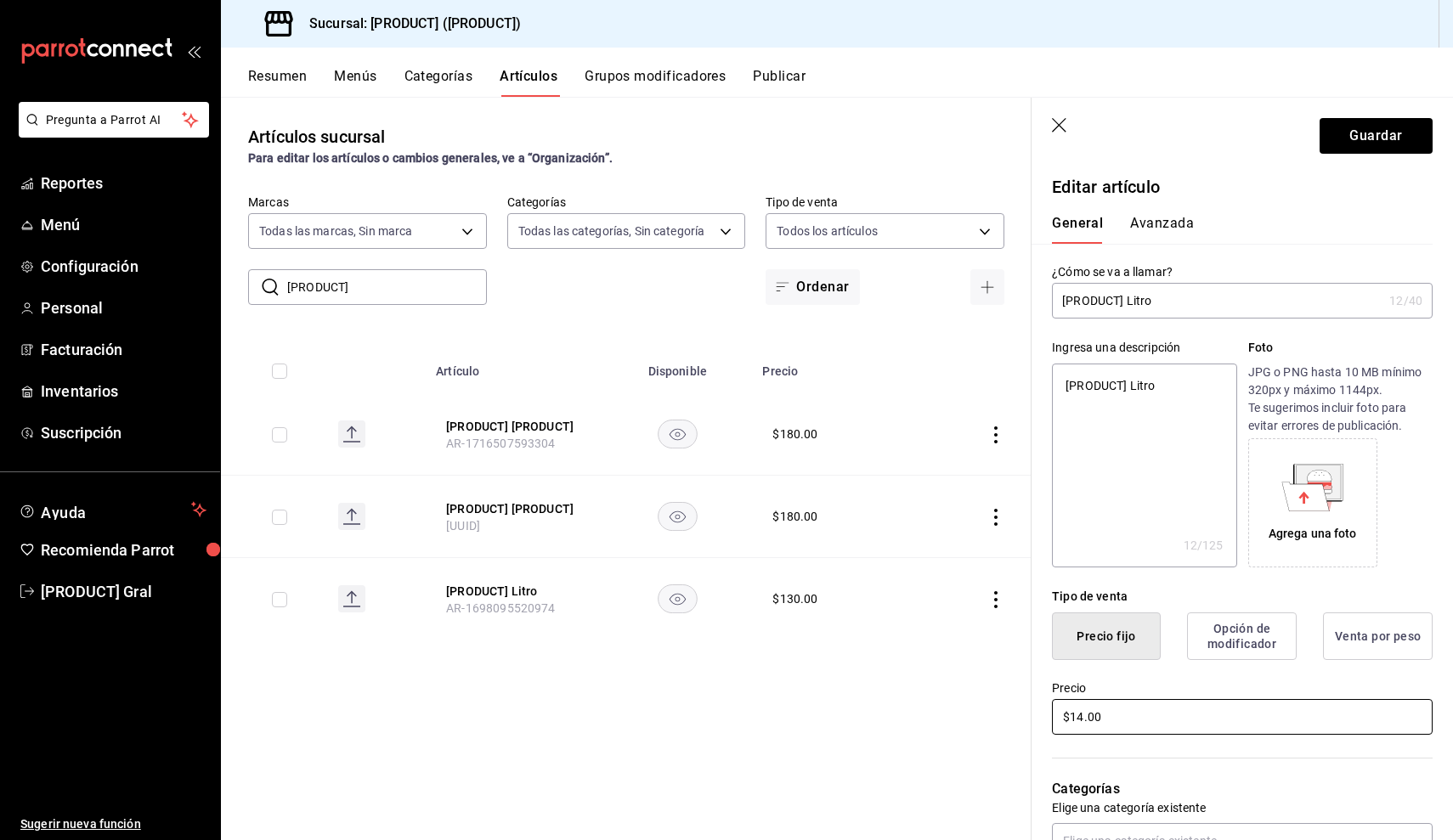 type on "x" 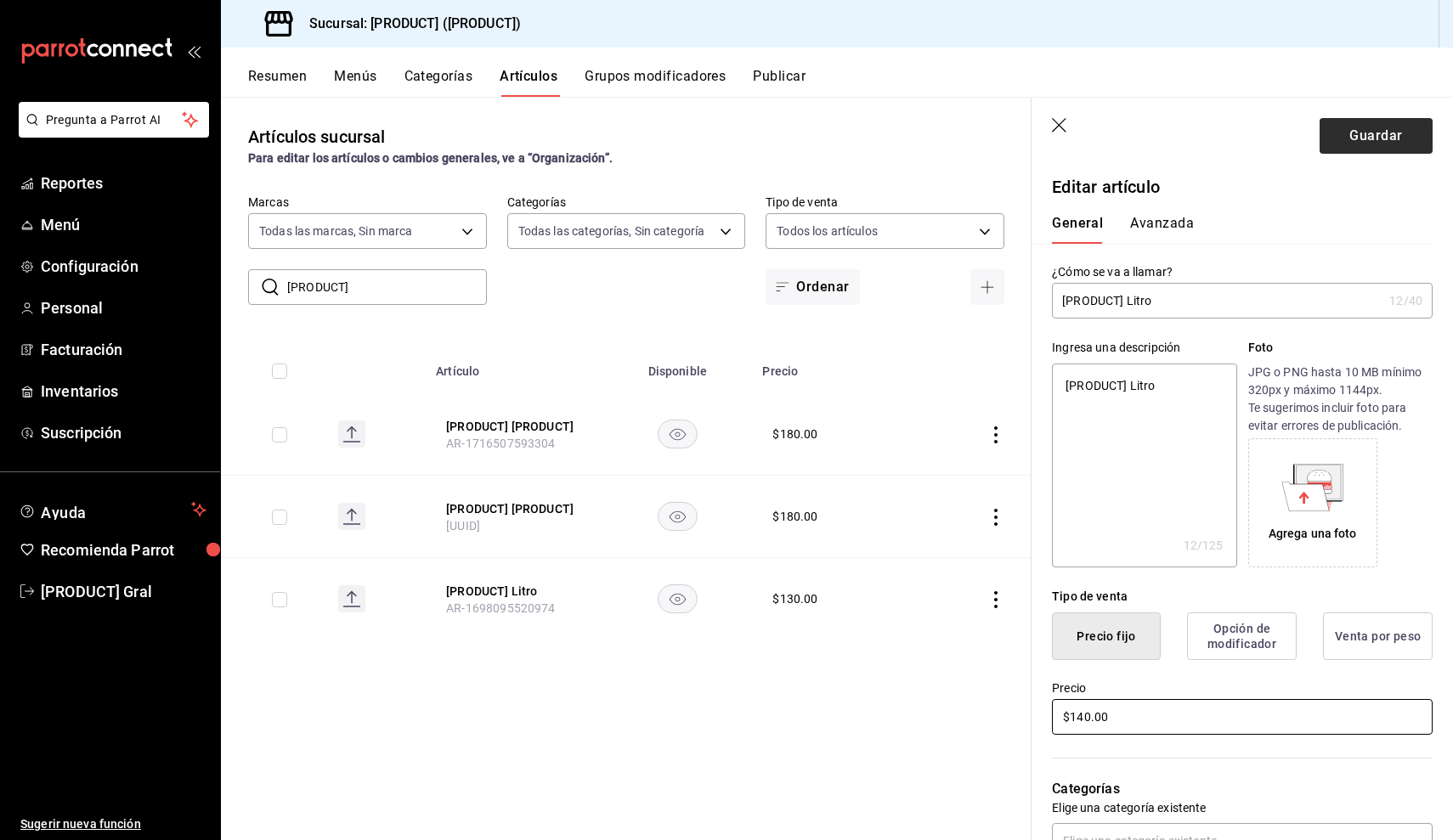 type on "$140.00" 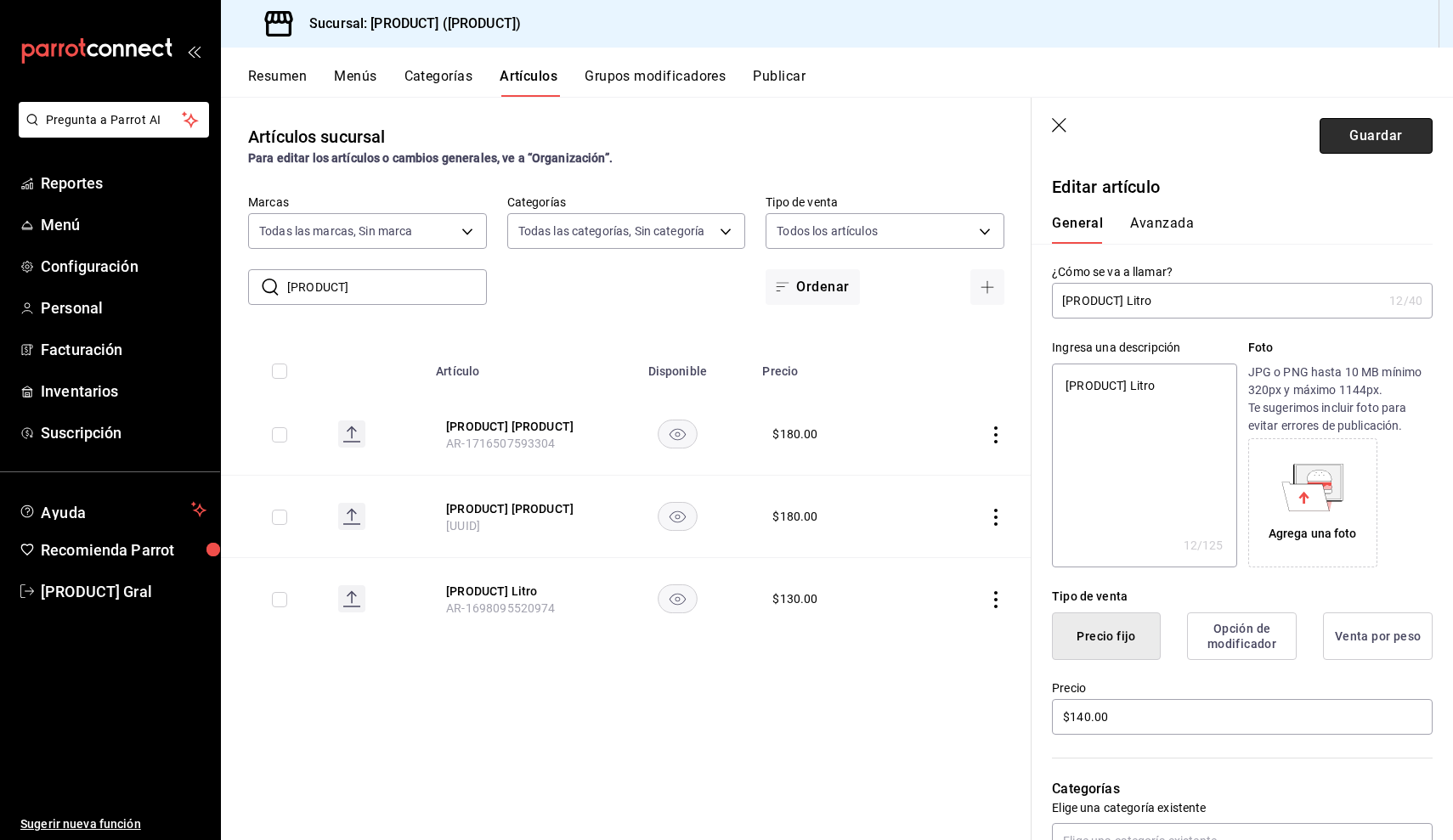 click on "Guardar" at bounding box center [1376, 136] 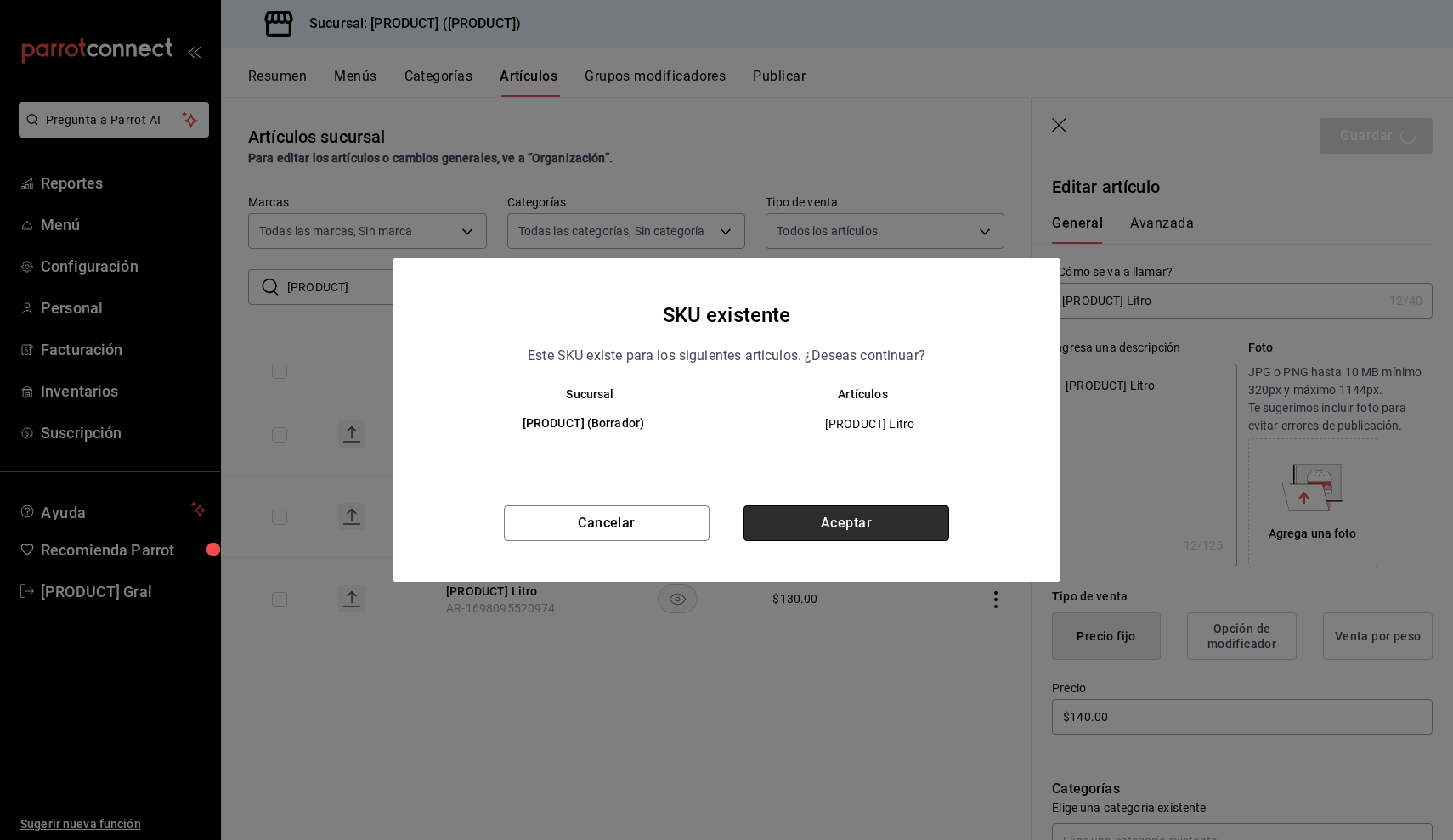 click on "Aceptar" at bounding box center (846, 523) 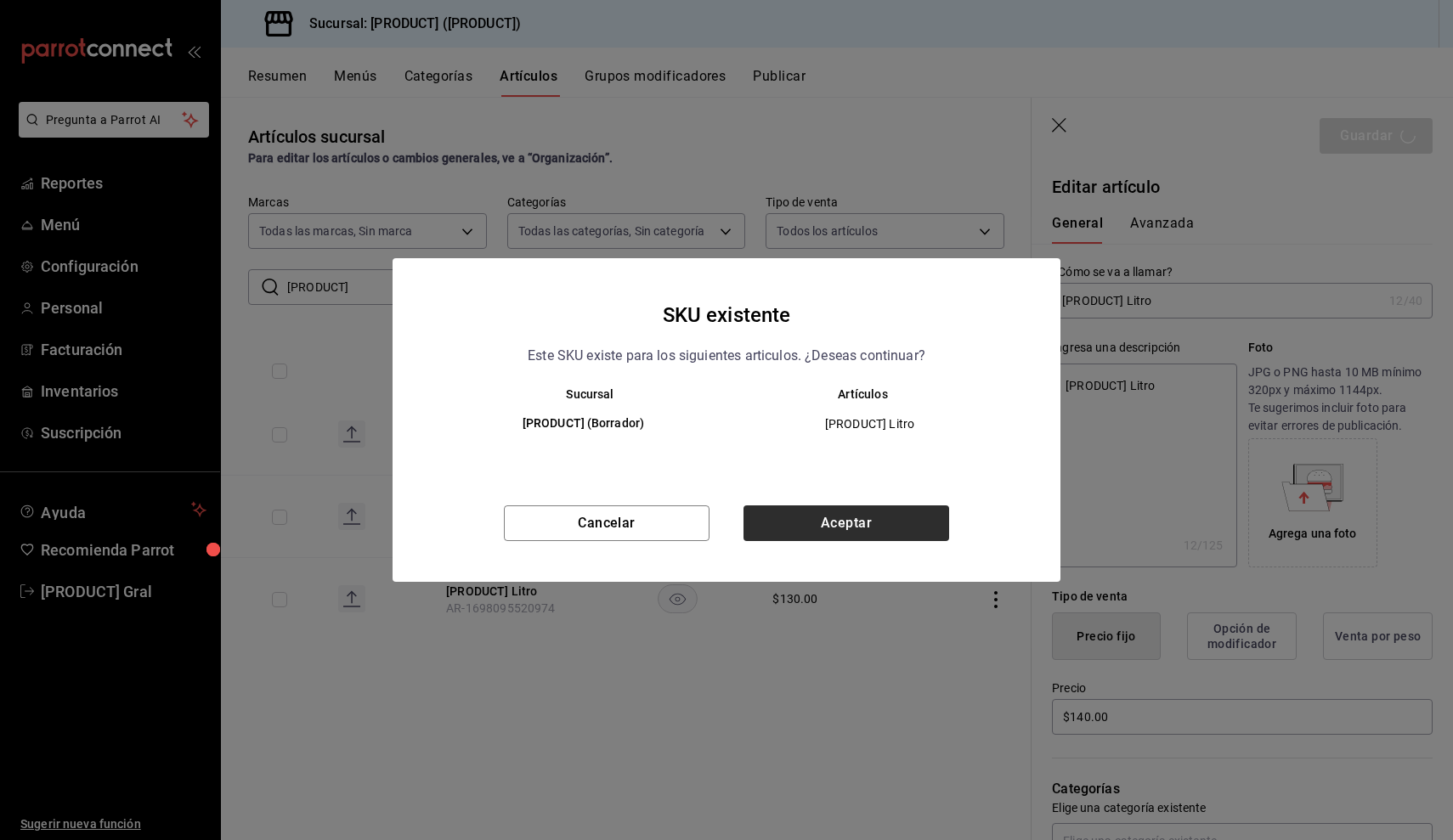 type on "x" 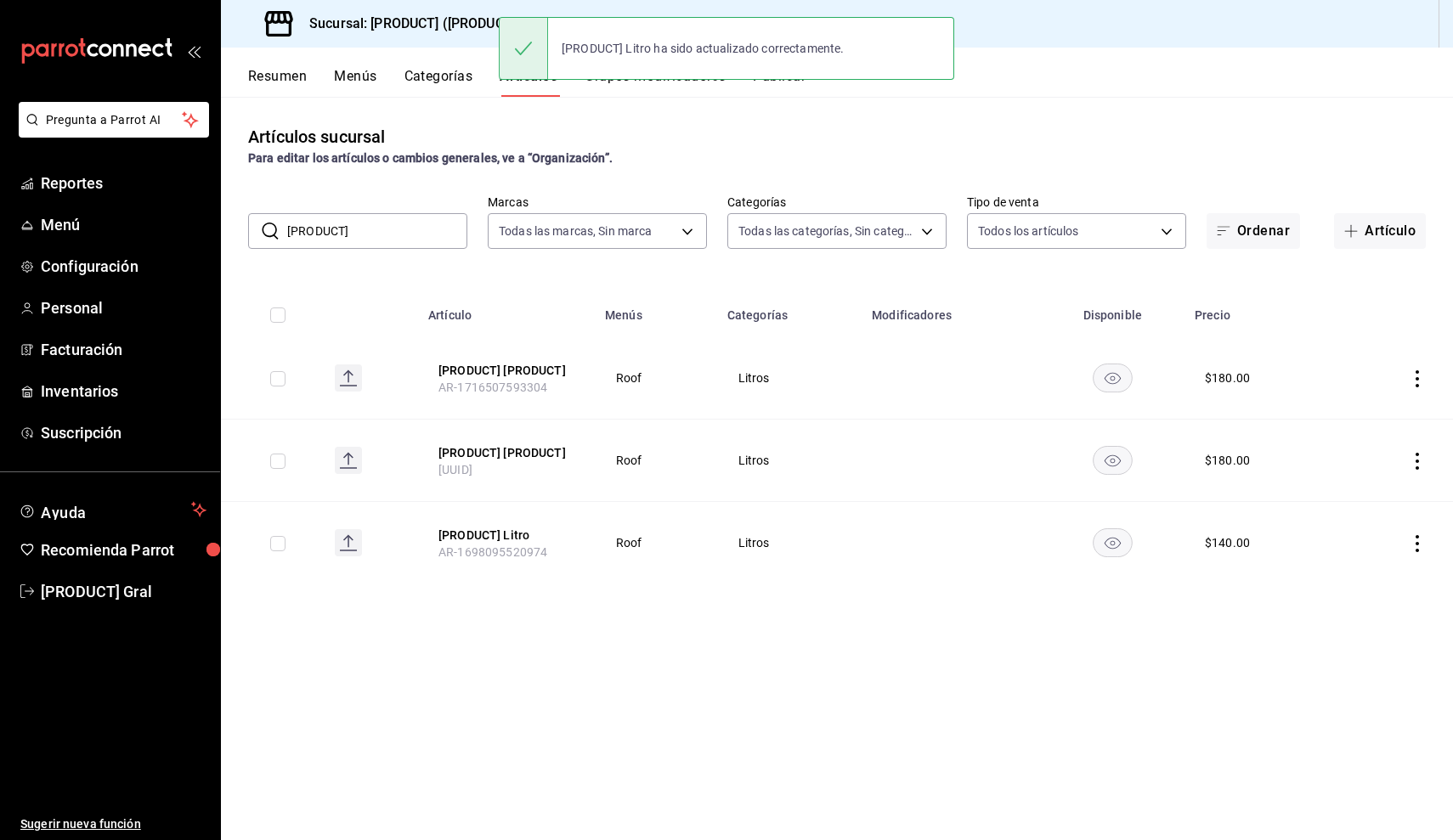 click on "[PRODUCT]" at bounding box center (377, 231) 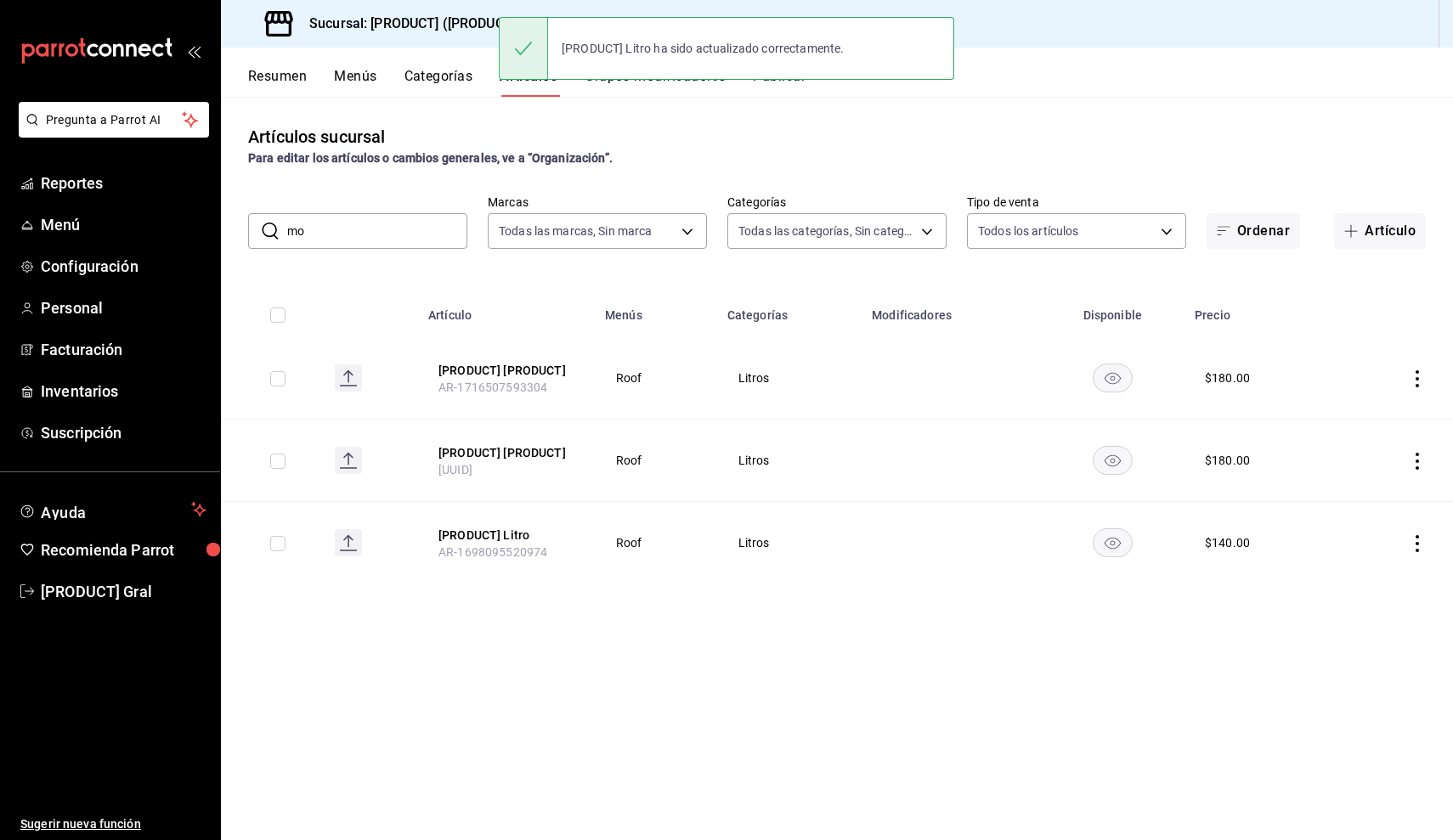 type on "m" 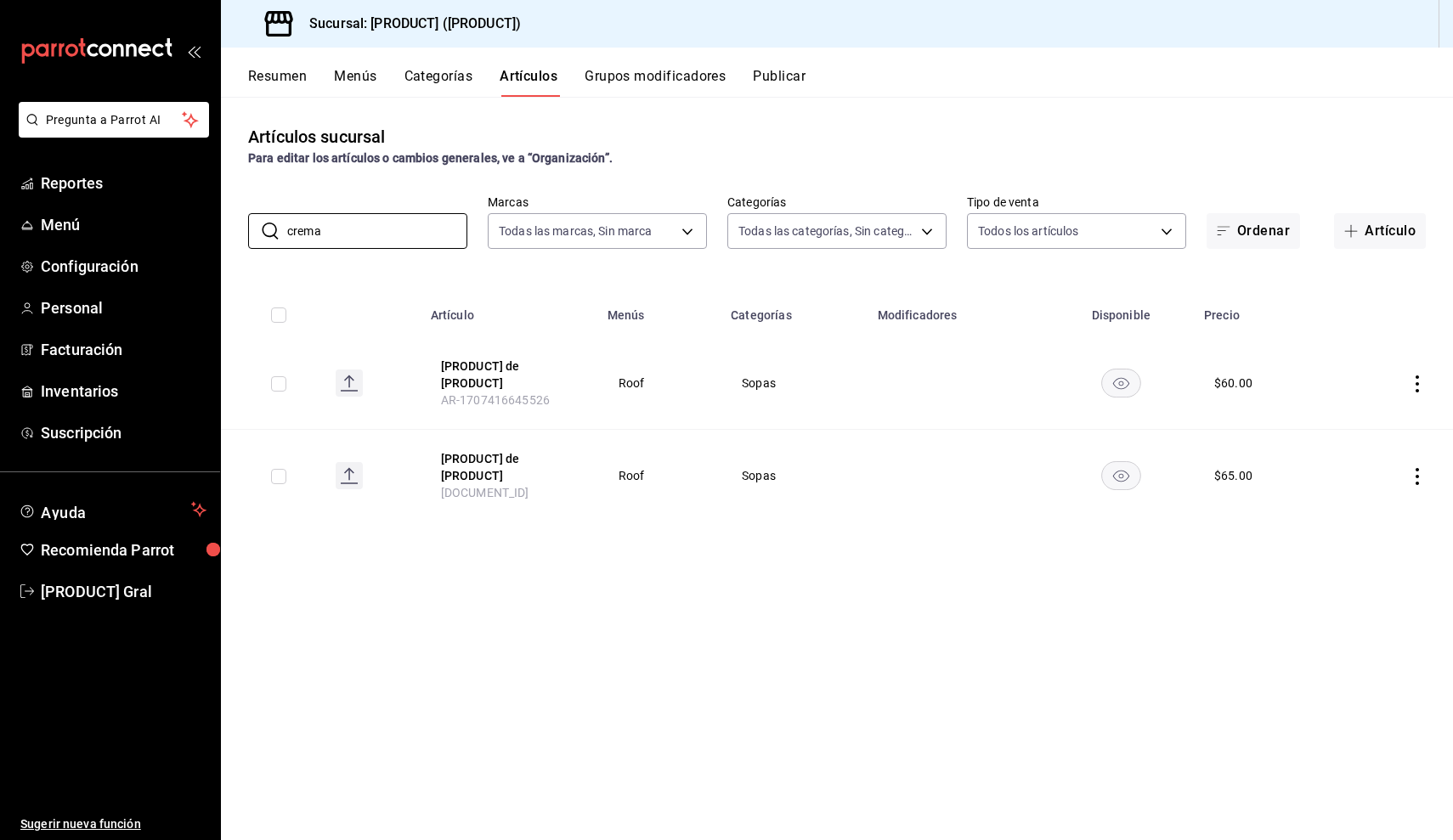 type on "crema" 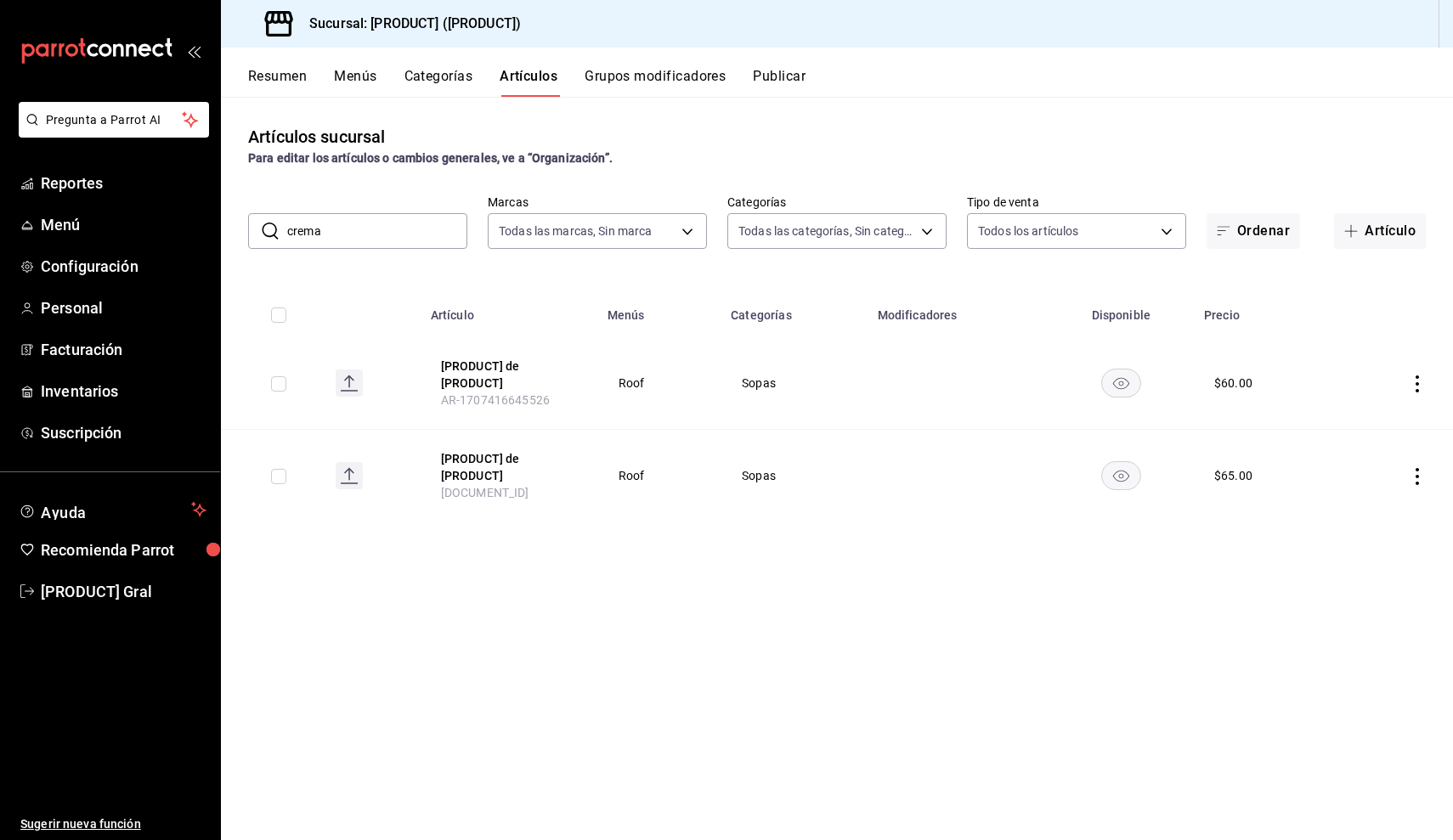 click 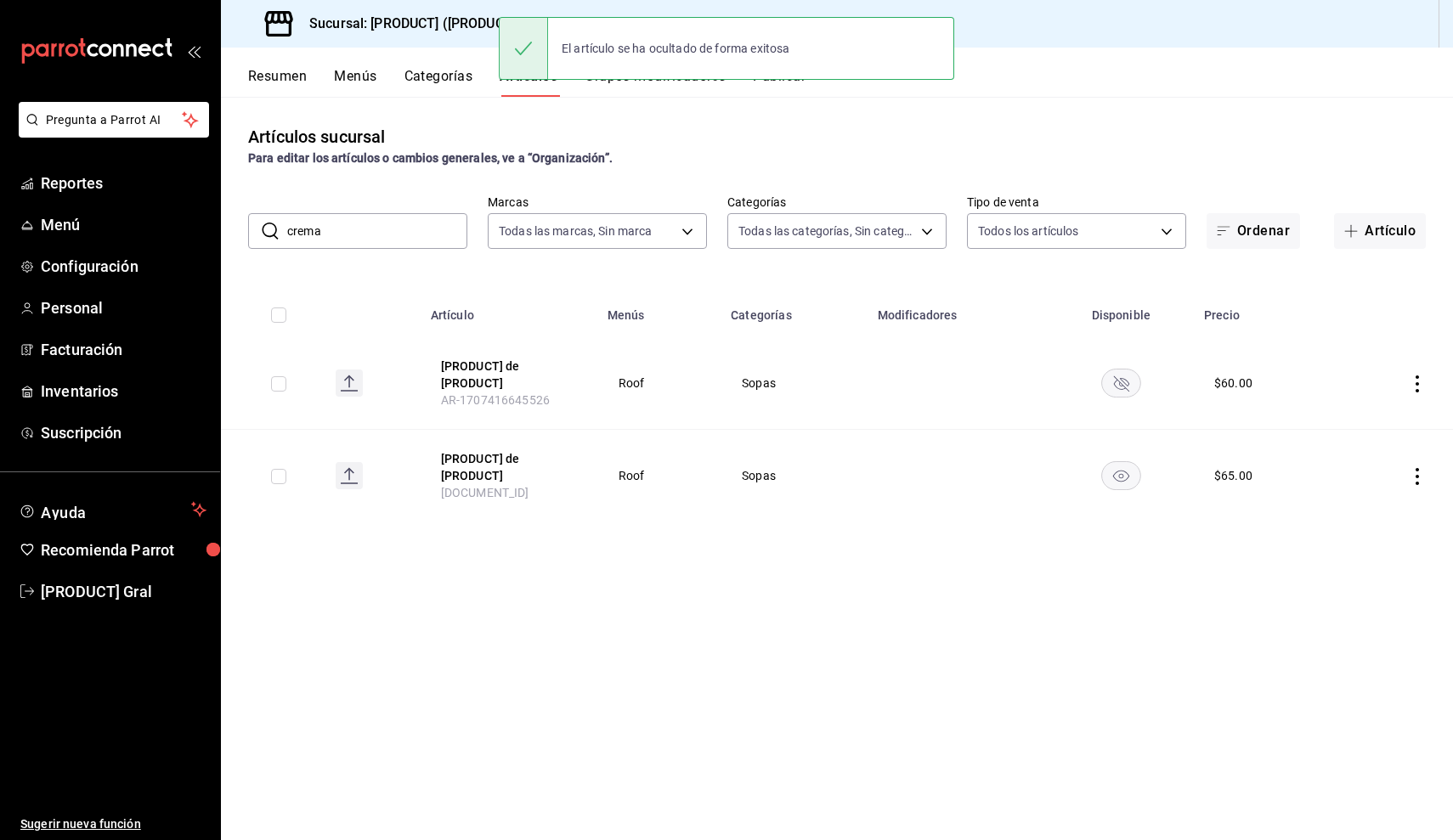 click 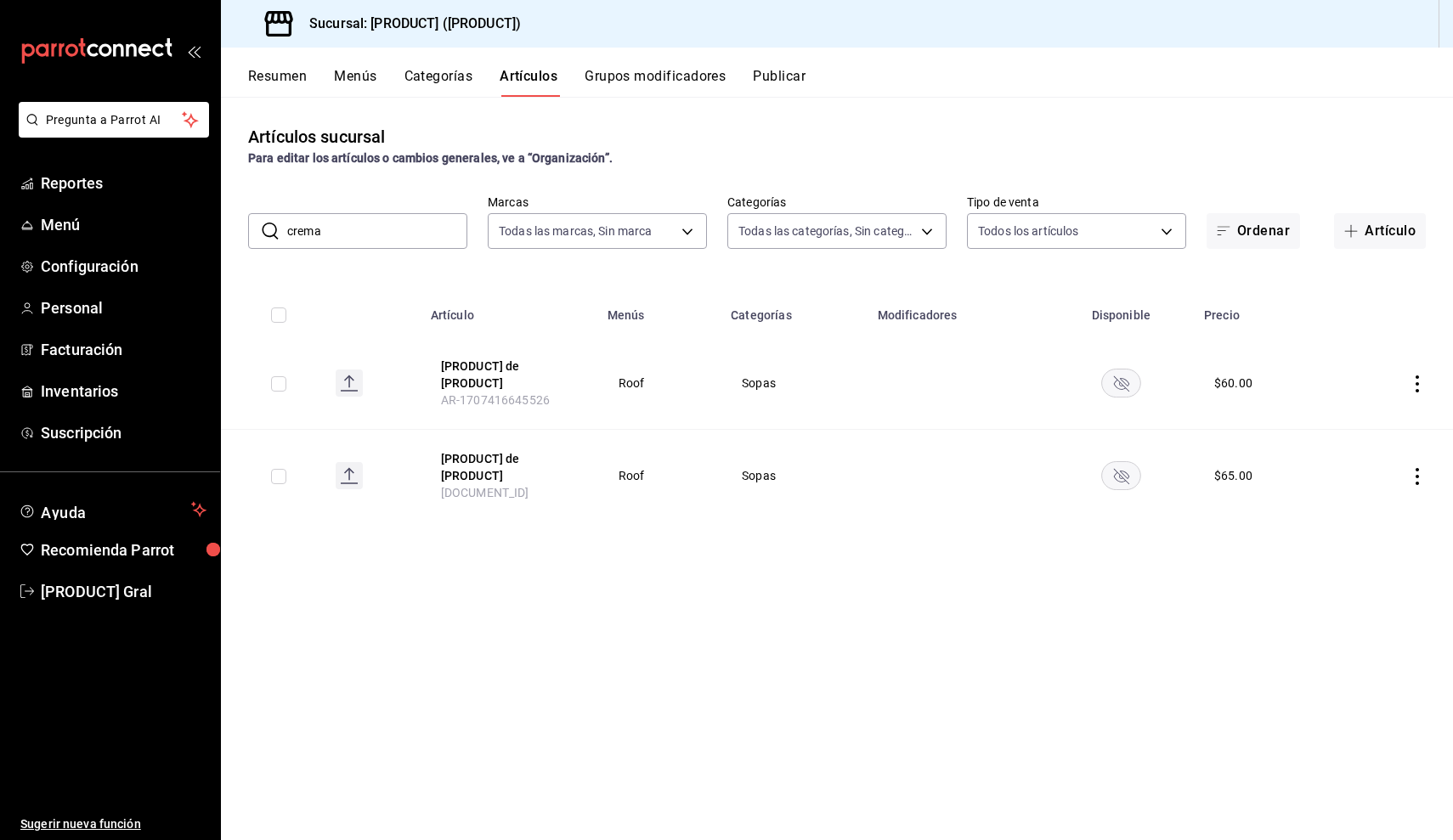 click on "crema" at bounding box center [377, 231] 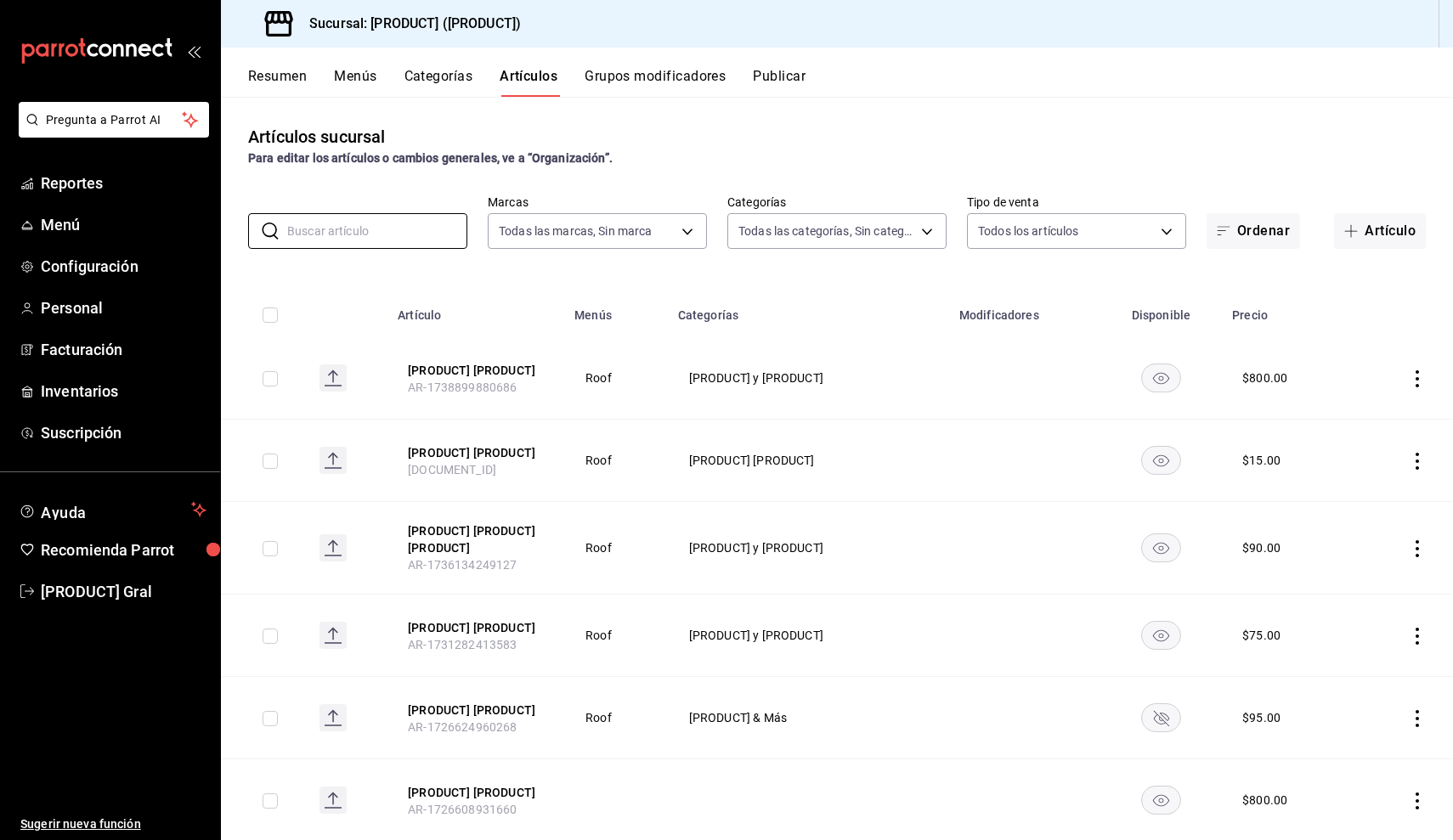 type 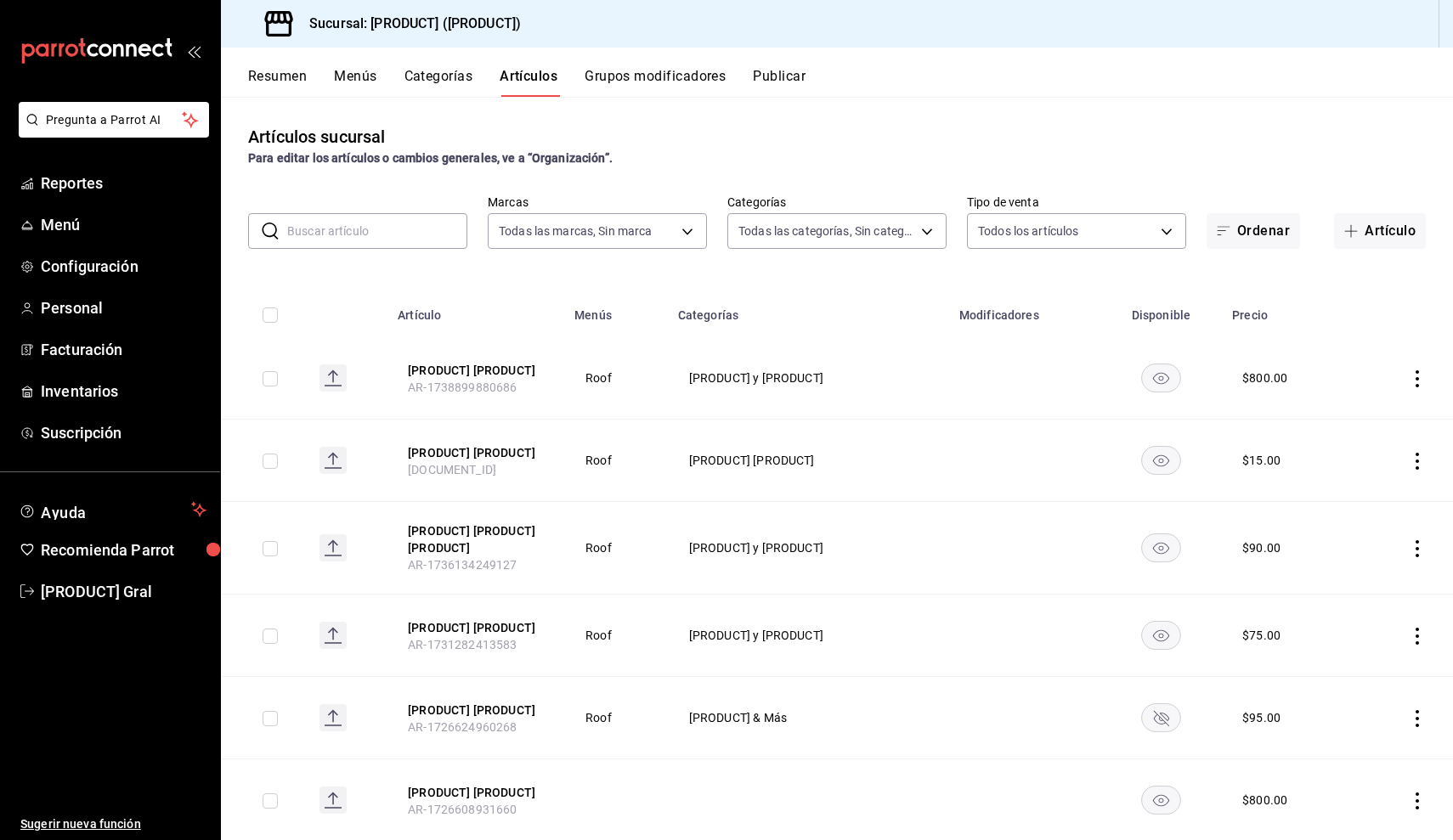 click on "Artículos sucursal Para editar los artículos o cambios generales, ve a “Organización”." at bounding box center (837, 145) 